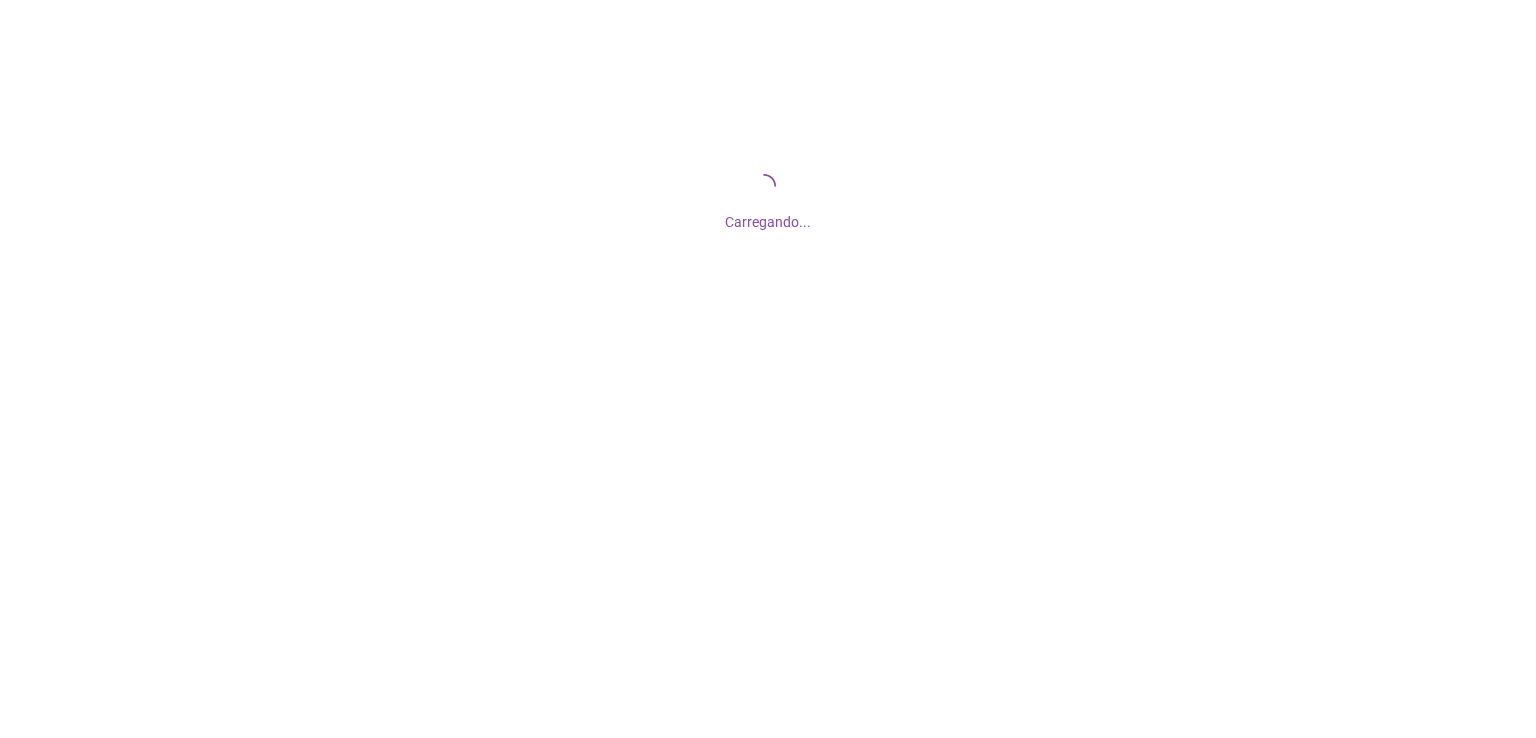 scroll, scrollTop: 0, scrollLeft: 0, axis: both 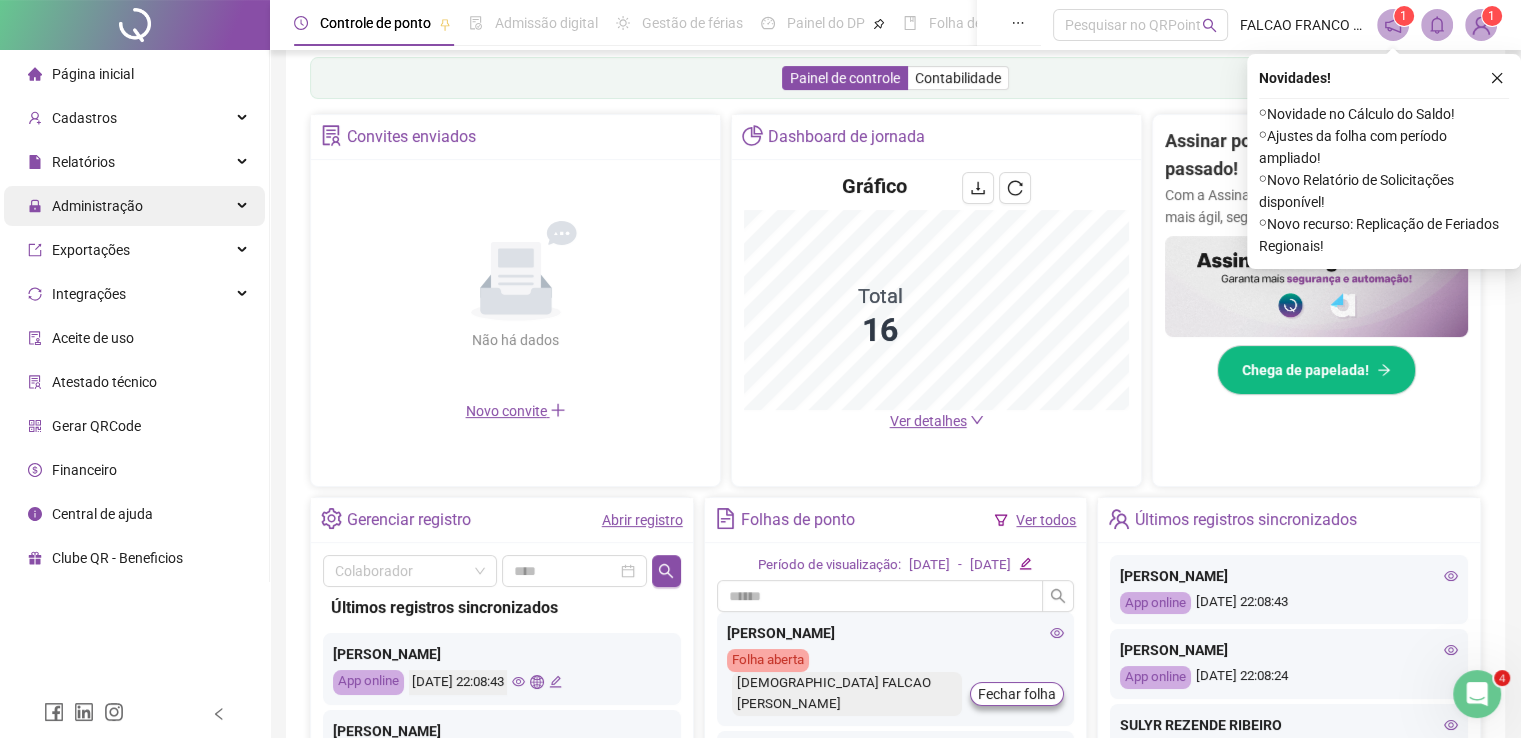 click on "Administração" at bounding box center [97, 206] 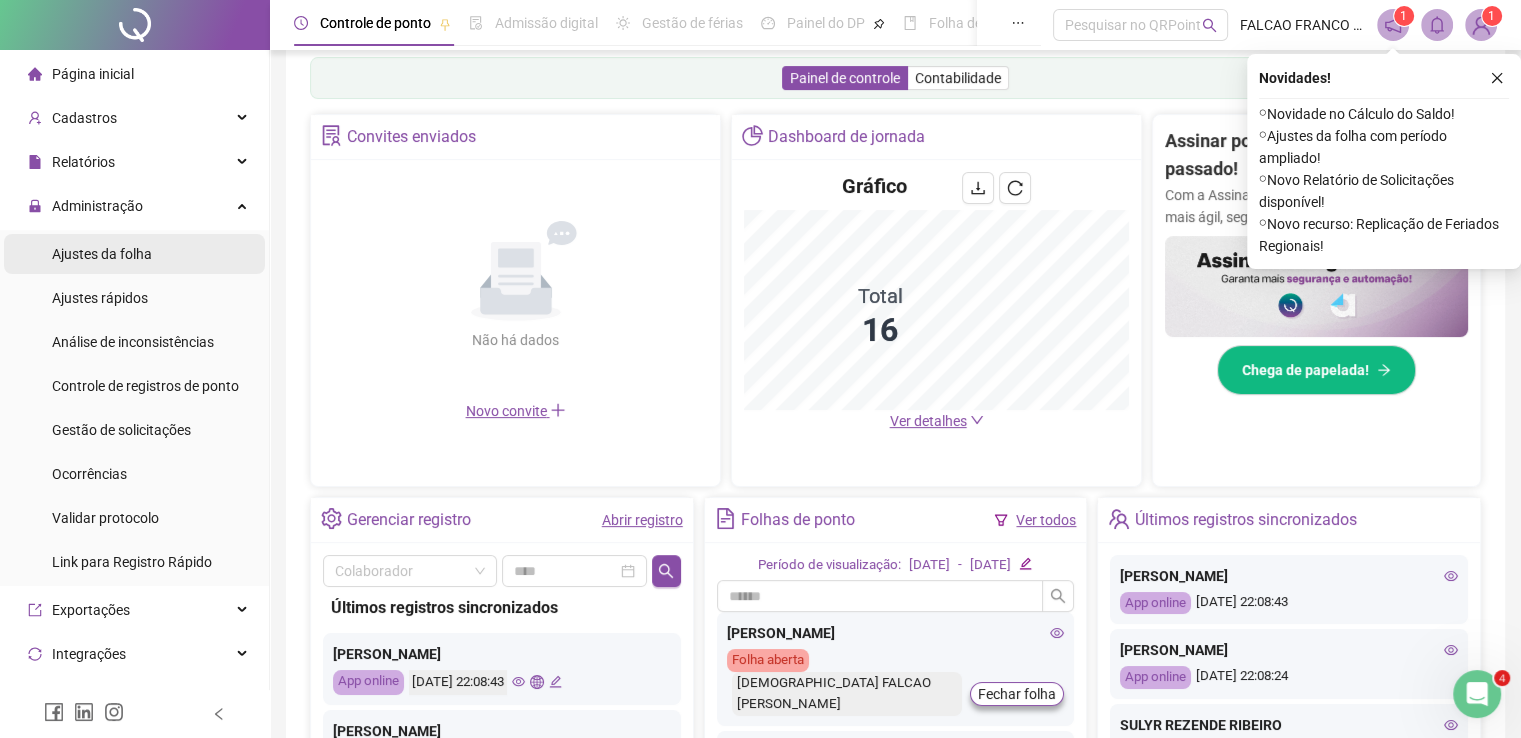 click on "Ajustes da folha" at bounding box center (102, 254) 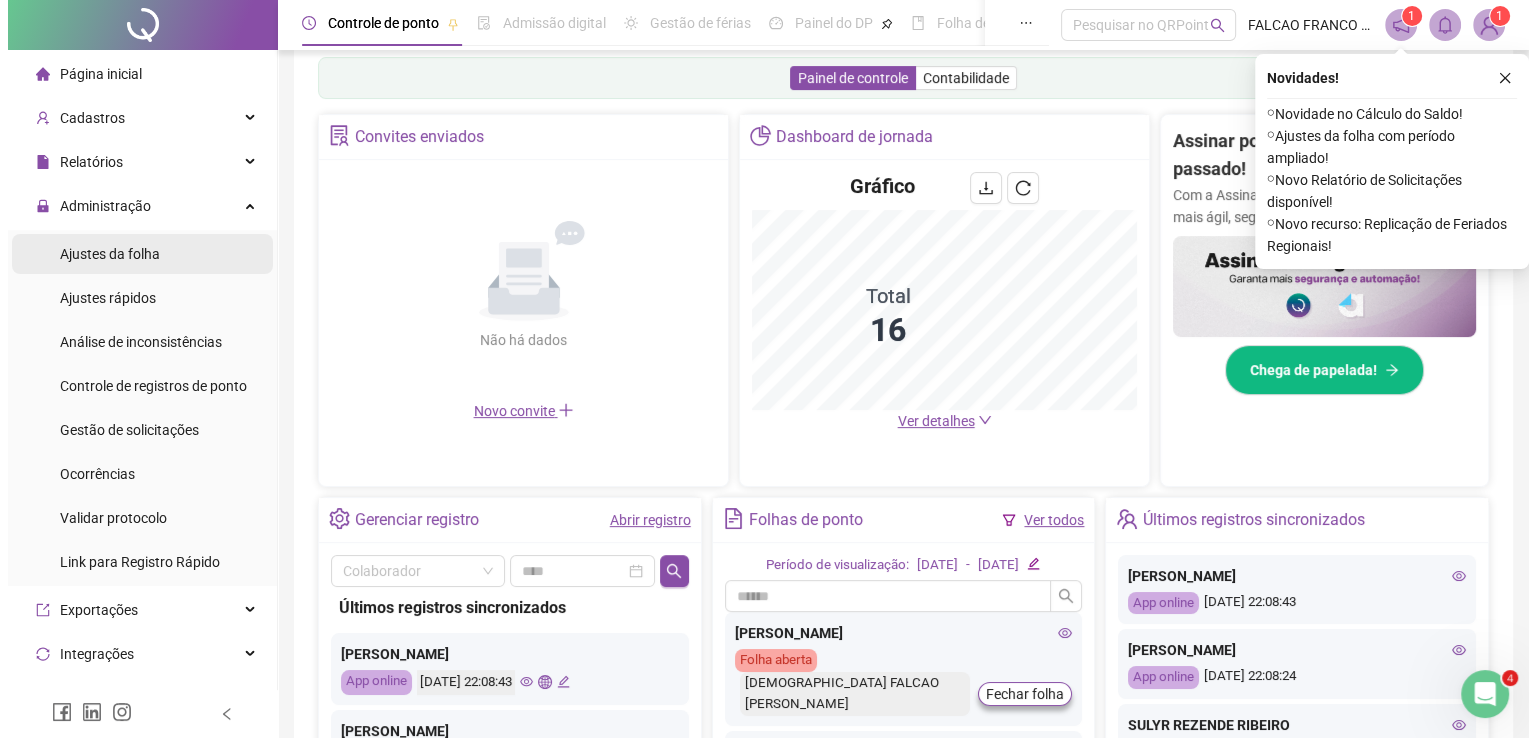 scroll, scrollTop: 0, scrollLeft: 0, axis: both 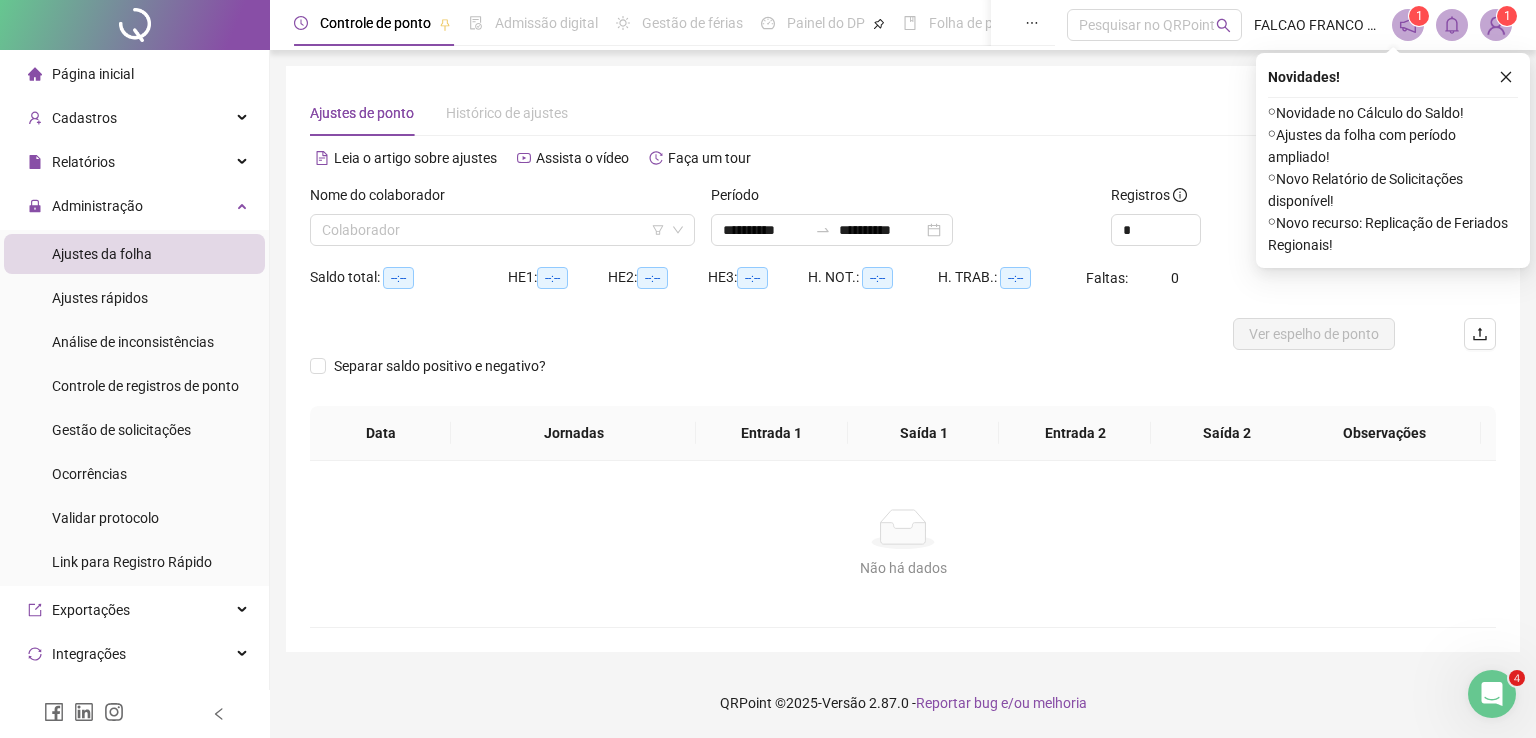 type on "**********" 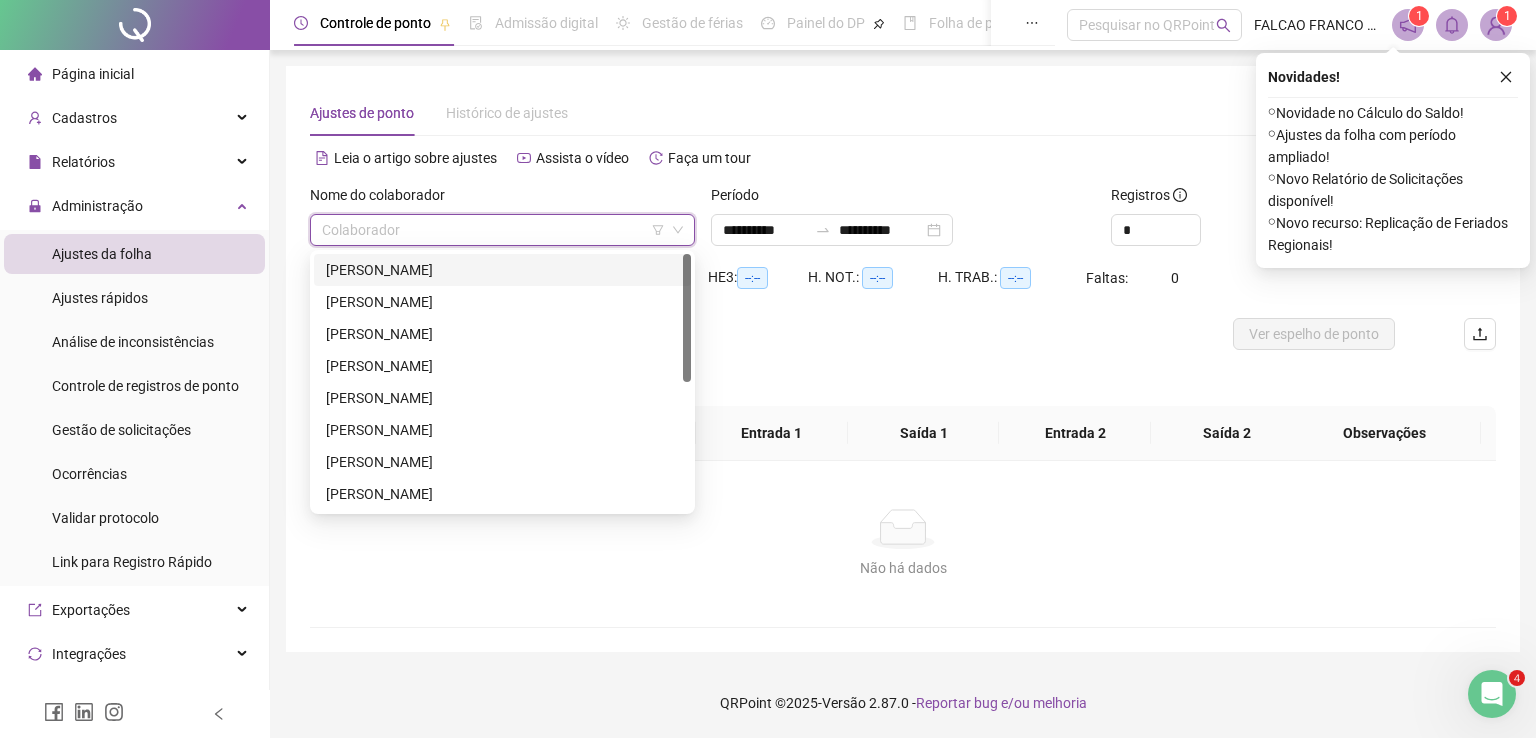 click at bounding box center [496, 230] 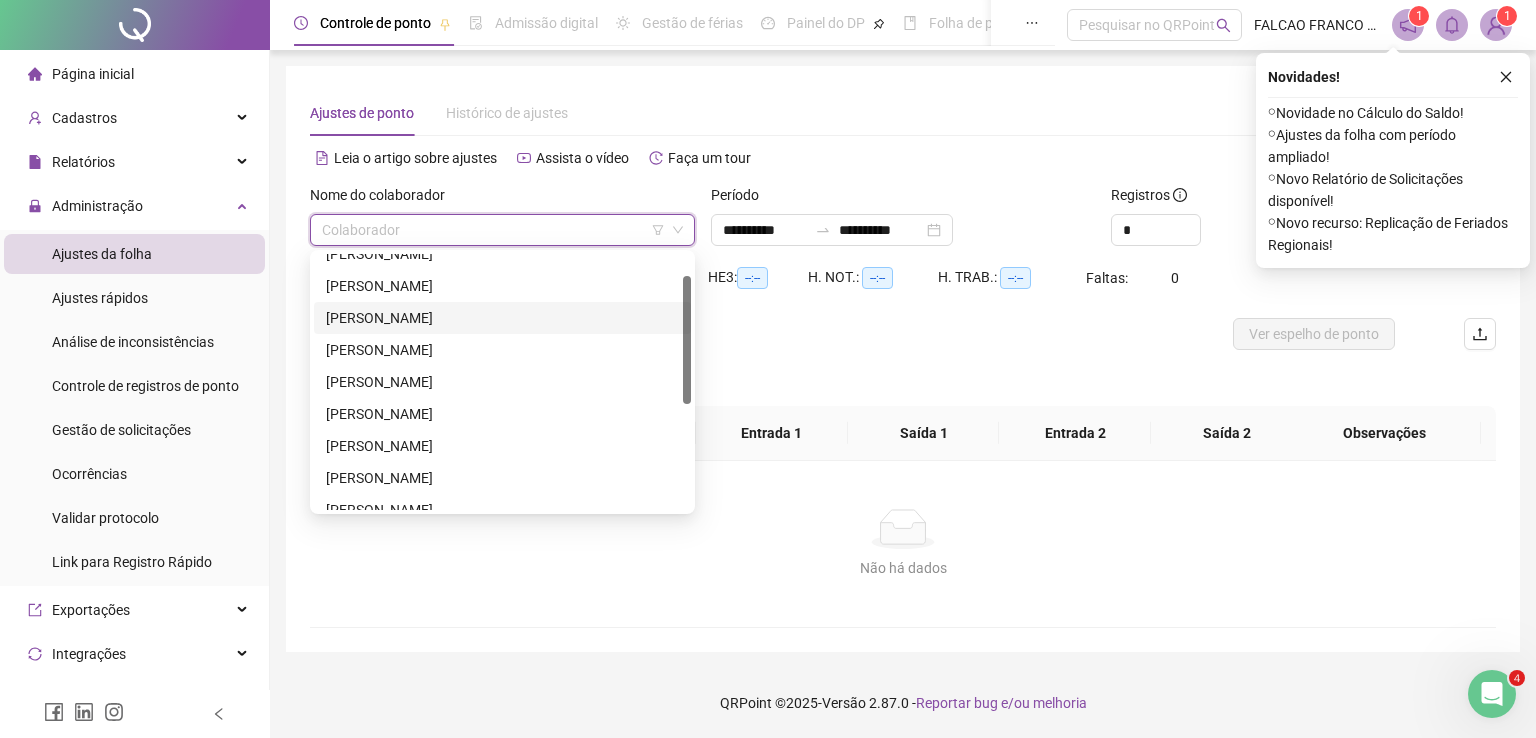 drag, startPoint x: 686, startPoint y: 369, endPoint x: 684, endPoint y: 403, distance: 34.058773 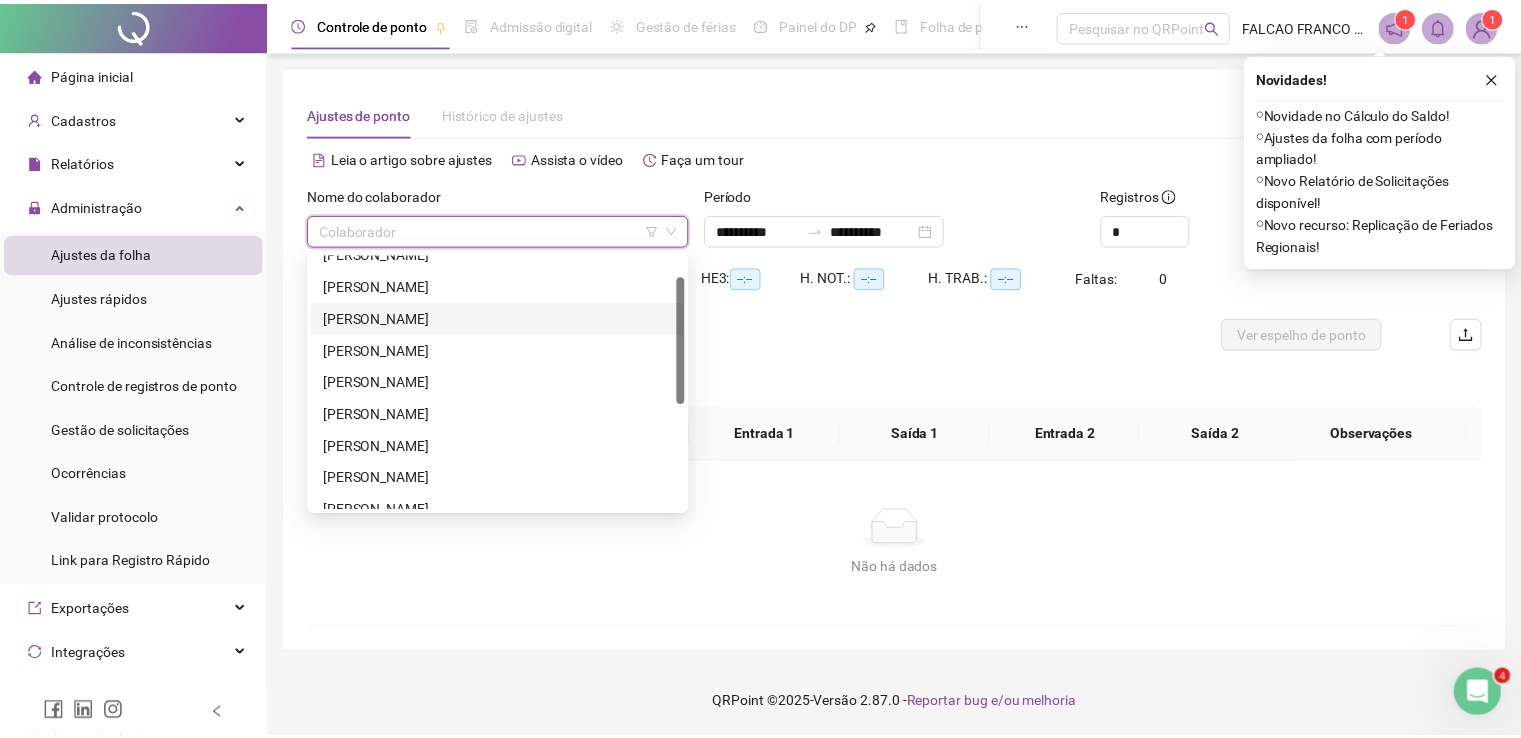 scroll, scrollTop: 68, scrollLeft: 0, axis: vertical 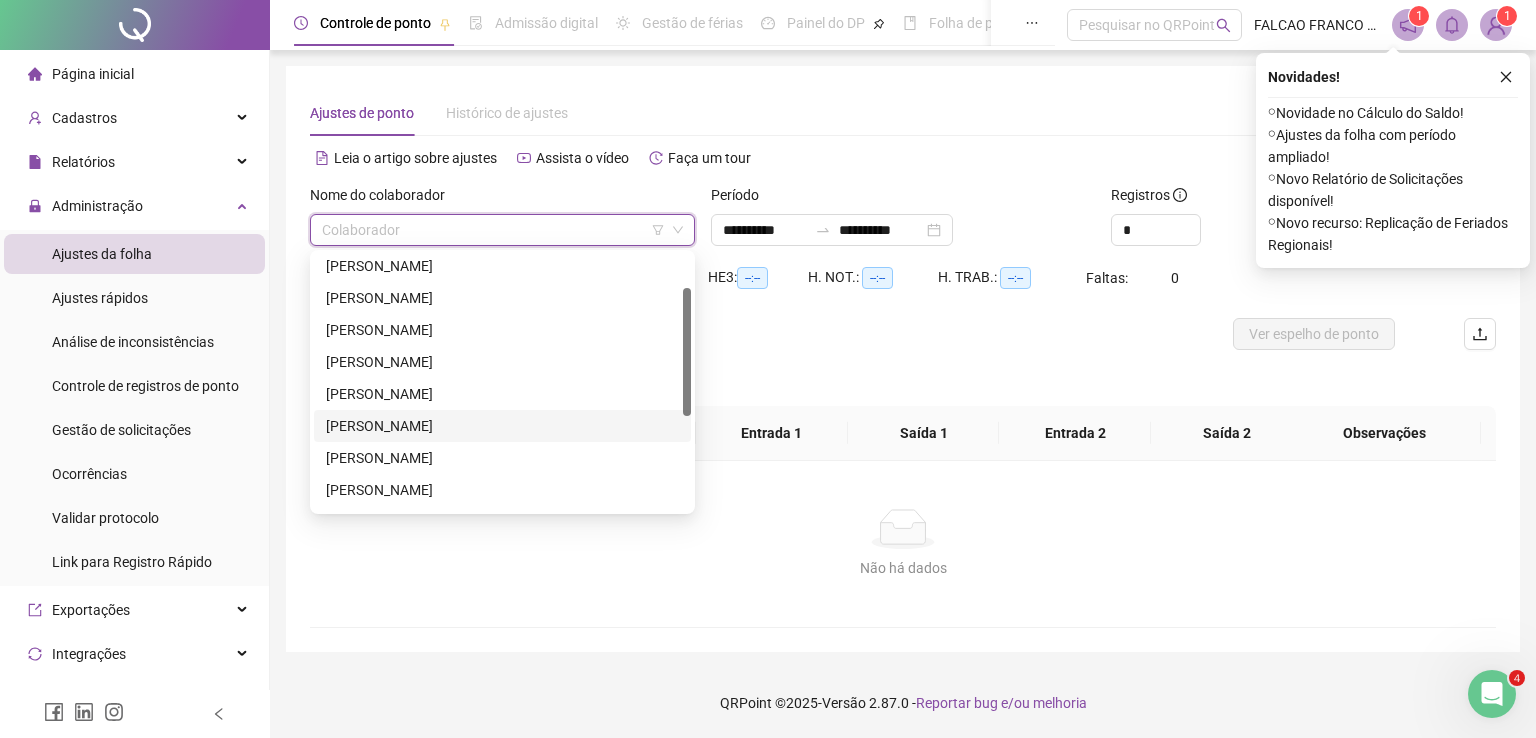 click on "[PERSON_NAME]" at bounding box center [502, 426] 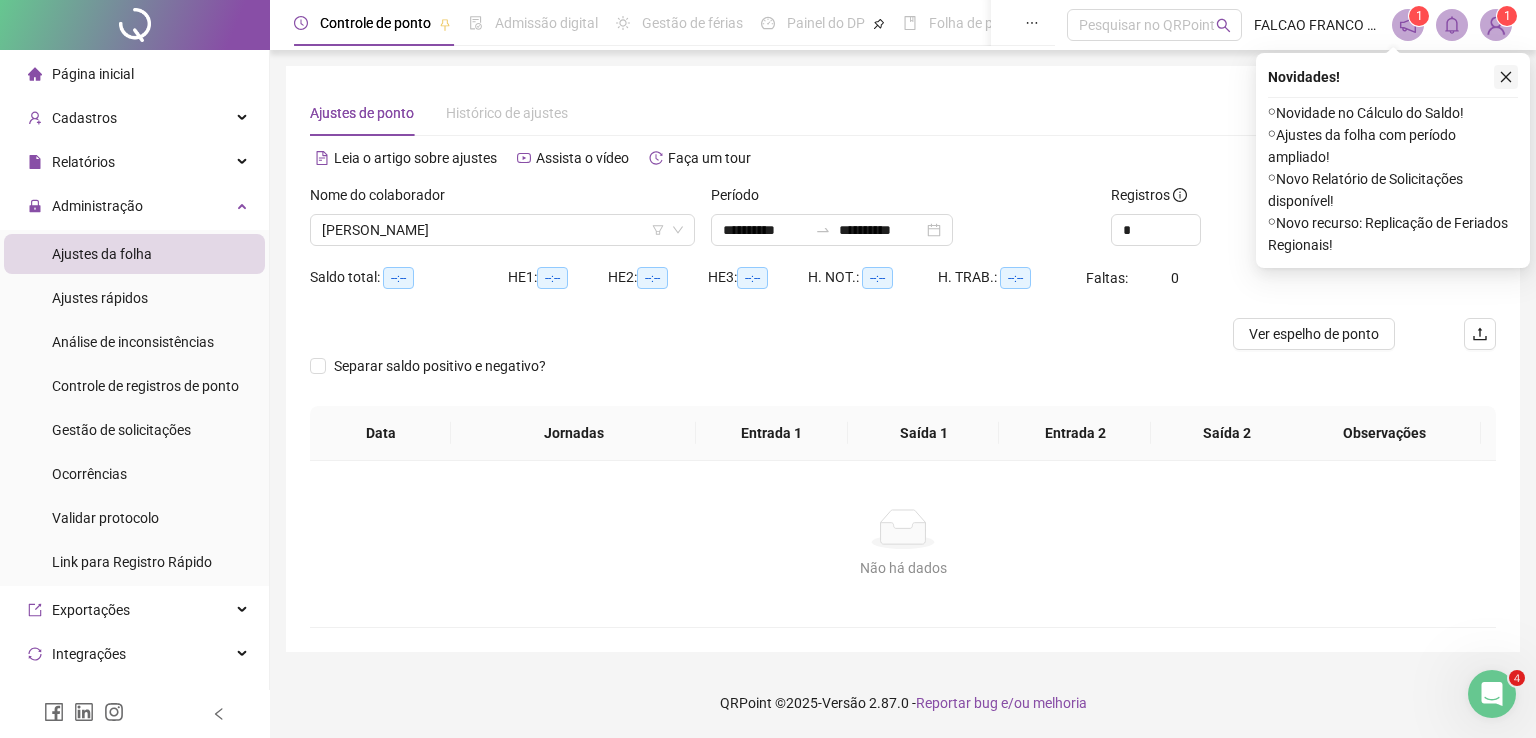 click 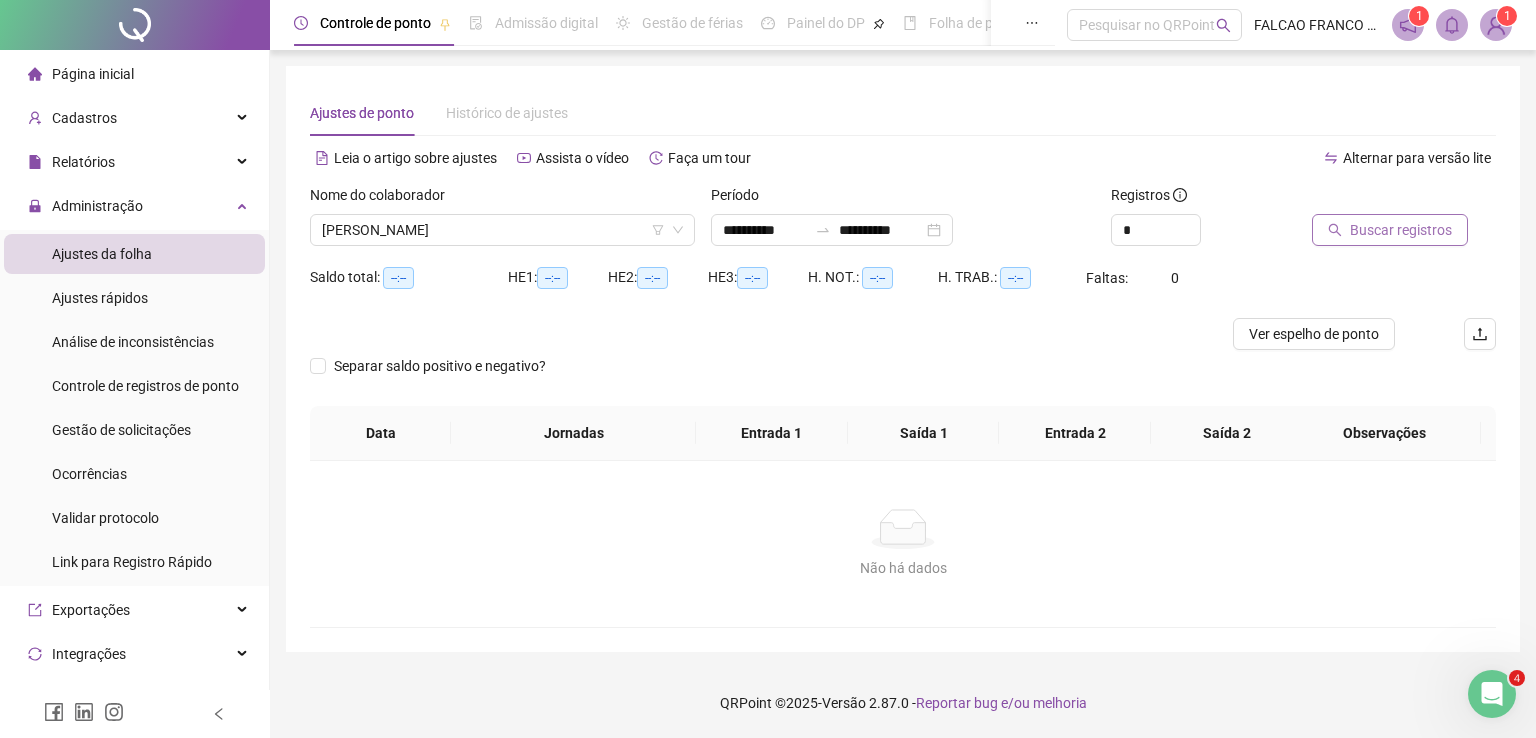click on "Buscar registros" at bounding box center [1401, 230] 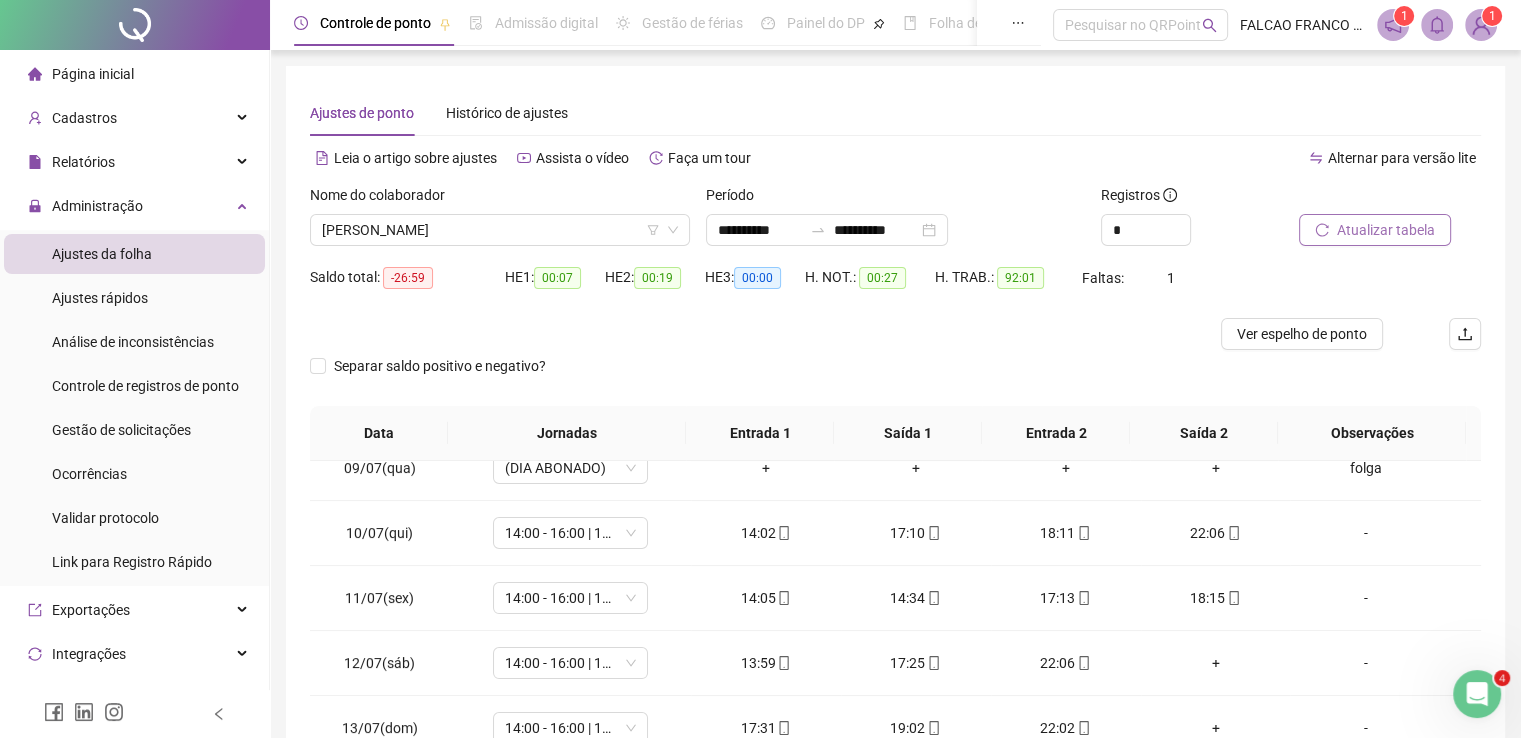 scroll, scrollTop: 674, scrollLeft: 0, axis: vertical 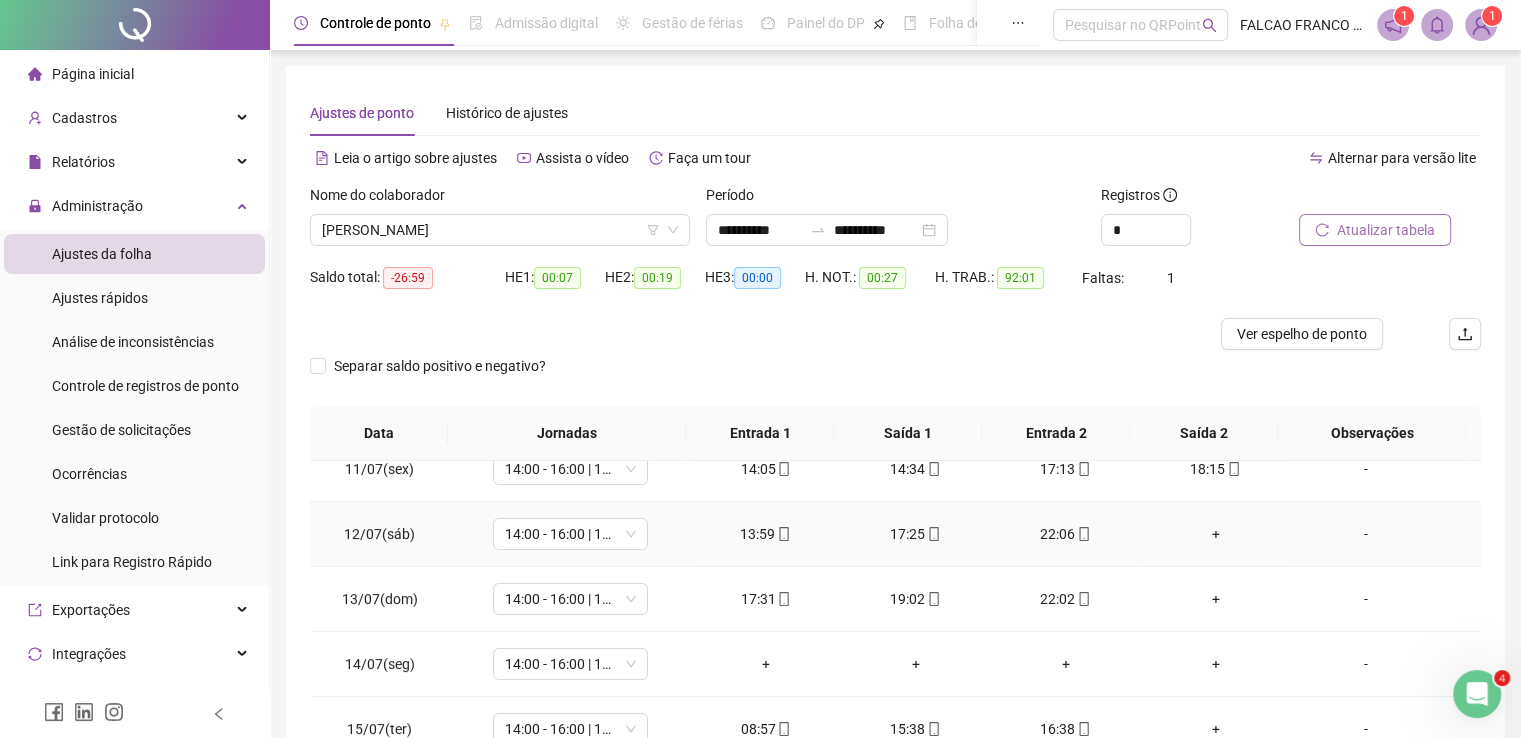 click on "+" at bounding box center (1216, 534) 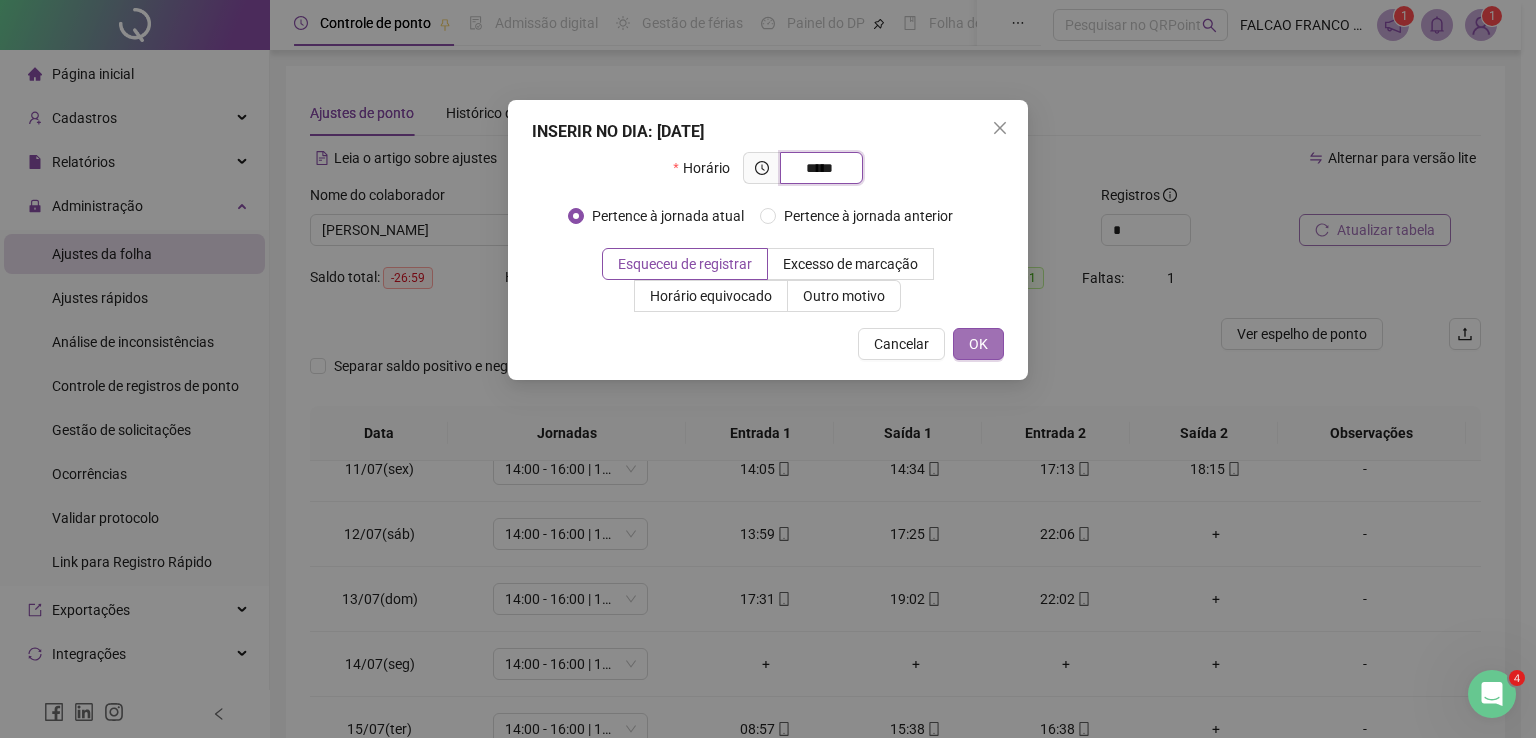 type on "*****" 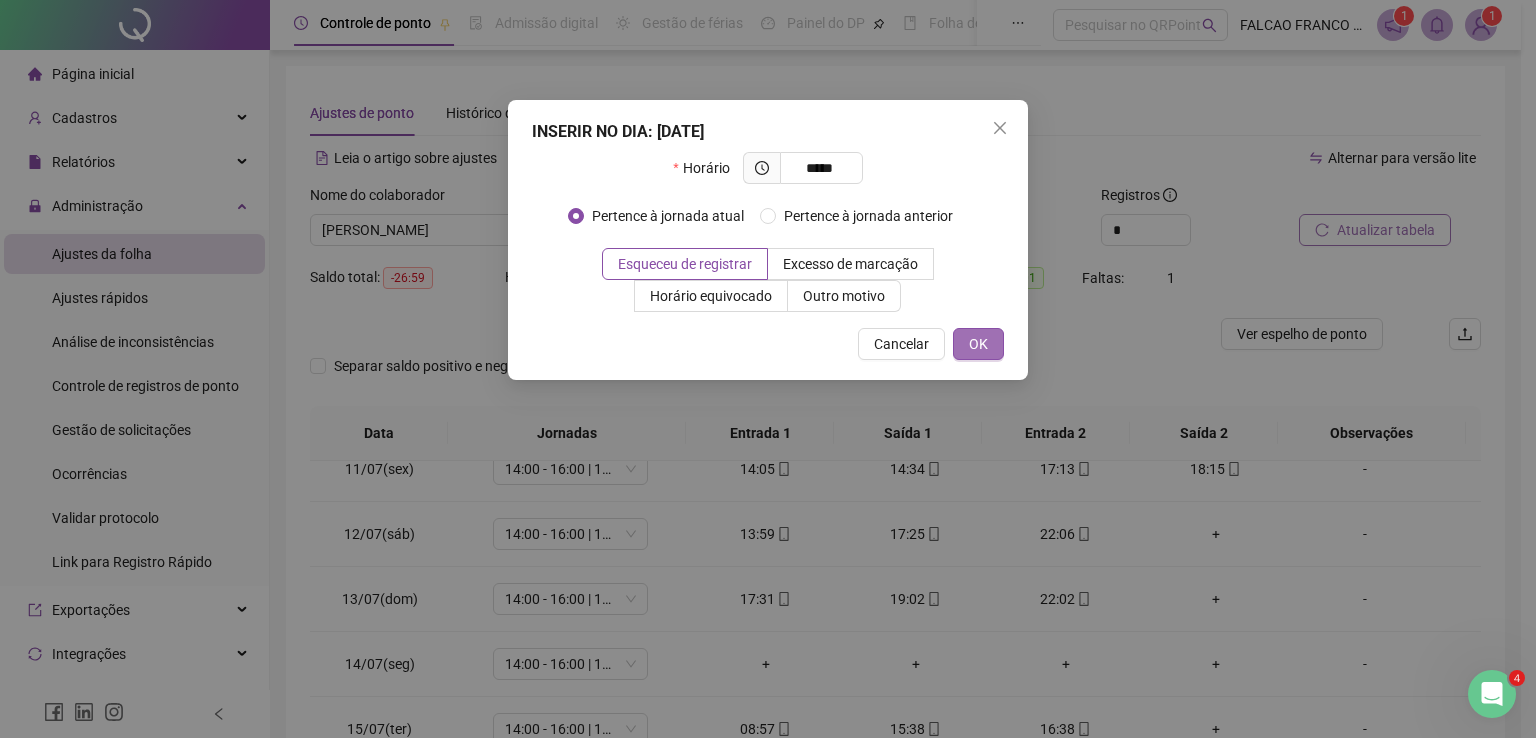 click on "OK" at bounding box center (978, 344) 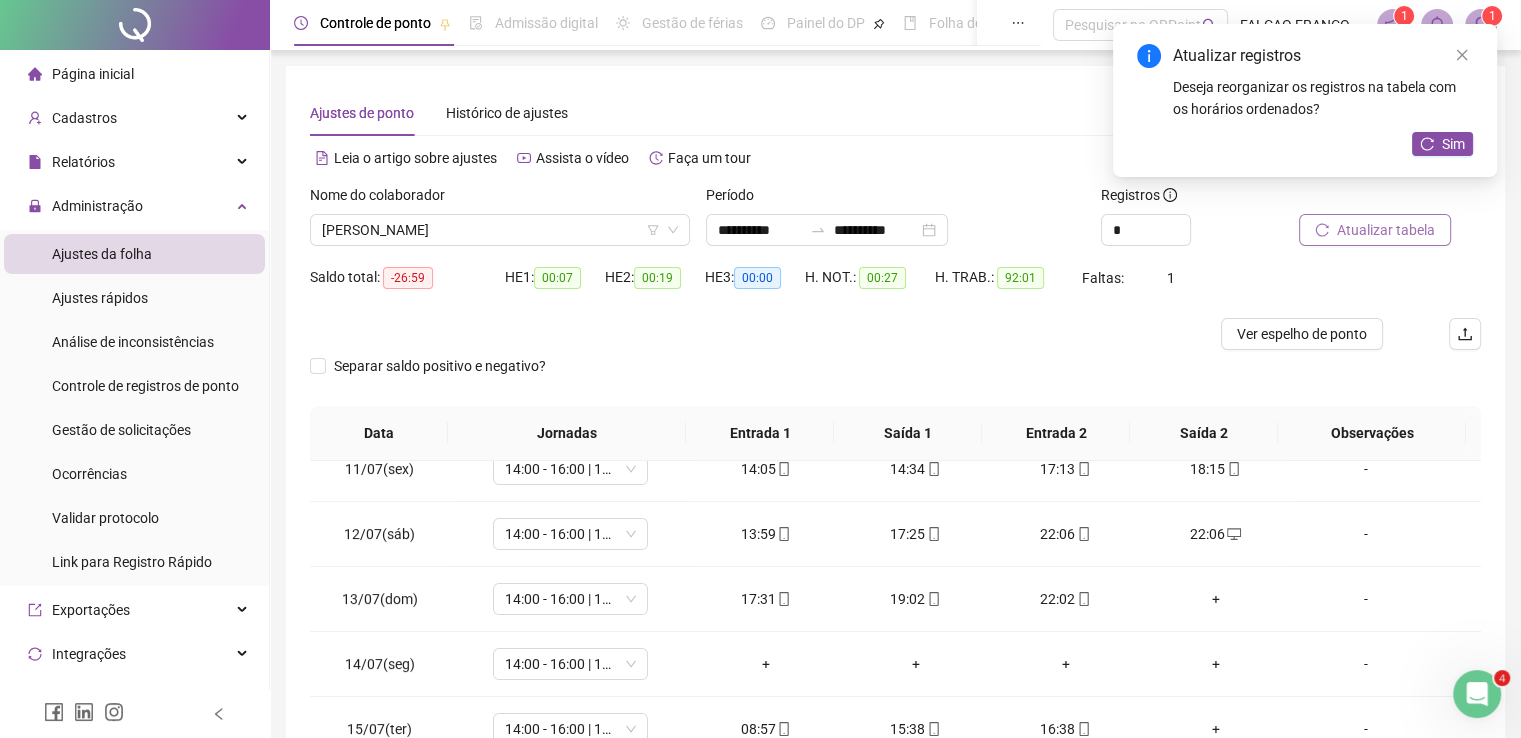 click on "22:06" at bounding box center (1066, 534) 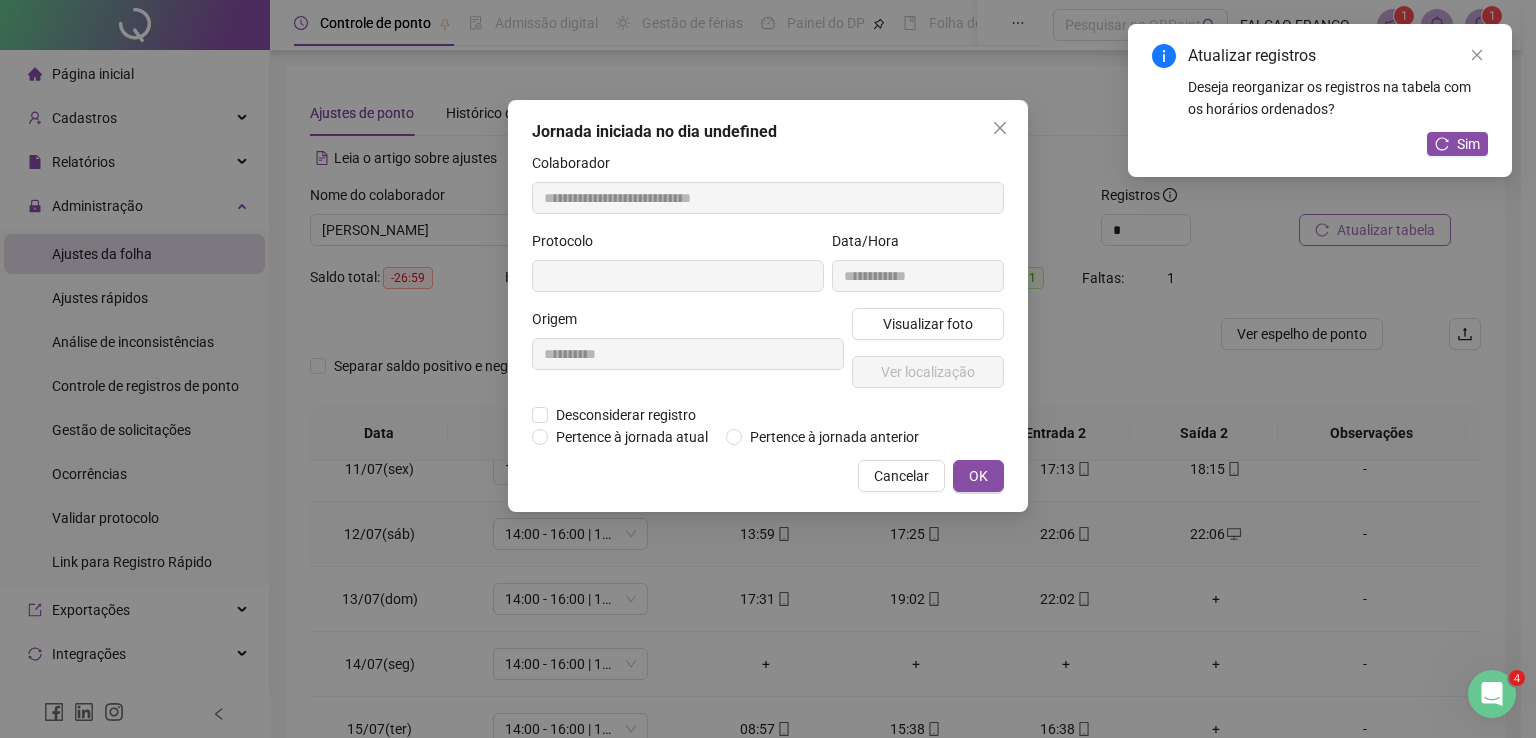 type on "**********" 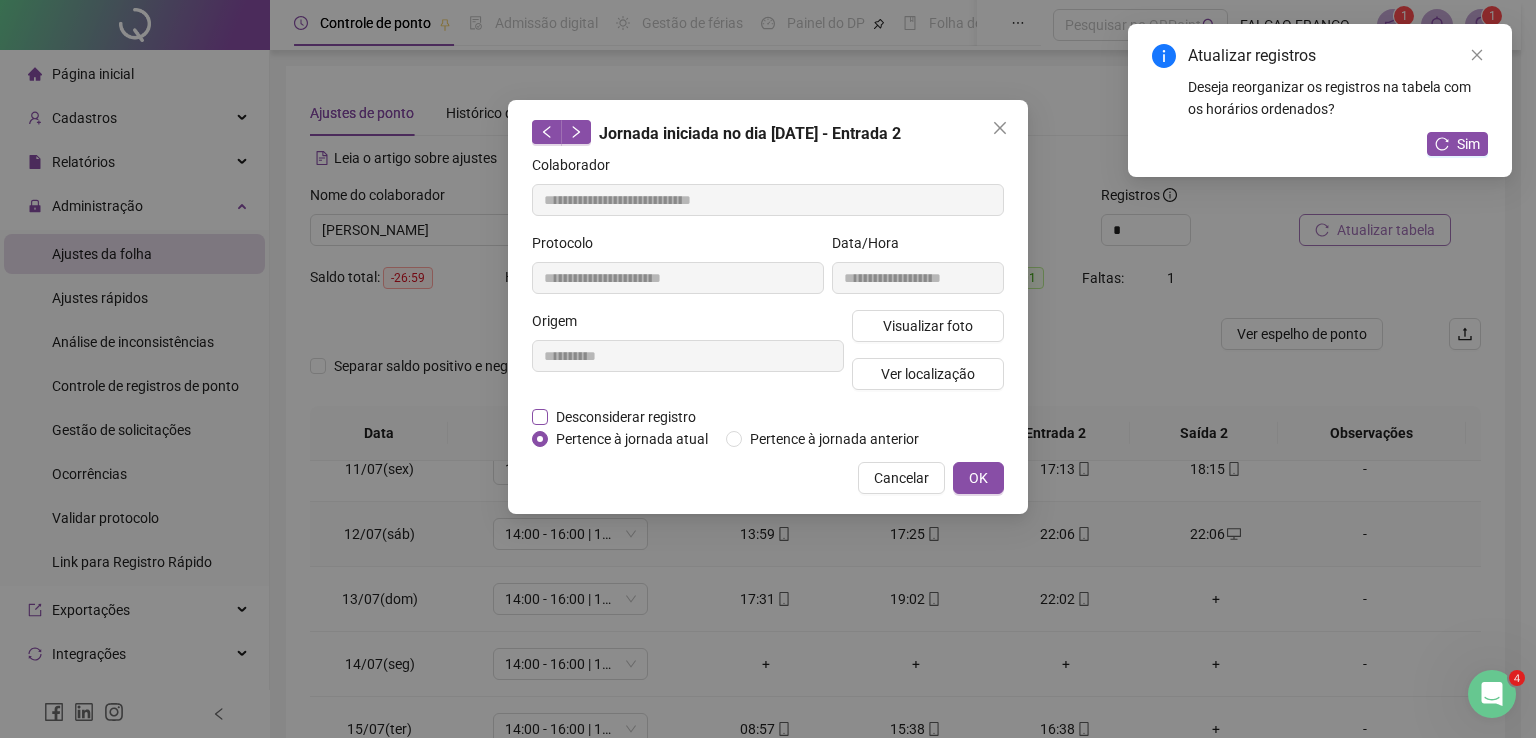 click on "Desconsiderar registro" at bounding box center [626, 417] 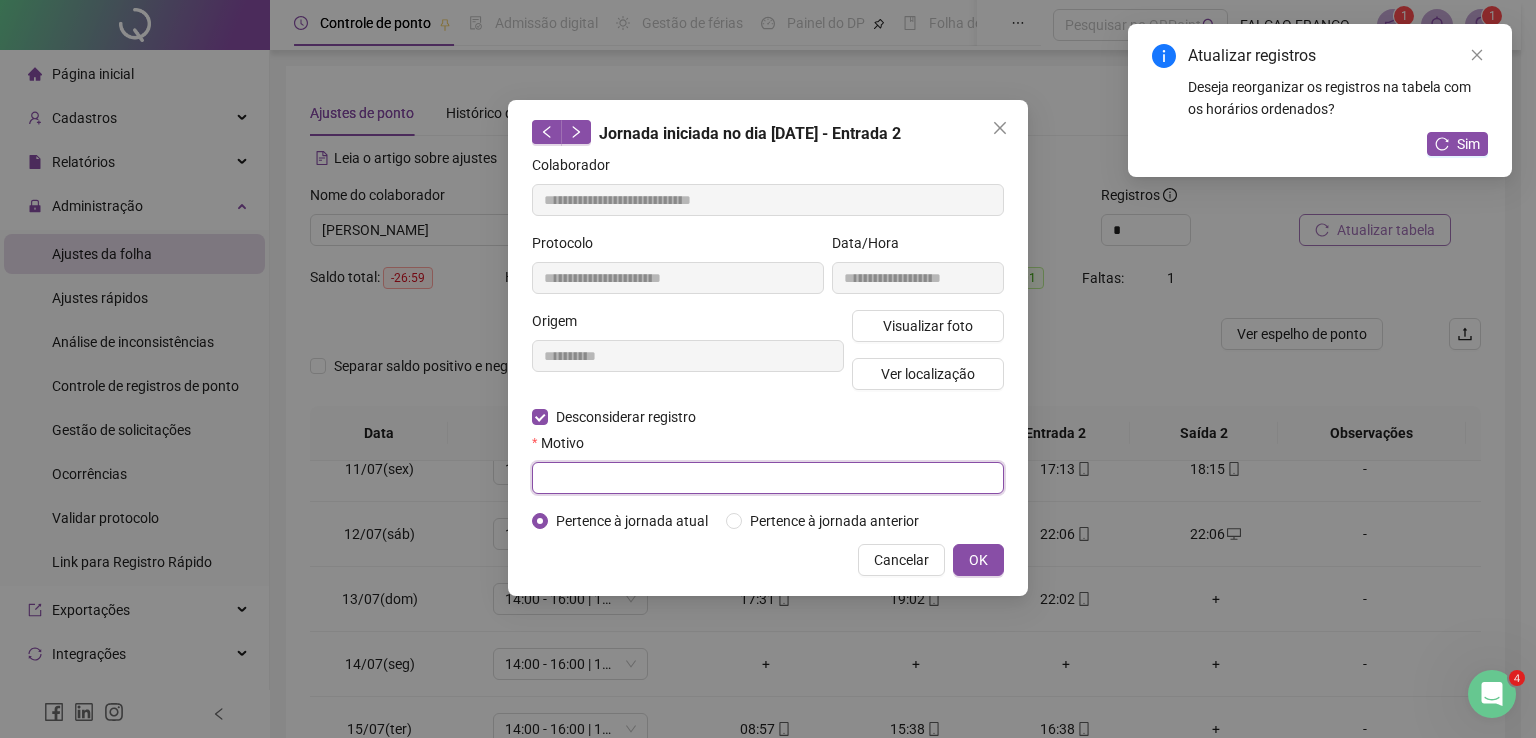 click at bounding box center [768, 478] 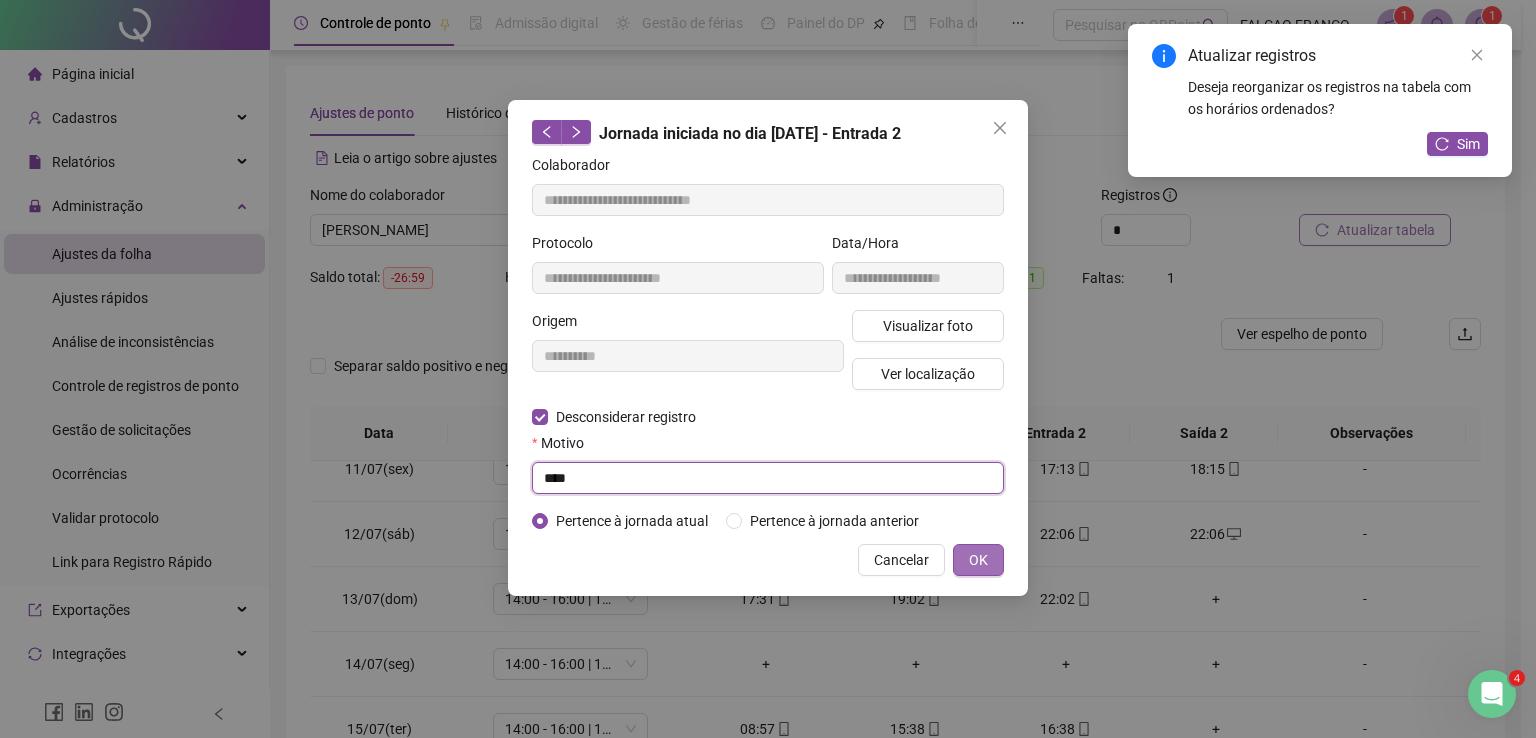 type on "****" 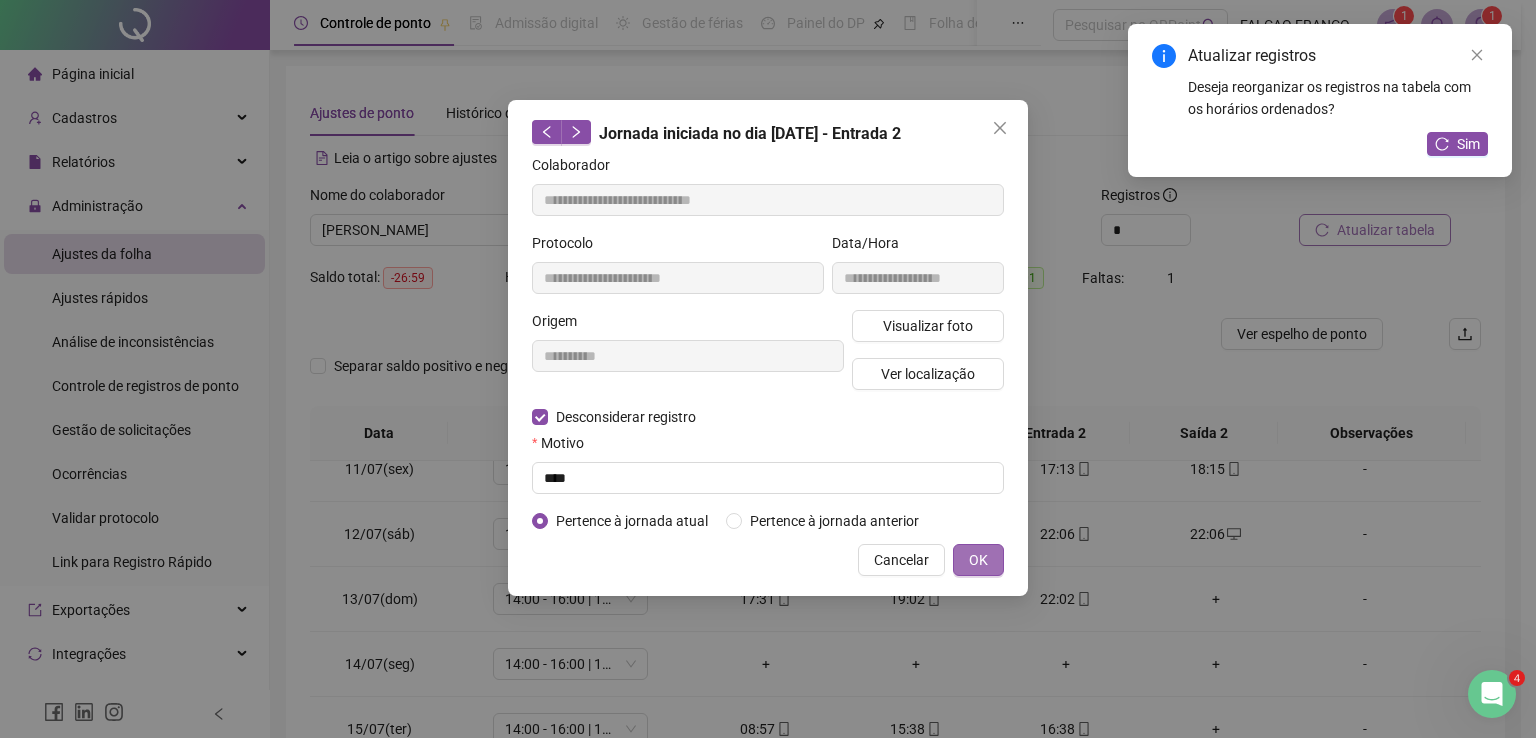 click on "OK" at bounding box center (978, 560) 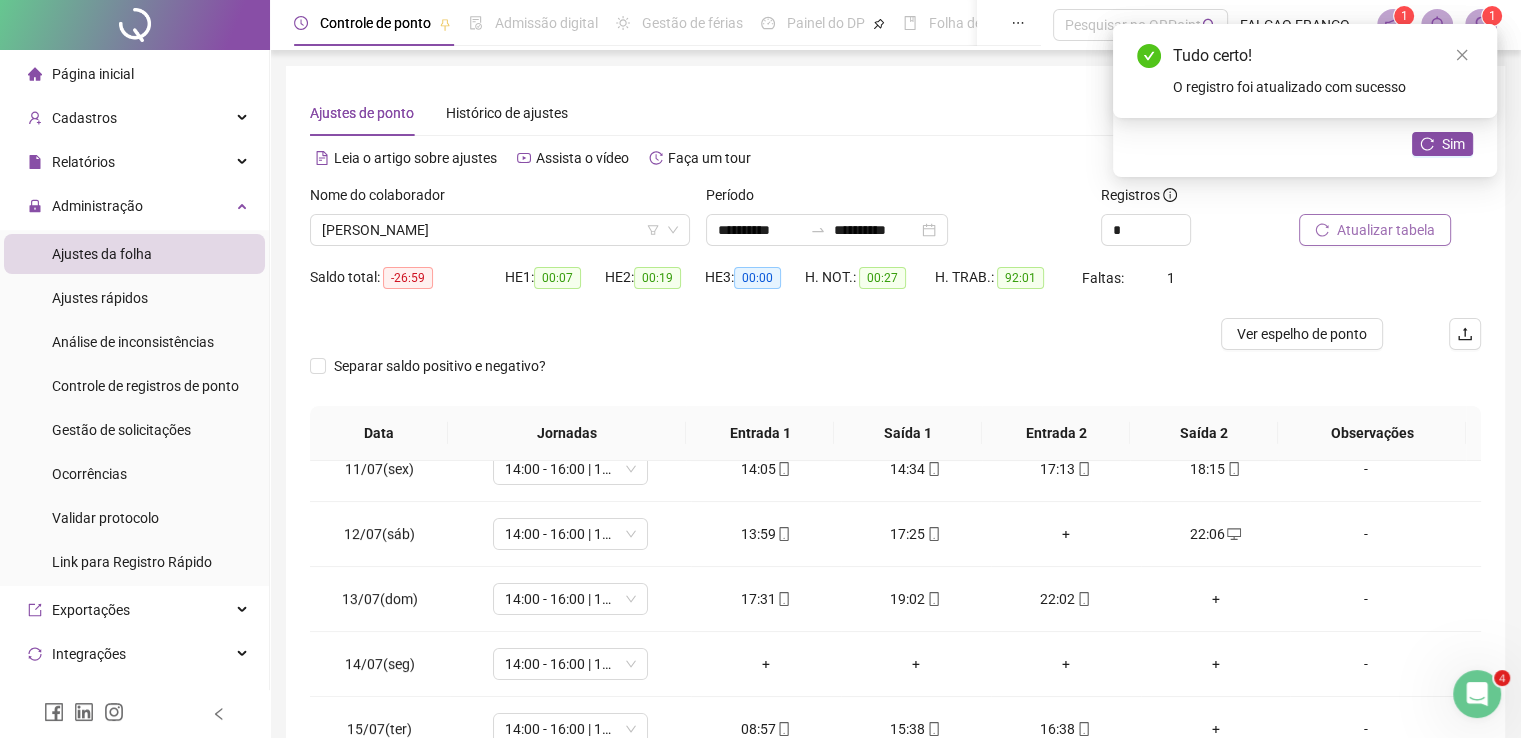 click on "+" at bounding box center [1066, 534] 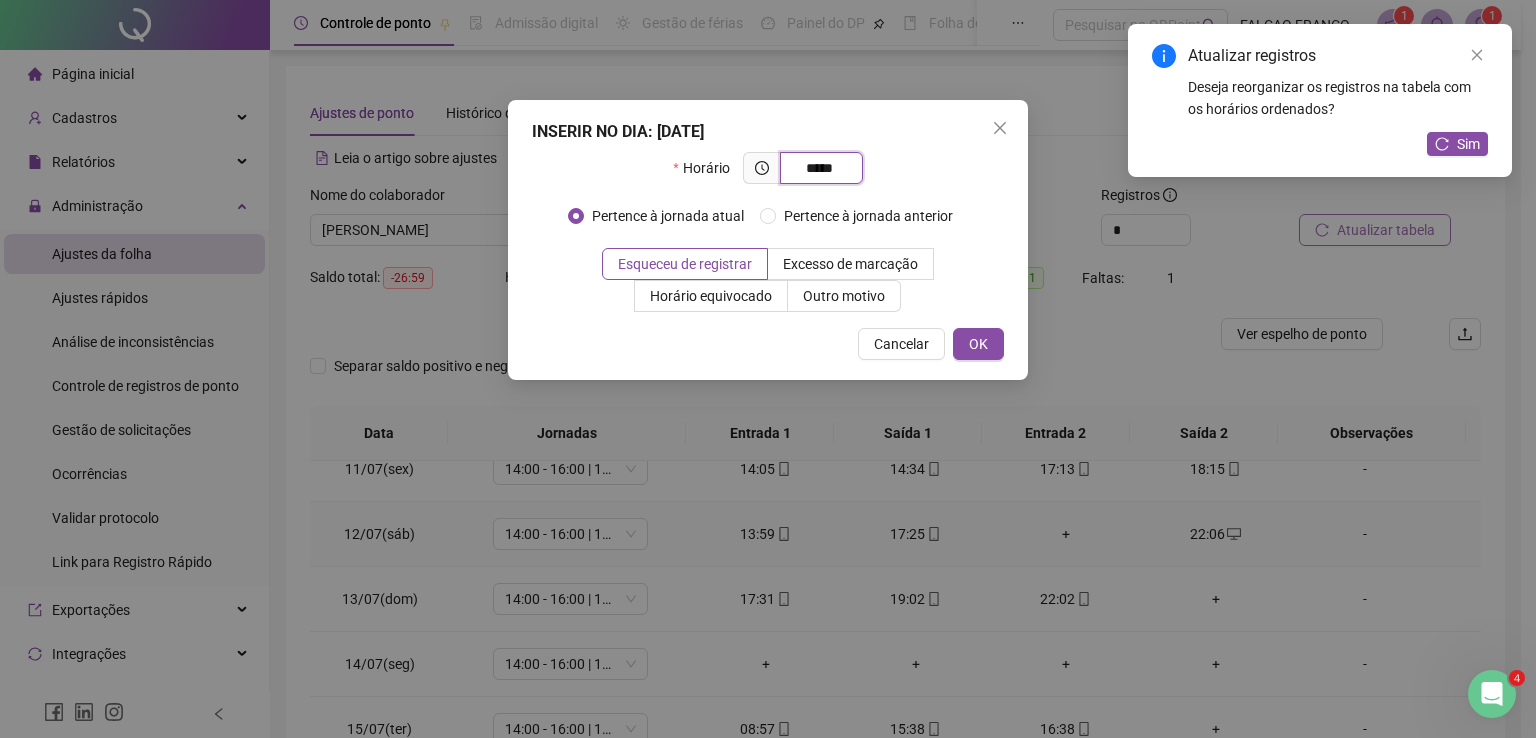 type on "*****" 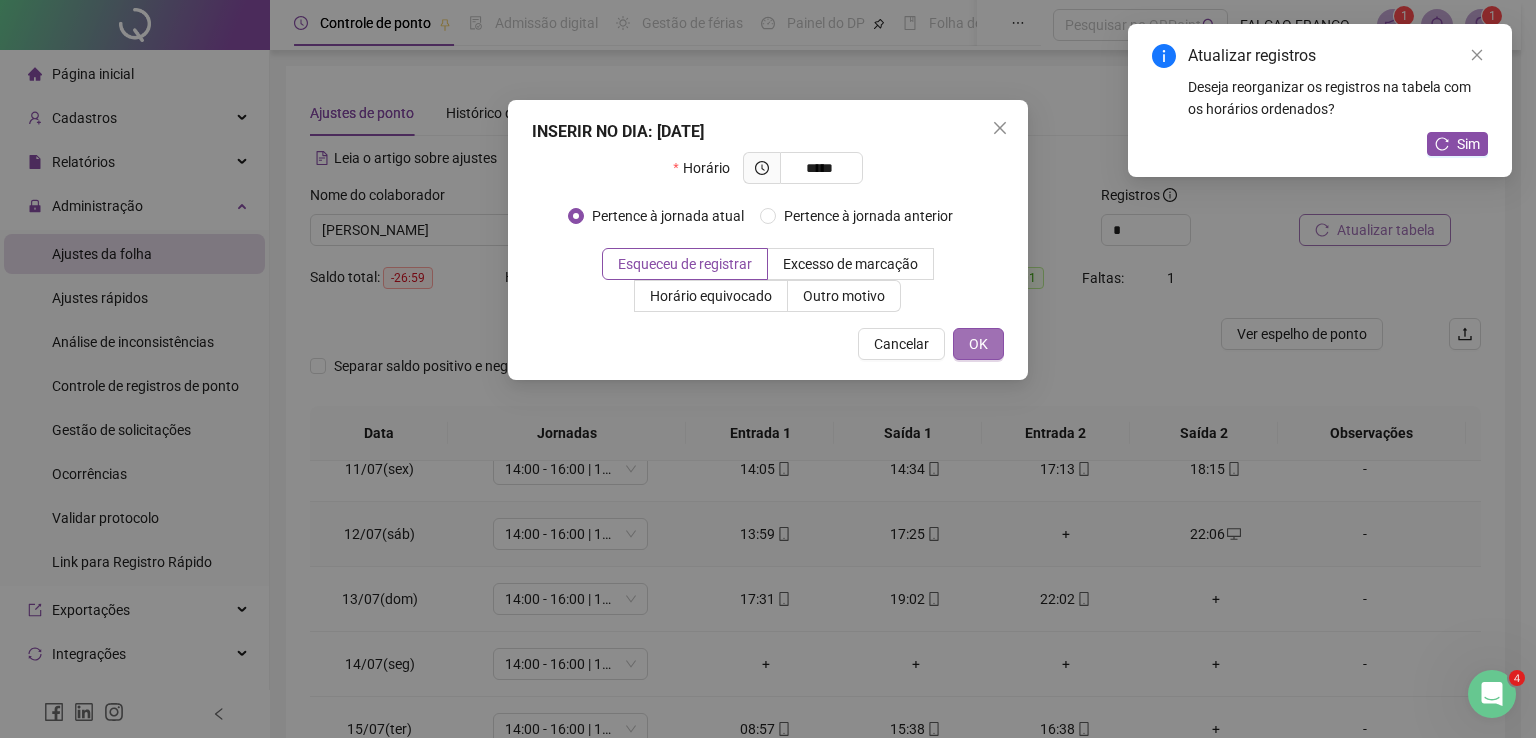 click on "OK" at bounding box center [978, 344] 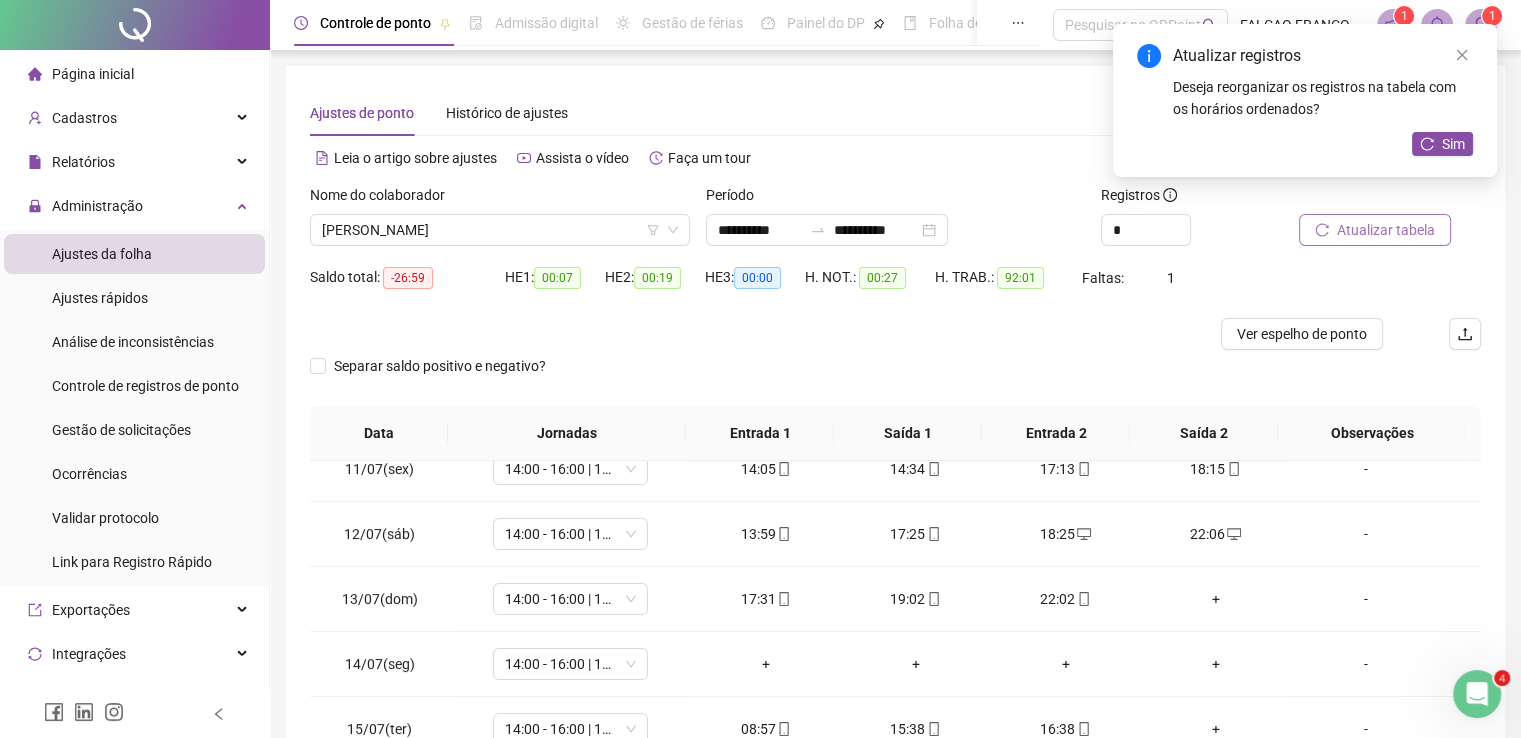 click on "-" at bounding box center (1365, 534) 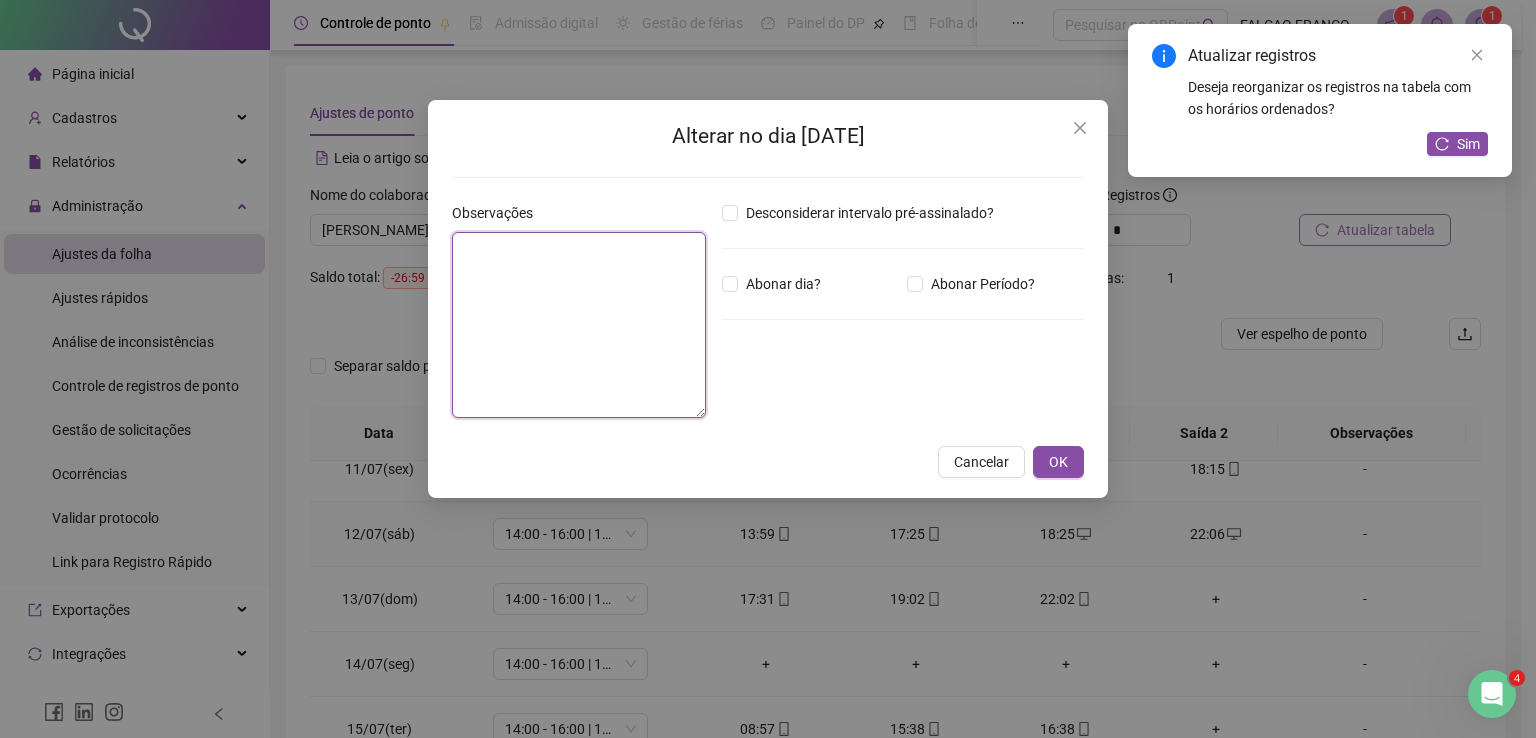 click at bounding box center [579, 325] 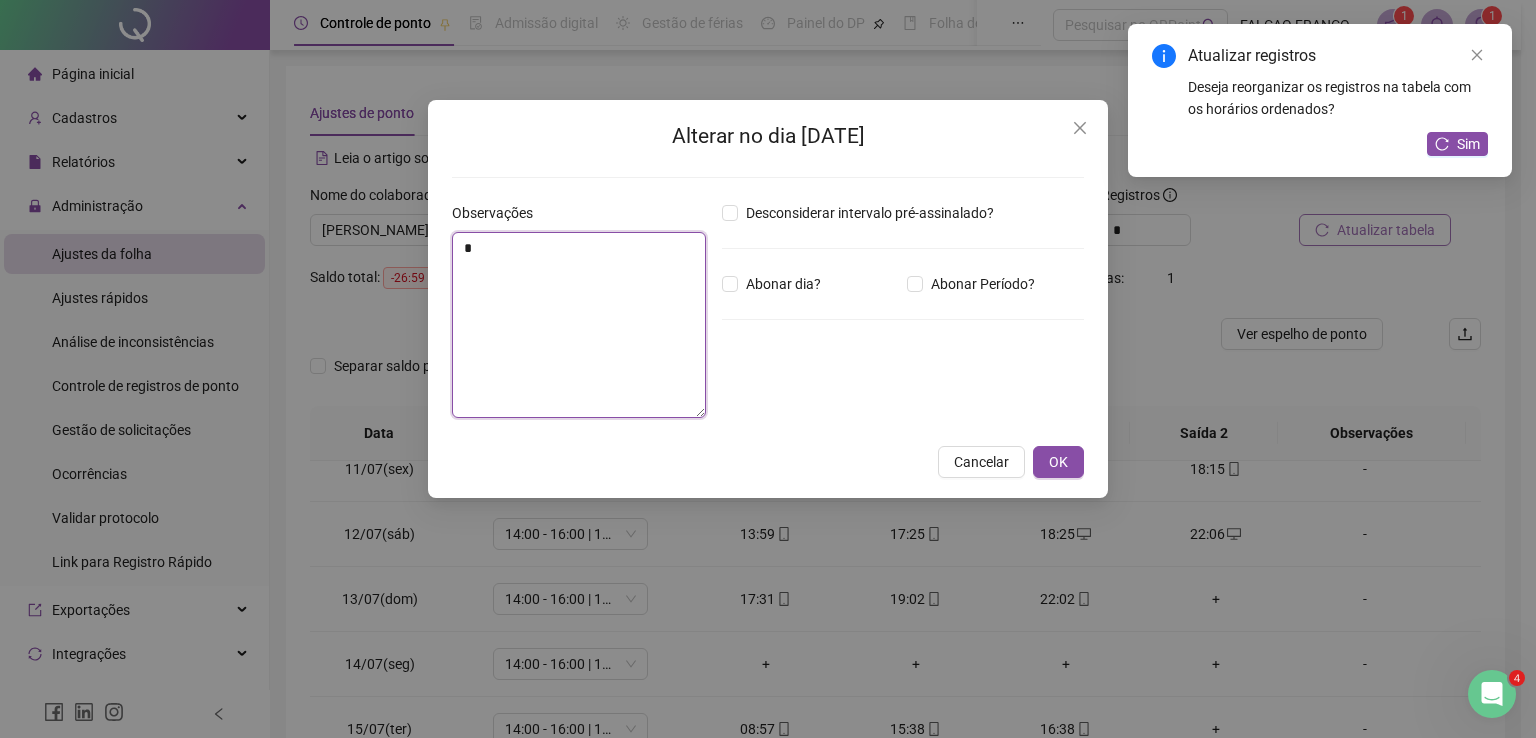 type on "**" 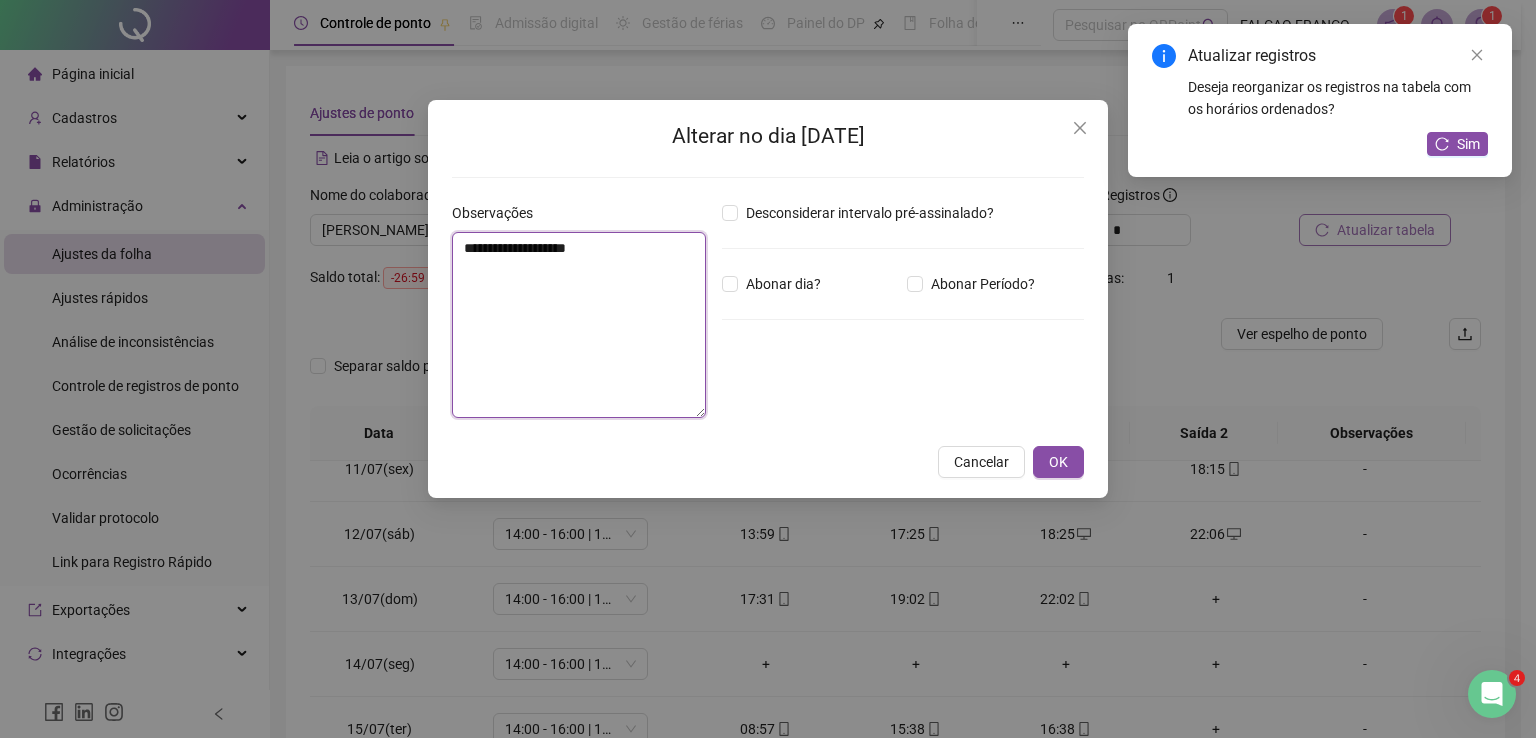 type on "**********" 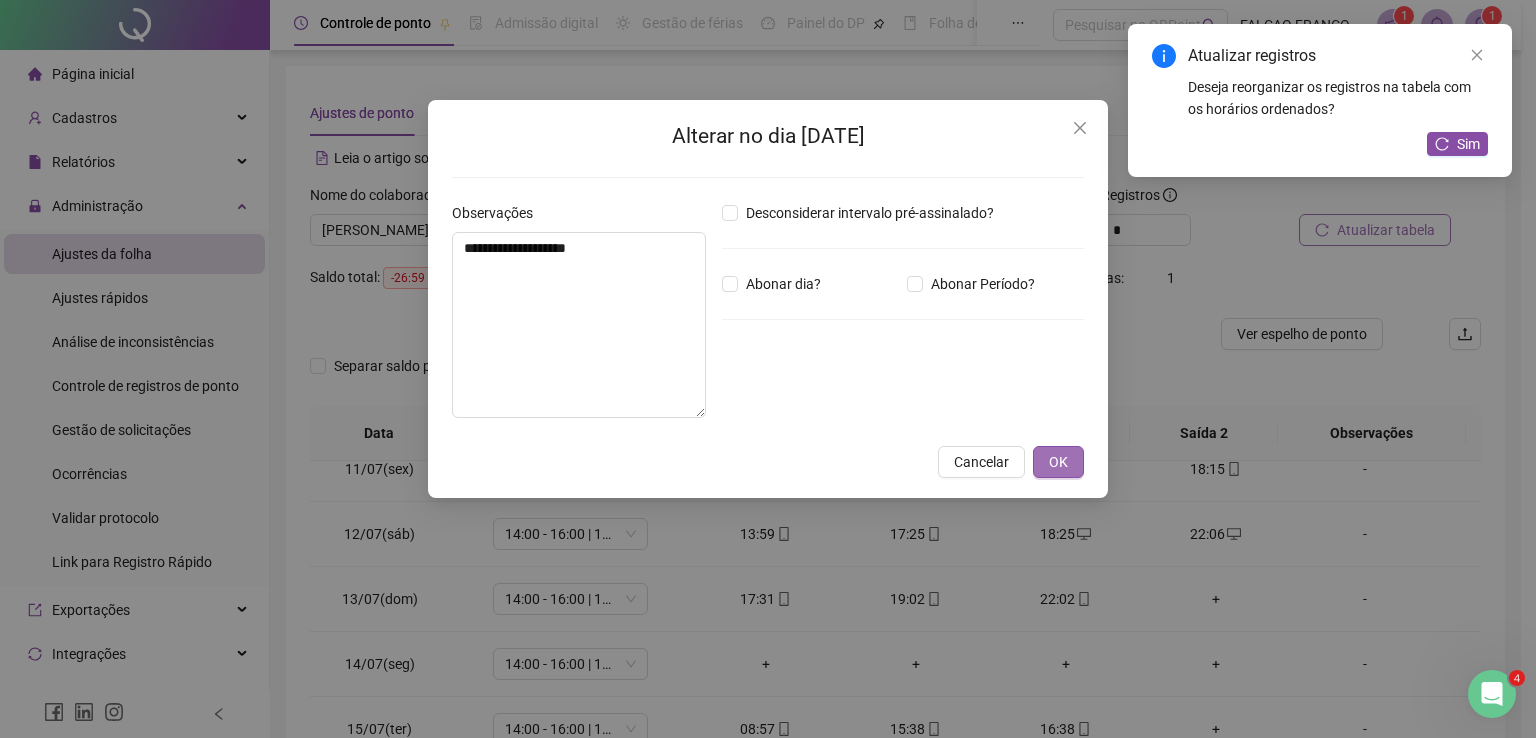 click on "OK" at bounding box center [1058, 462] 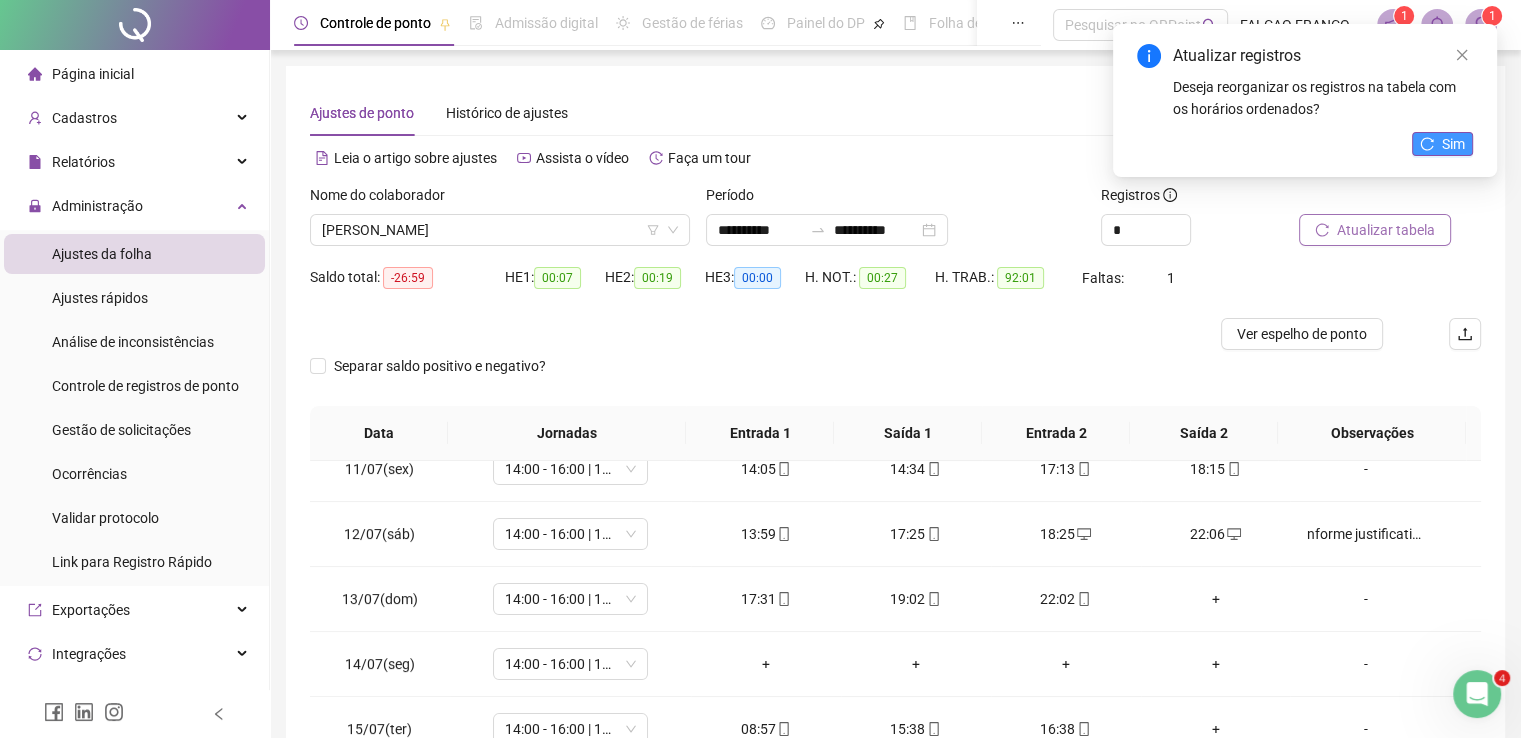 click on "Sim" at bounding box center (1442, 144) 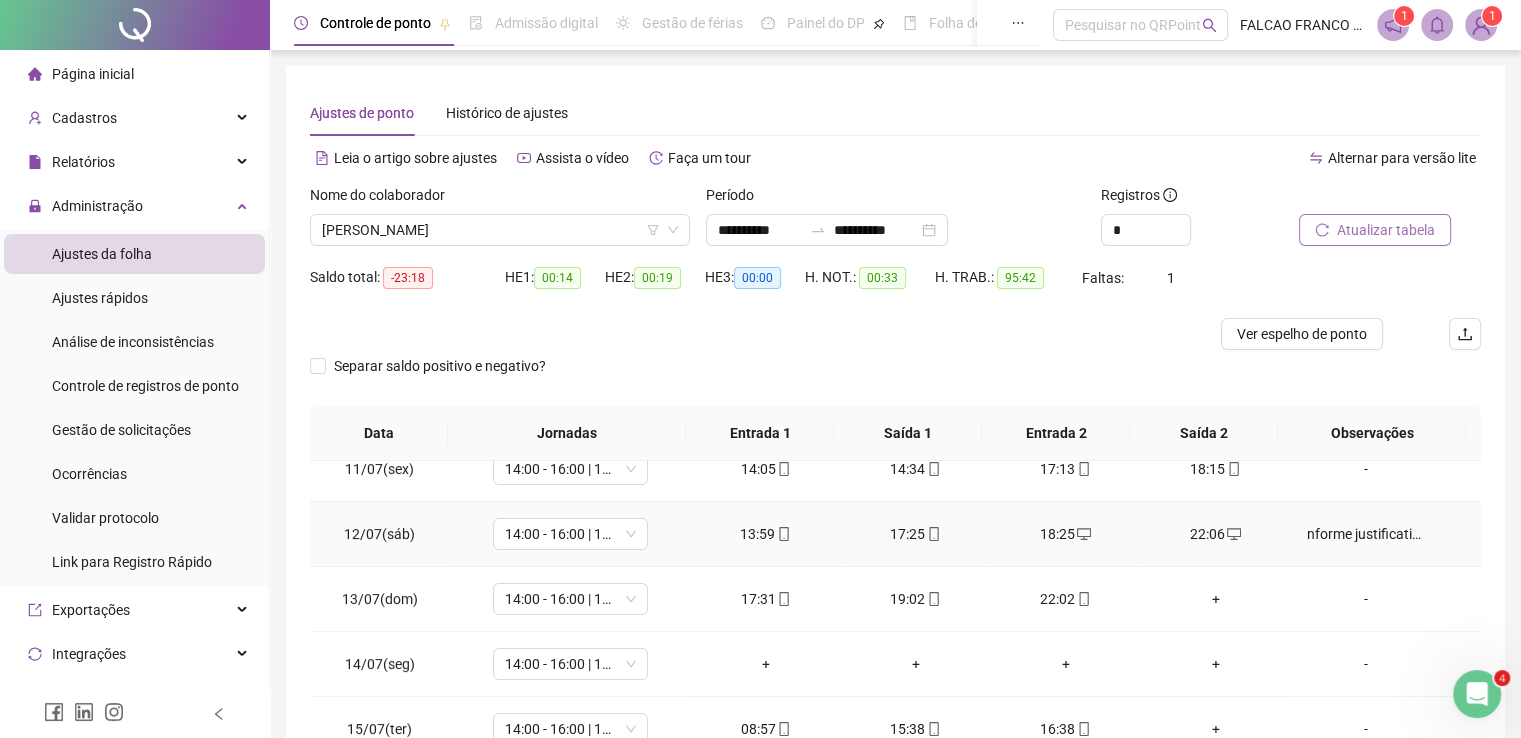 click on "+" at bounding box center [1216, 599] 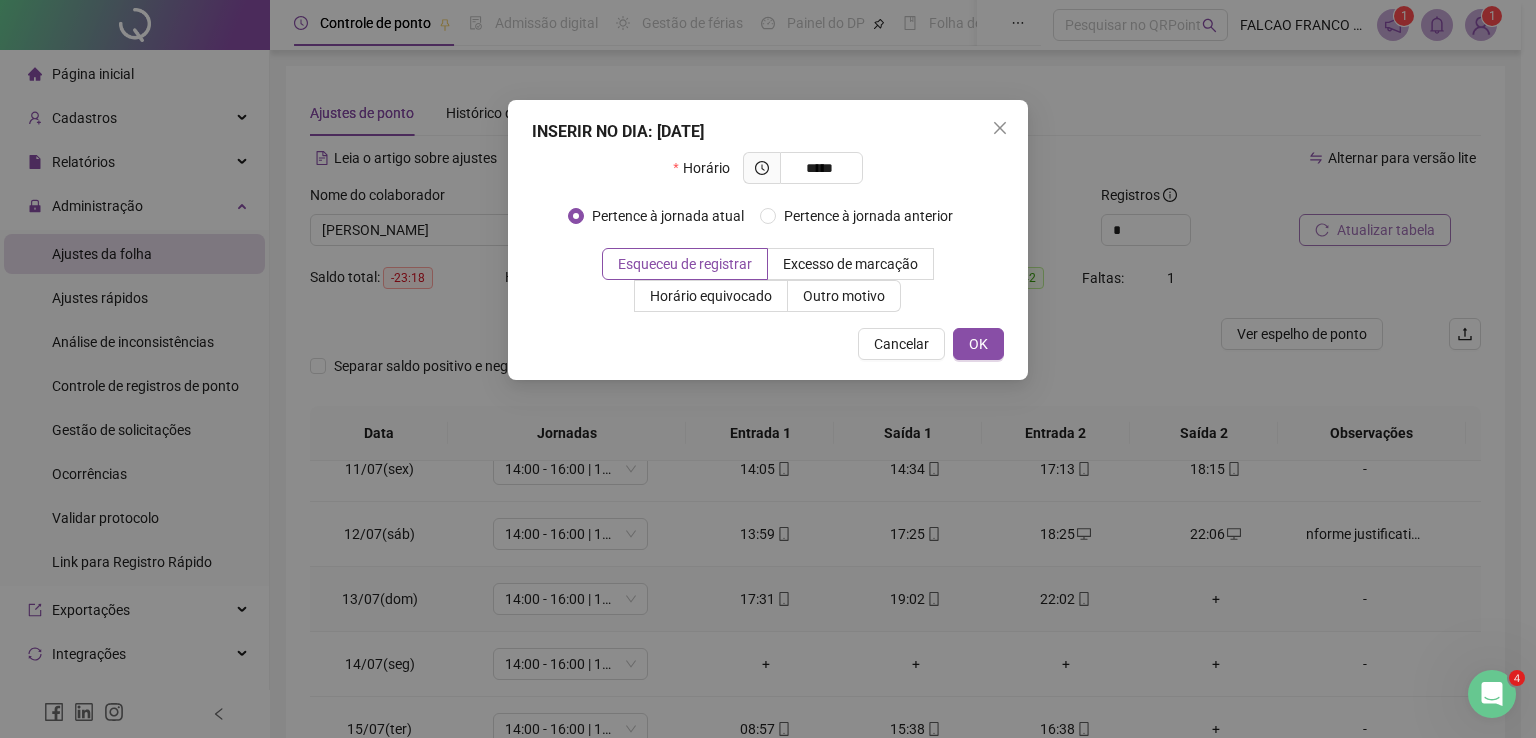 type on "*****" 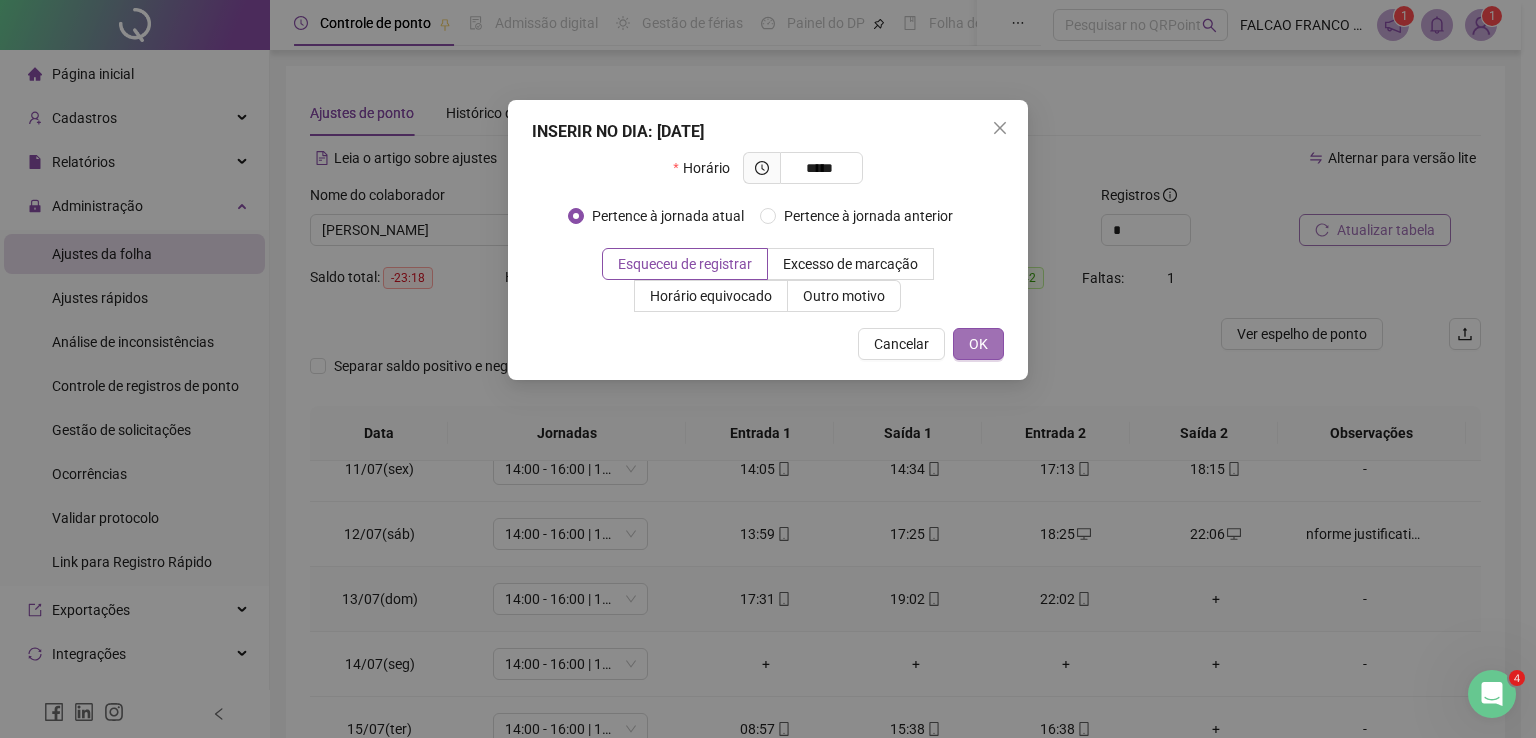 click on "OK" at bounding box center (978, 344) 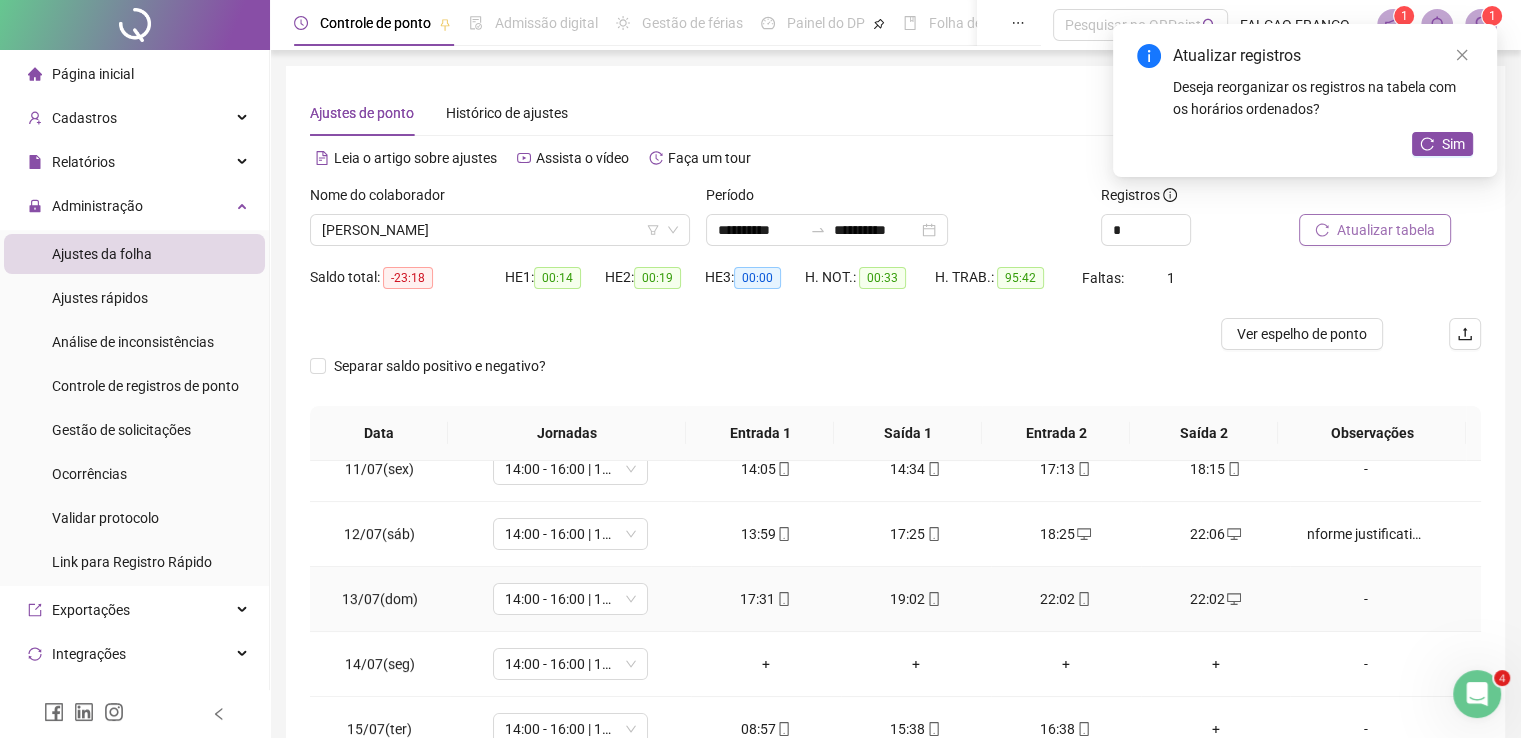 click on "22:02" at bounding box center [1066, 599] 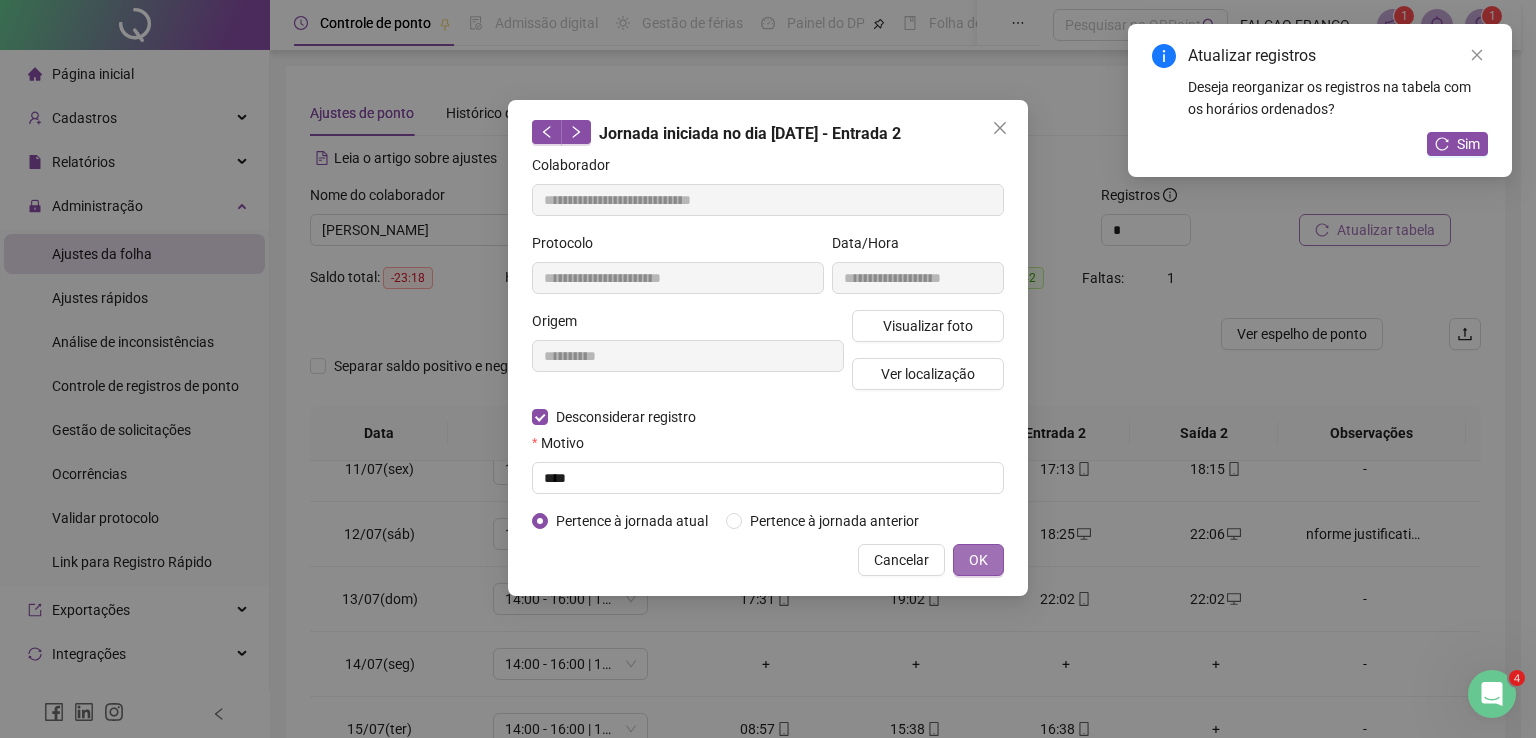 click on "OK" at bounding box center [978, 560] 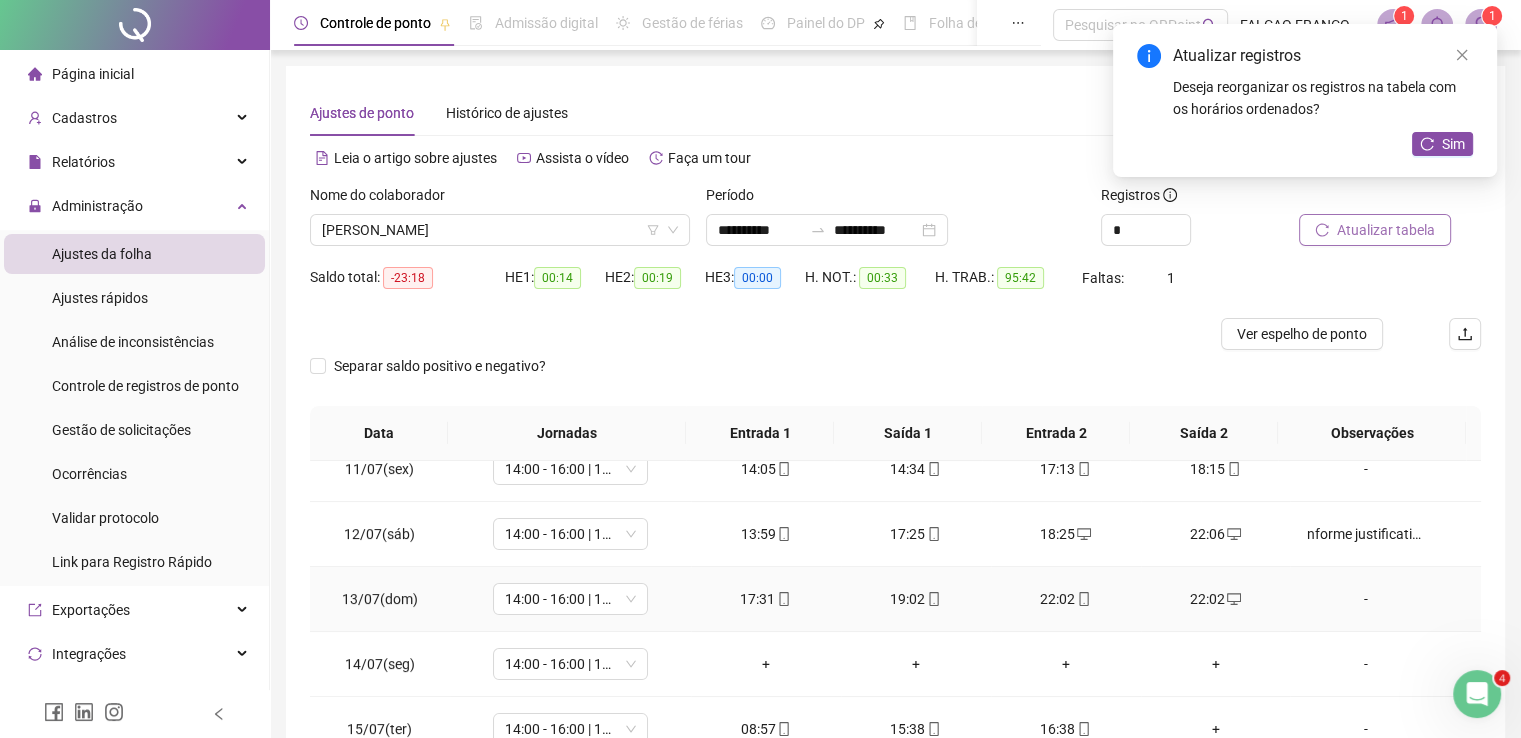 click on "22:02" at bounding box center [1066, 599] 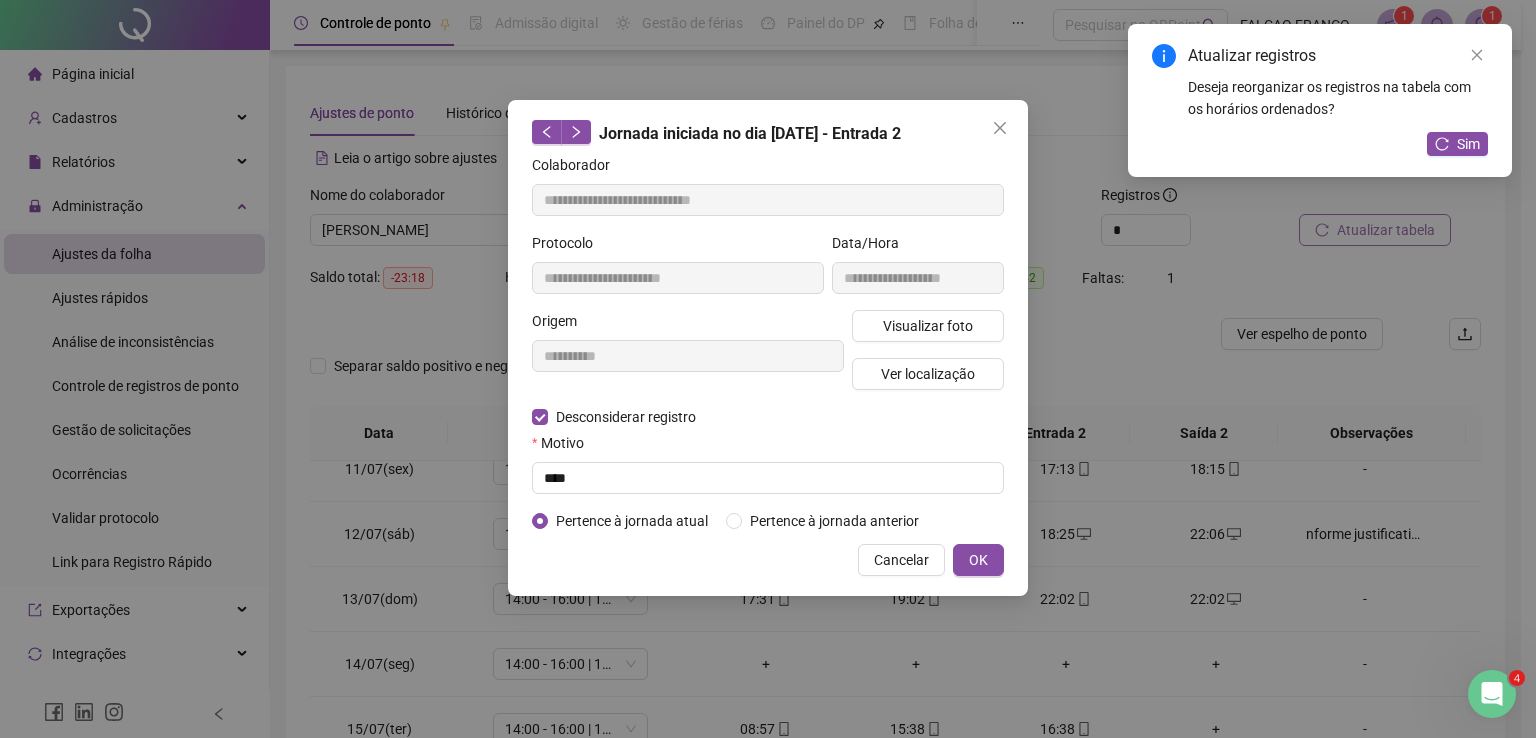 type on "**********" 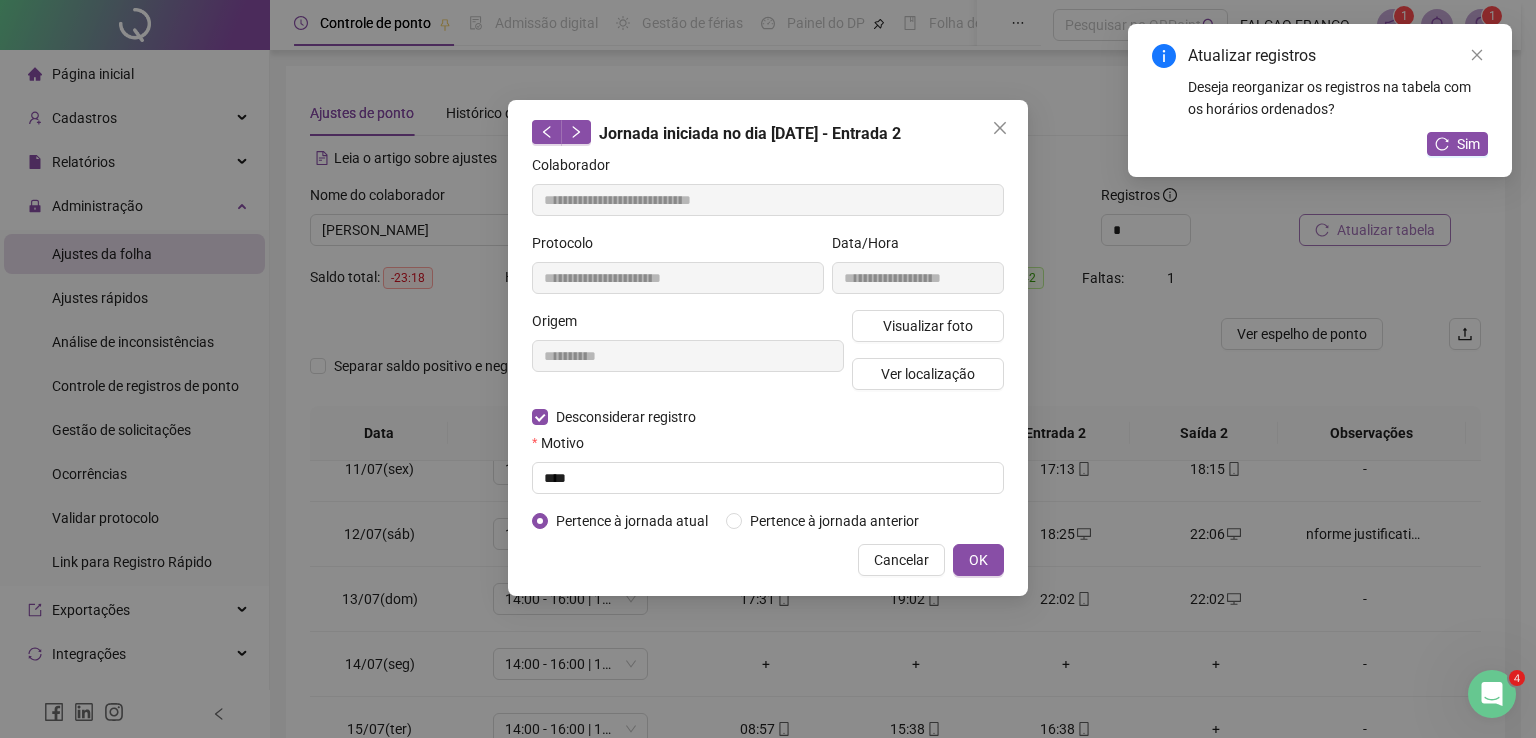 type on "**********" 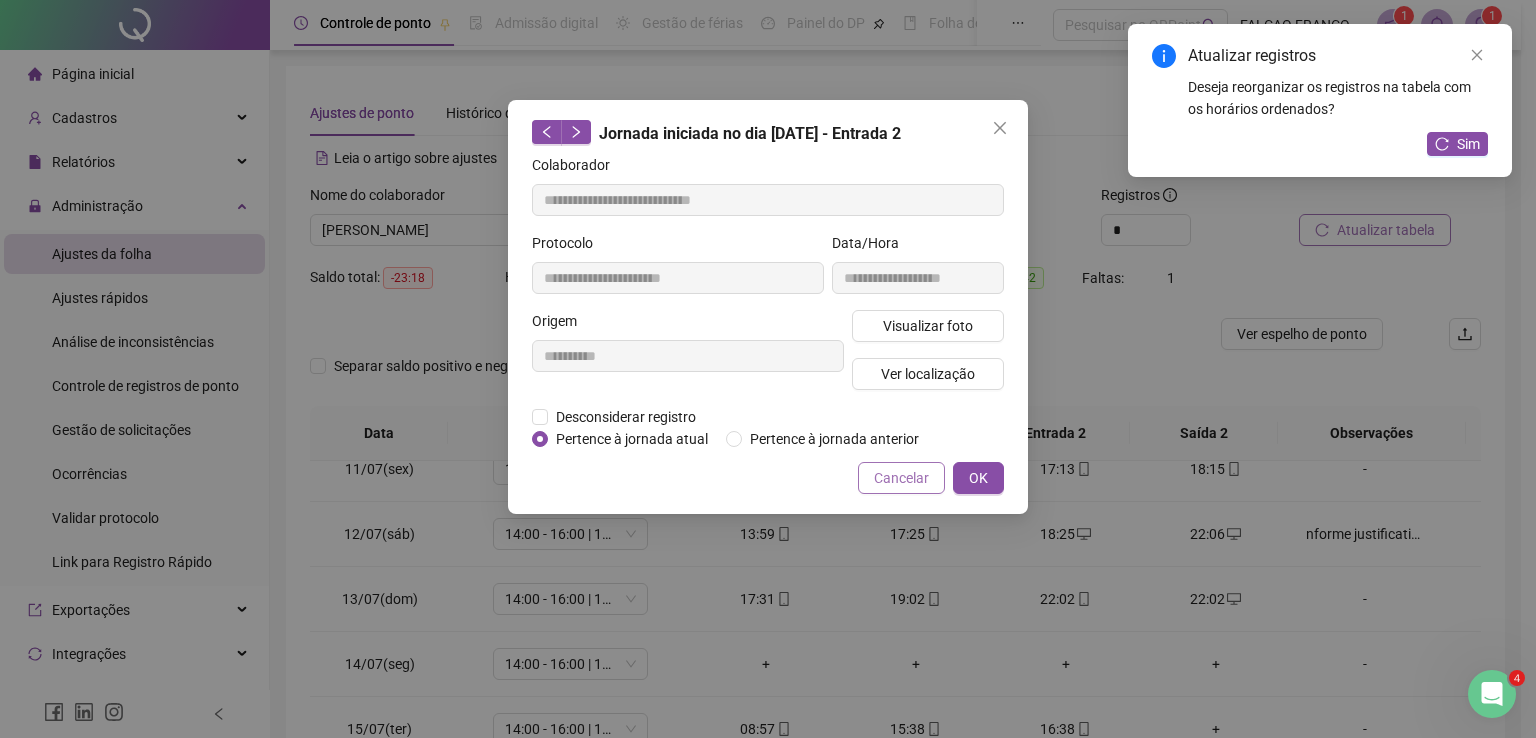click on "Cancelar" at bounding box center [901, 478] 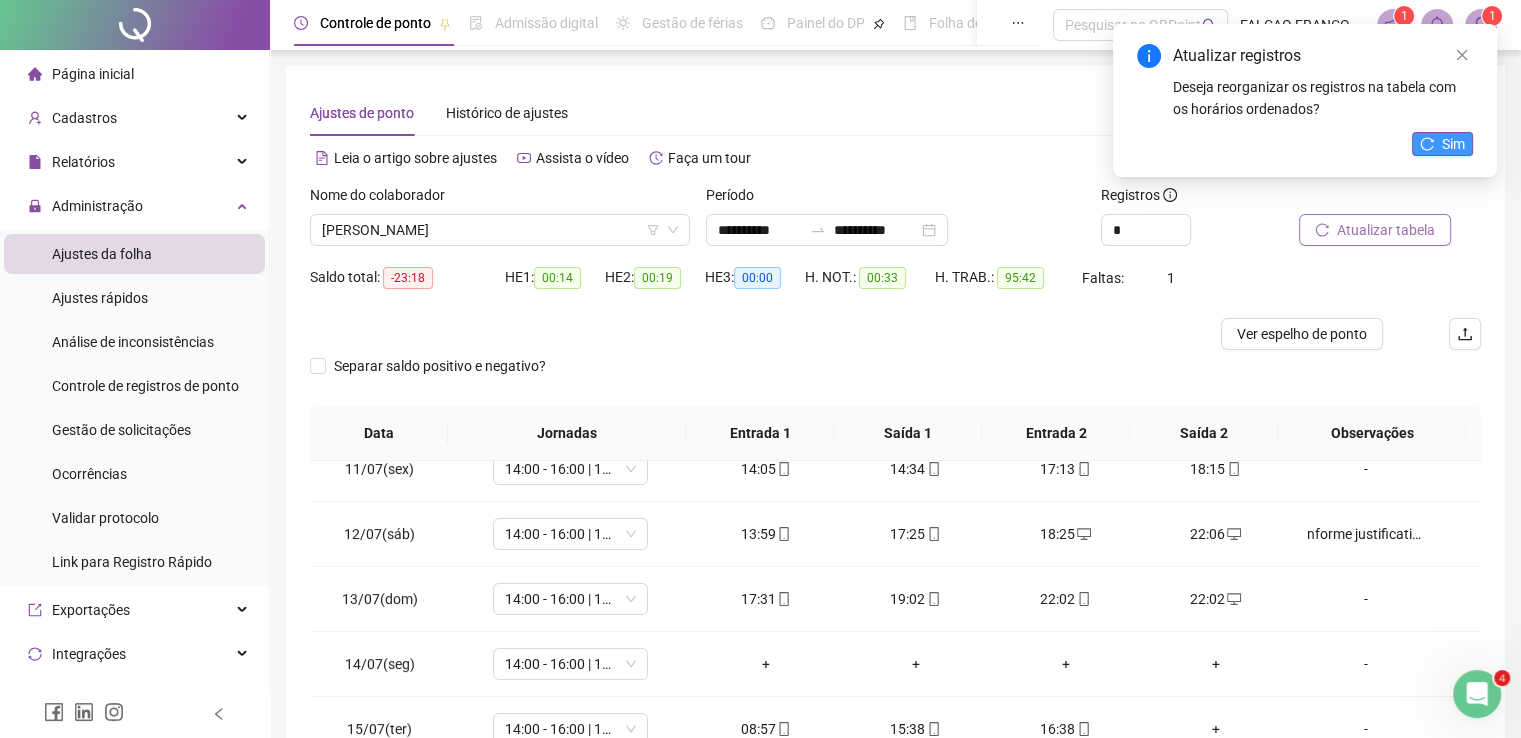 click 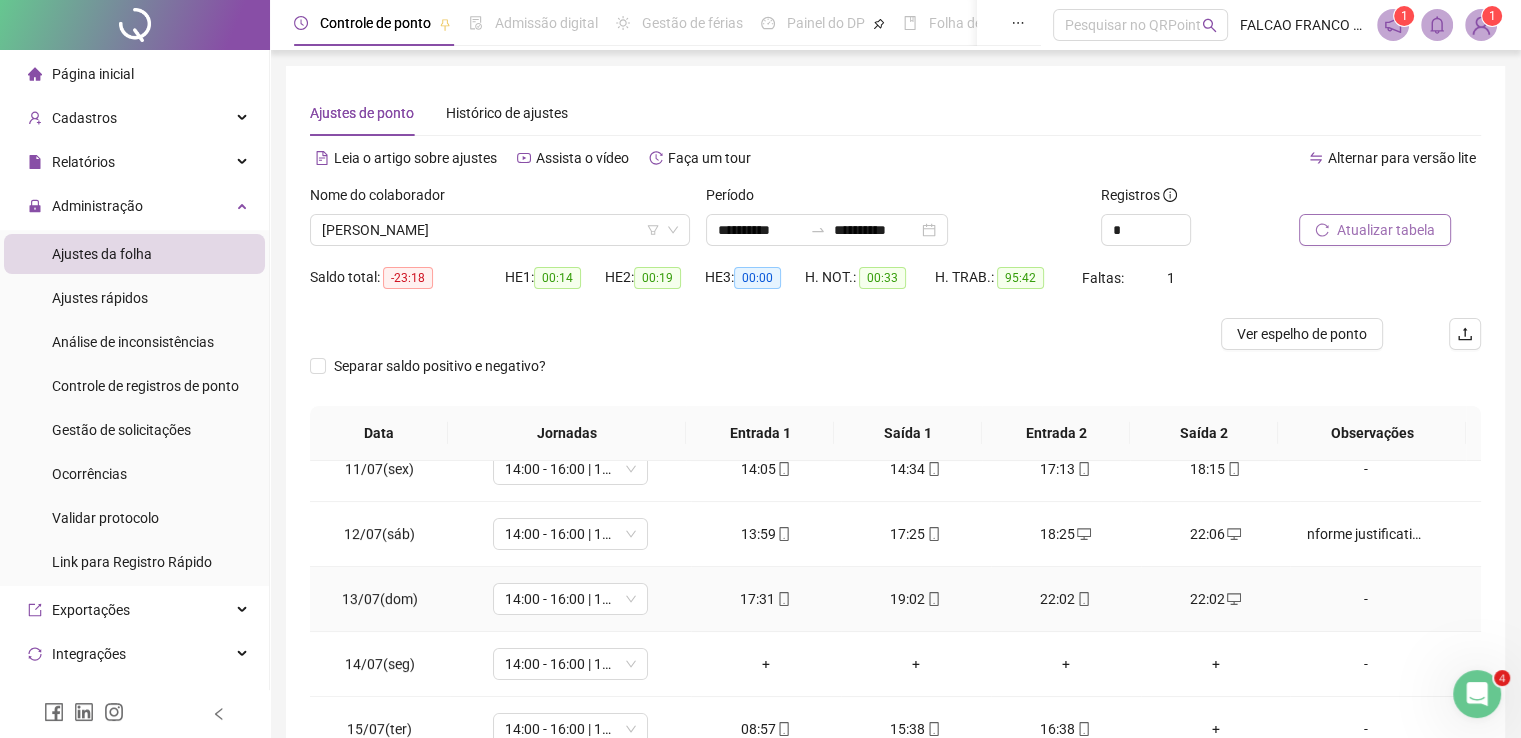 click on "-" at bounding box center (1365, 599) 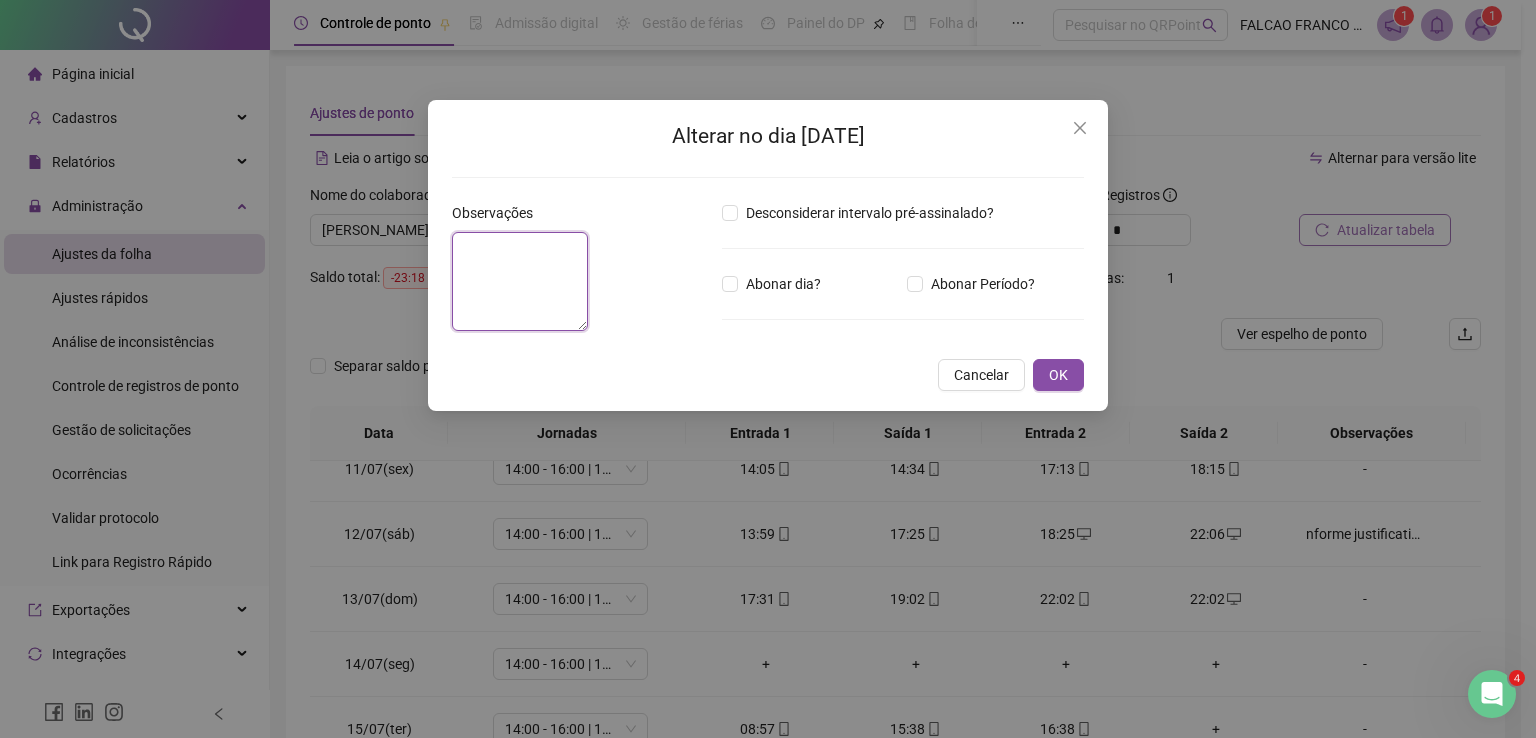 click at bounding box center (520, 281) 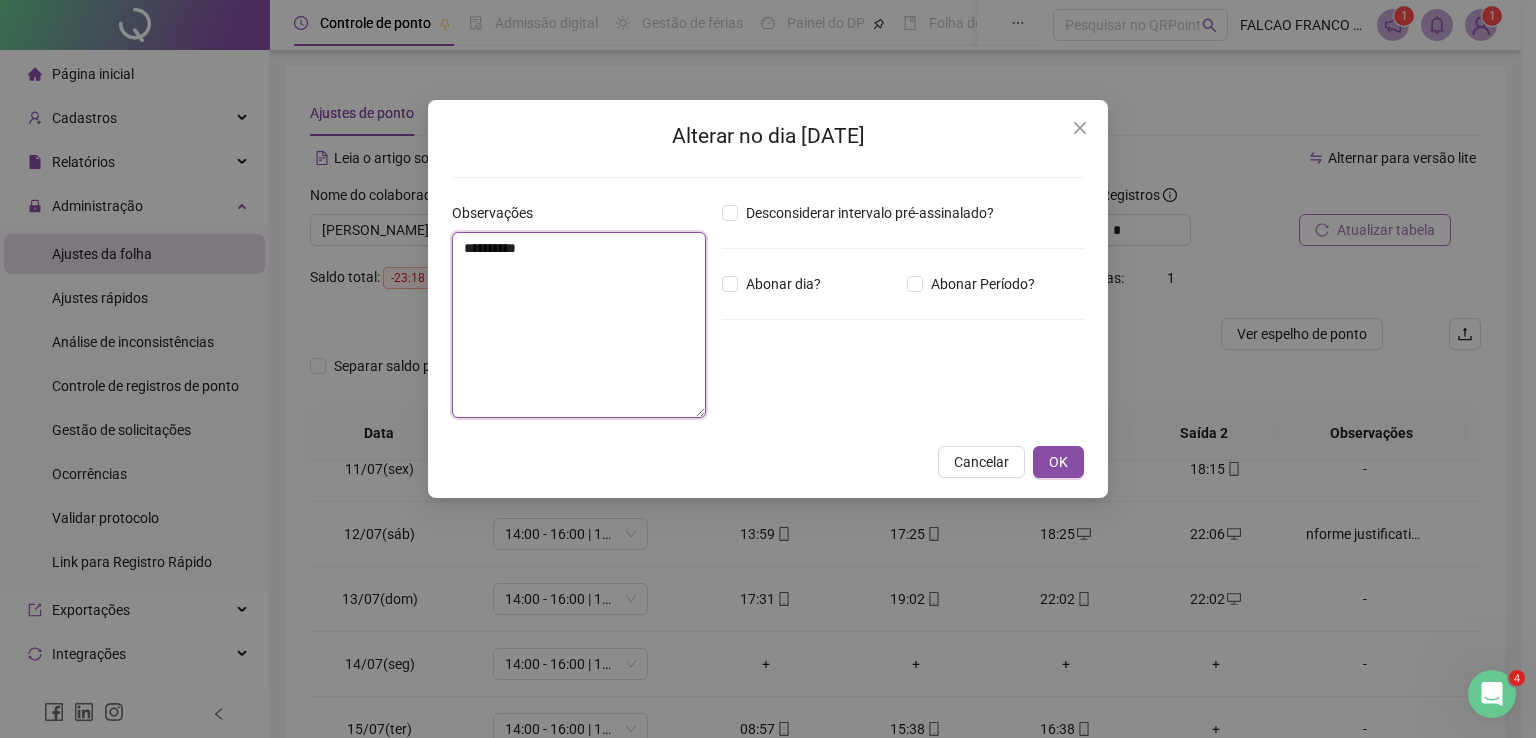 type on "**********" 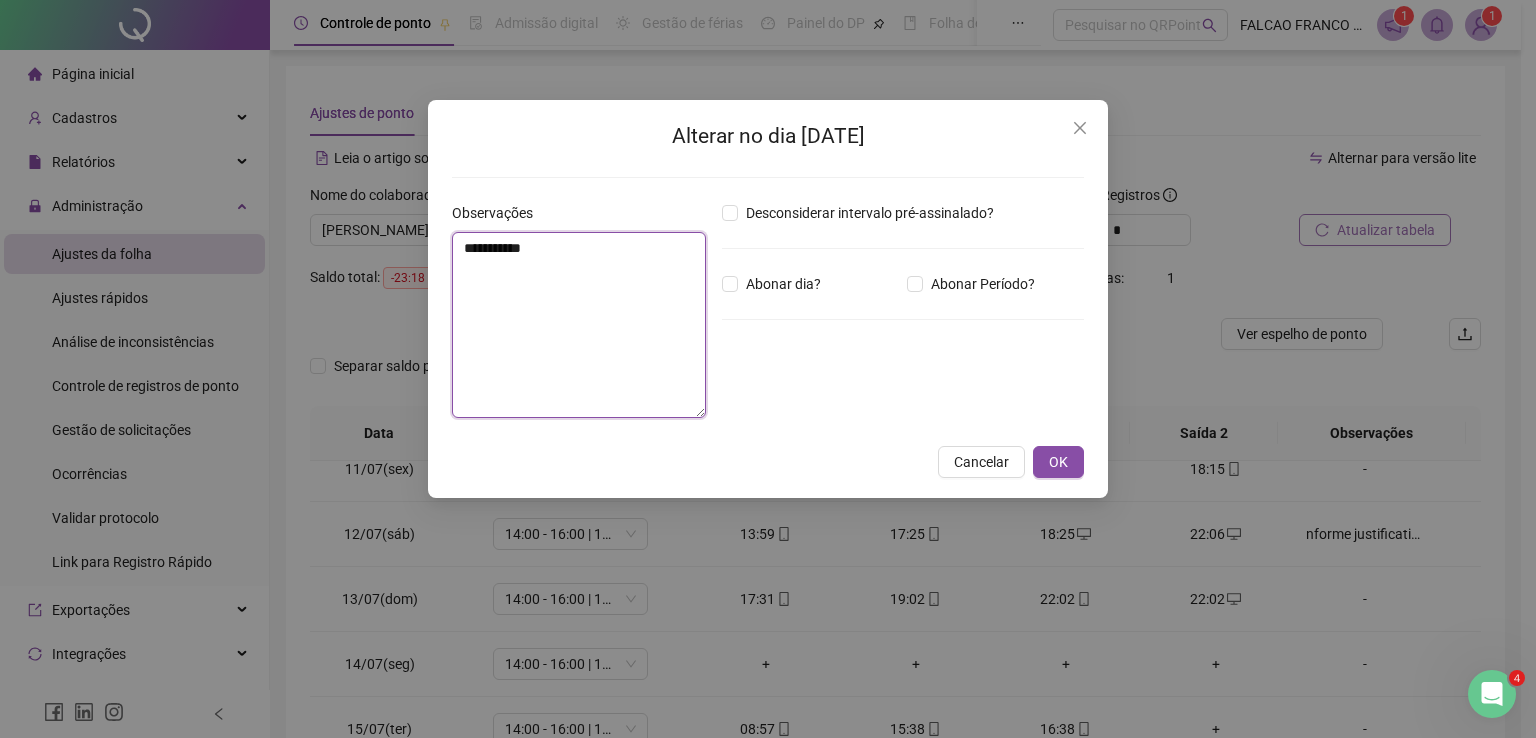 type on "**********" 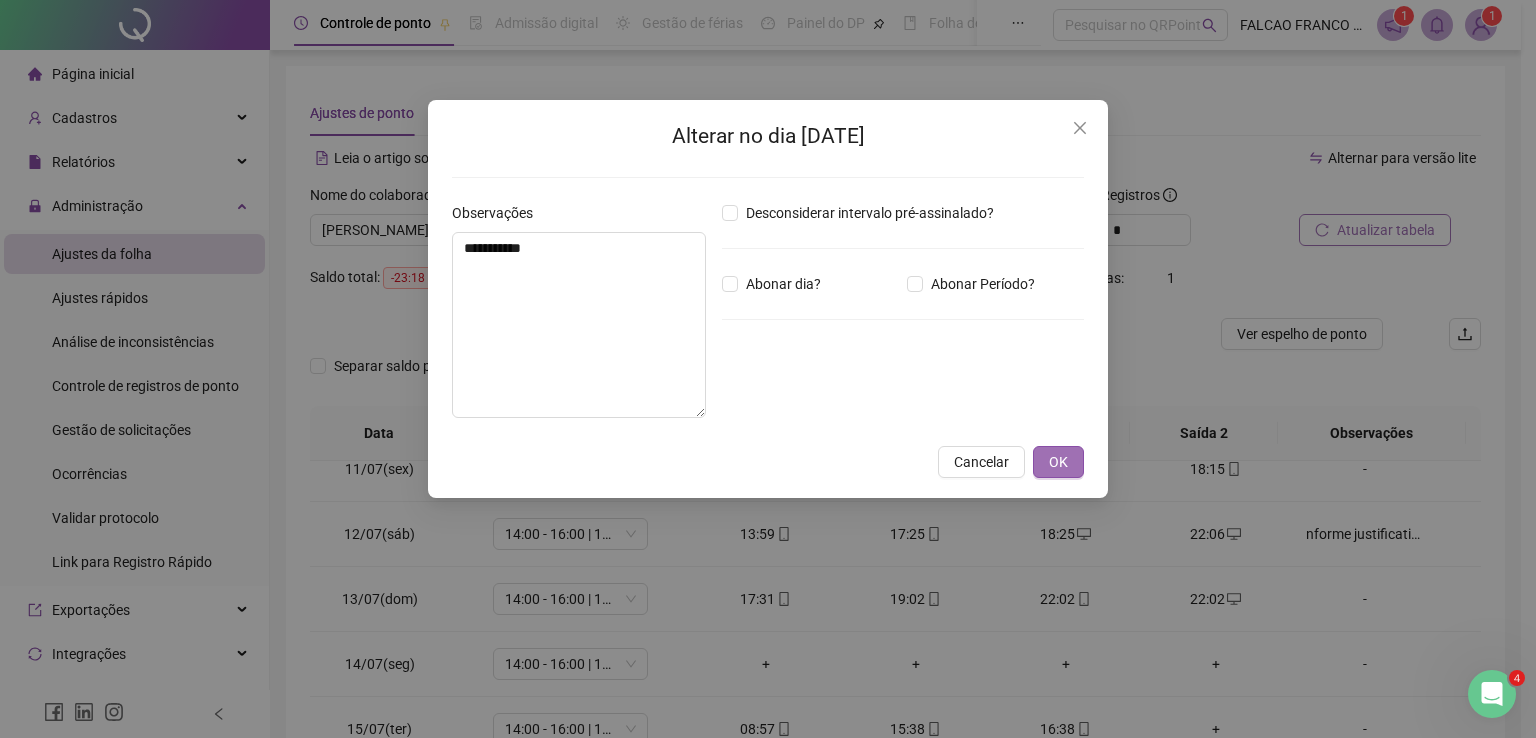 click on "OK" at bounding box center [1058, 462] 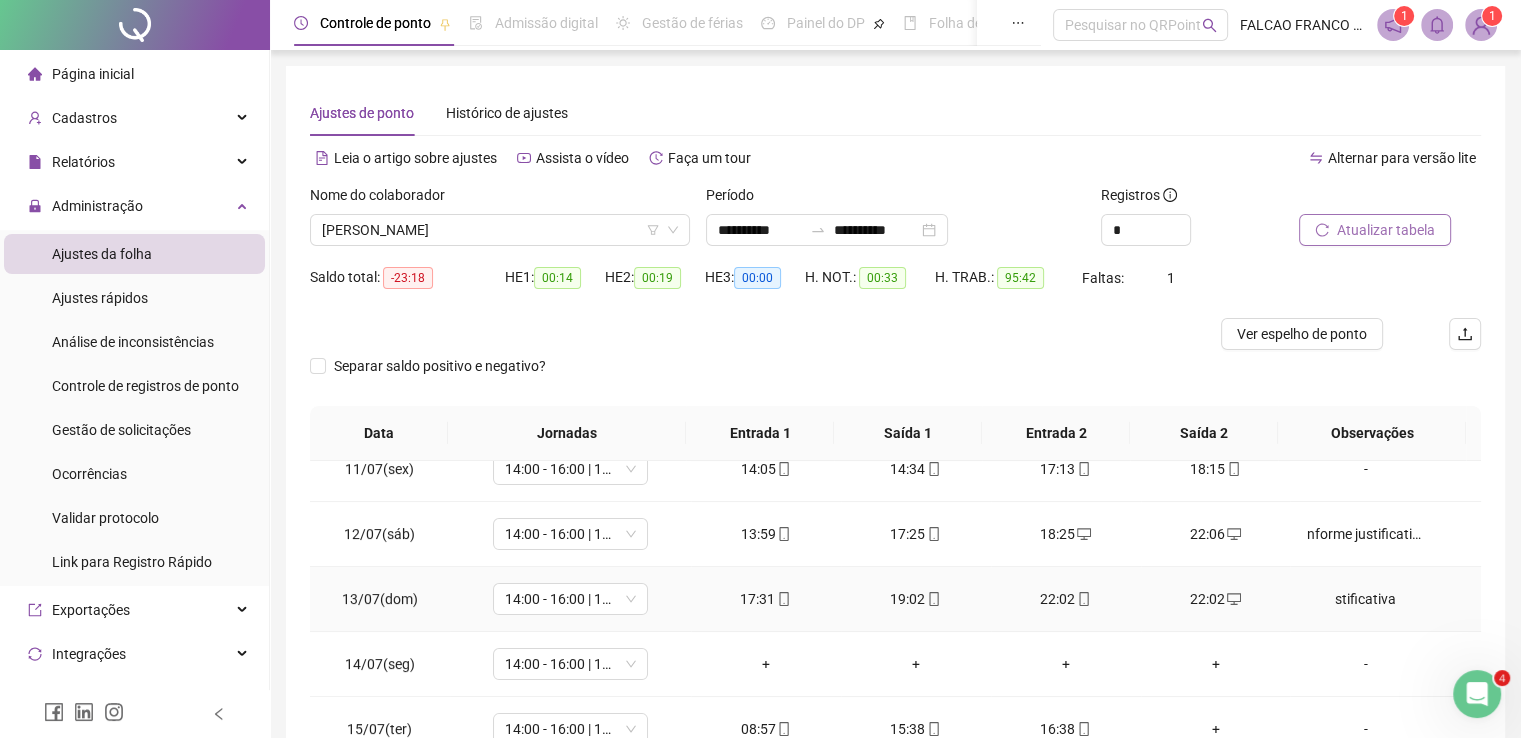 click on "22:02" at bounding box center [1066, 599] 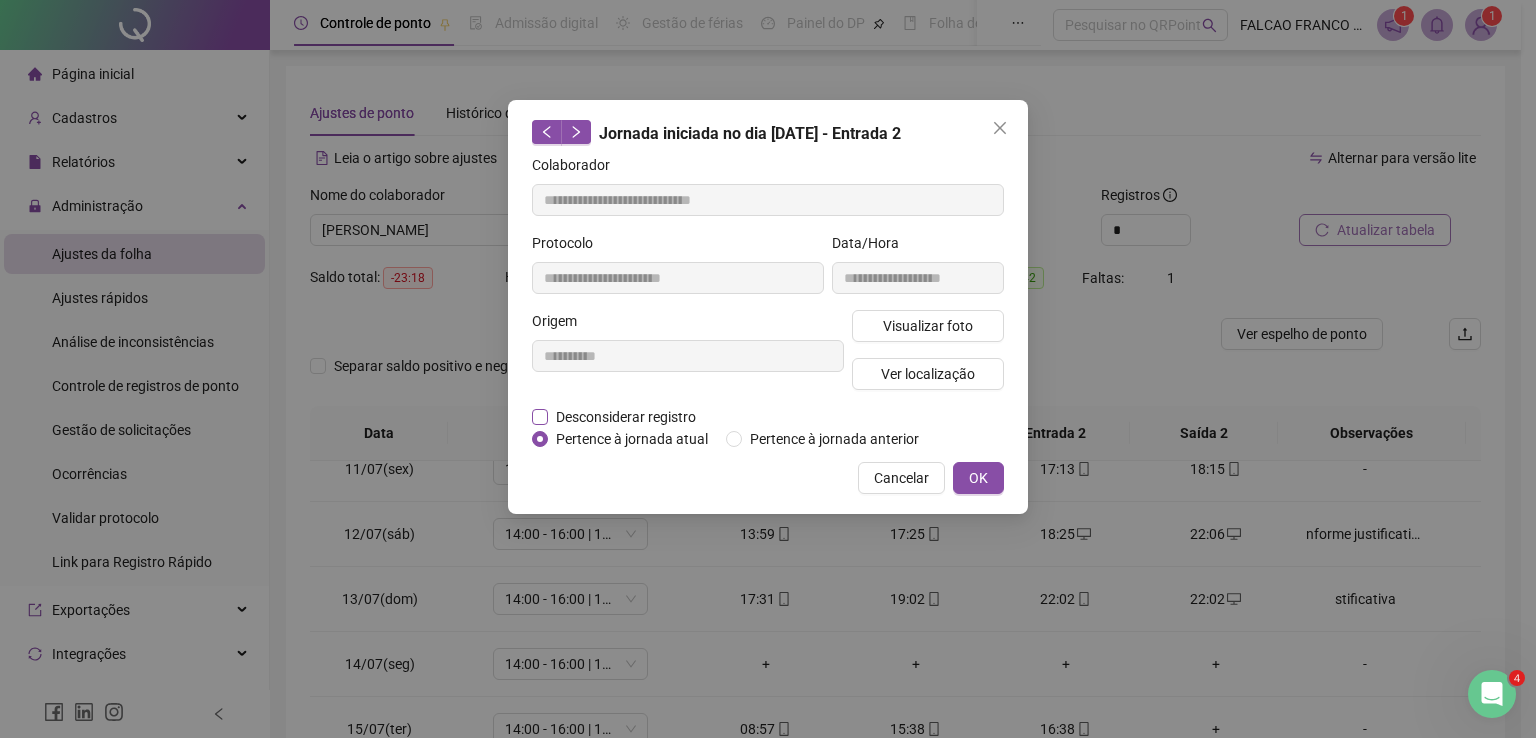 click on "Desconsiderar registro" at bounding box center (626, 417) 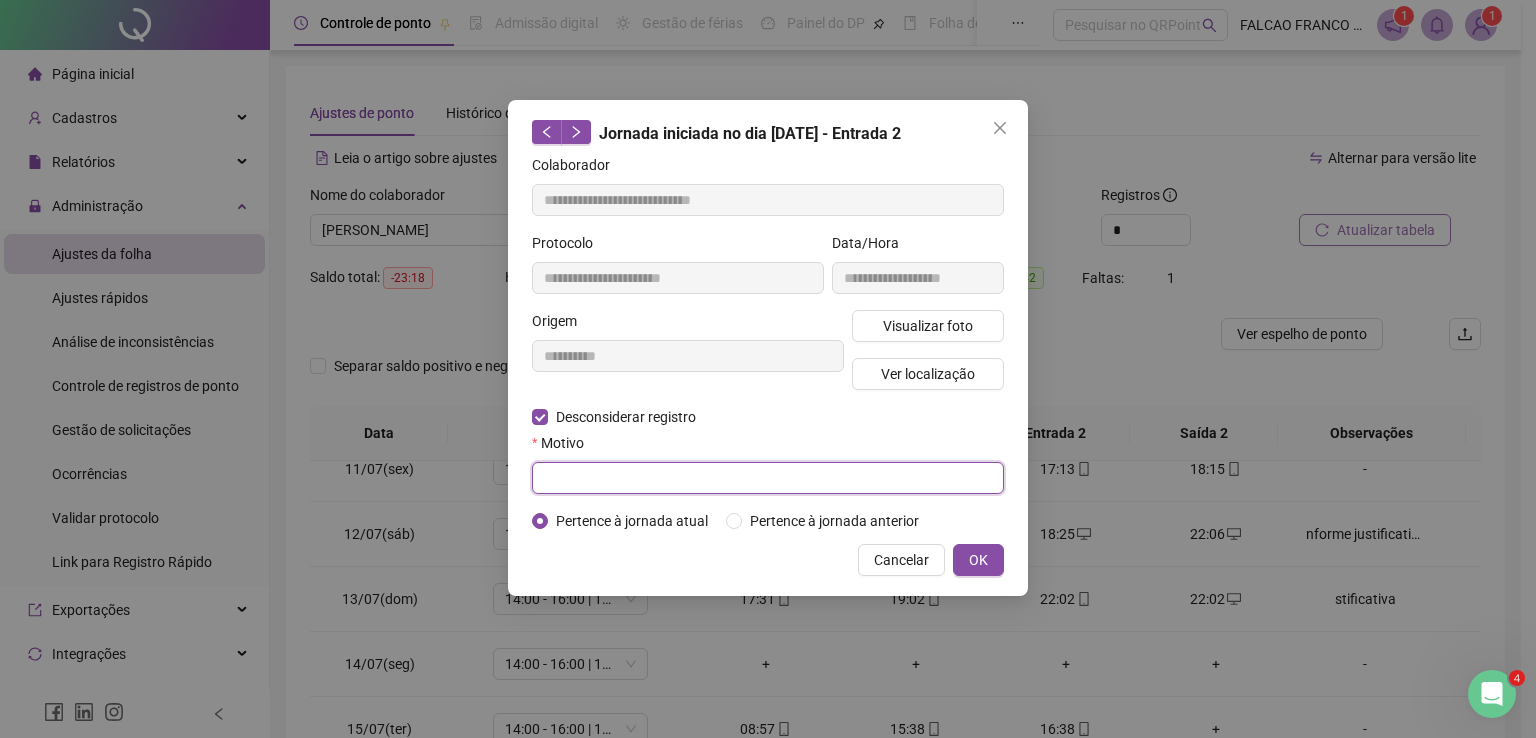 click at bounding box center (768, 478) 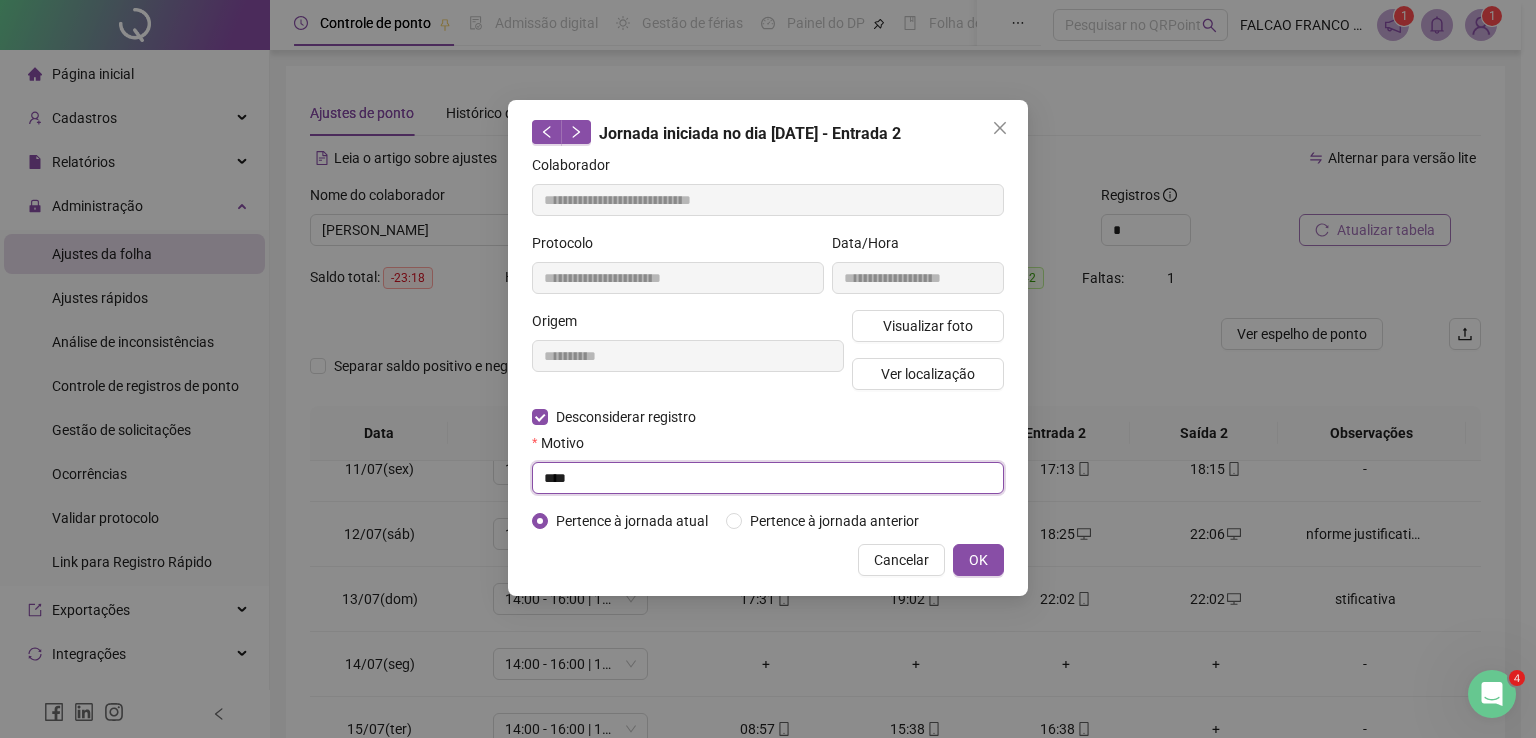 type on "****" 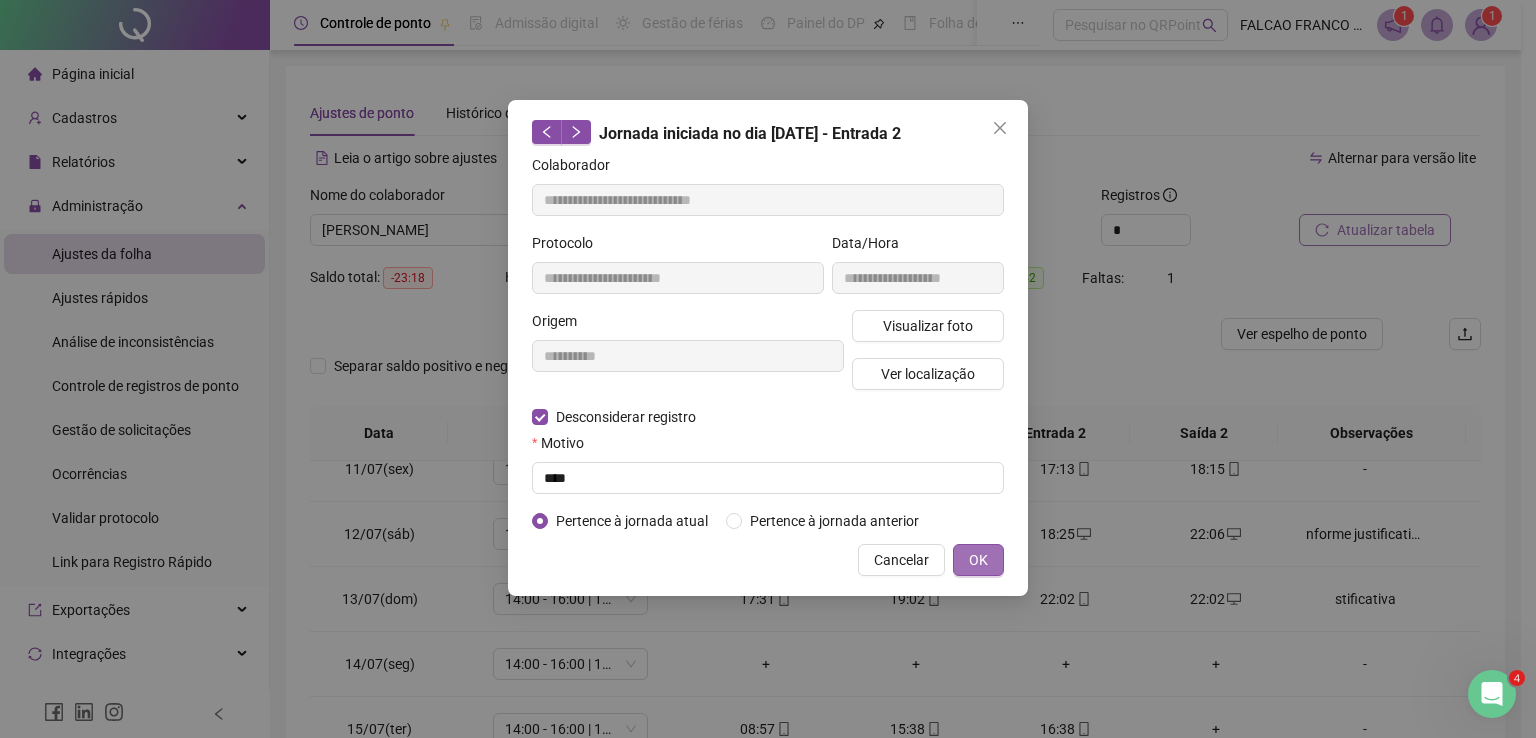 click on "OK" at bounding box center [978, 560] 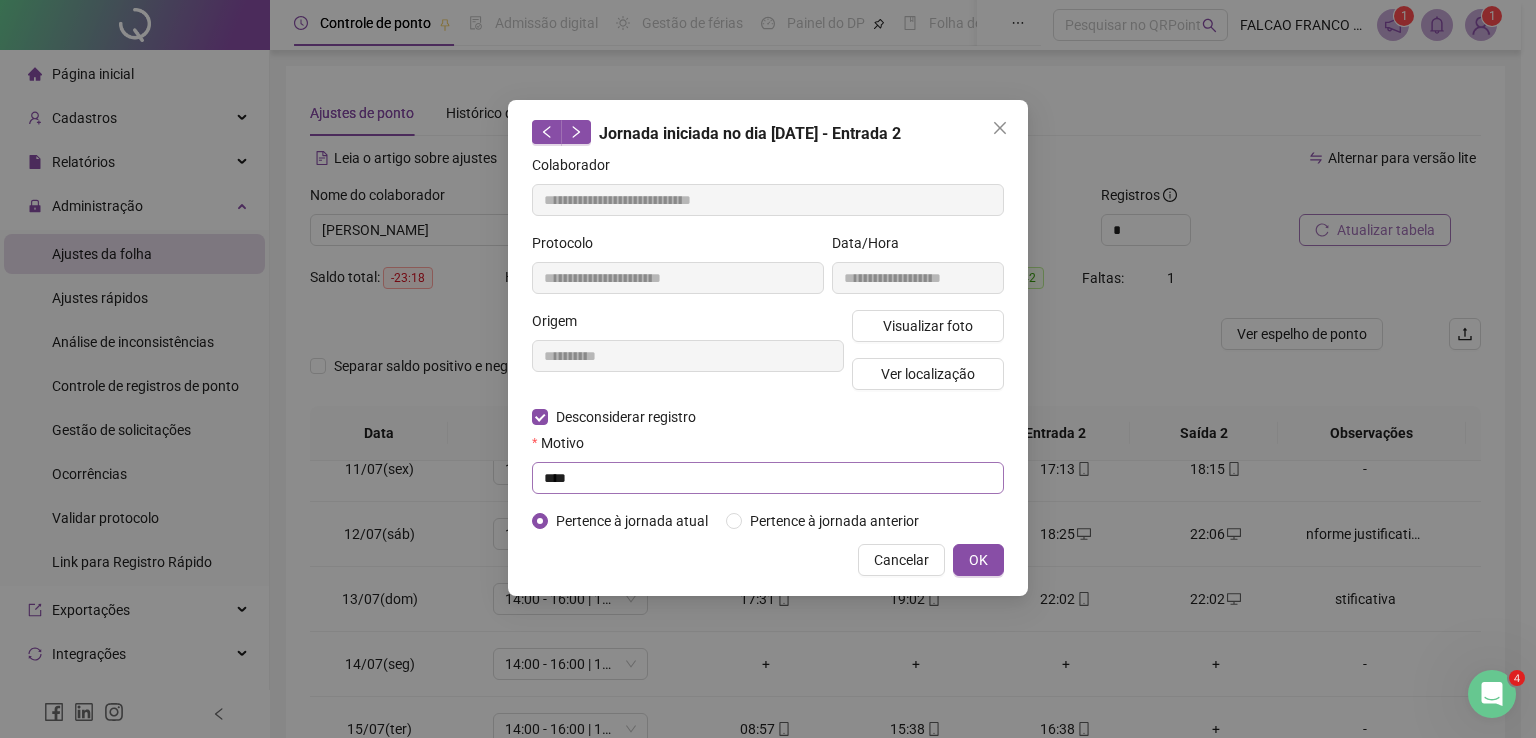 click on "OK" at bounding box center [978, 560] 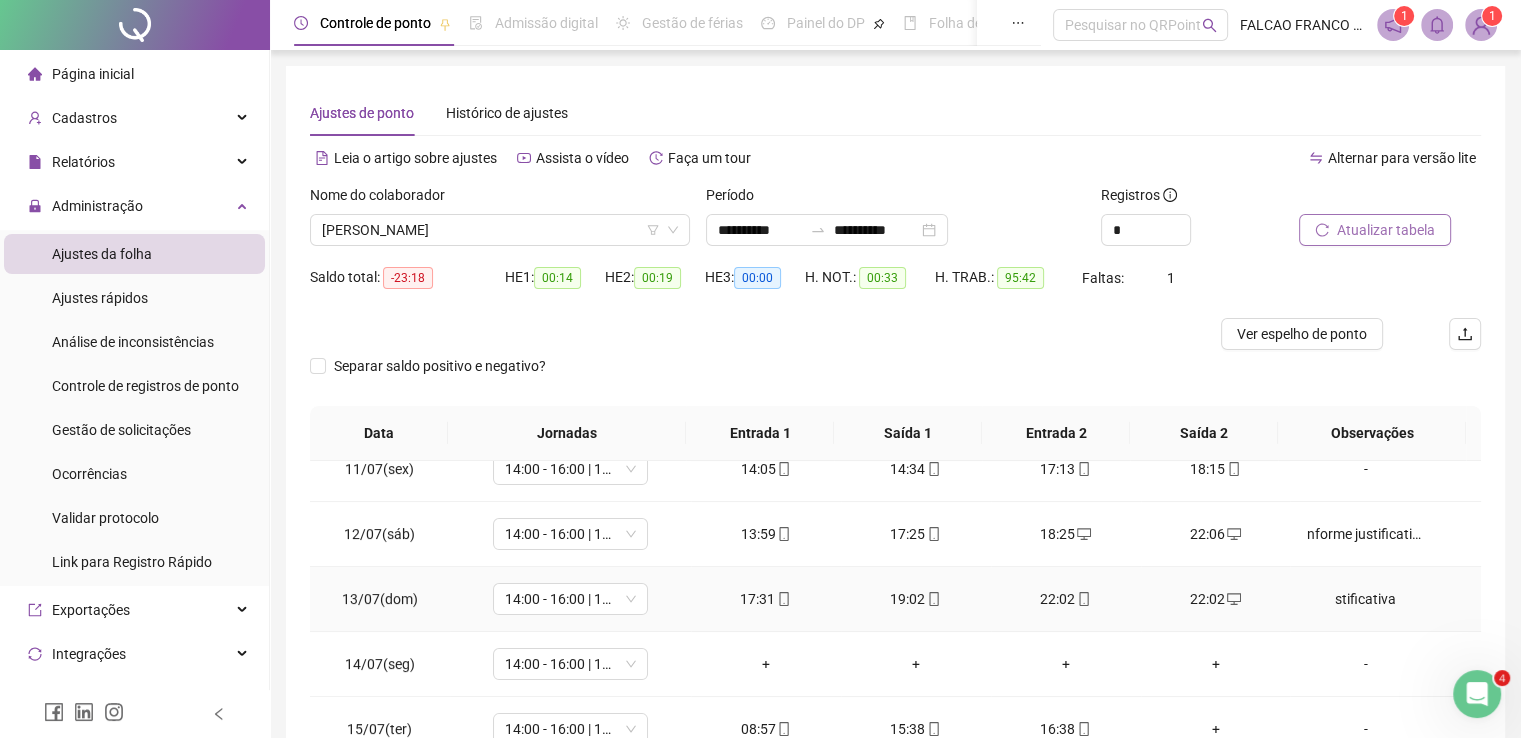 click on "stificativa" at bounding box center [1365, 599] 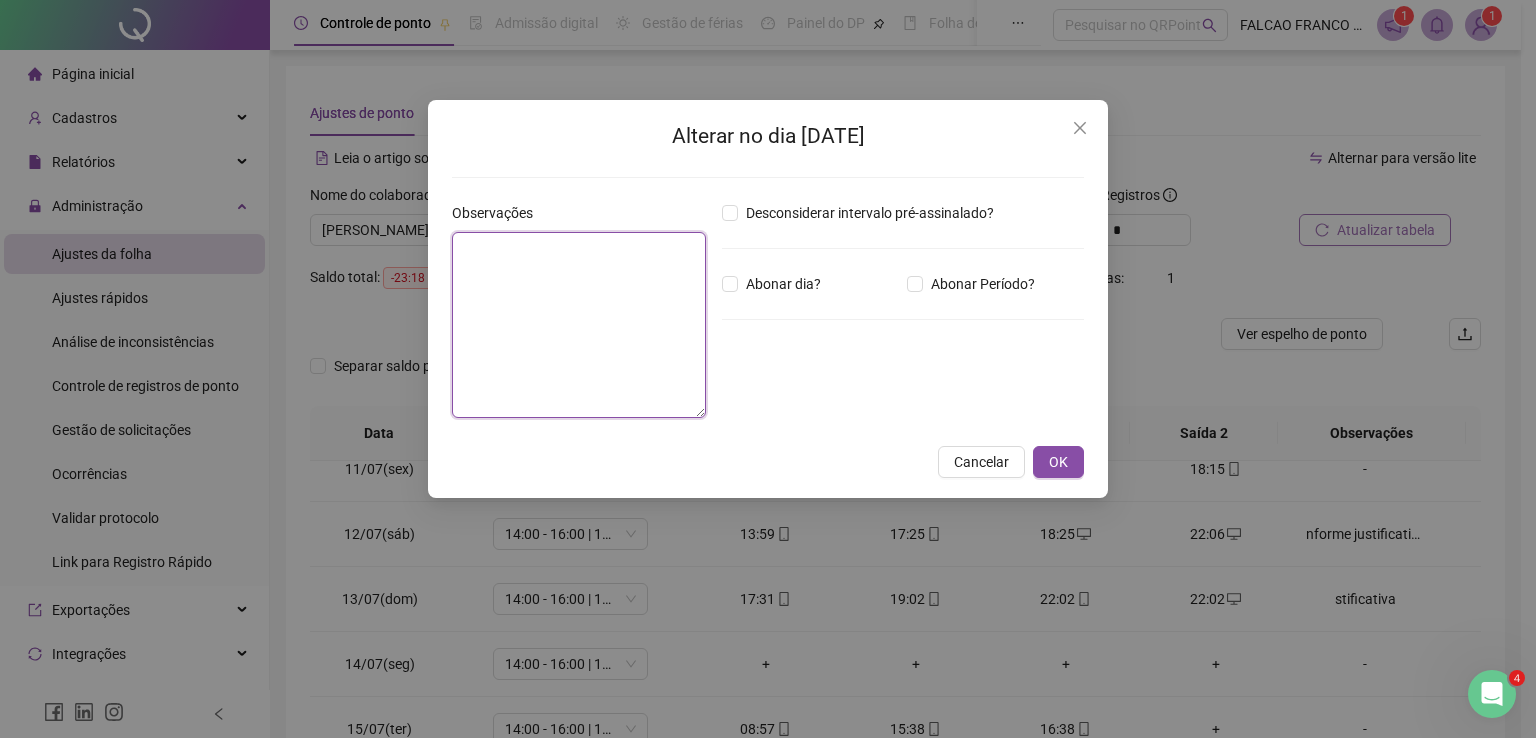 click at bounding box center (579, 325) 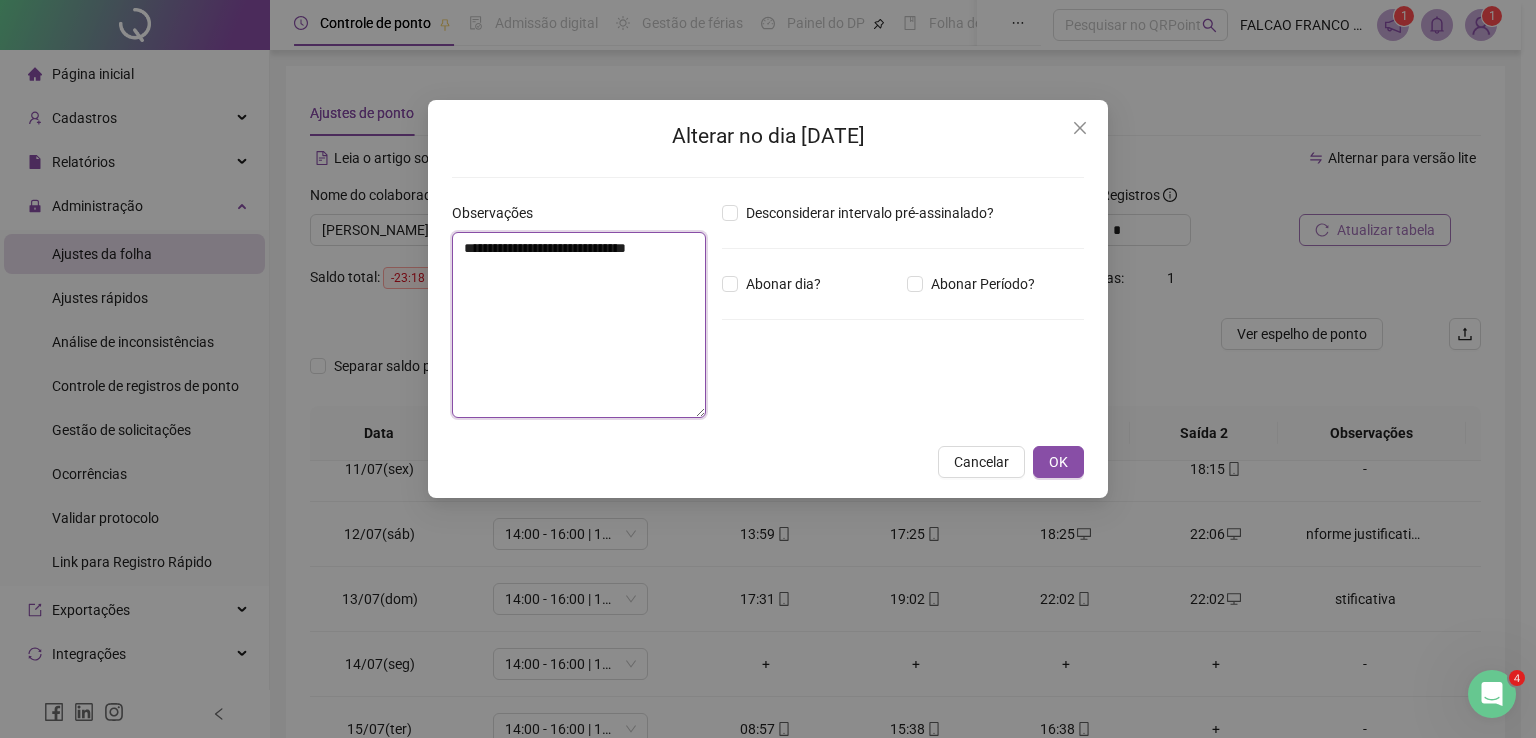 click on "**********" at bounding box center (579, 325) 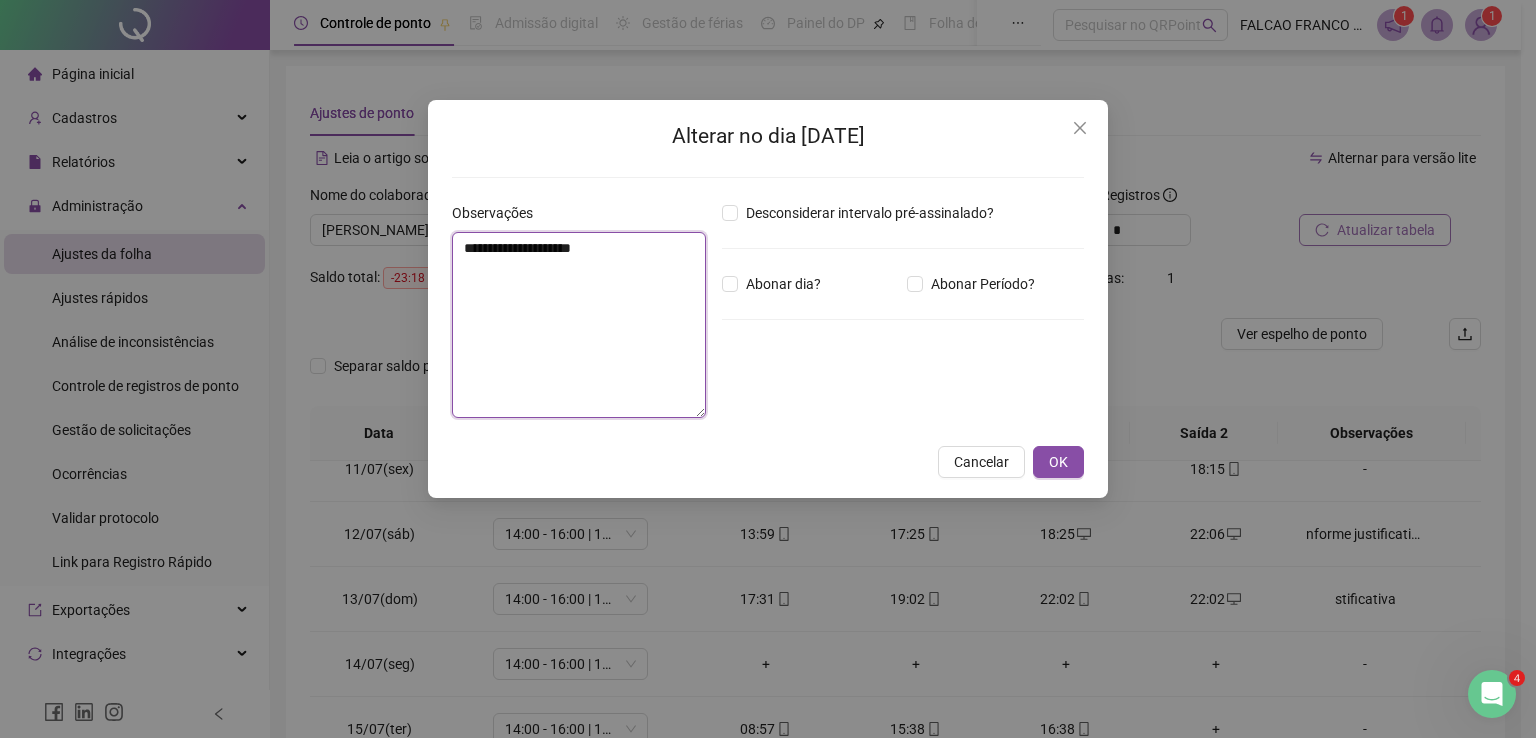 click on "**********" at bounding box center [579, 325] 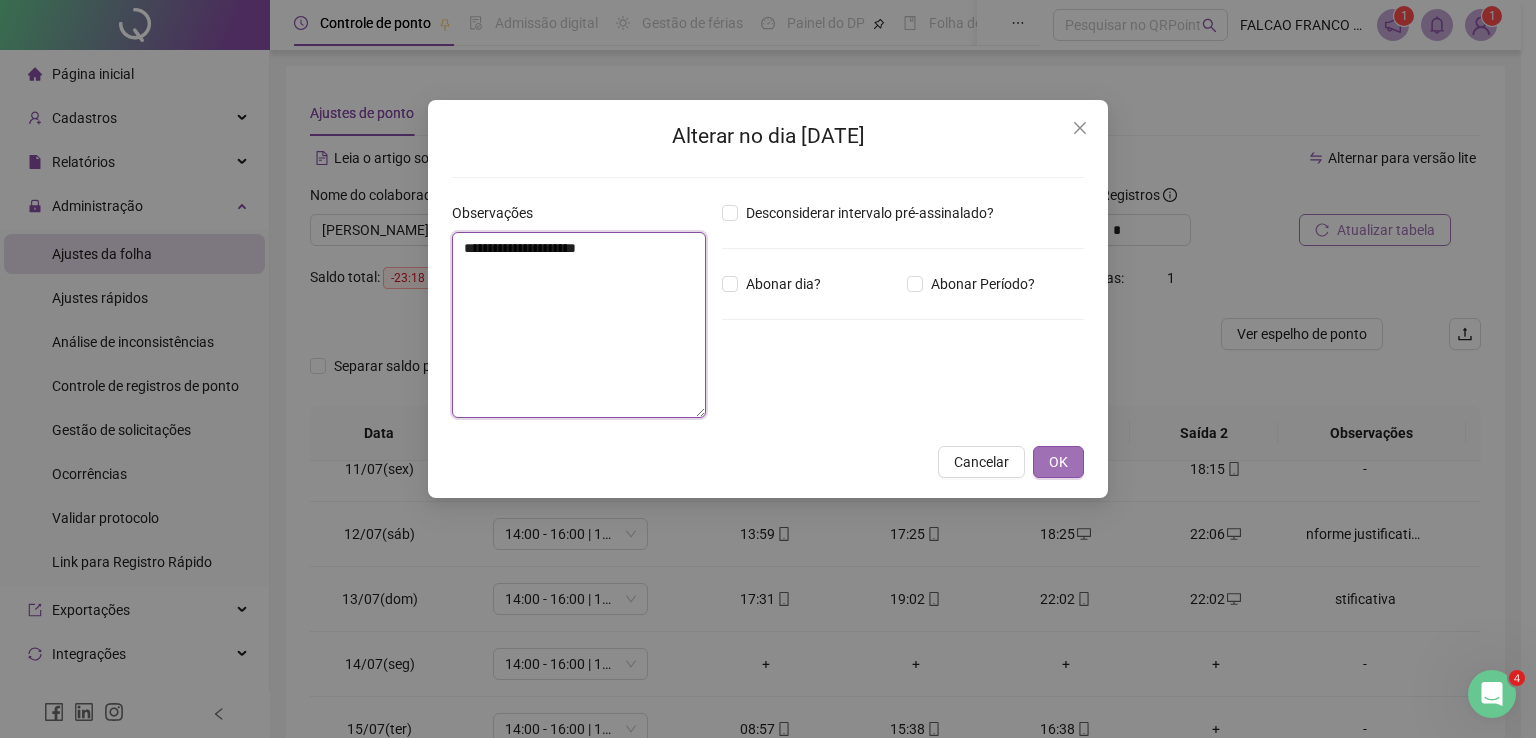 type on "**********" 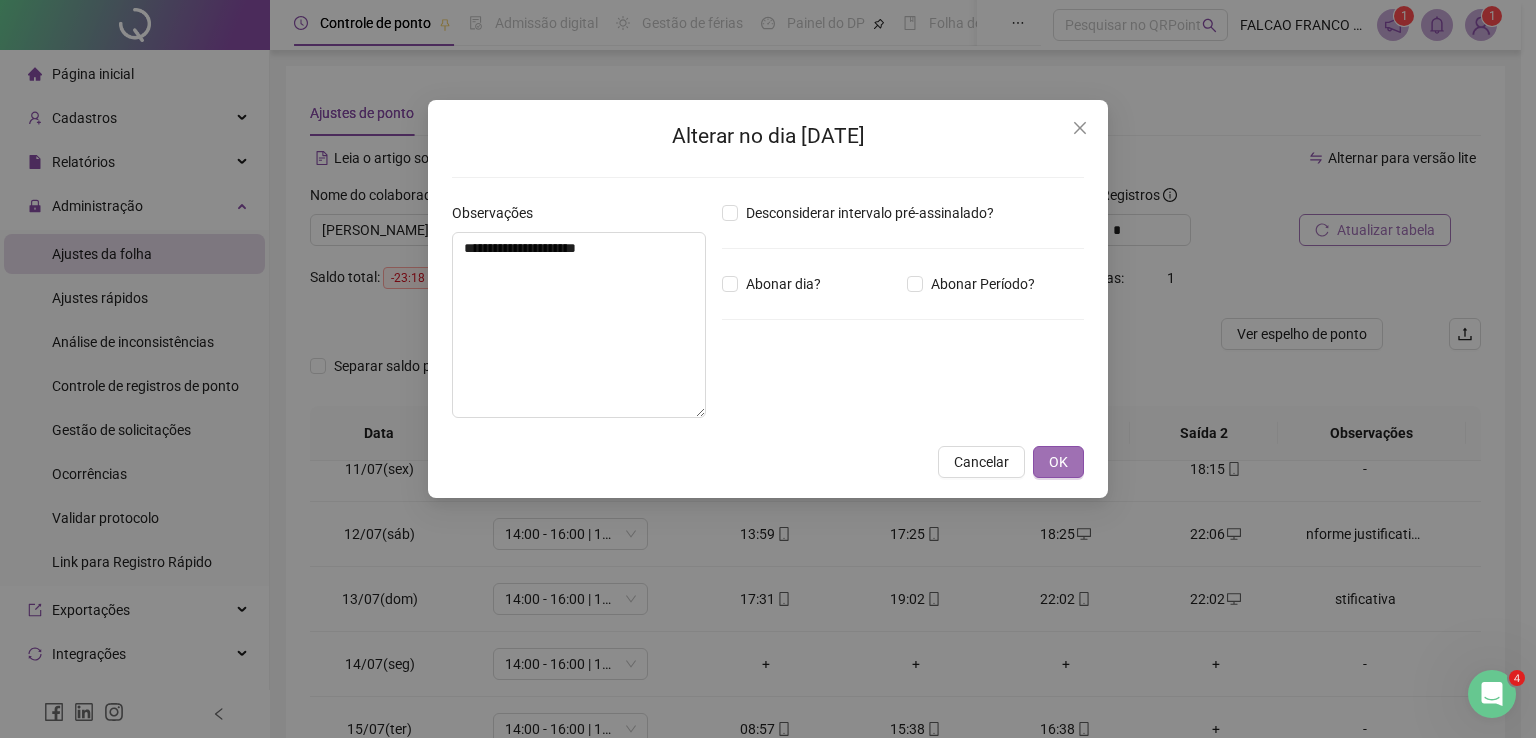 click on "OK" at bounding box center (1058, 462) 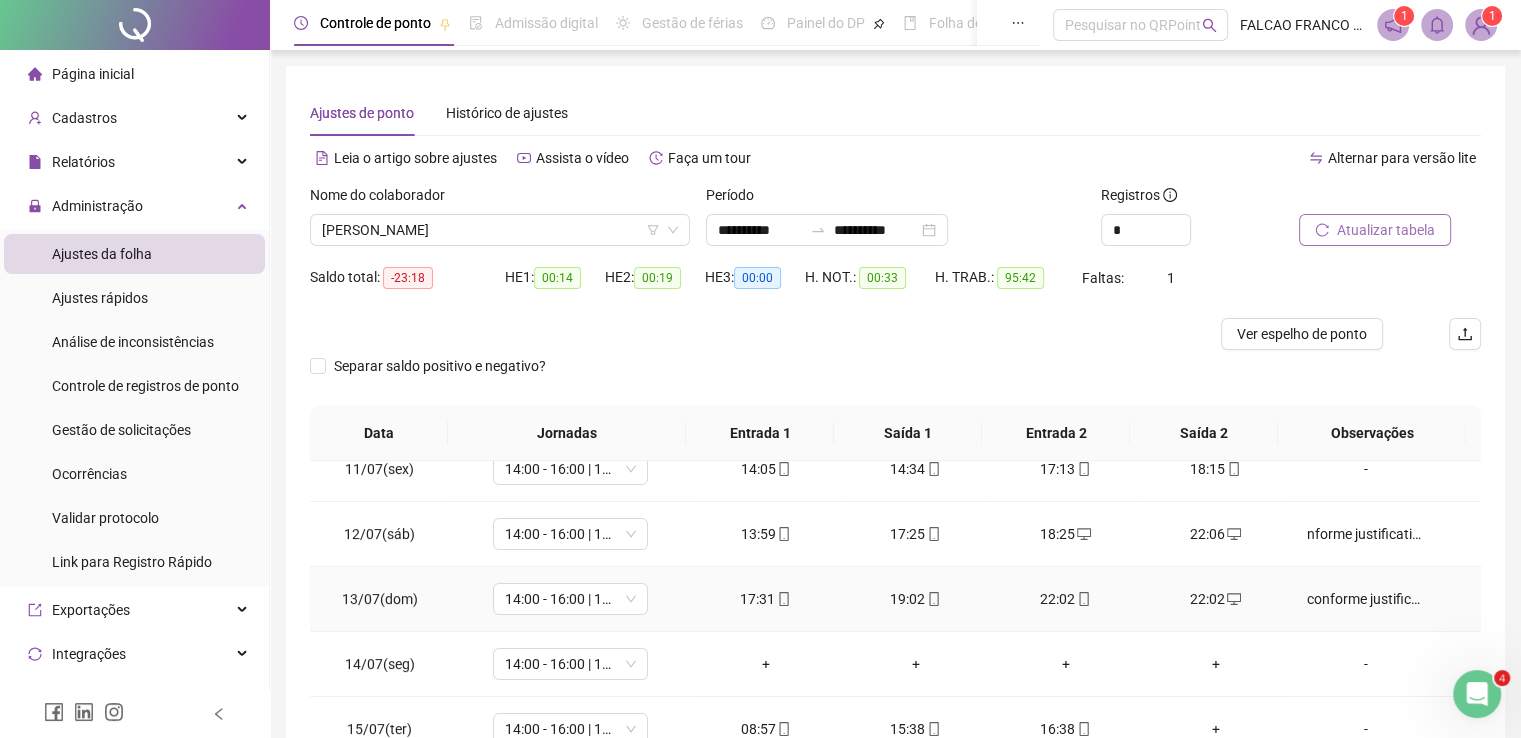 click on "22:02" at bounding box center (1066, 599) 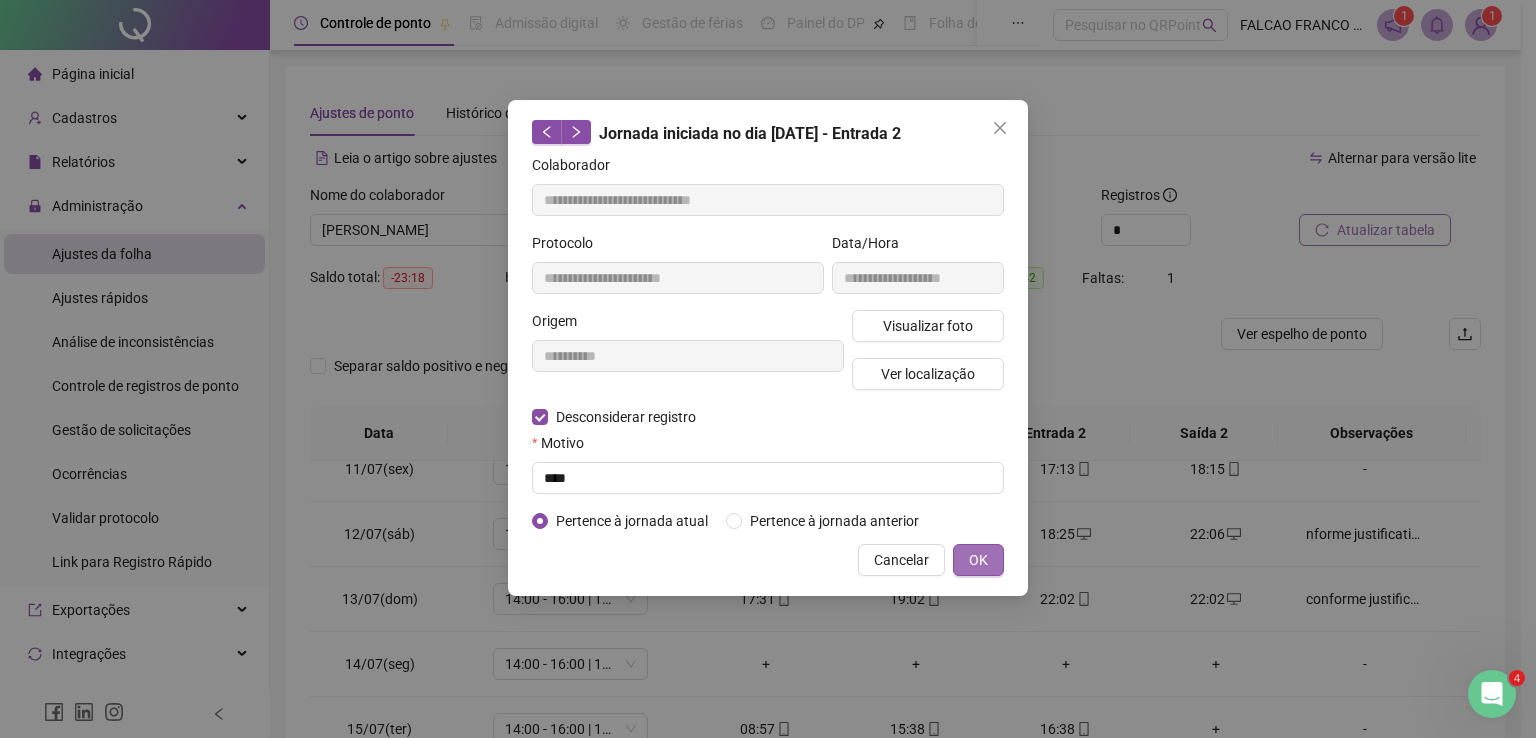 click on "OK" at bounding box center [978, 560] 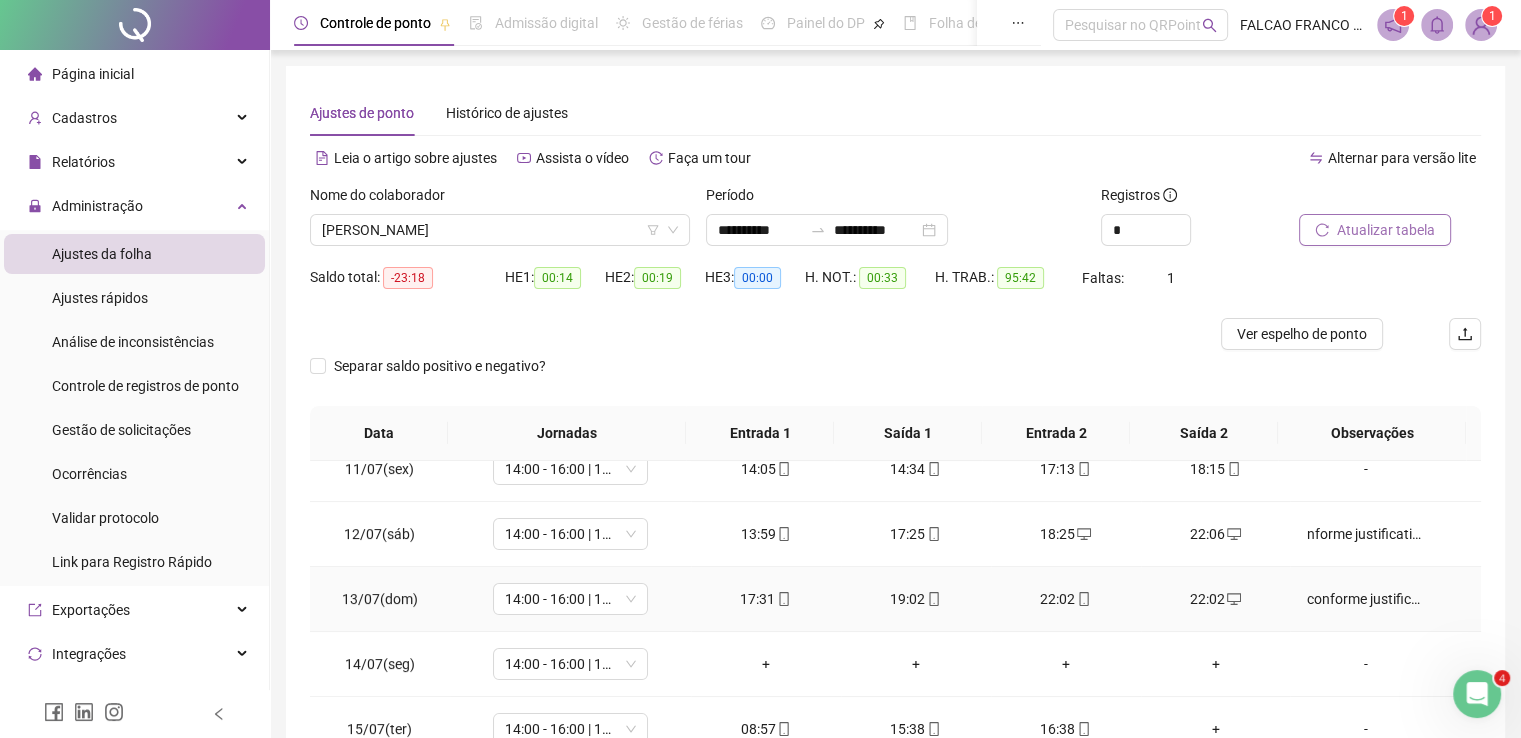 click on "22:02" at bounding box center (1066, 599) 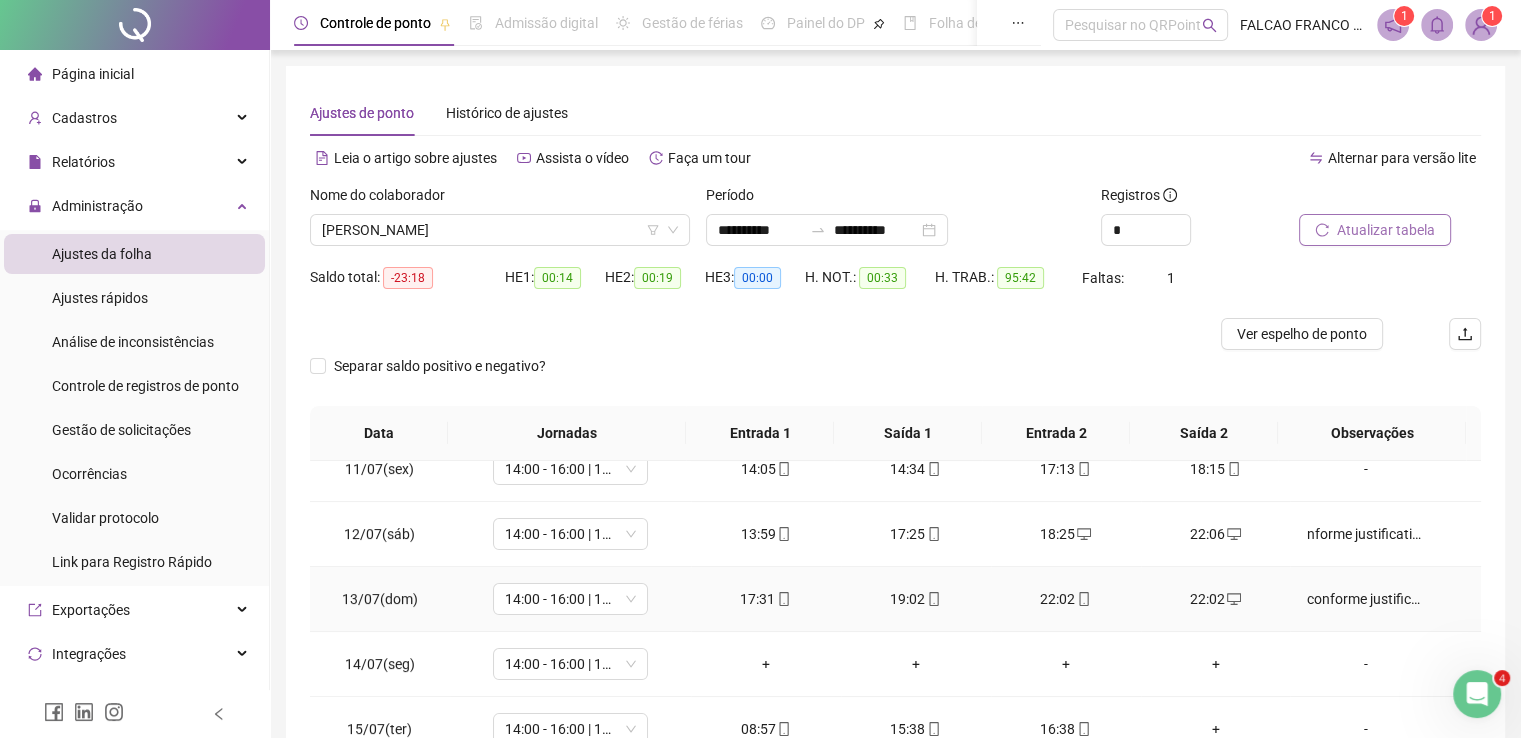 click on "22:02" at bounding box center [1066, 599] 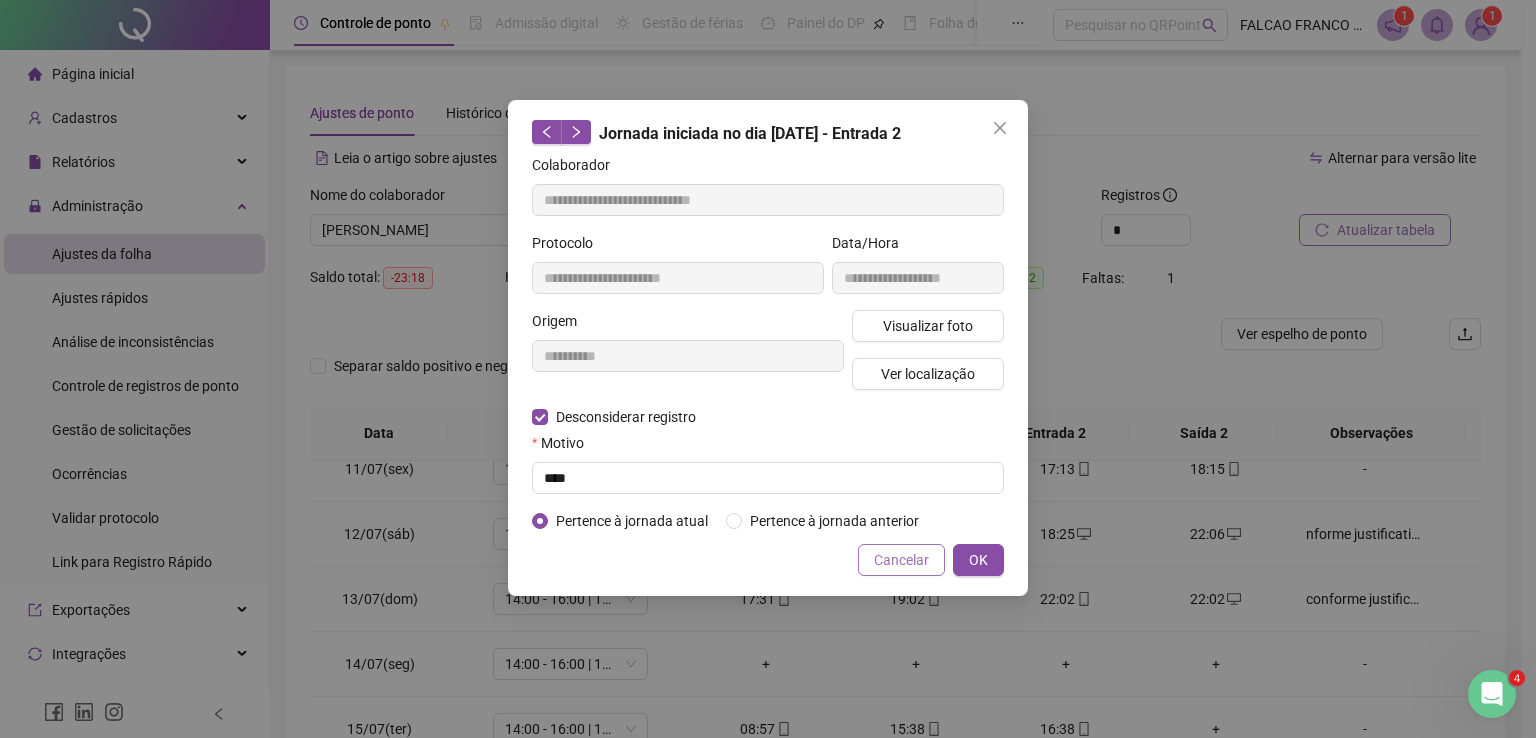 click on "Cancelar" at bounding box center (901, 560) 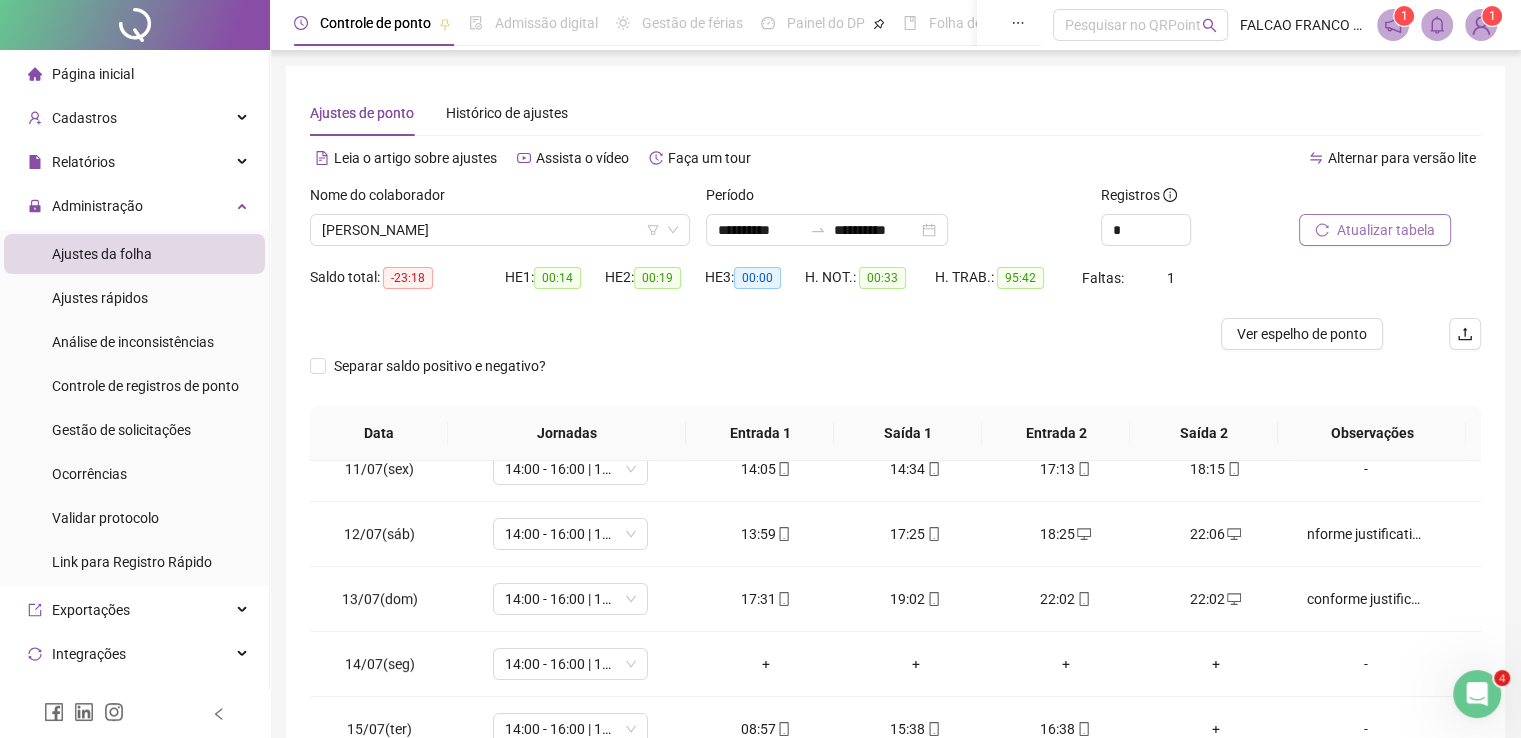 click on "Atualizar tabela" at bounding box center [1375, 230] 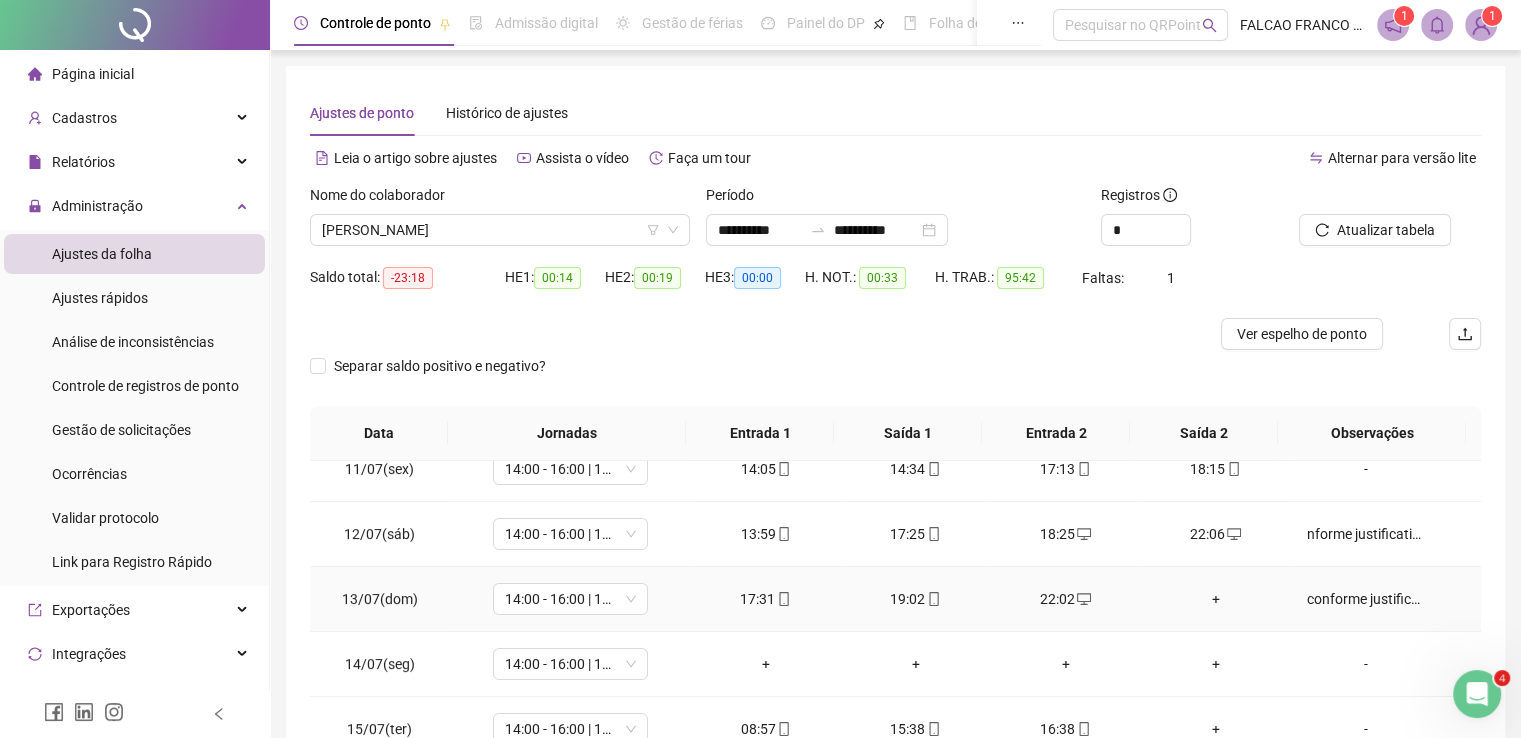 click on "+" at bounding box center (1216, 599) 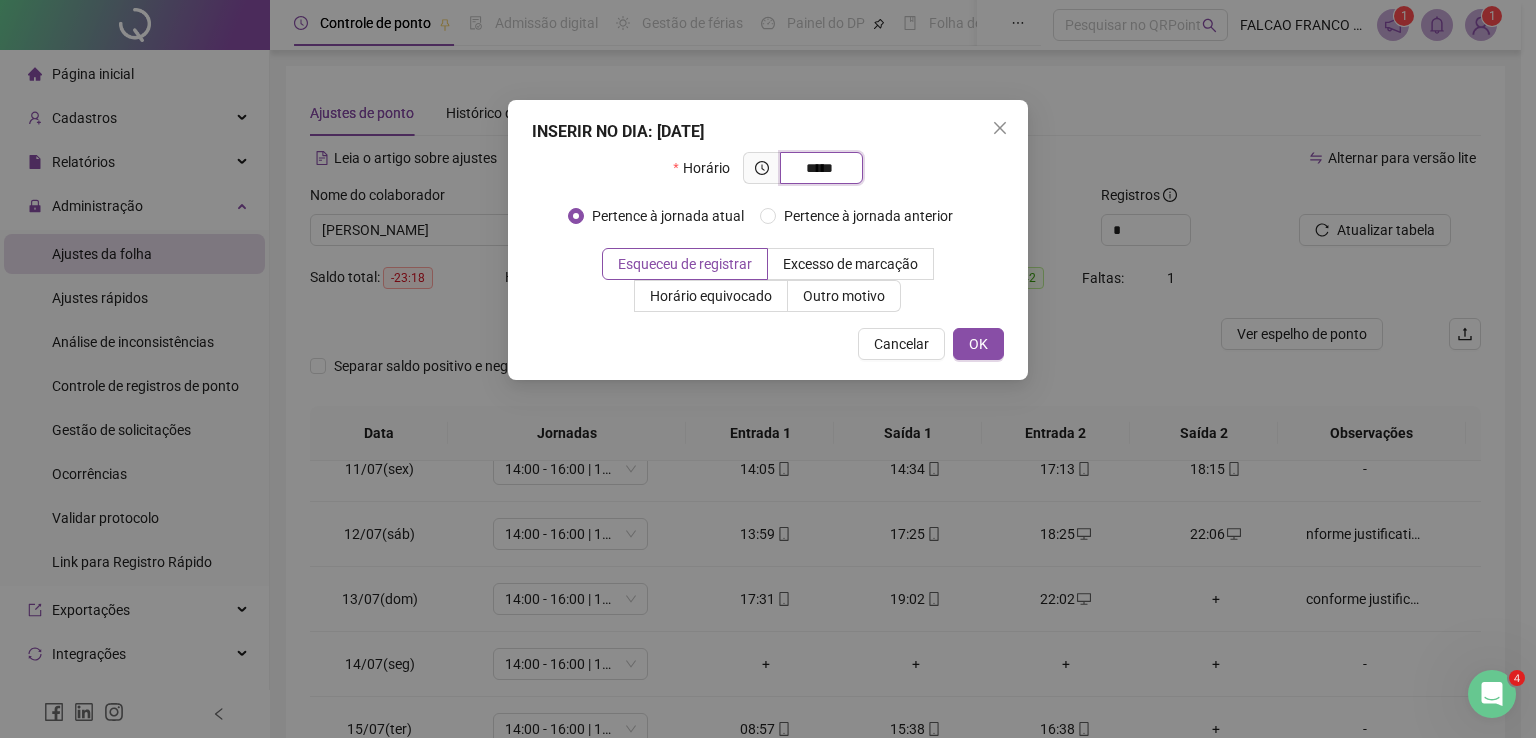 type on "*****" 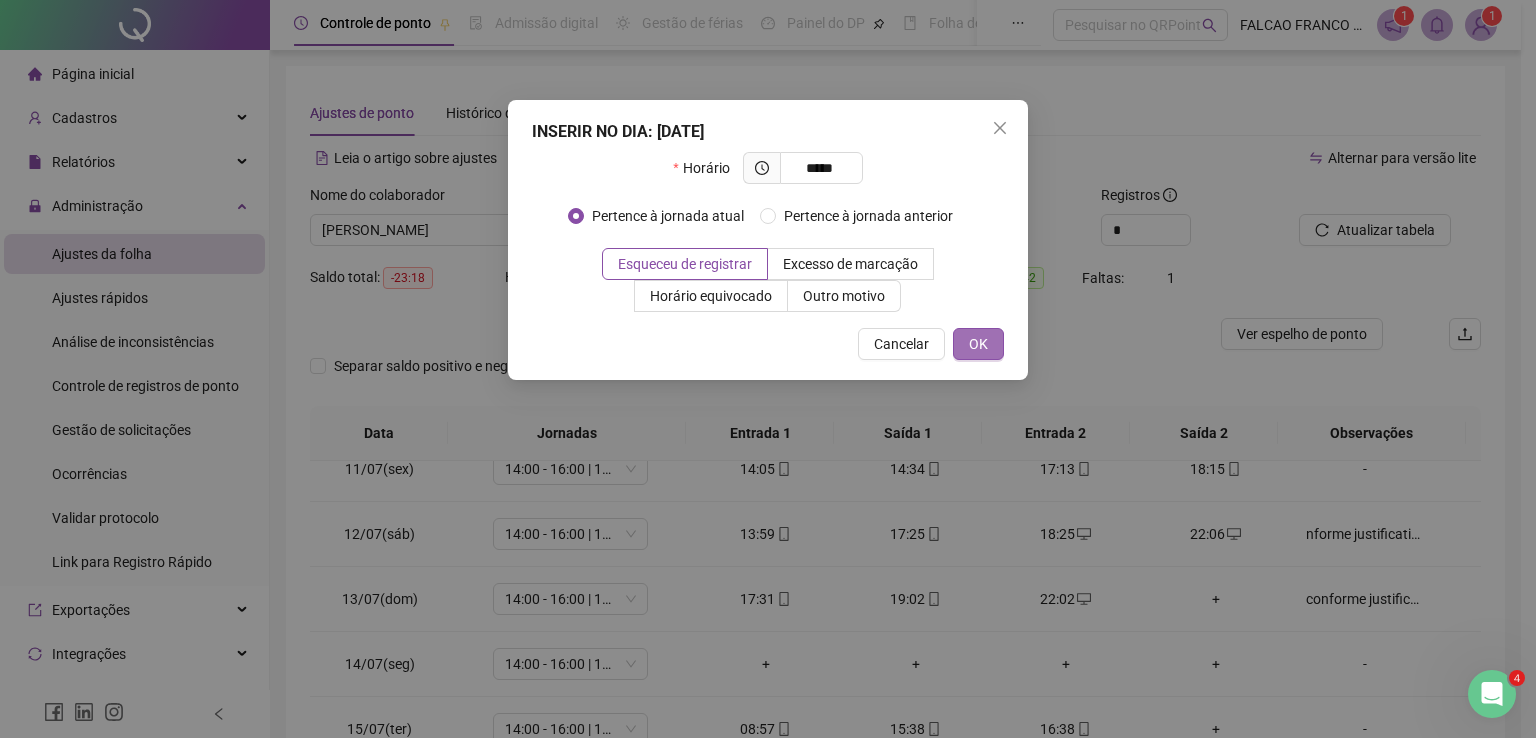 click on "OK" at bounding box center (978, 344) 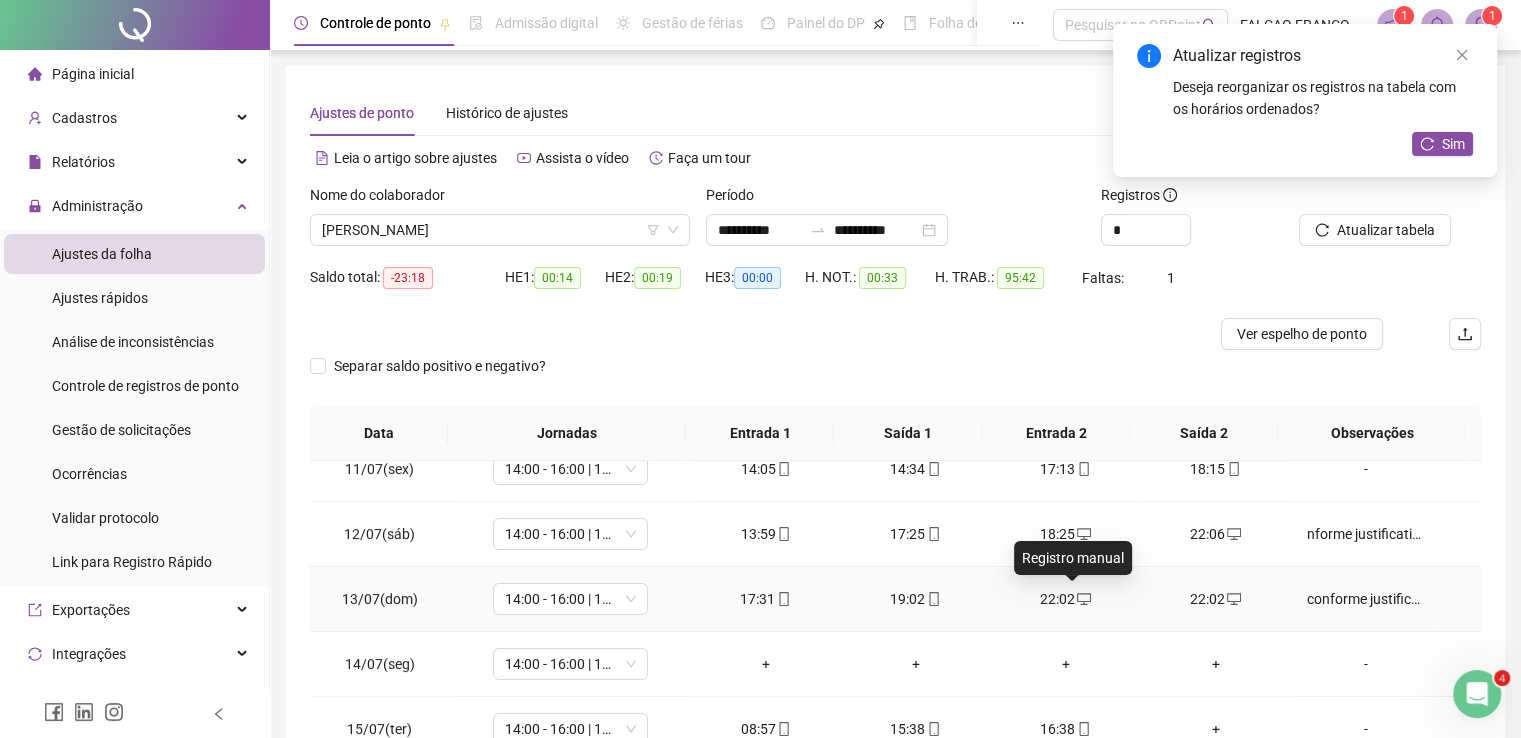 click 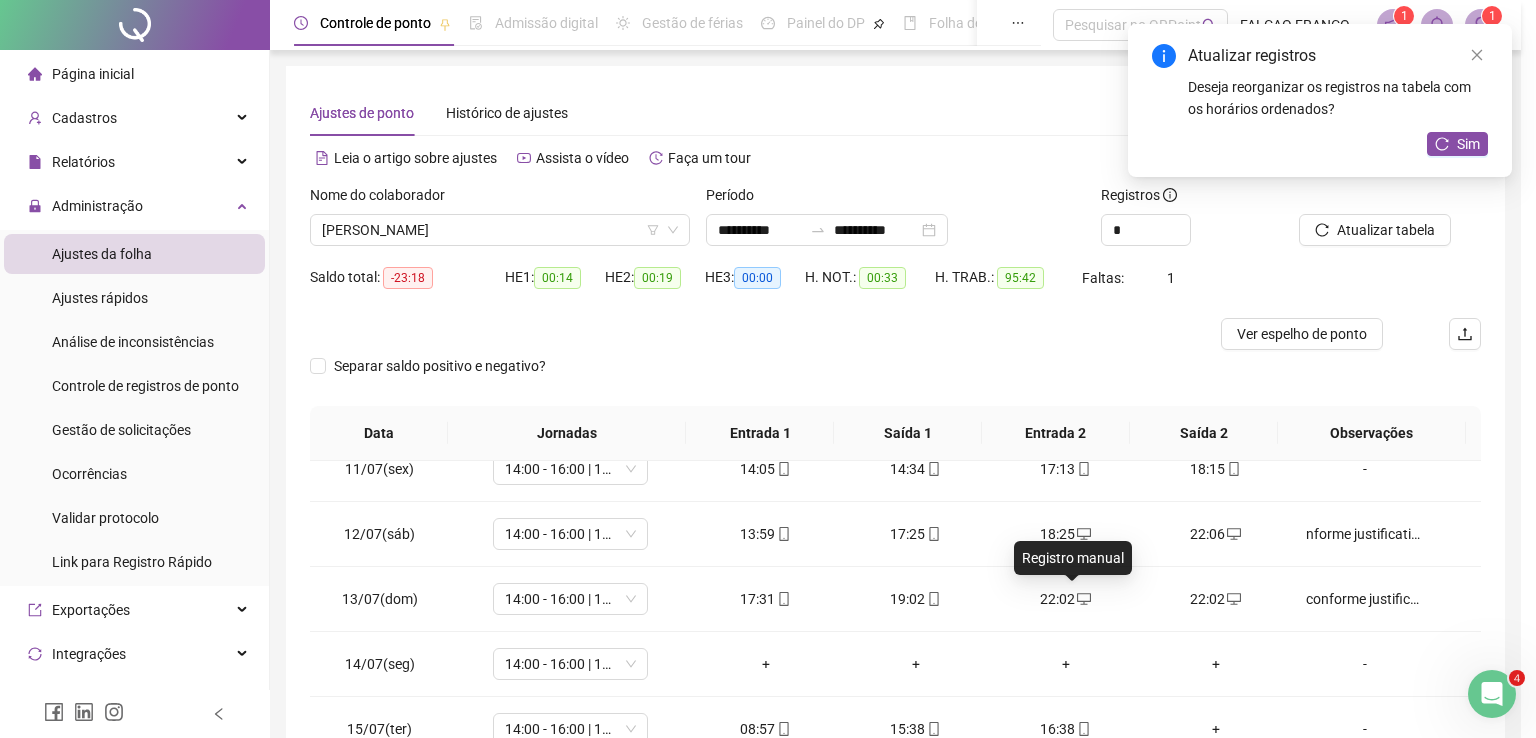 type on "**********" 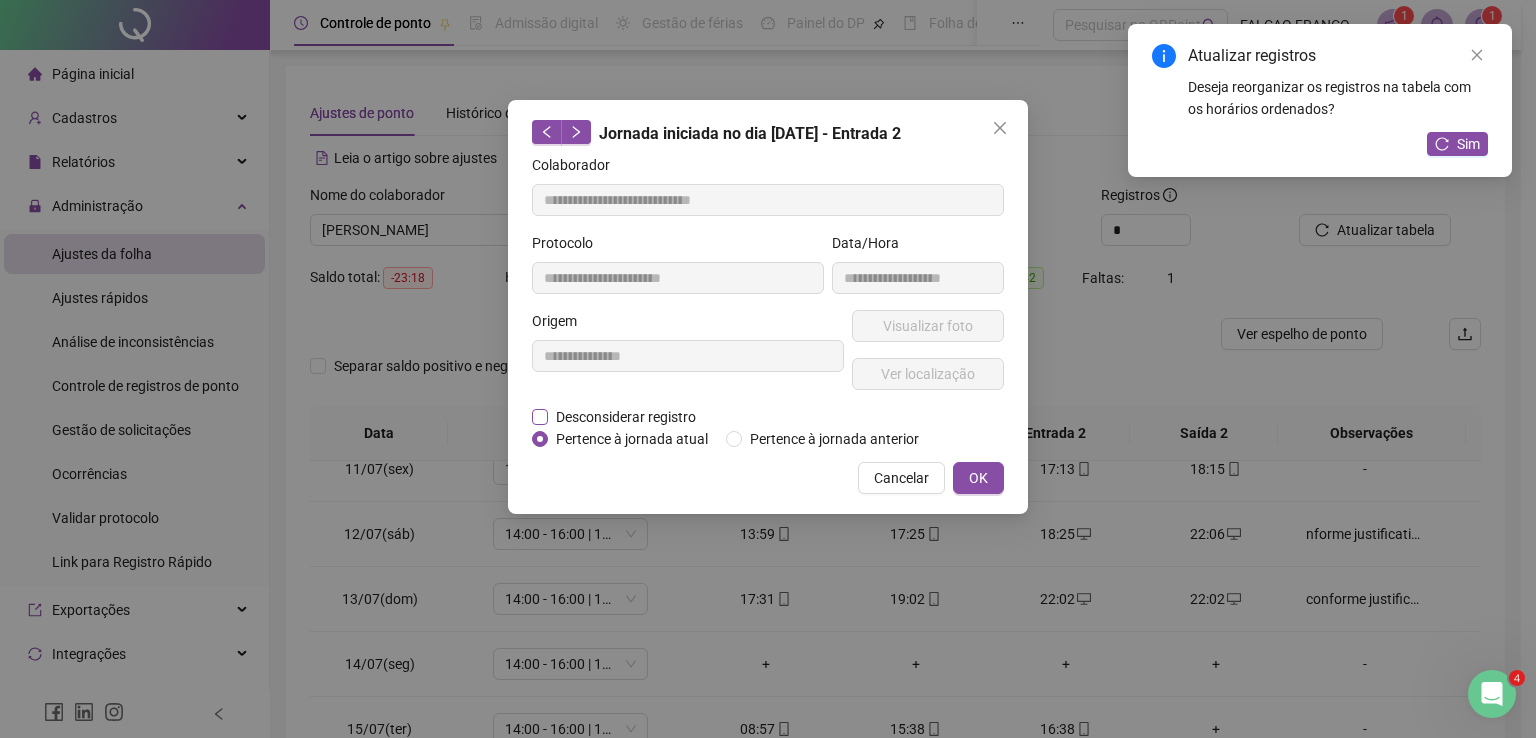 click on "Desconsiderar registro" at bounding box center (626, 417) 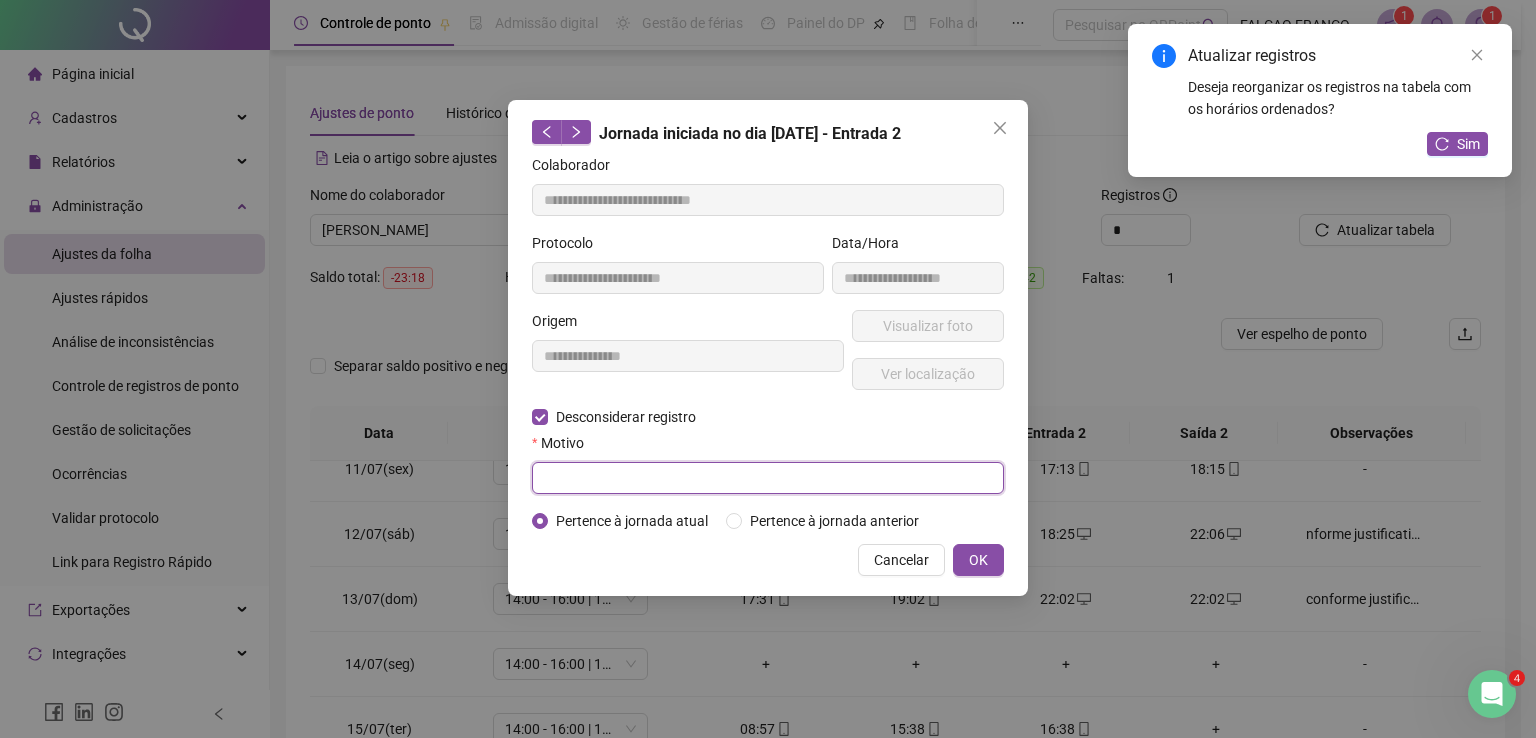 click at bounding box center [768, 478] 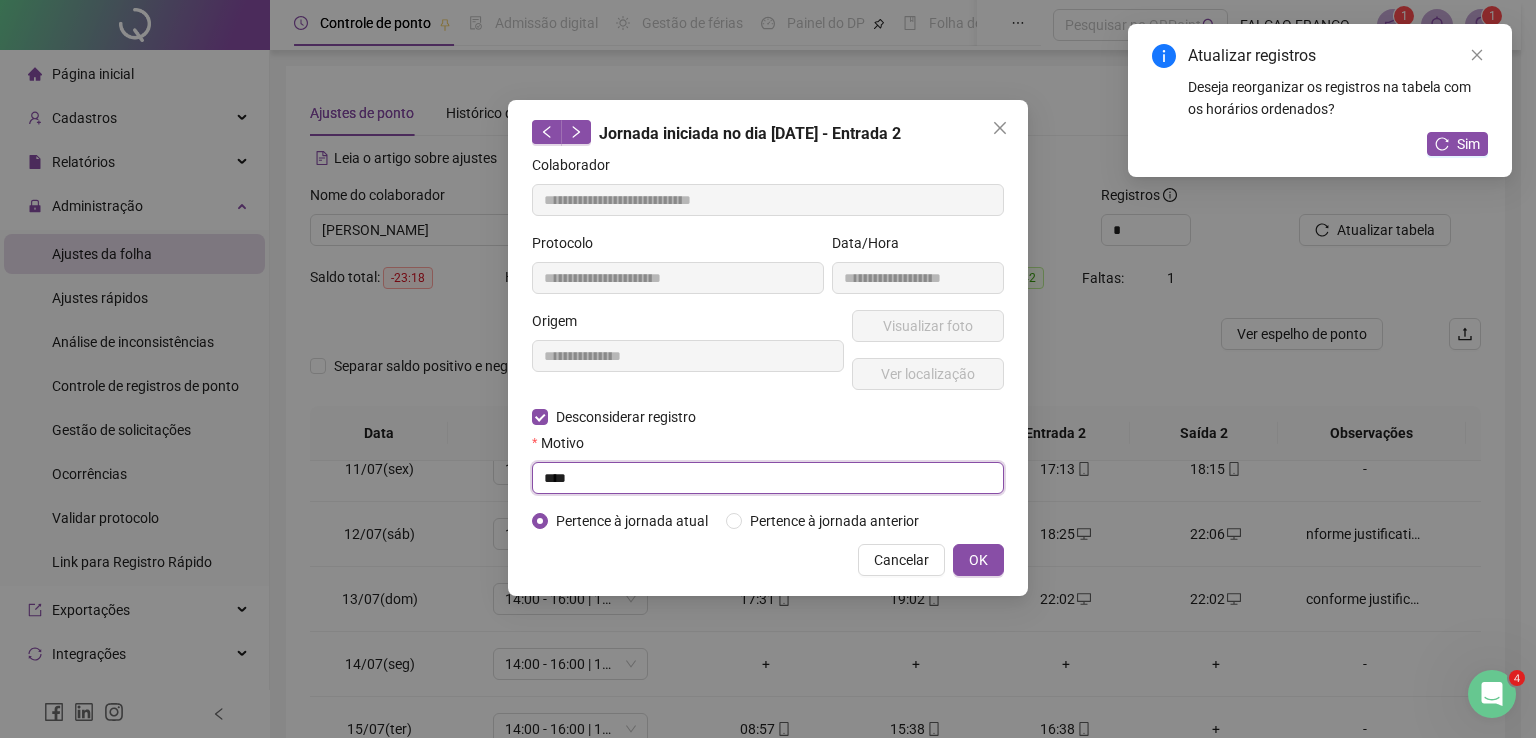 type on "****" 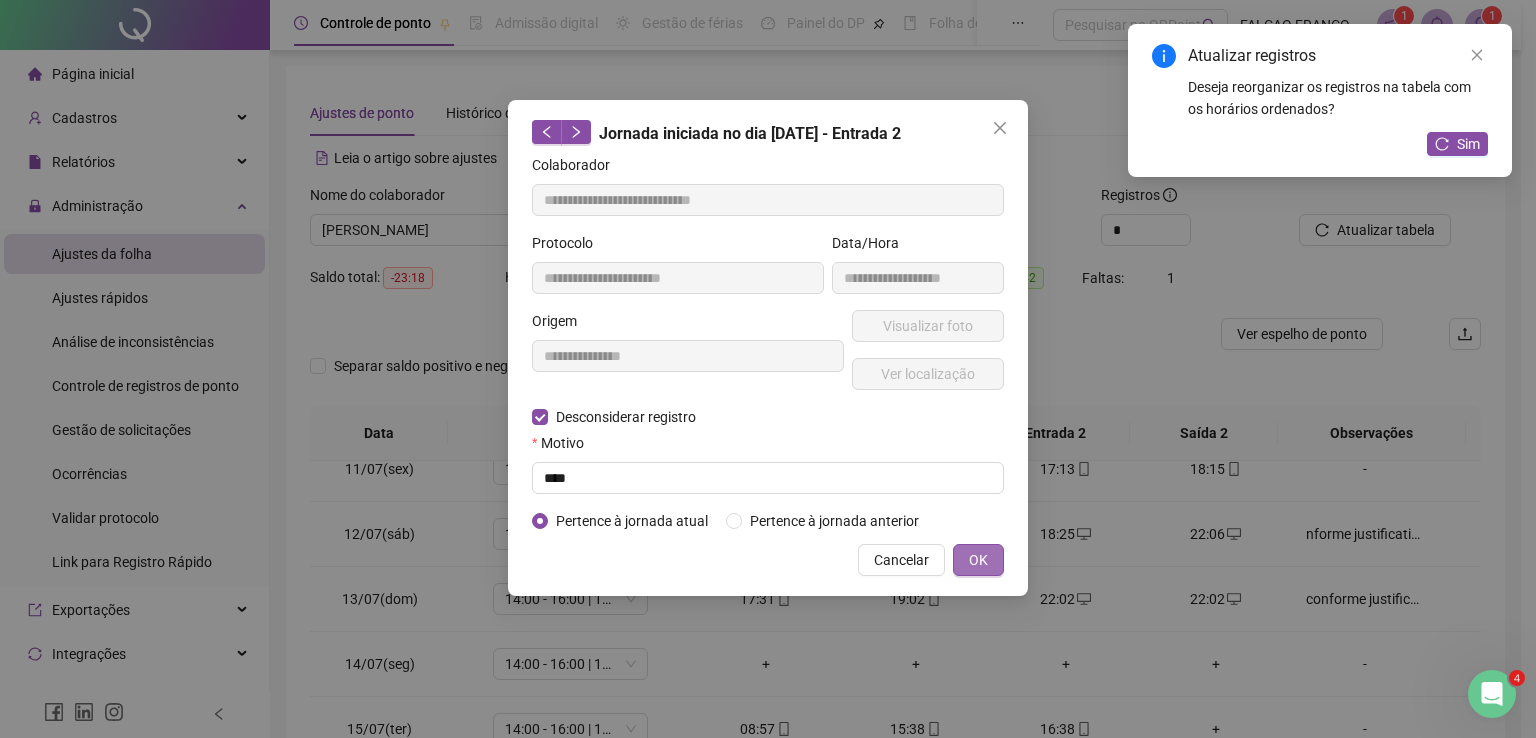 click on "OK" at bounding box center [978, 560] 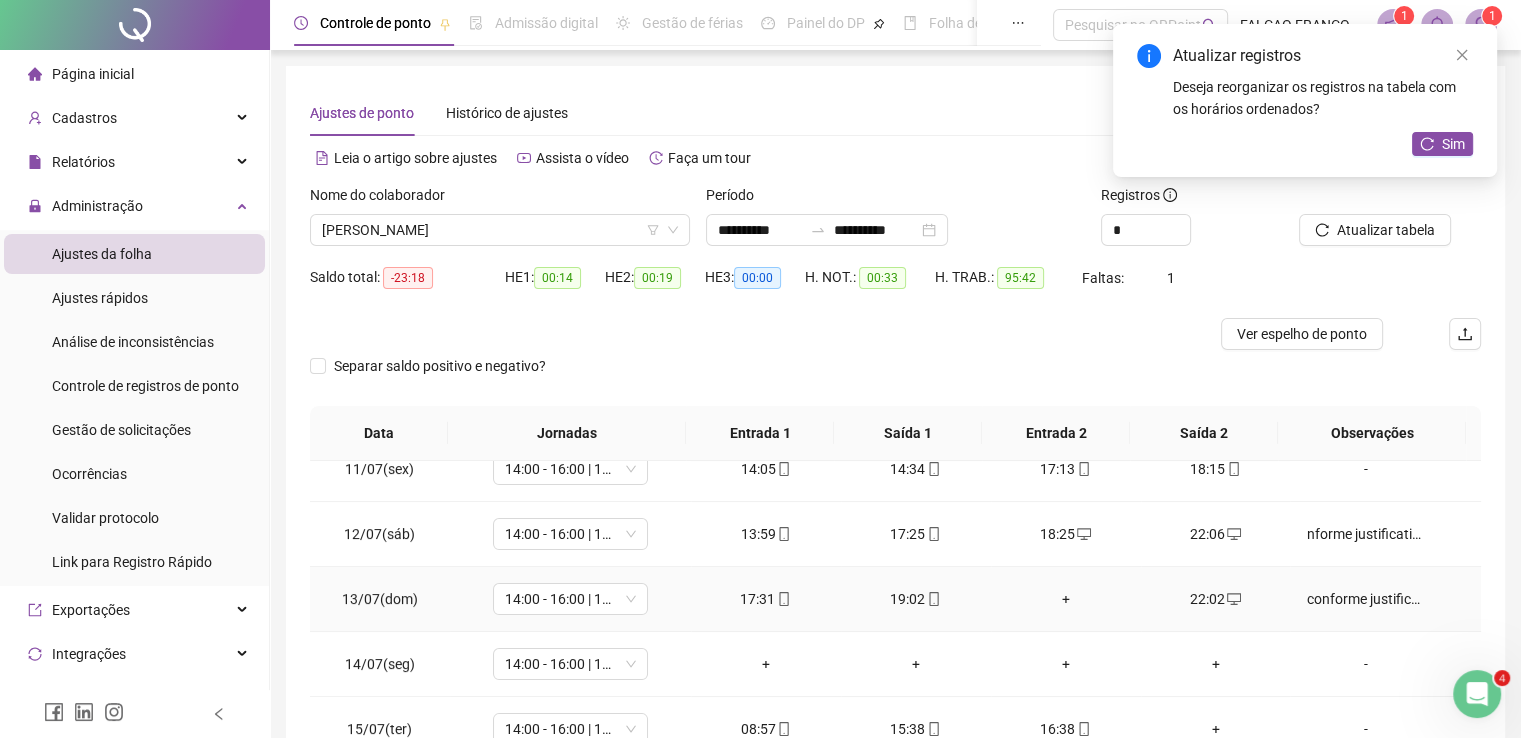 click on "+" at bounding box center (1066, 599) 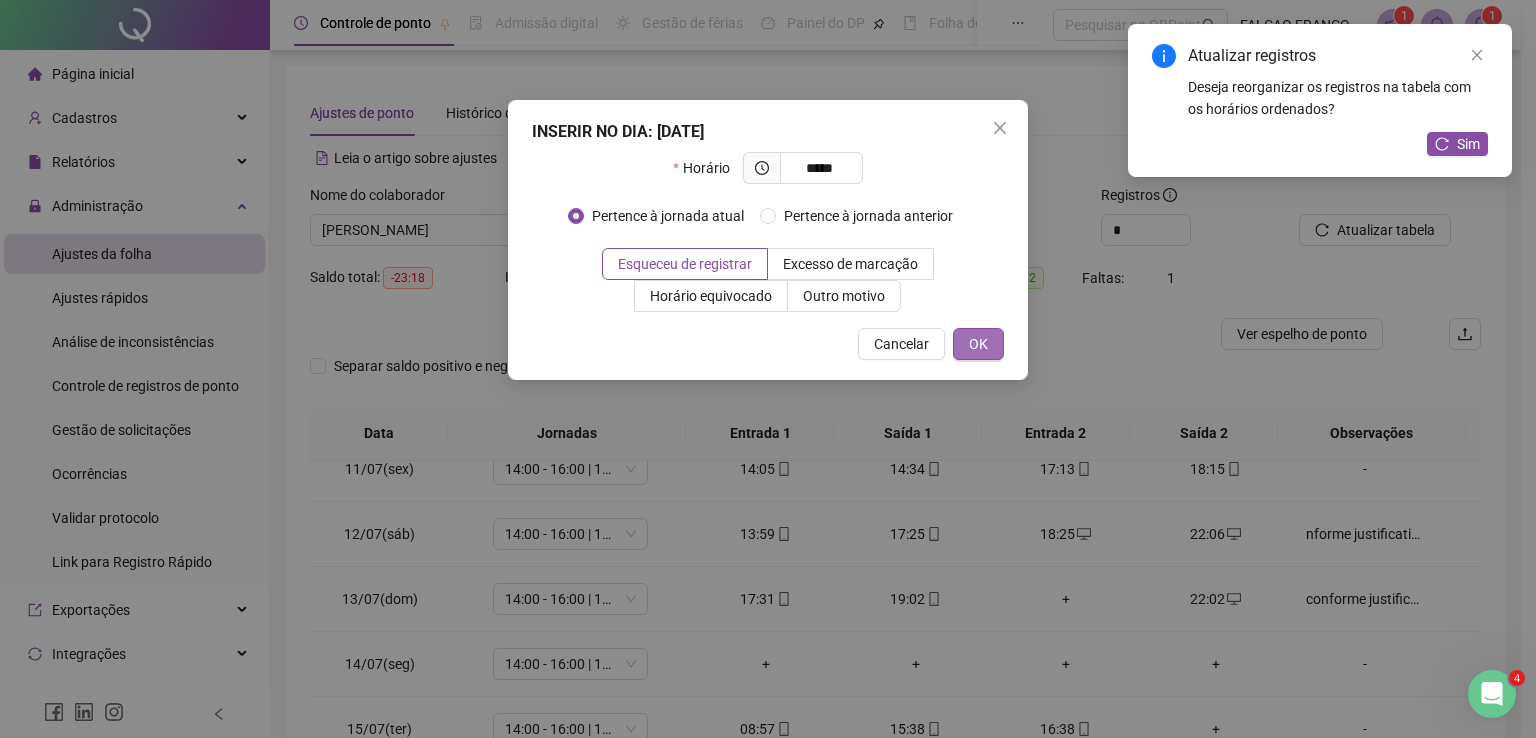 type on "*****" 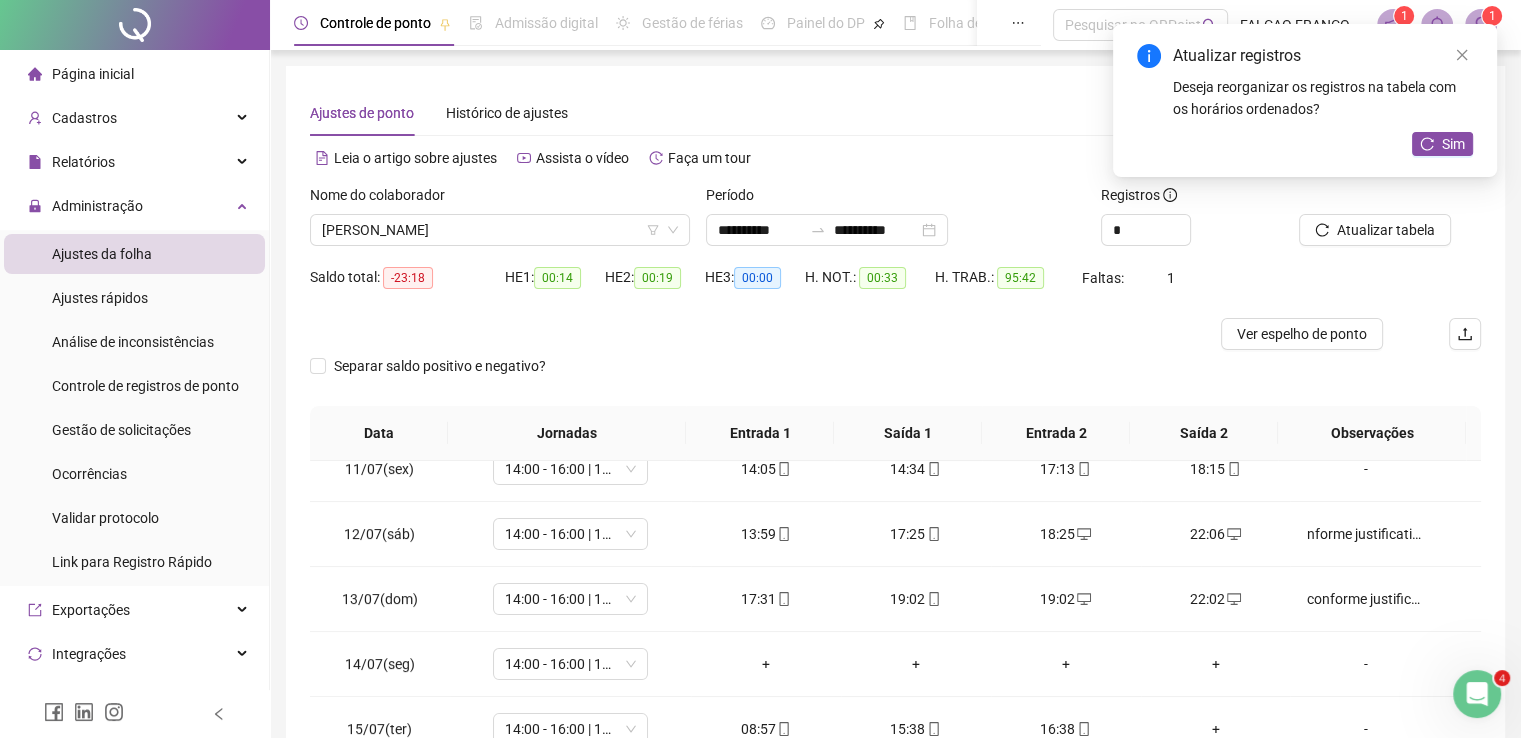 click on "19:02" at bounding box center [916, 599] 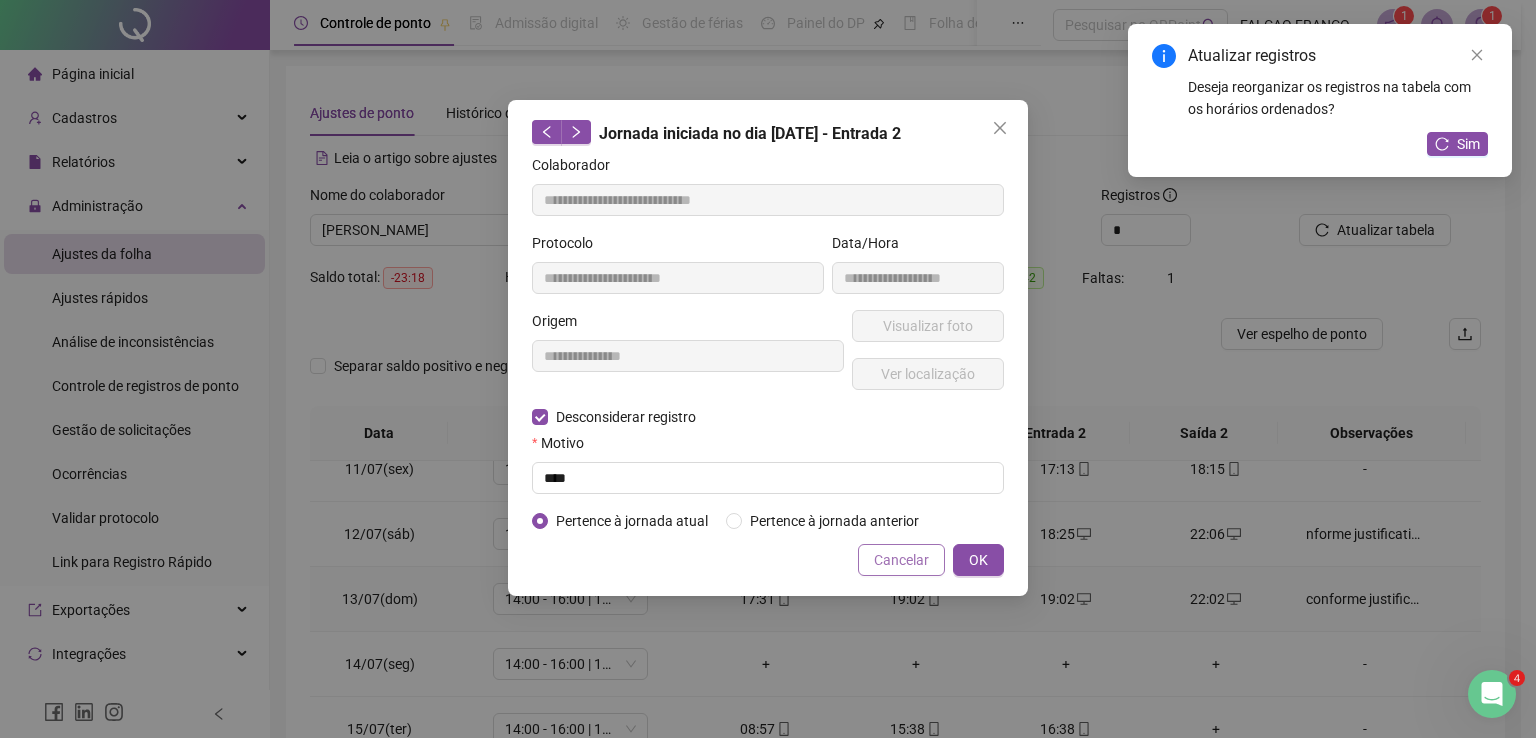 click on "Cancelar" at bounding box center (901, 560) 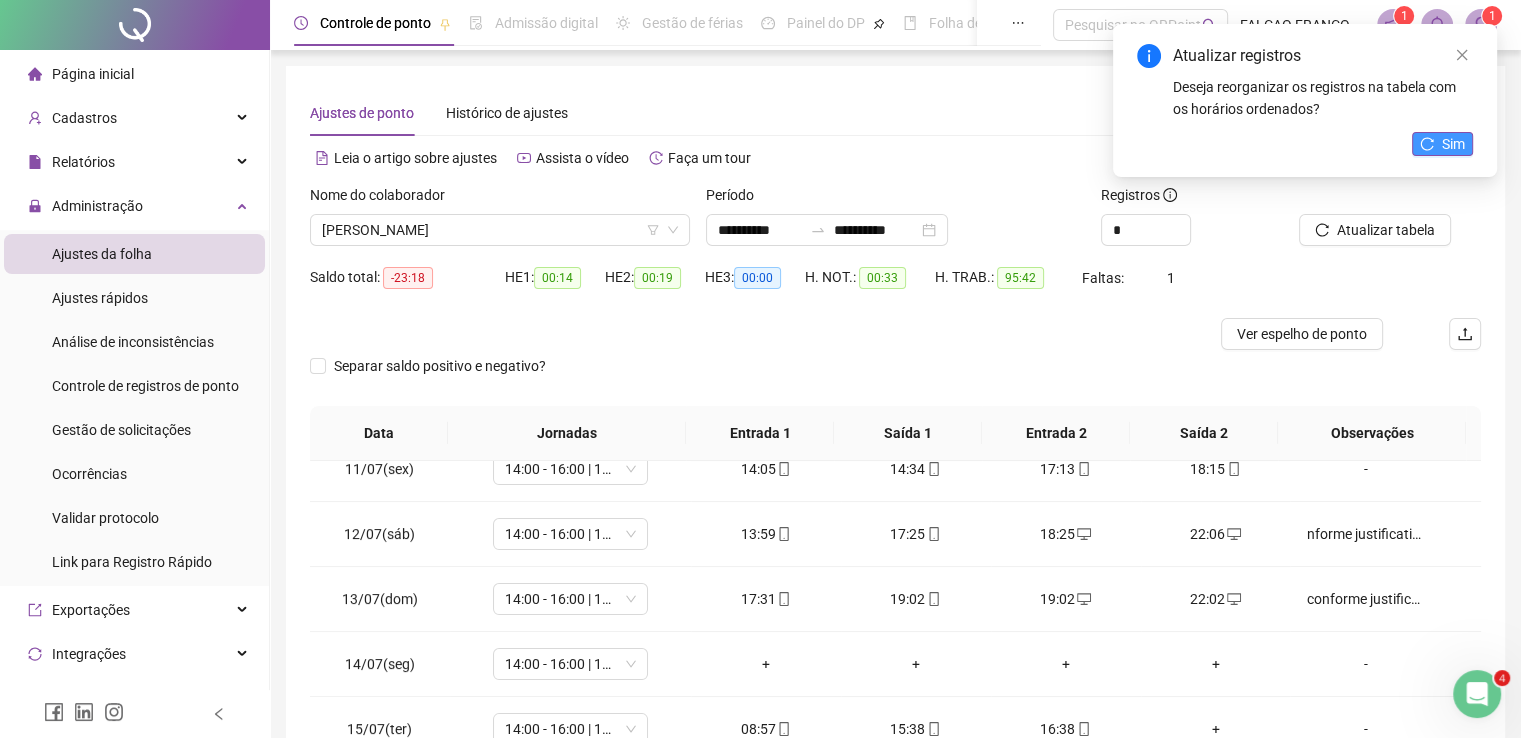 click on "Sim" at bounding box center [1442, 144] 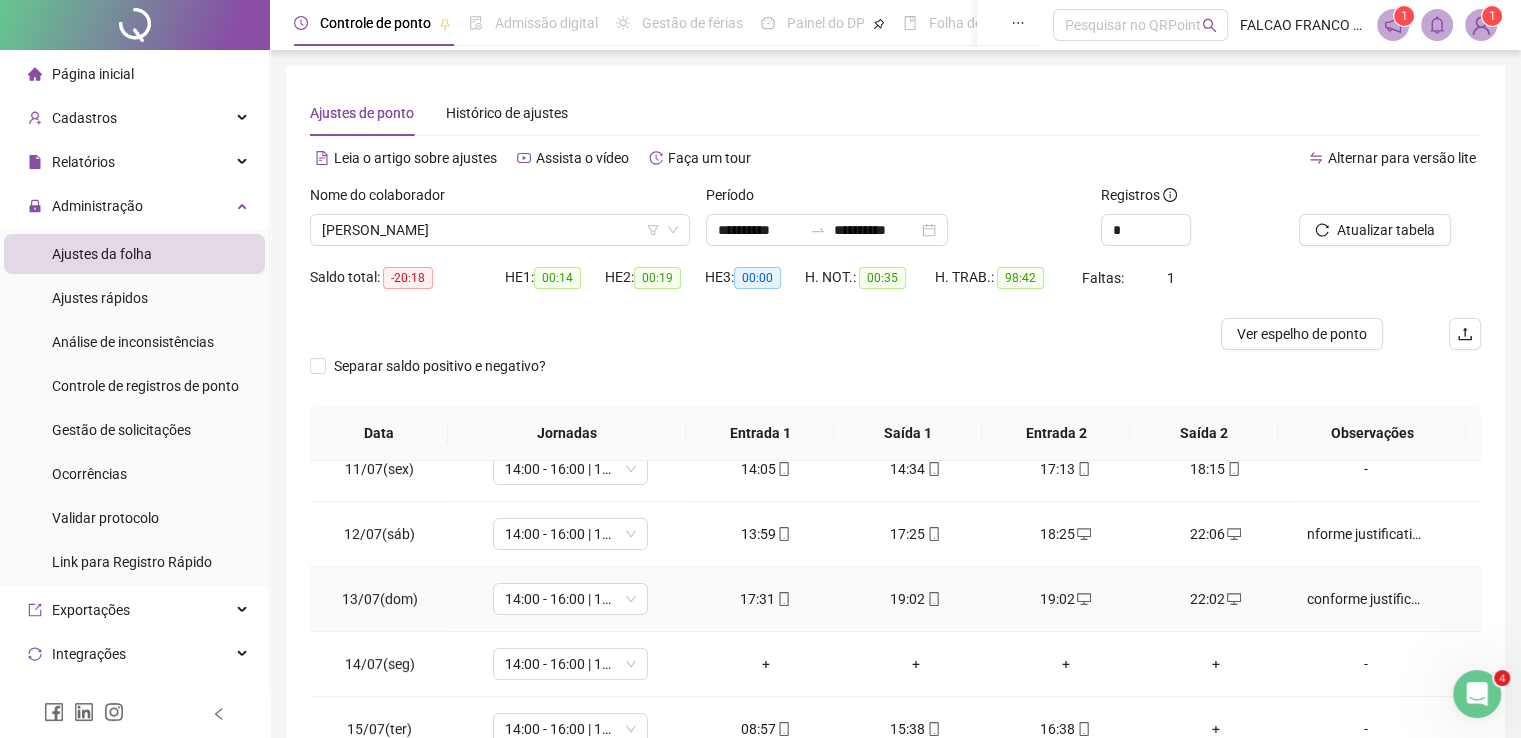 click on "19:02" at bounding box center (916, 599) 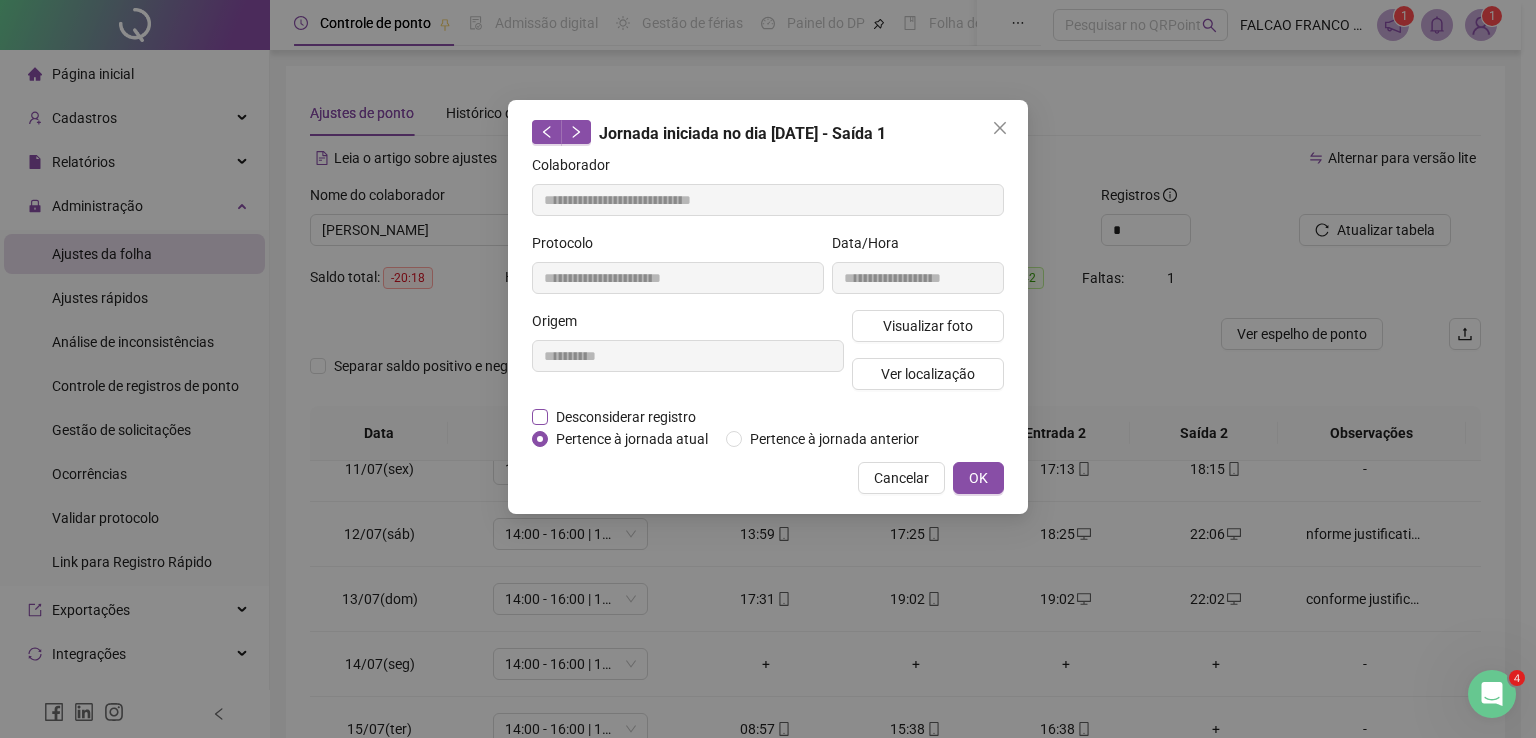 click on "Desconsiderar registro" at bounding box center [626, 417] 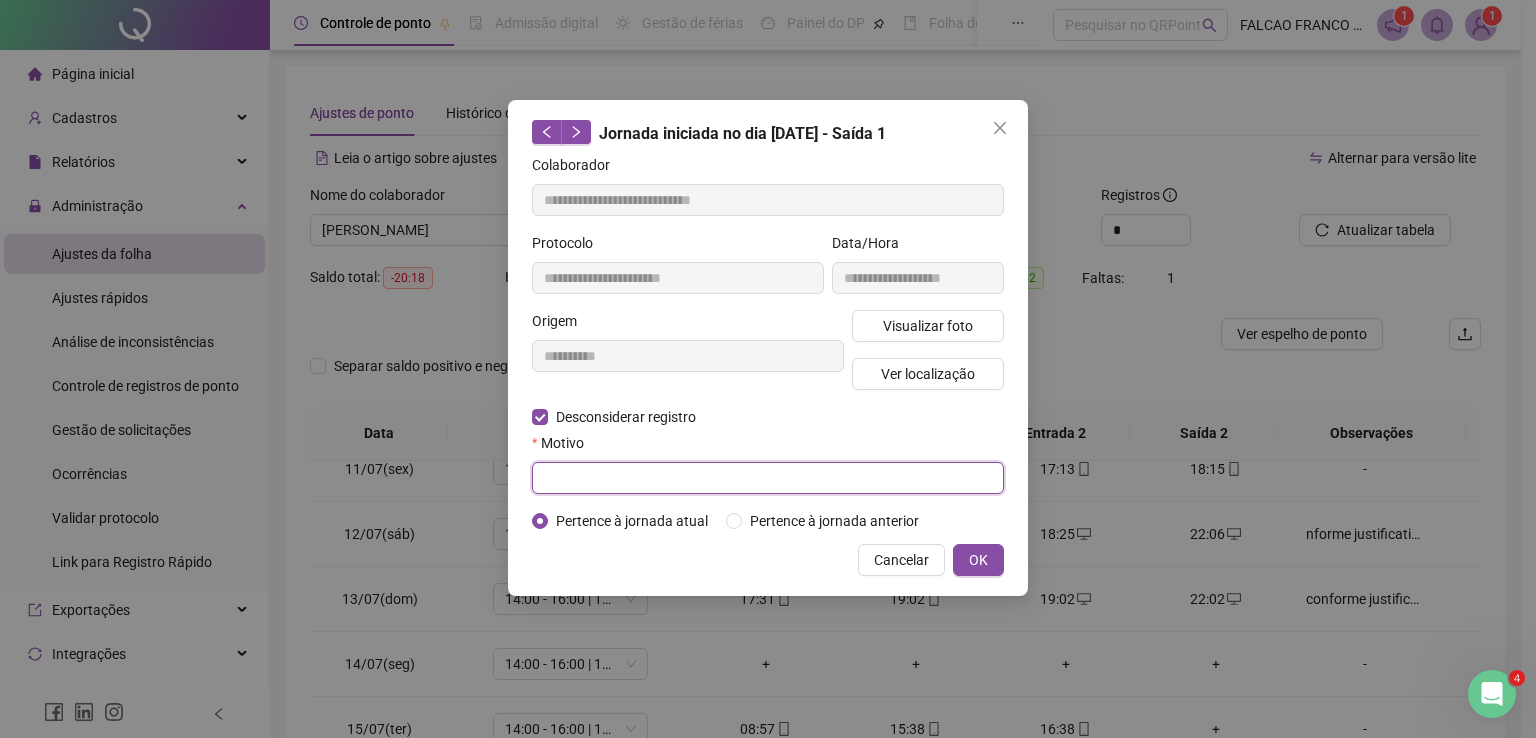 click at bounding box center (768, 478) 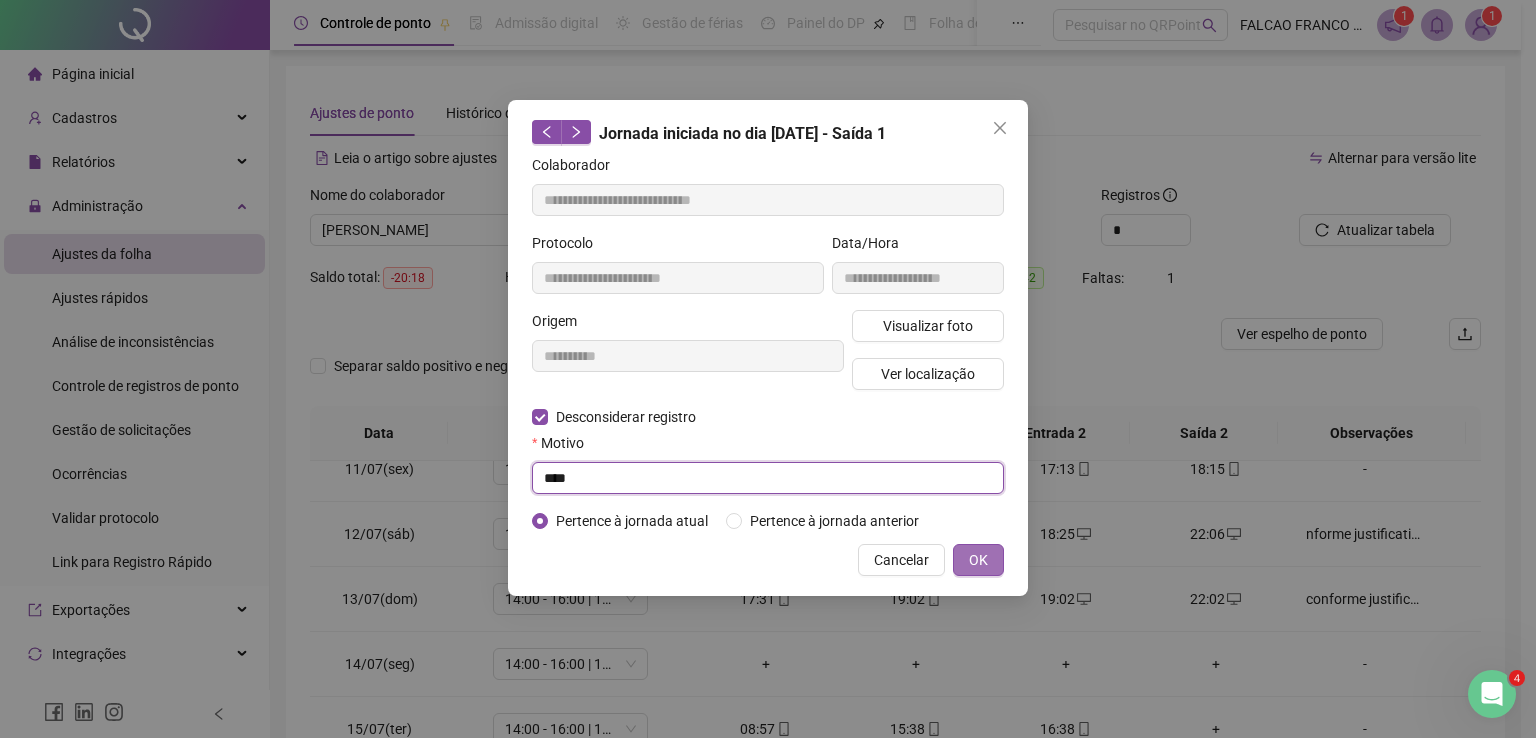 type on "****" 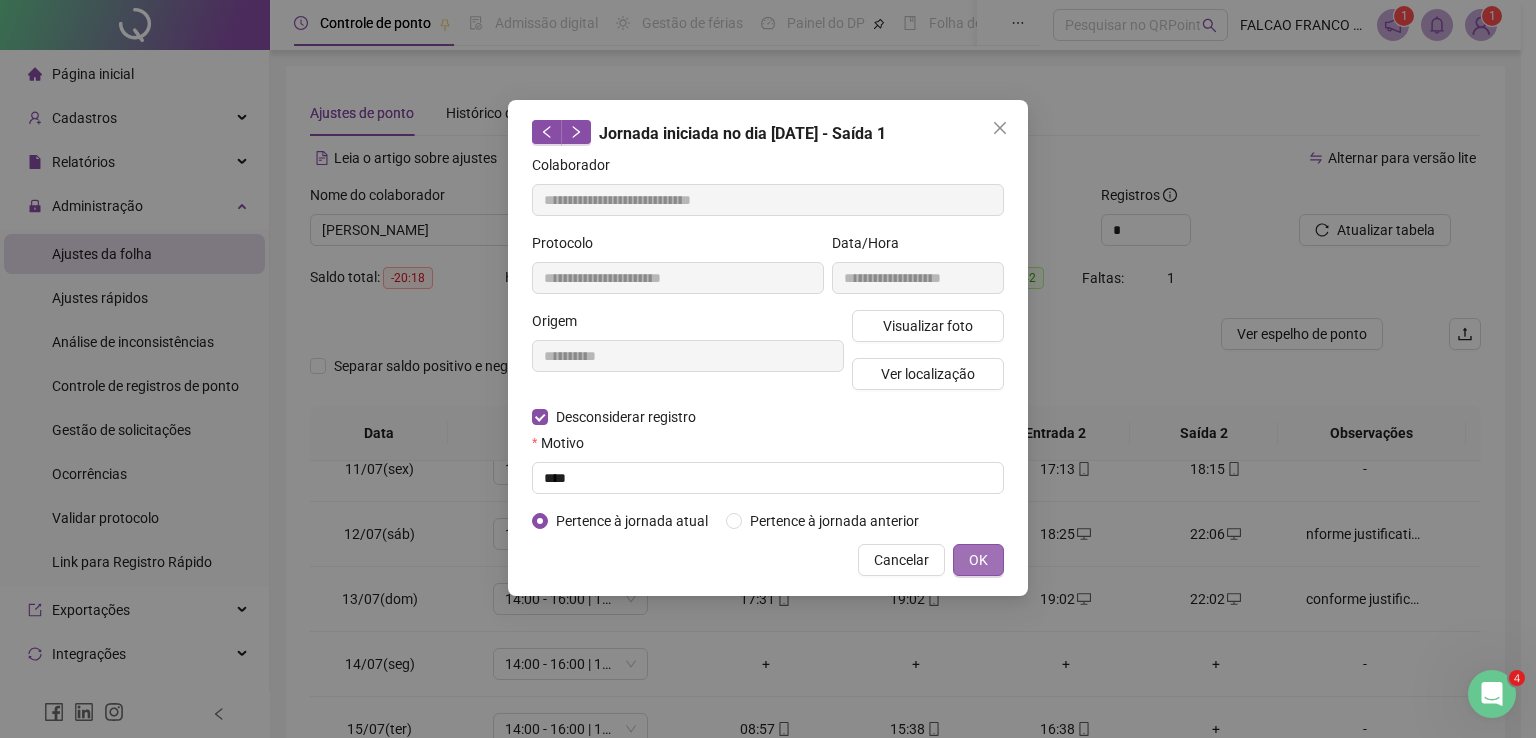click on "OK" at bounding box center (978, 560) 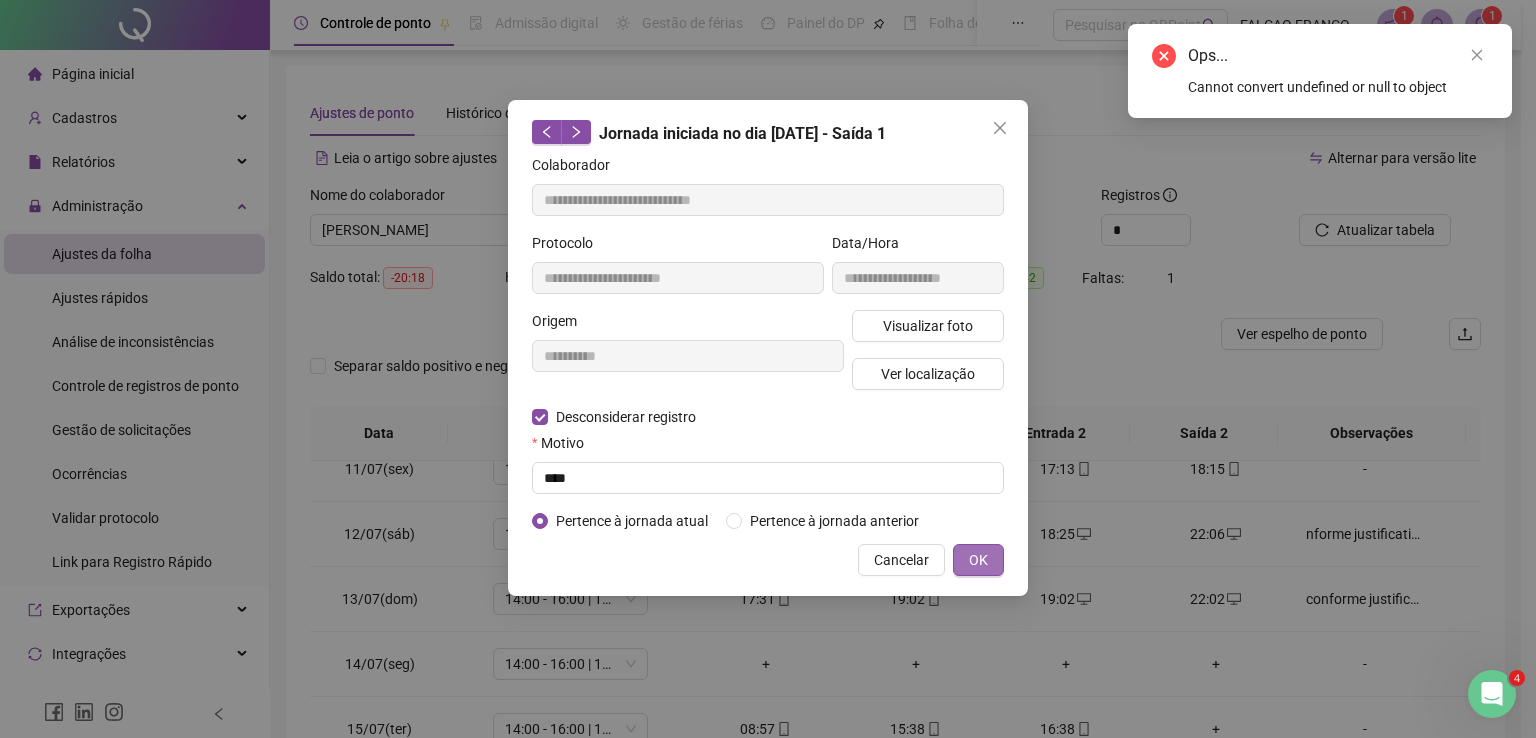 click on "OK" at bounding box center [978, 560] 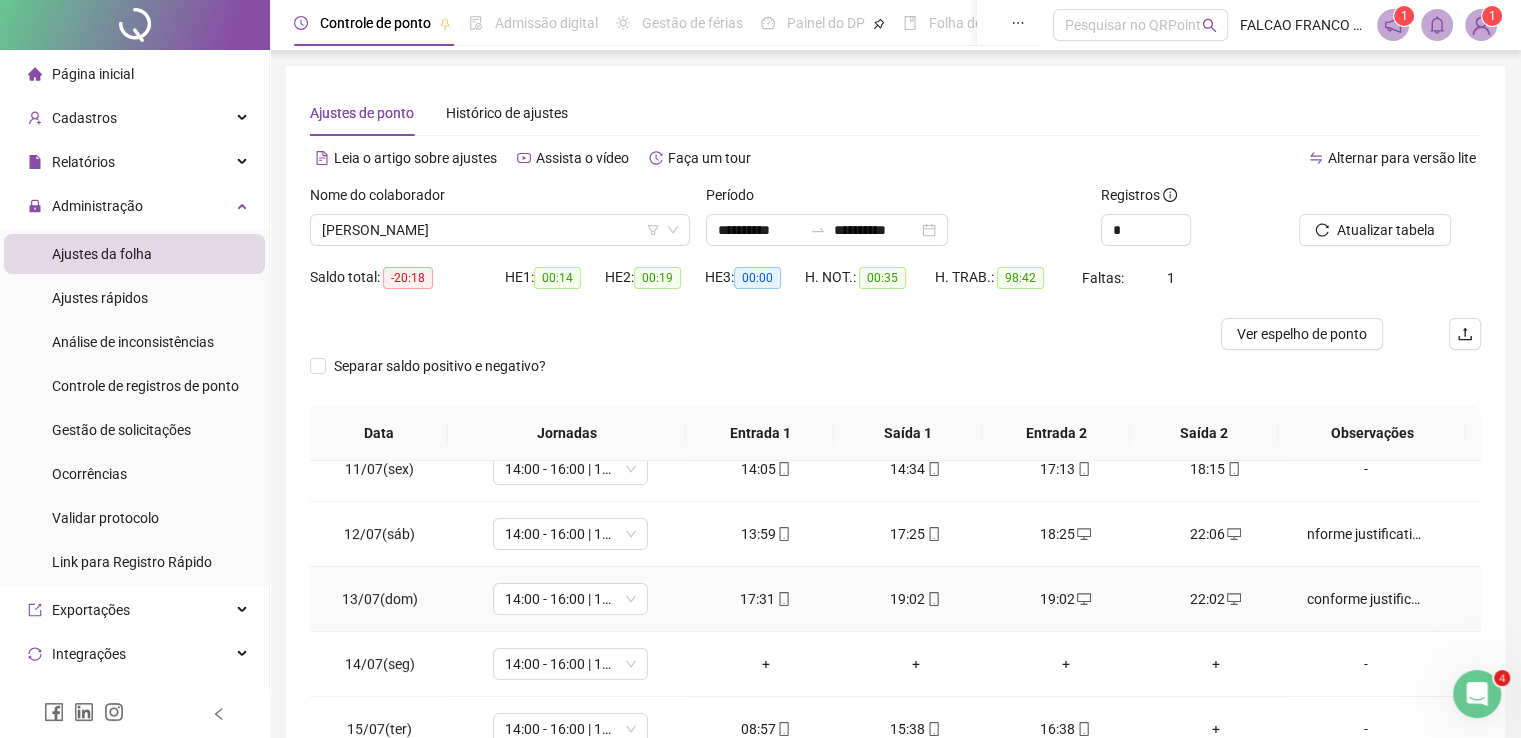 click on "17:31" at bounding box center [766, 599] 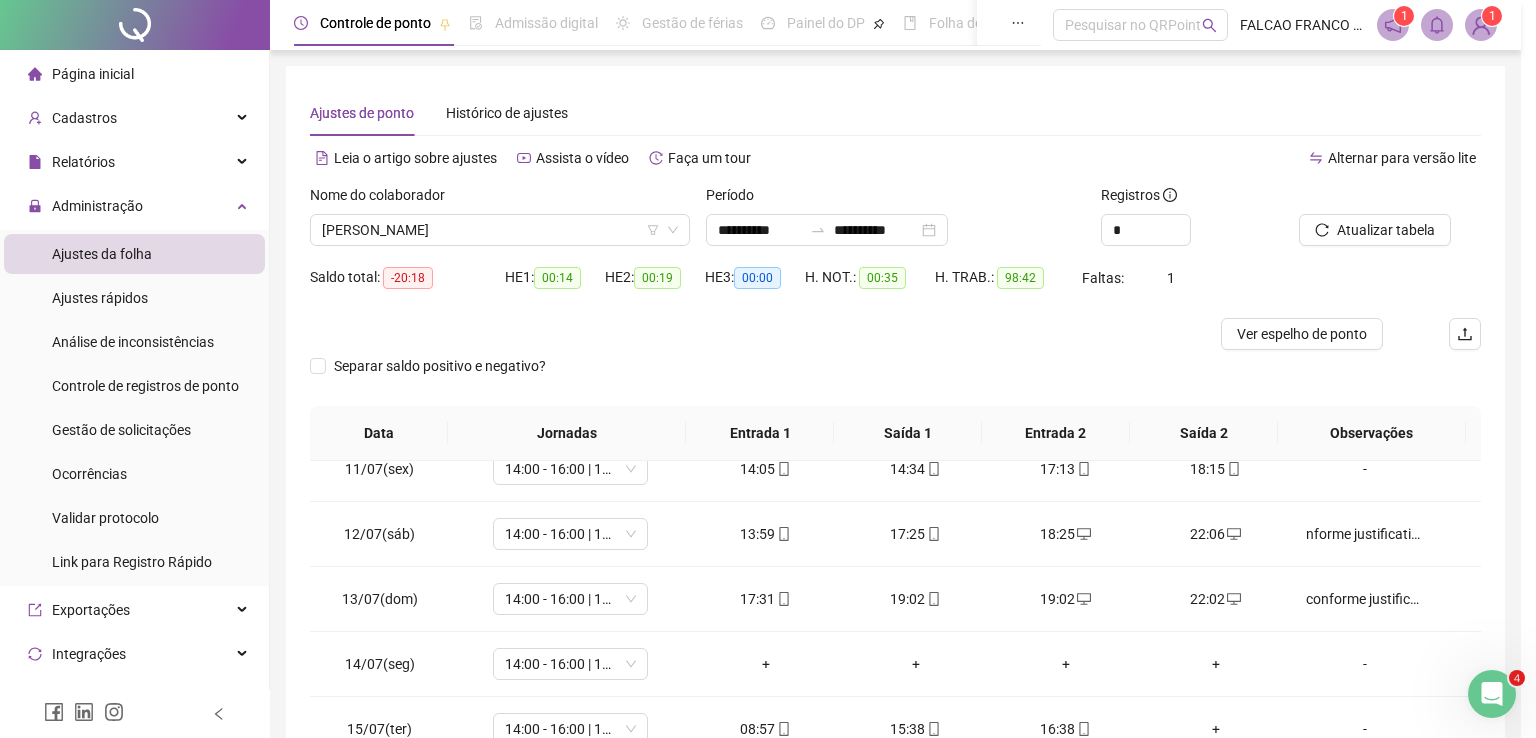 type on "**********" 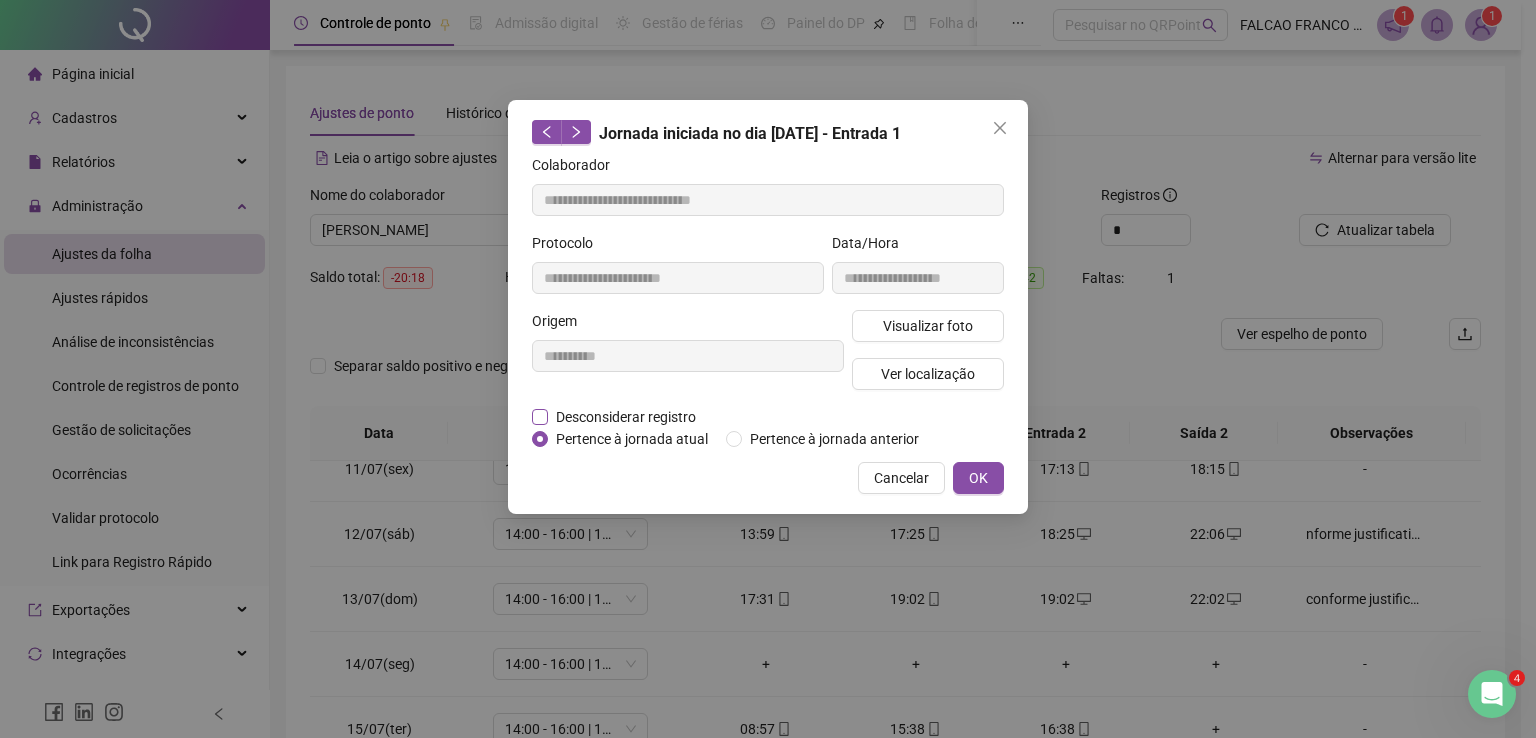 click on "Desconsiderar registro" at bounding box center (626, 417) 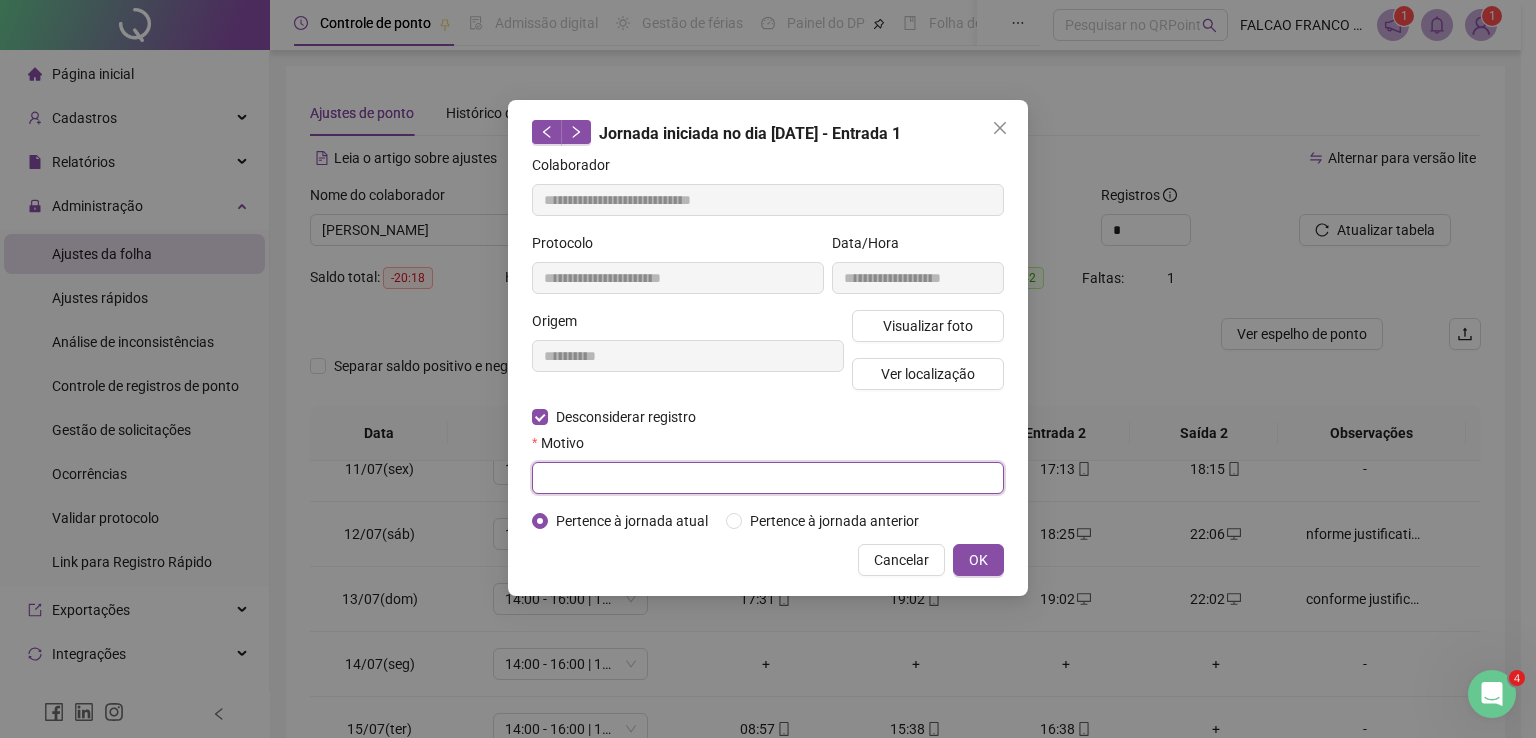 click at bounding box center (768, 478) 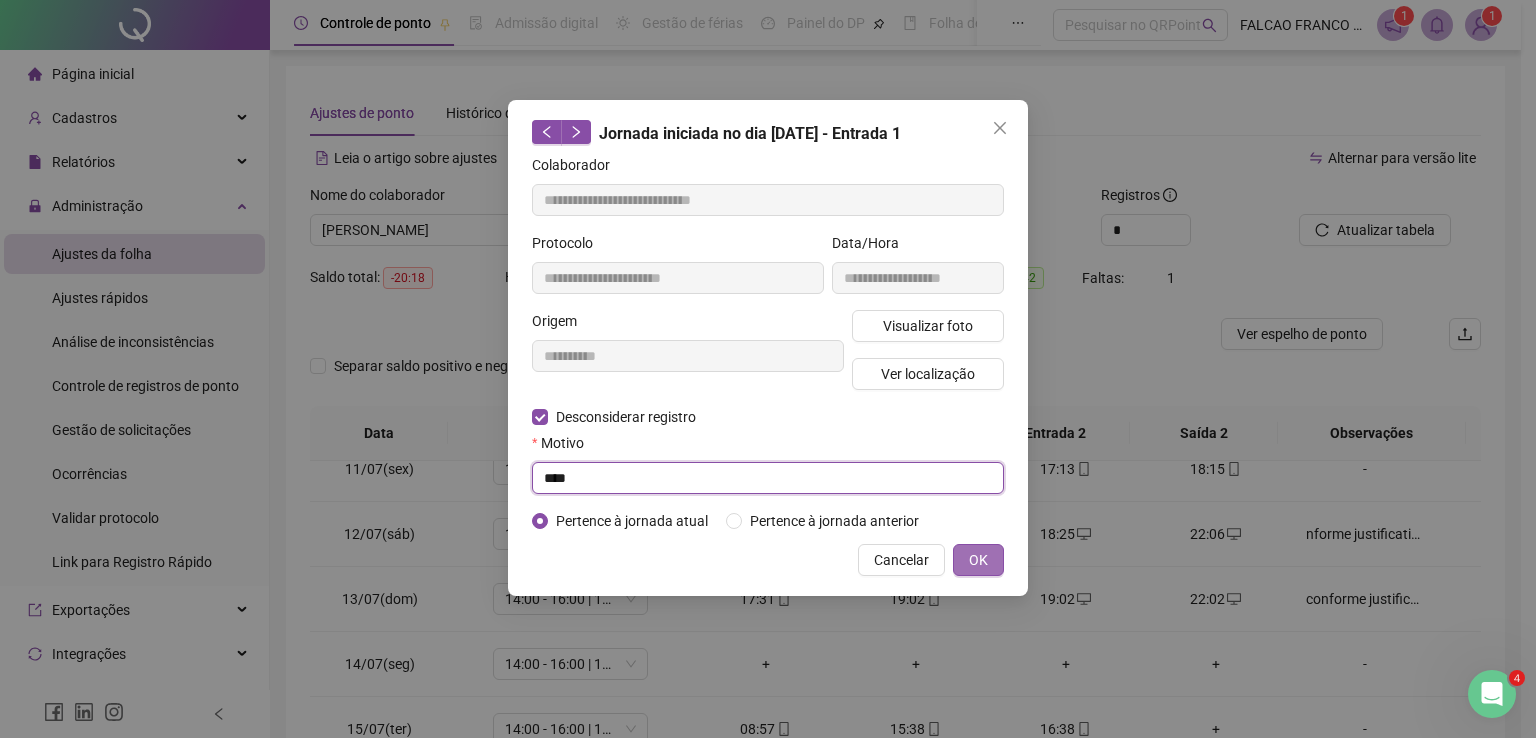 type on "****" 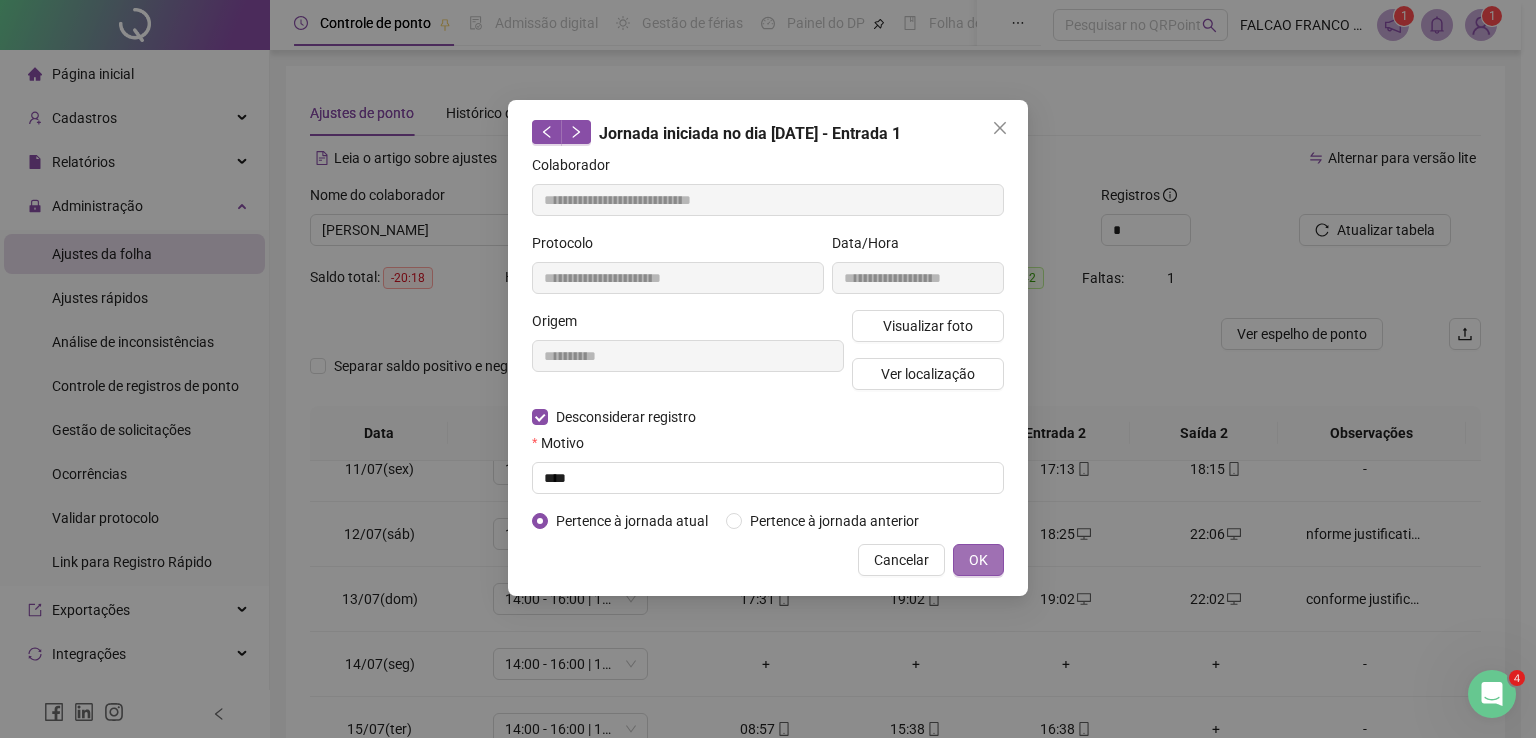 click on "OK" at bounding box center (978, 560) 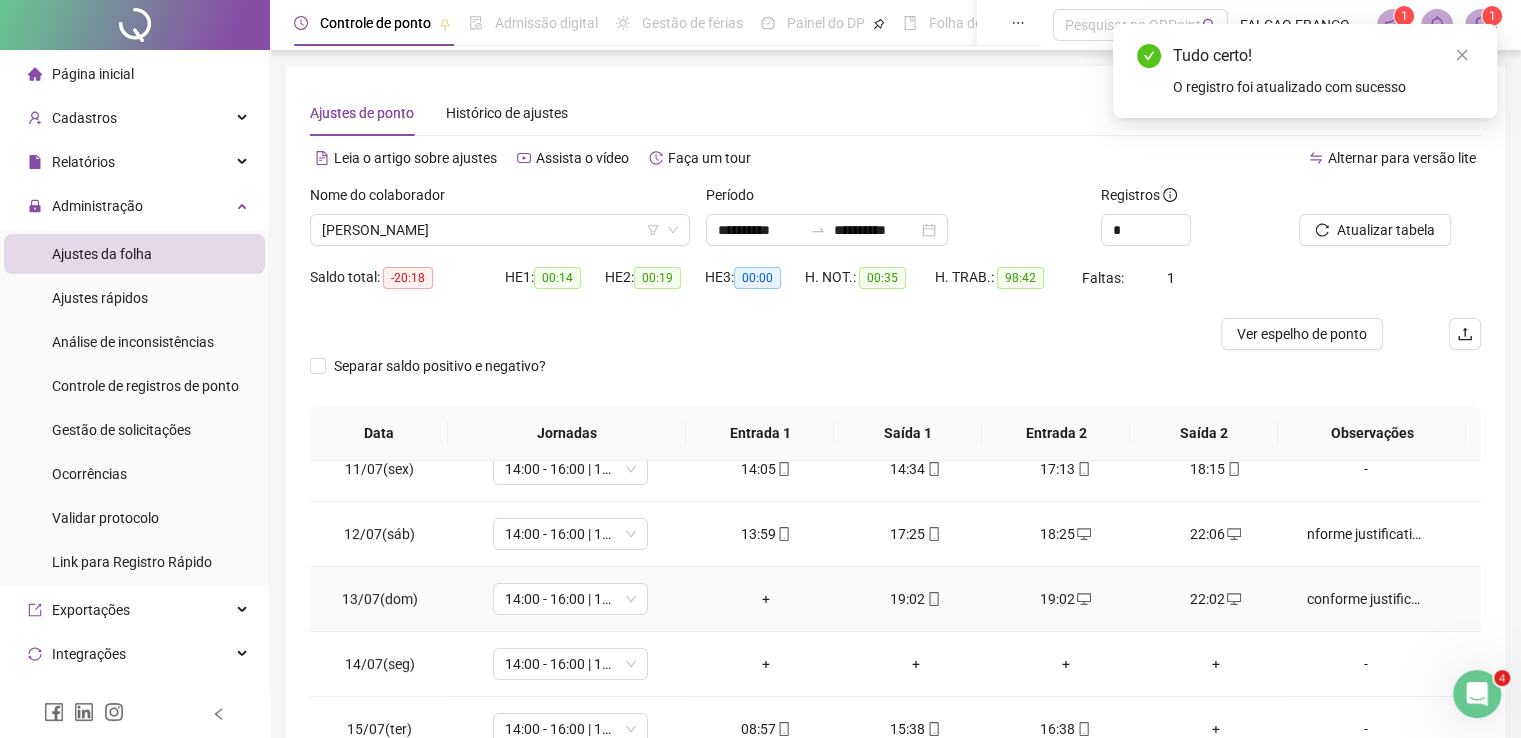 click on "19:02" at bounding box center [916, 599] 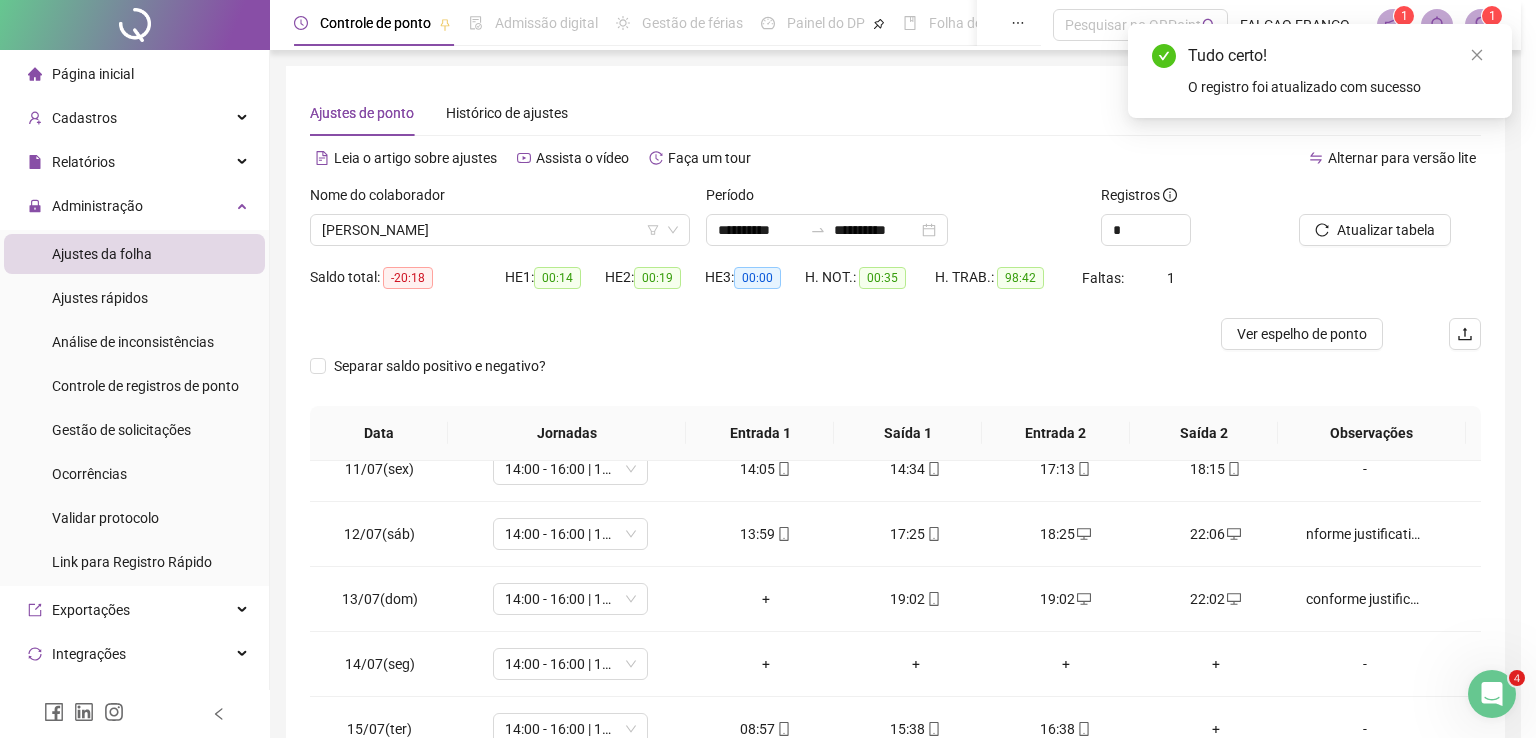 type on "**********" 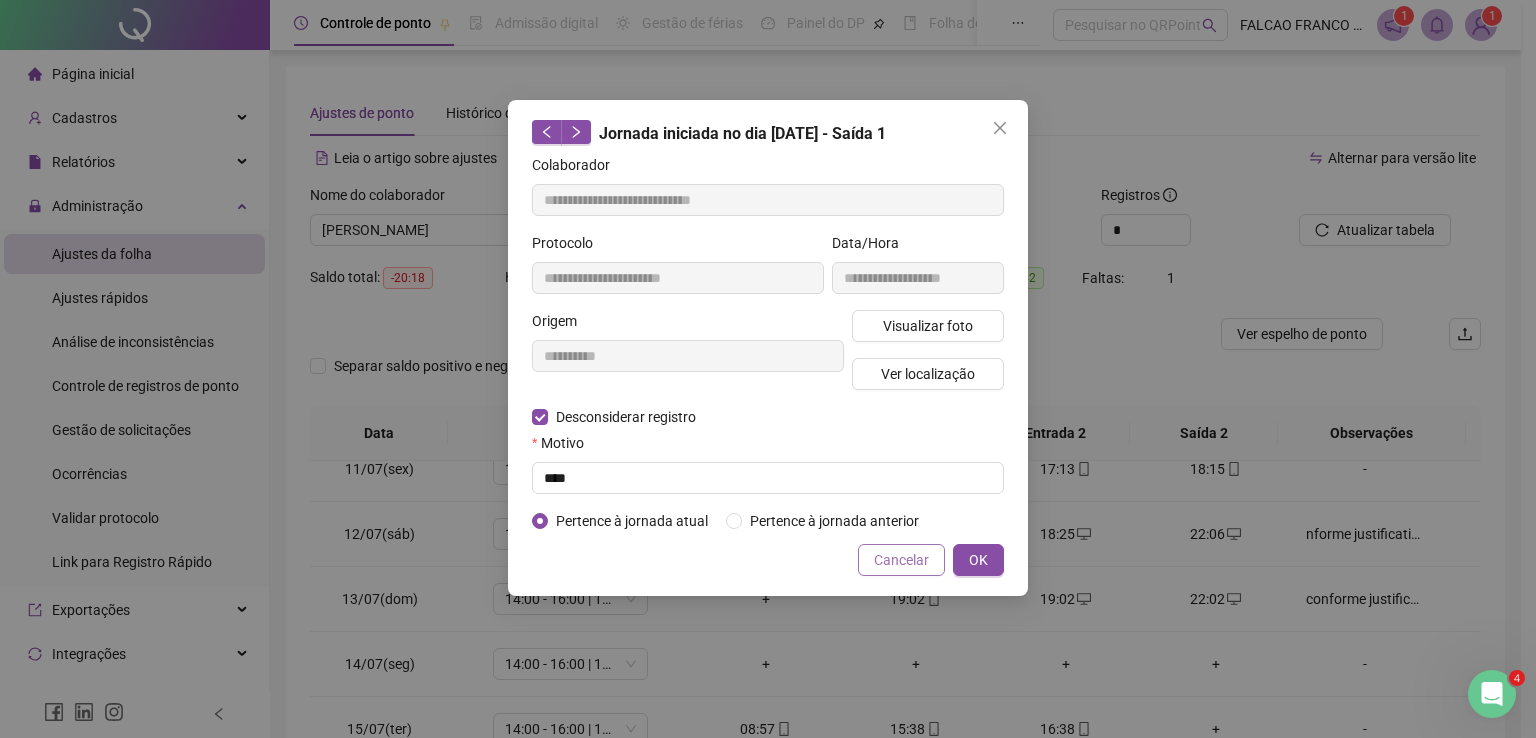 click on "Cancelar" at bounding box center [901, 560] 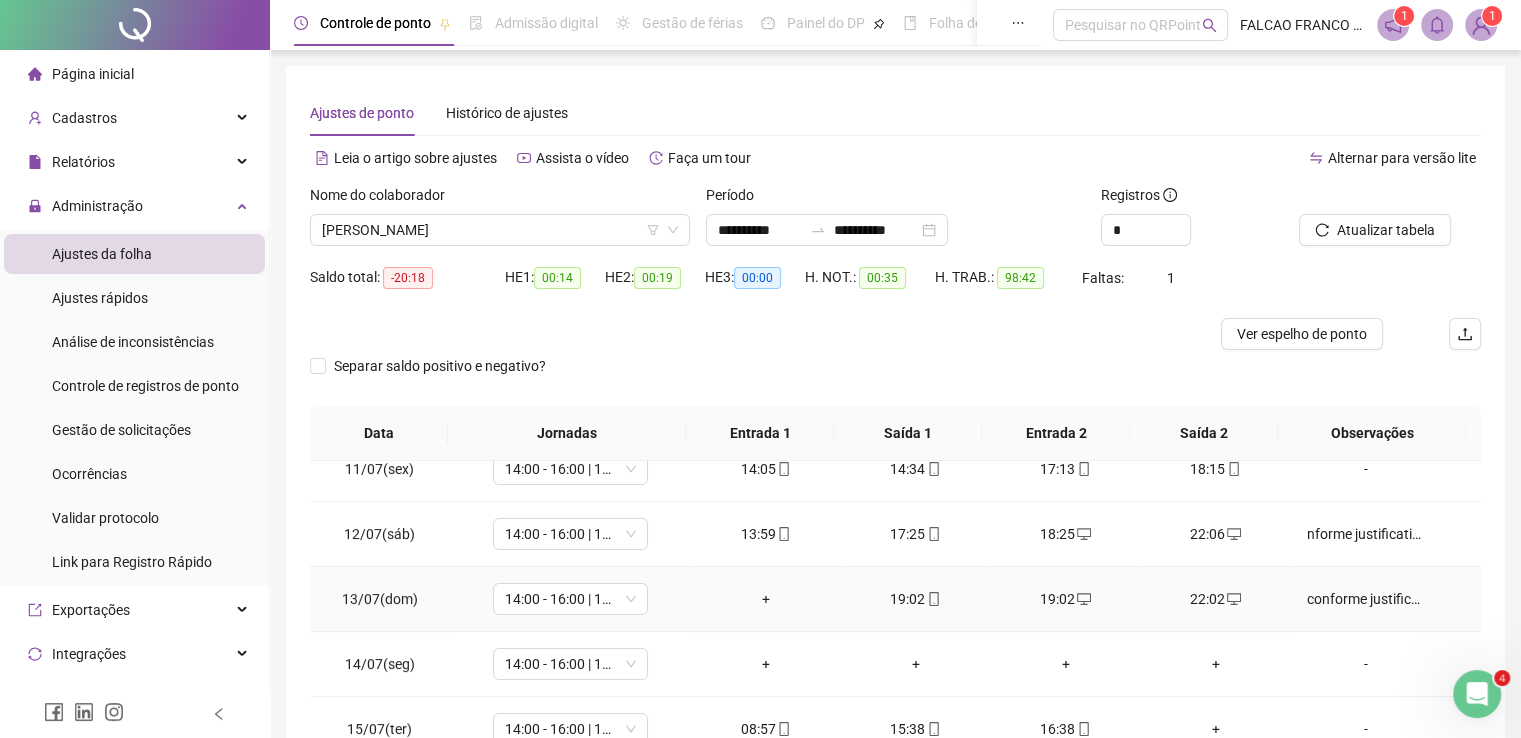 click on "+" at bounding box center [766, 599] 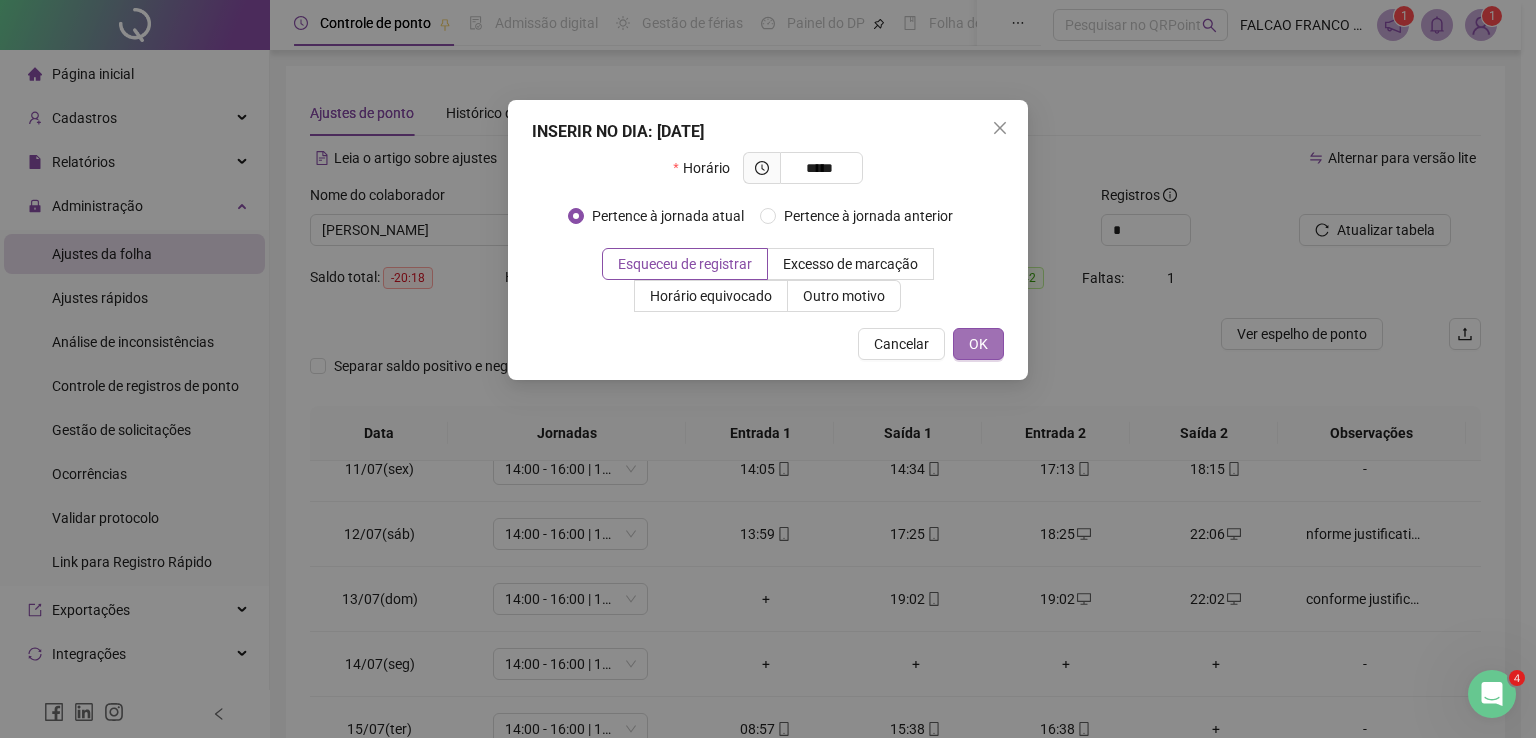 type on "*****" 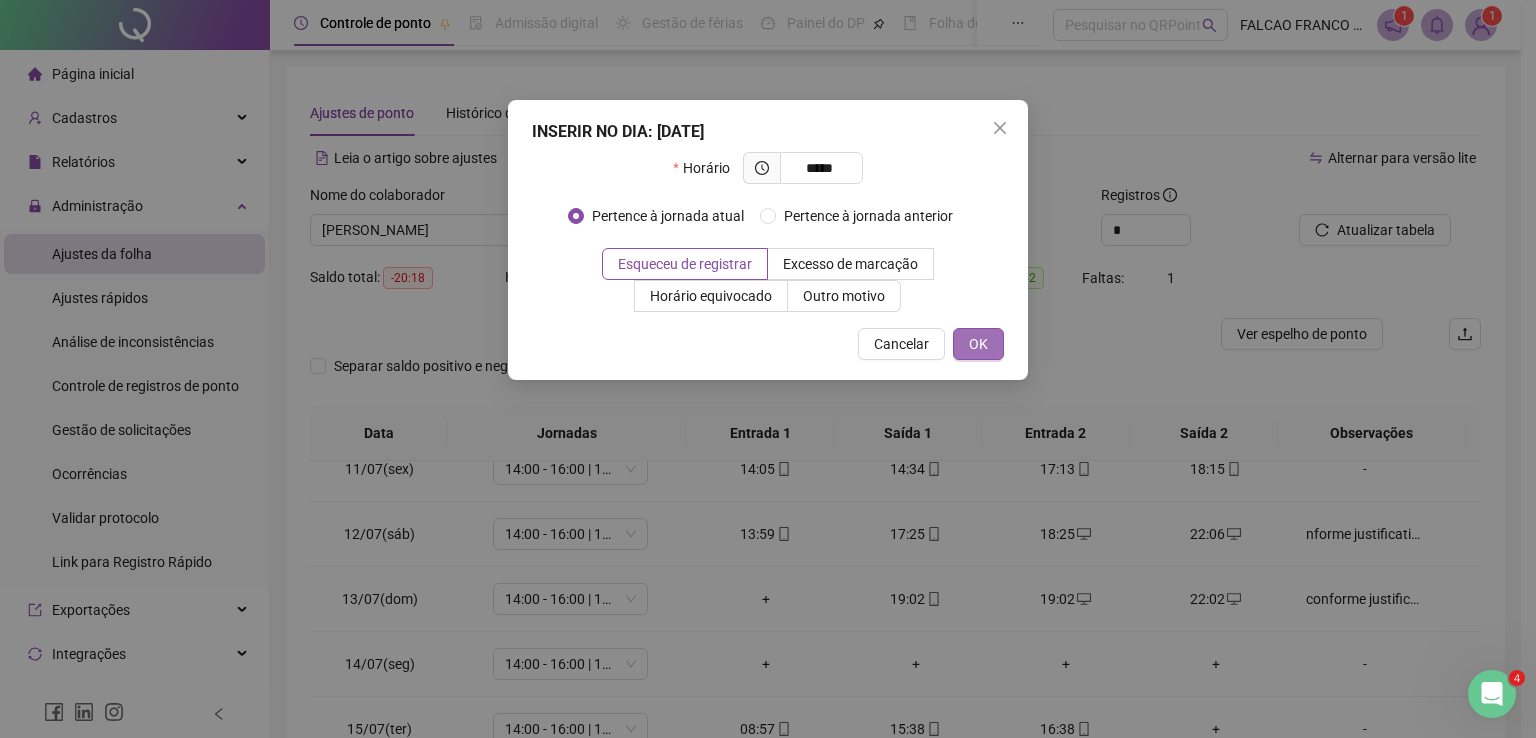 click on "OK" at bounding box center [978, 344] 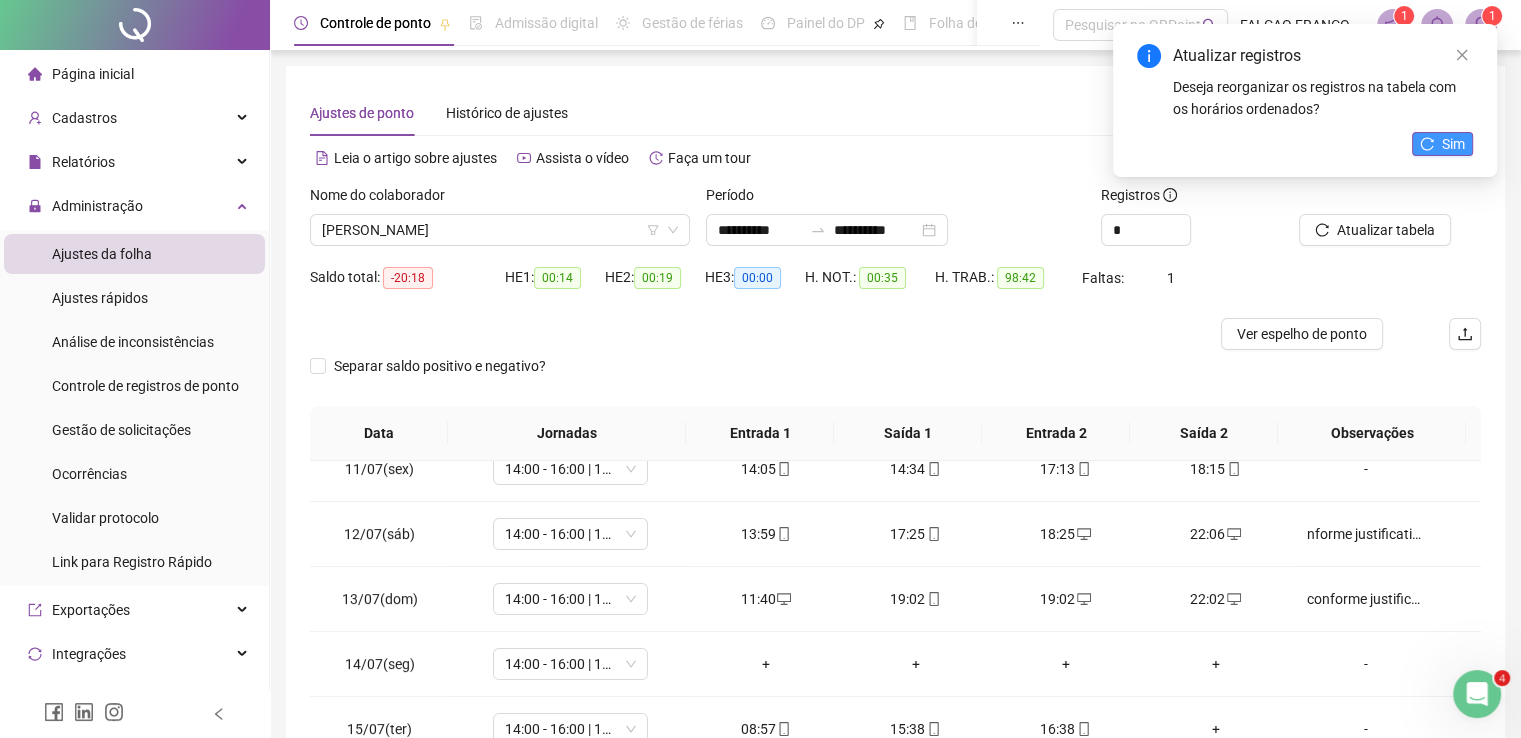 click on "Sim" at bounding box center (1453, 144) 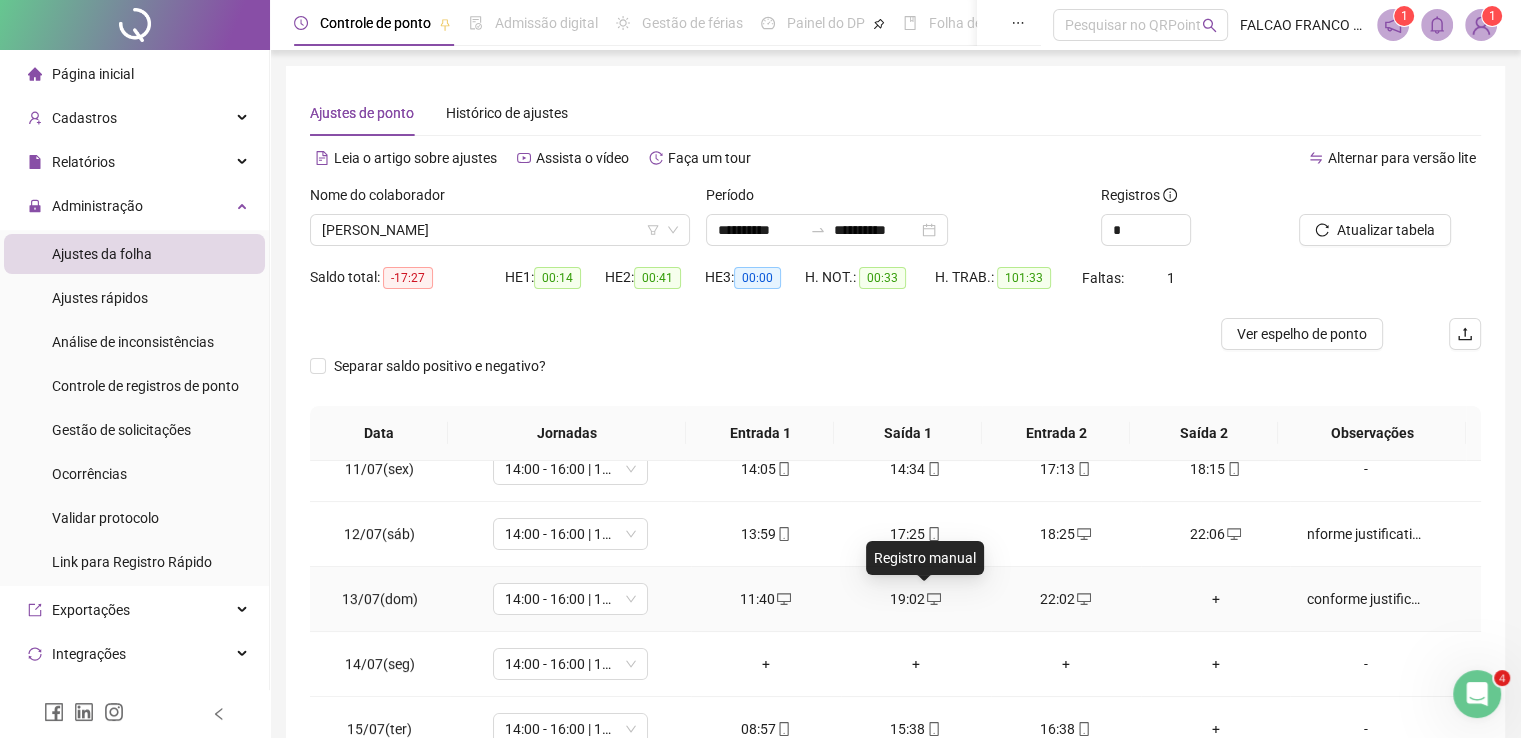 click 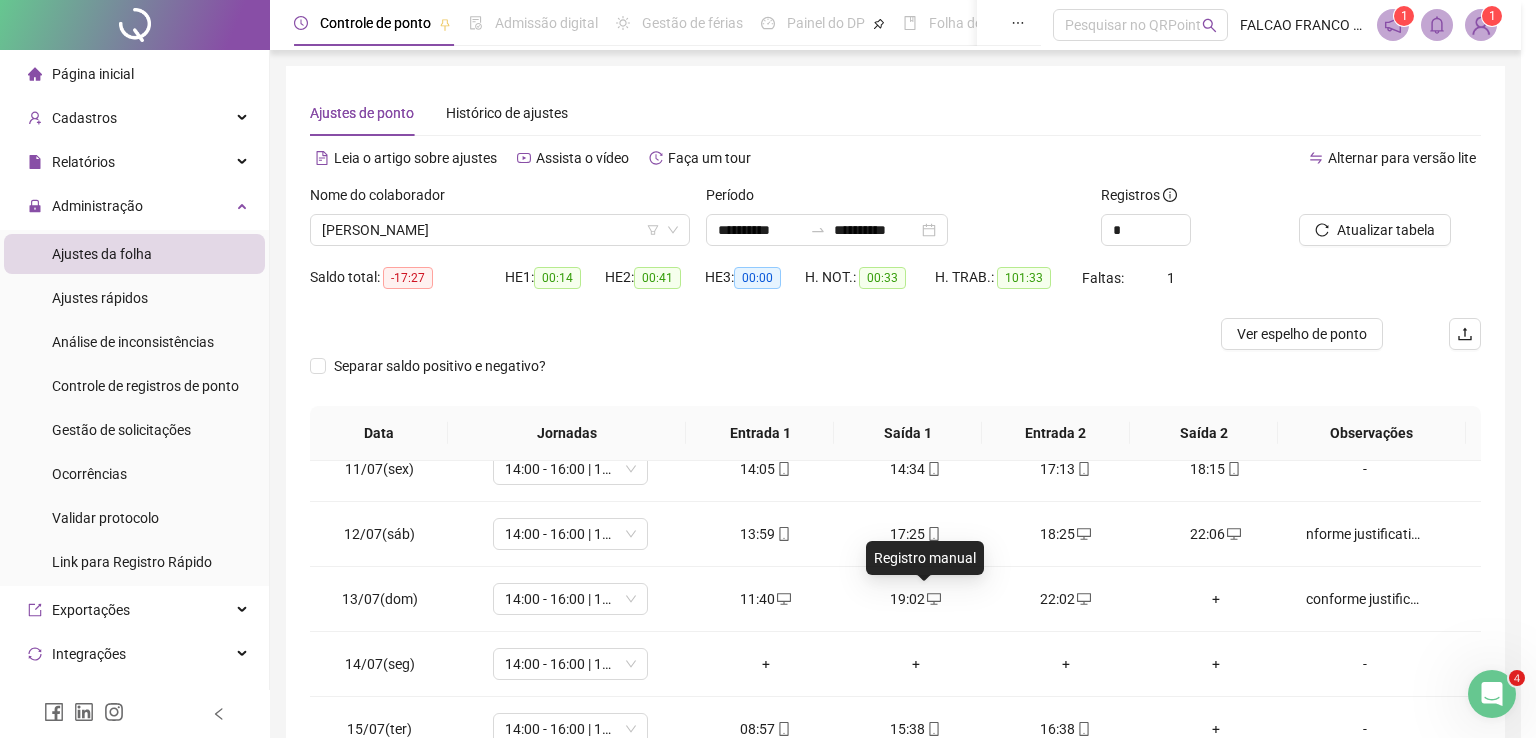 type on "**********" 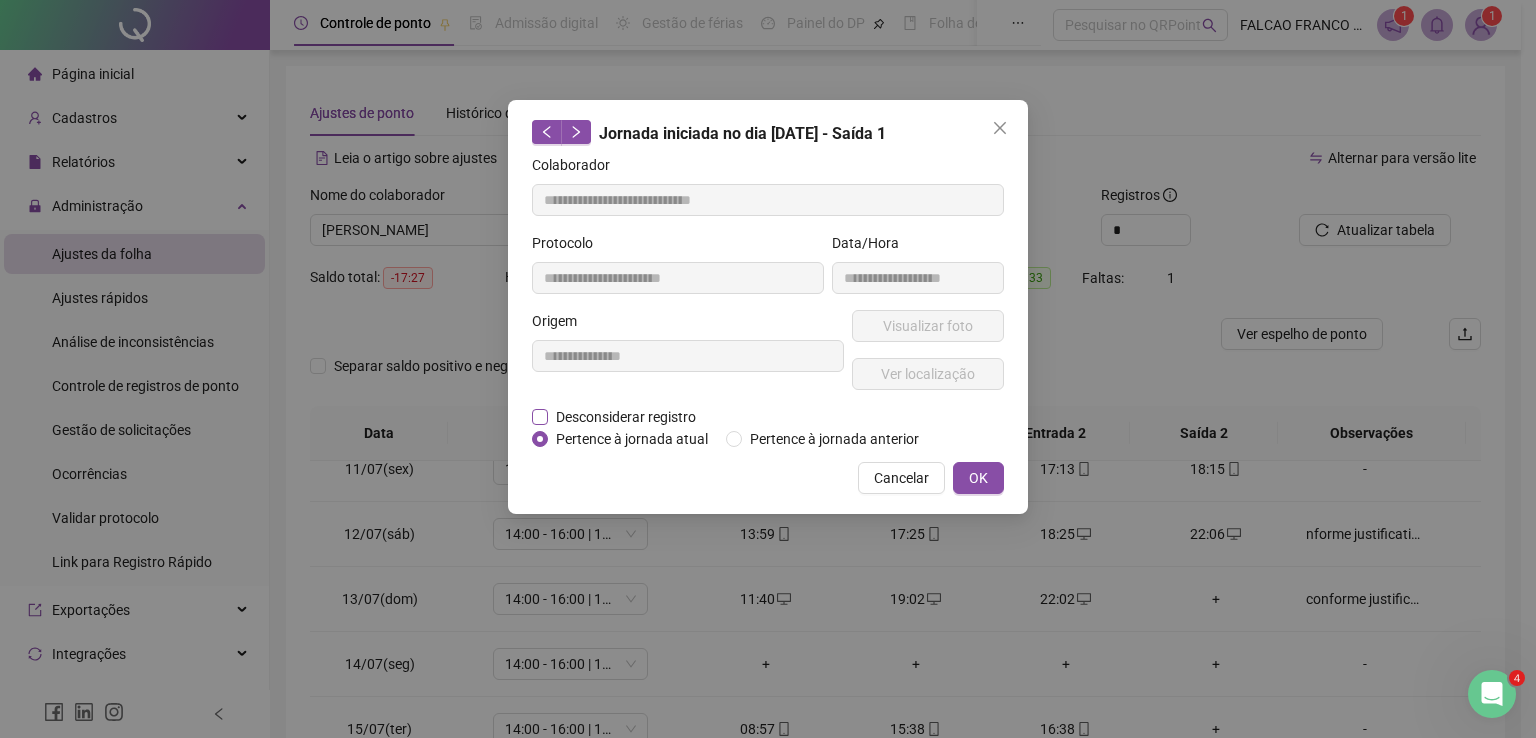 click on "Desconsiderar registro" at bounding box center (626, 417) 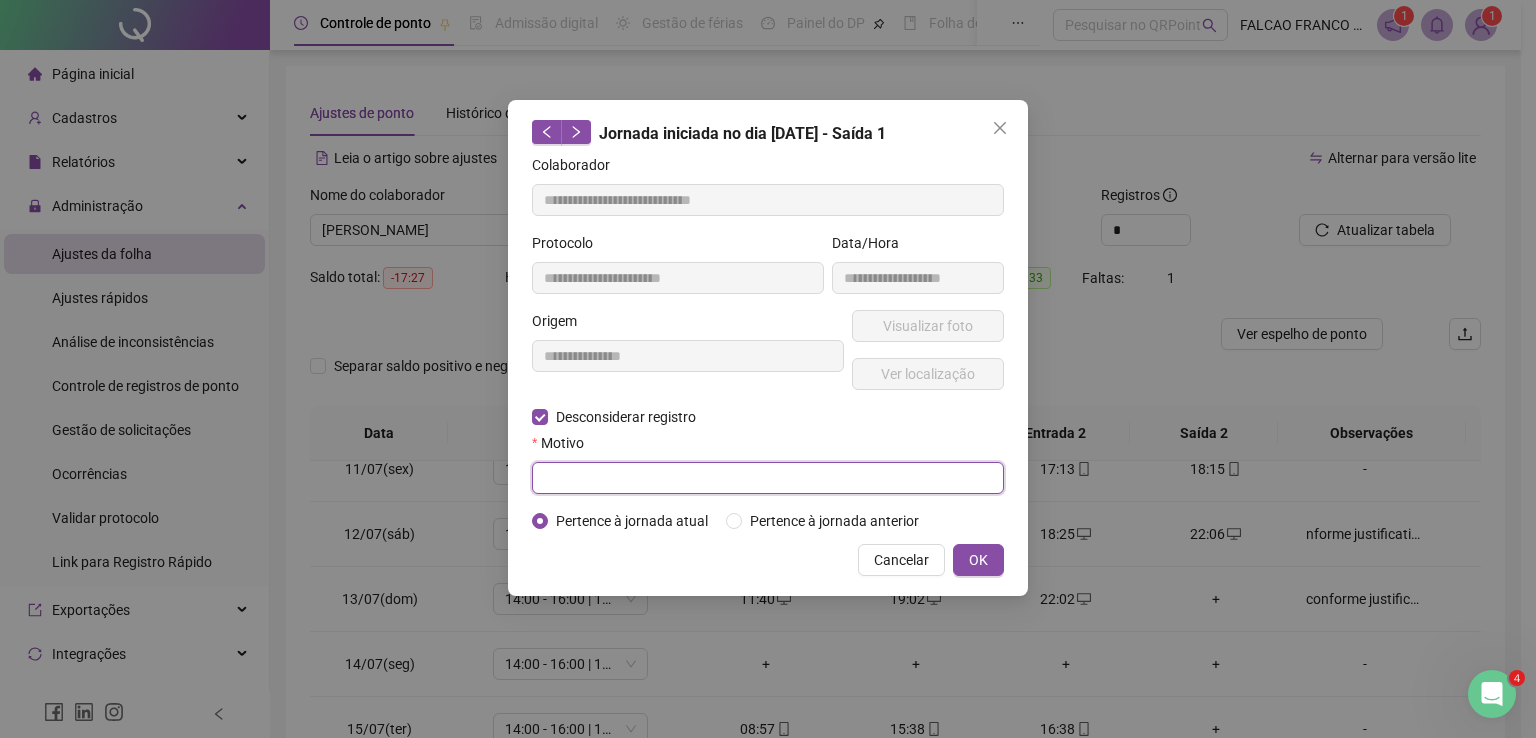 click at bounding box center (768, 478) 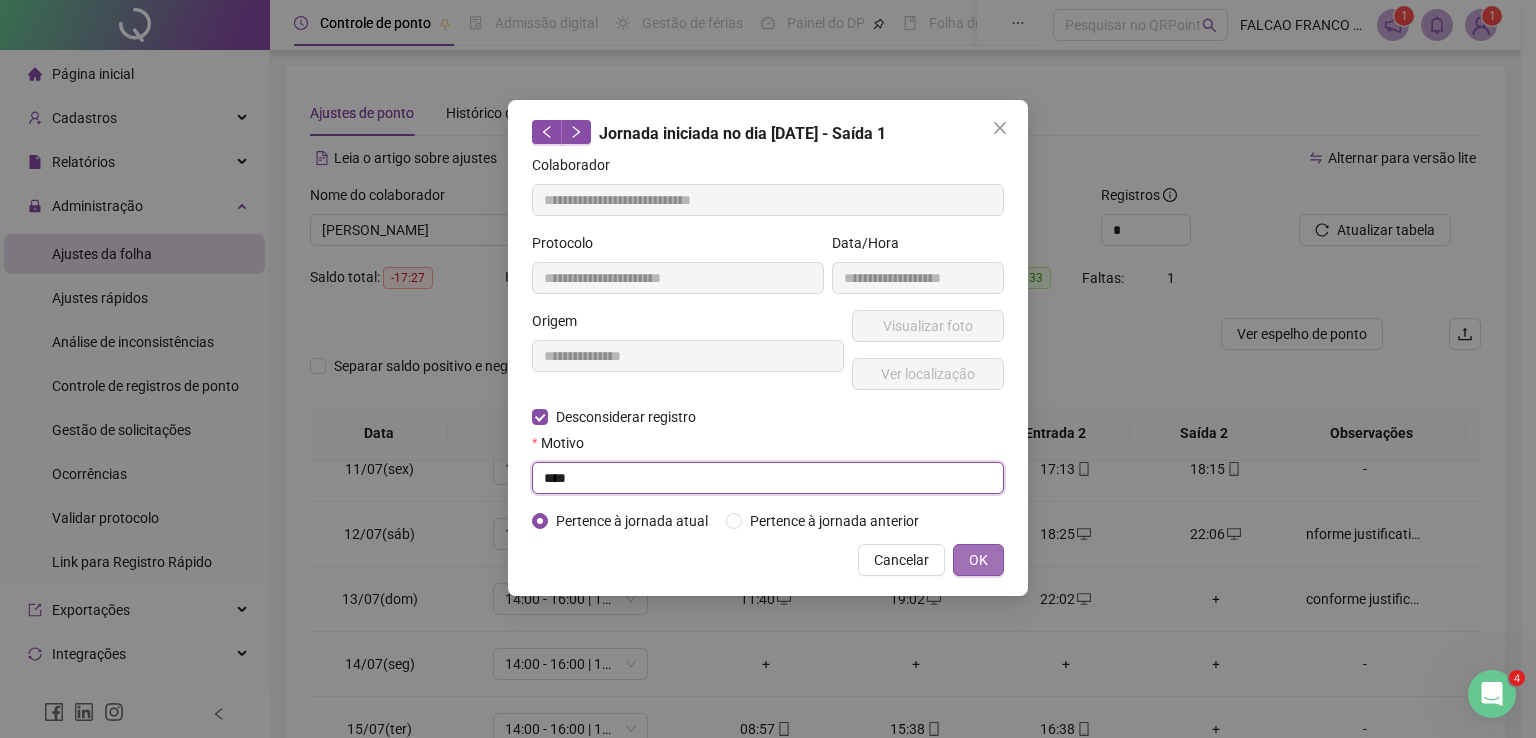 type on "****" 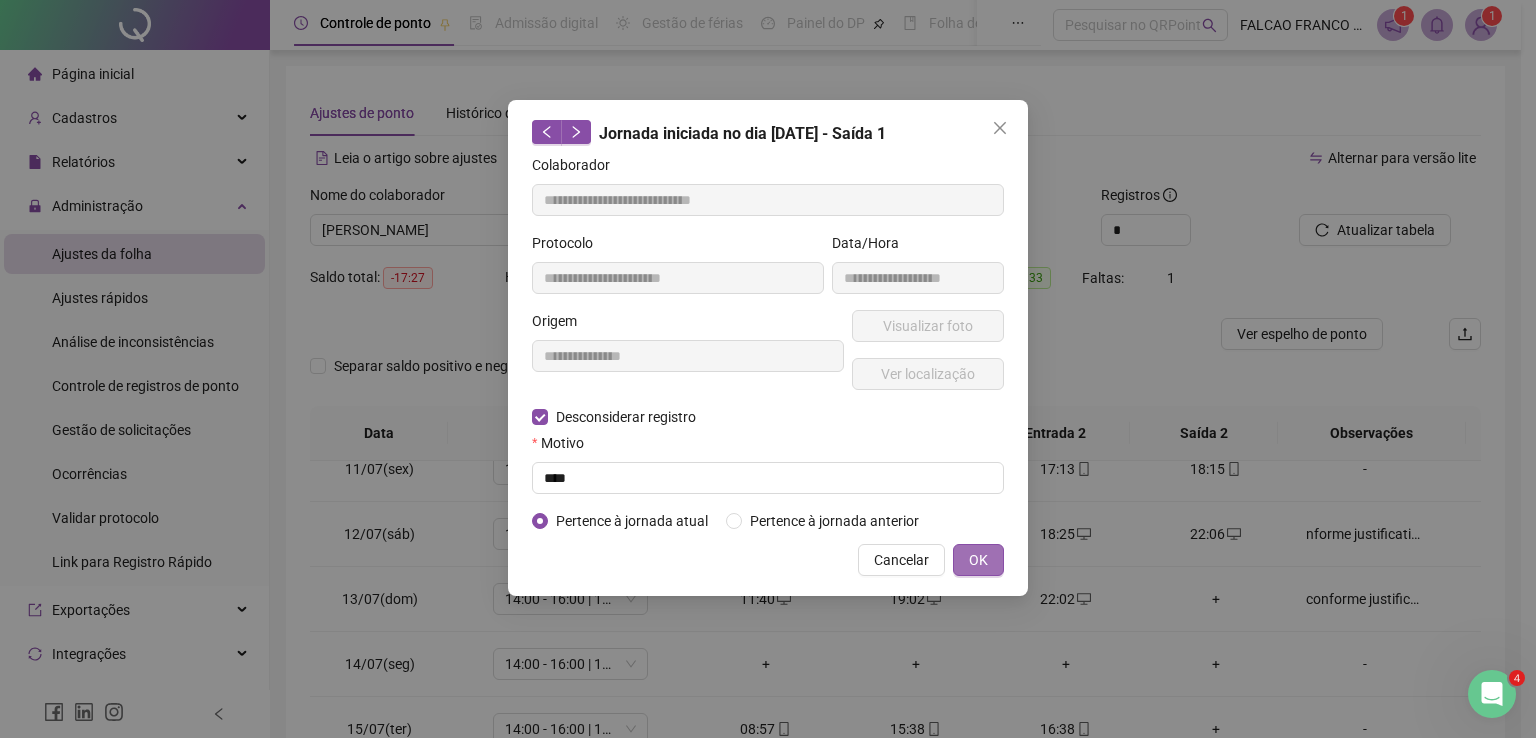 click on "OK" at bounding box center (978, 560) 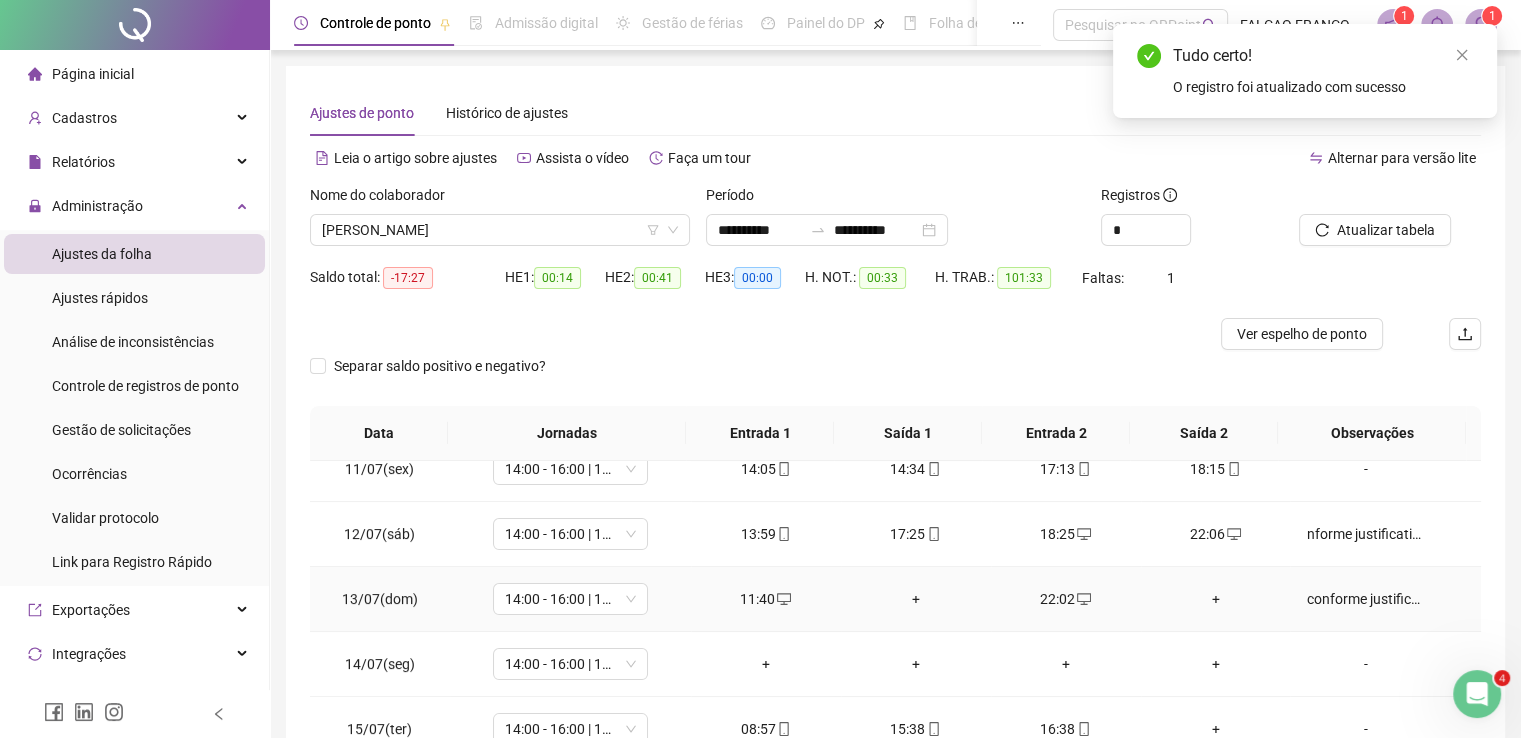 click on "+" at bounding box center (1216, 599) 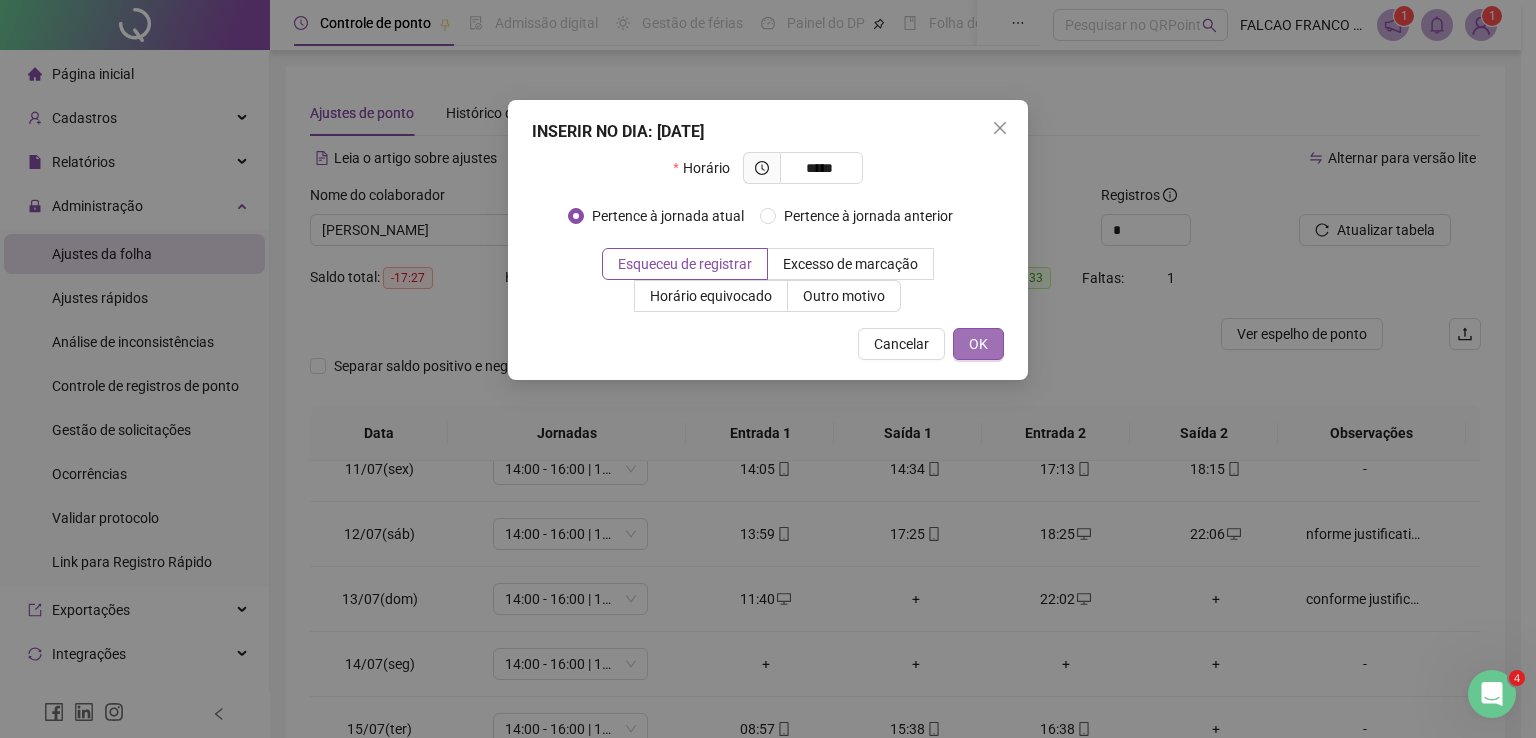 type on "*****" 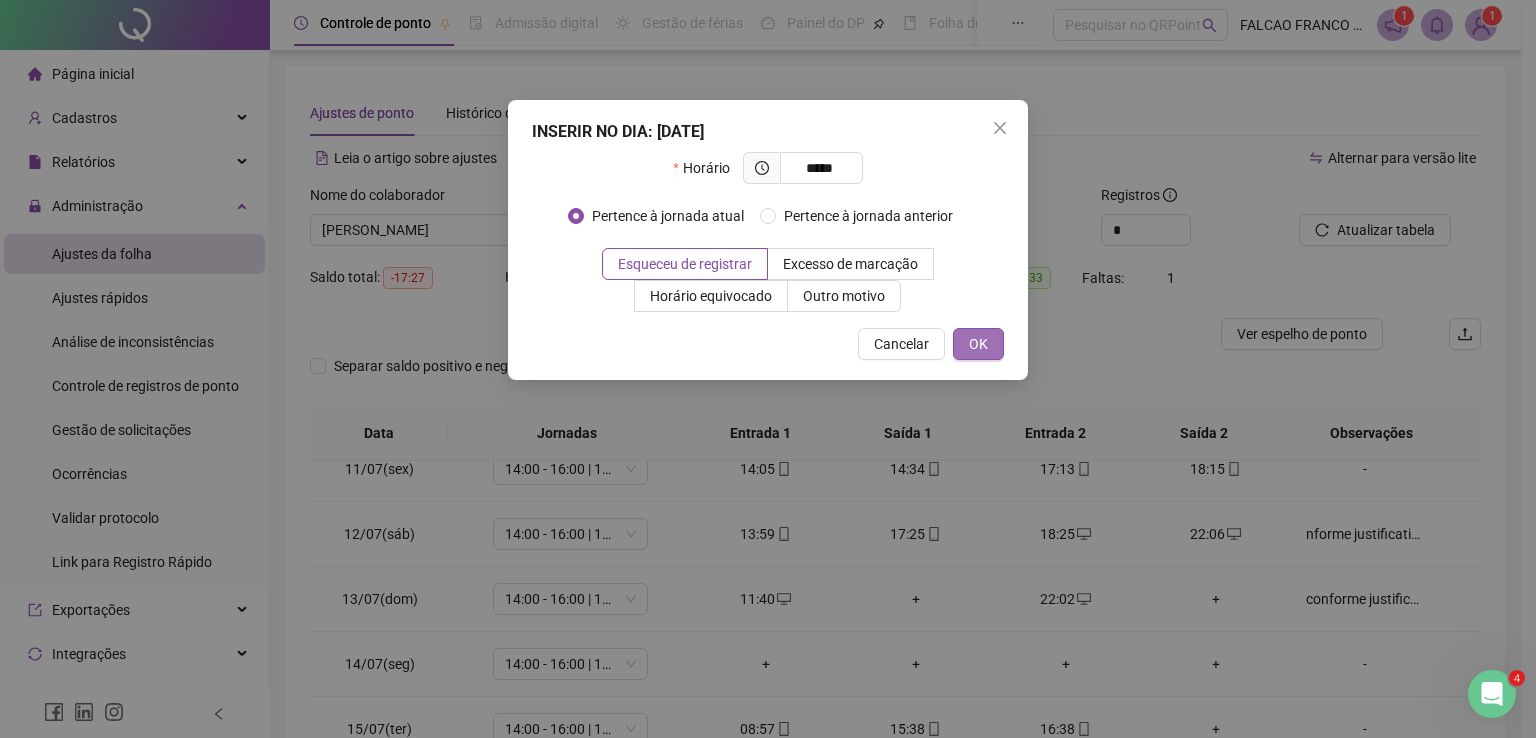 click on "OK" at bounding box center [978, 344] 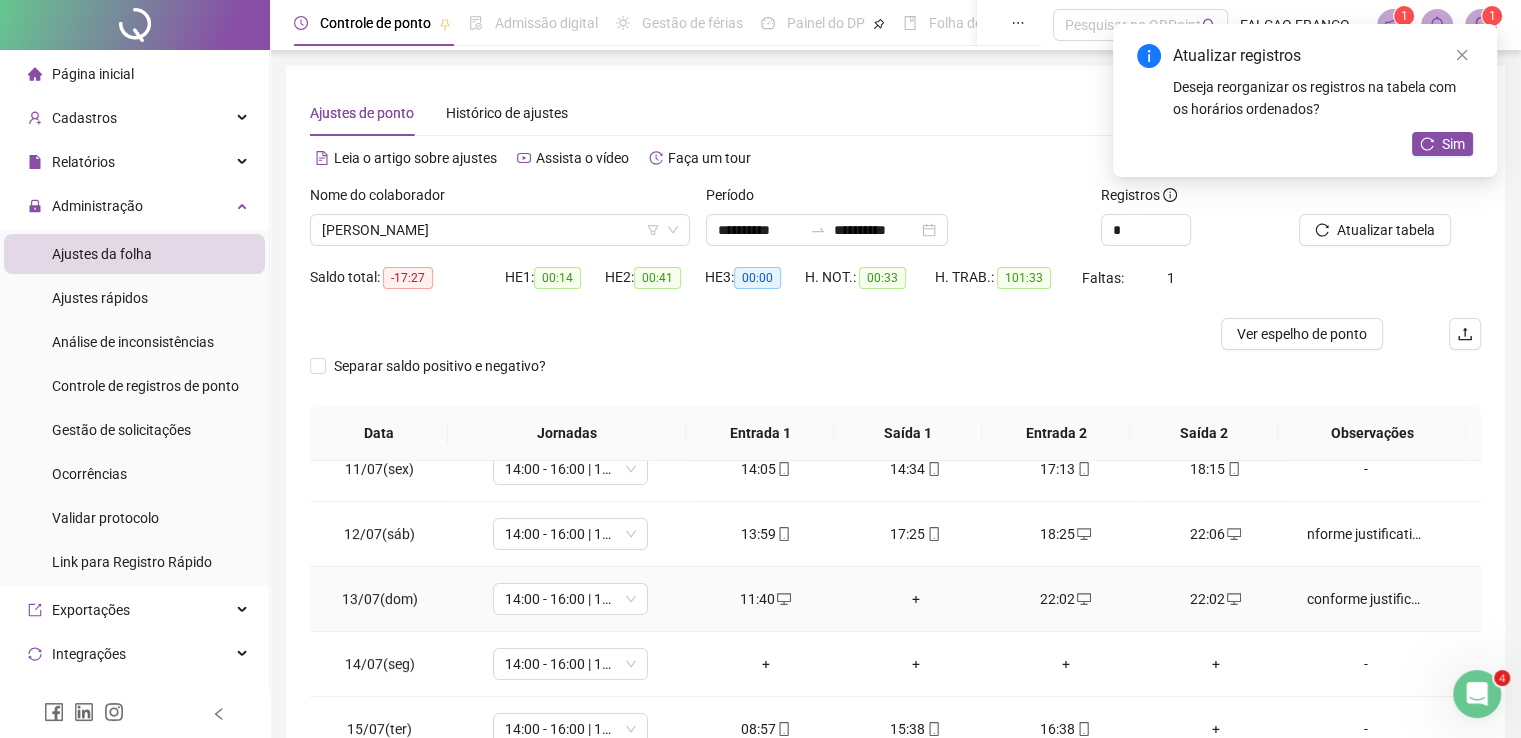 click on "+" at bounding box center (916, 599) 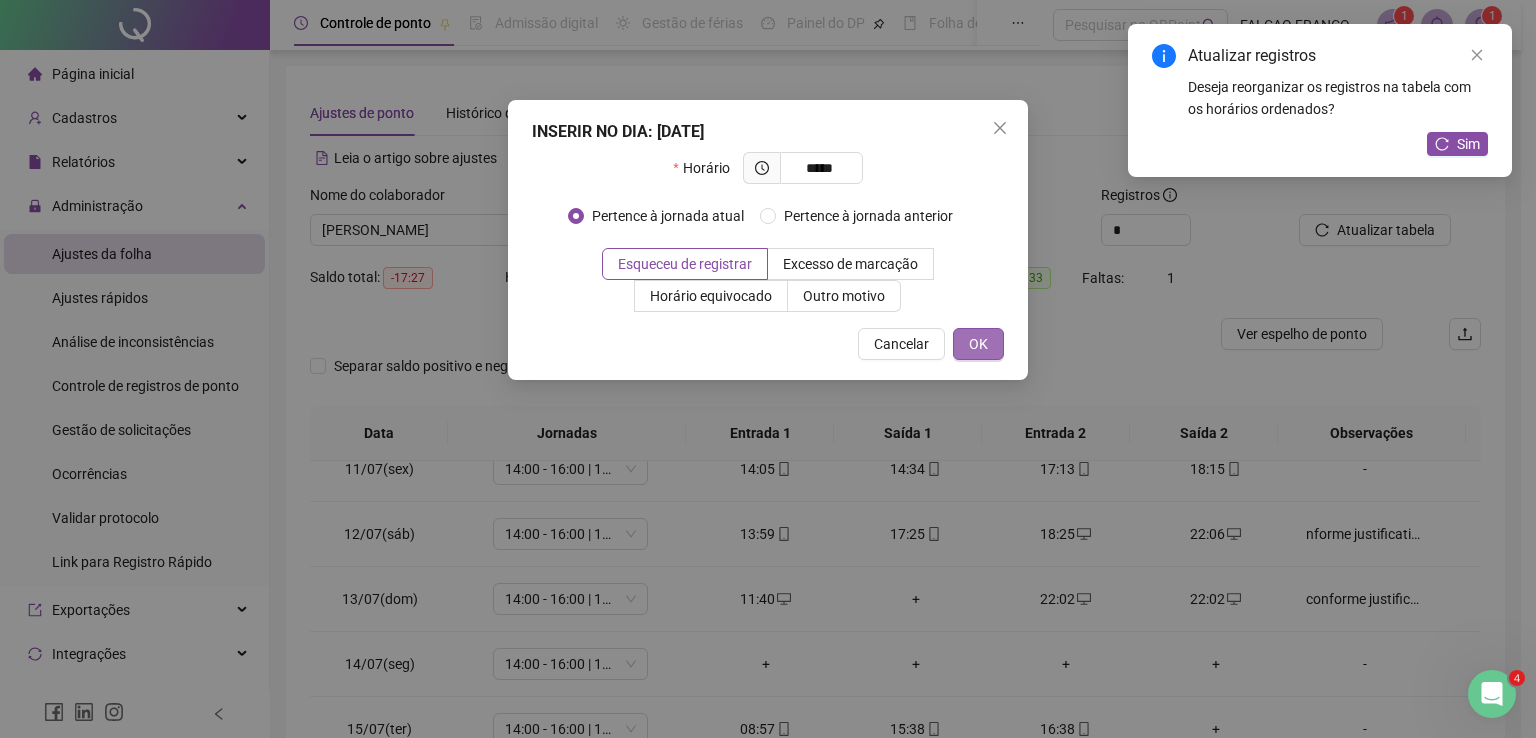 type on "*****" 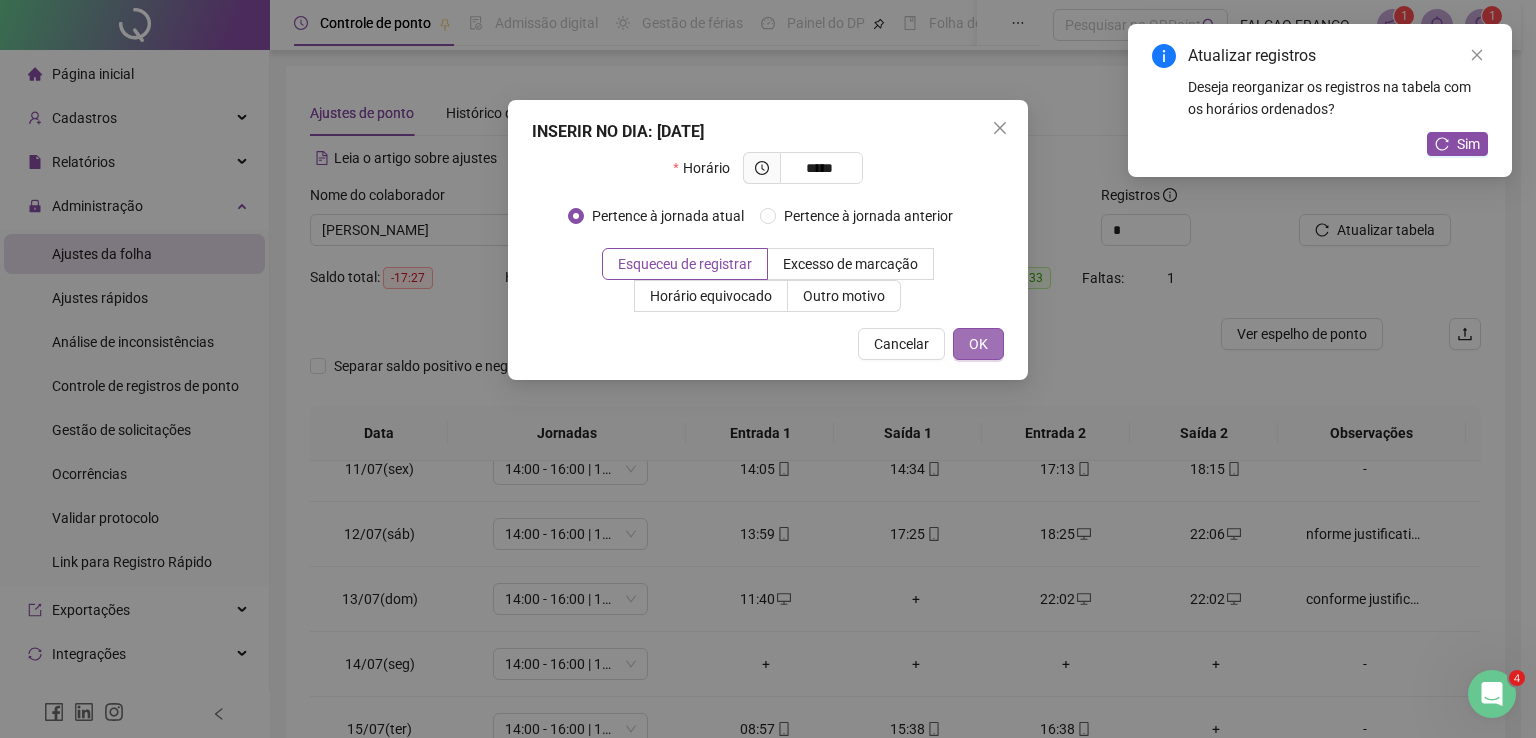 click on "OK" at bounding box center (978, 344) 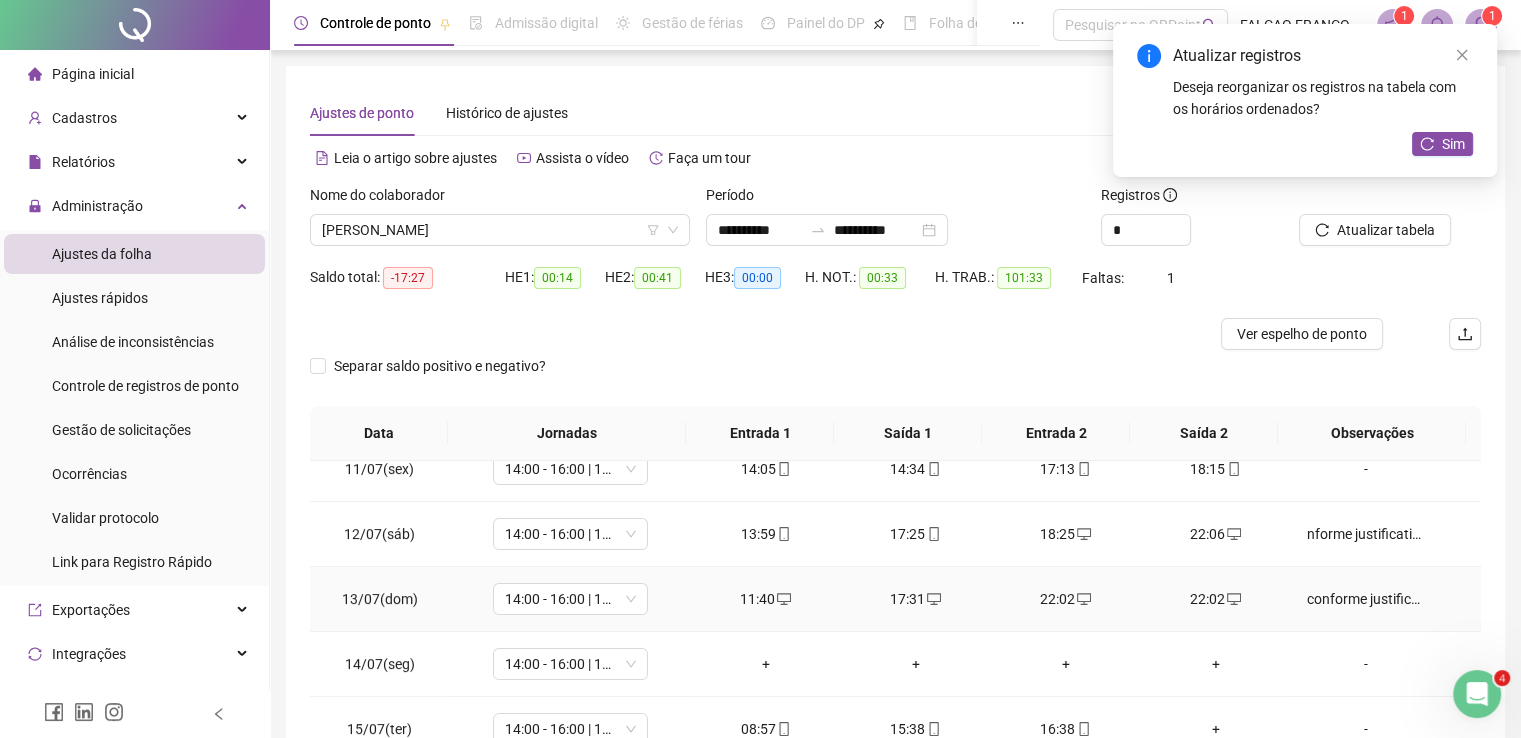 click on "22:02" at bounding box center [1066, 599] 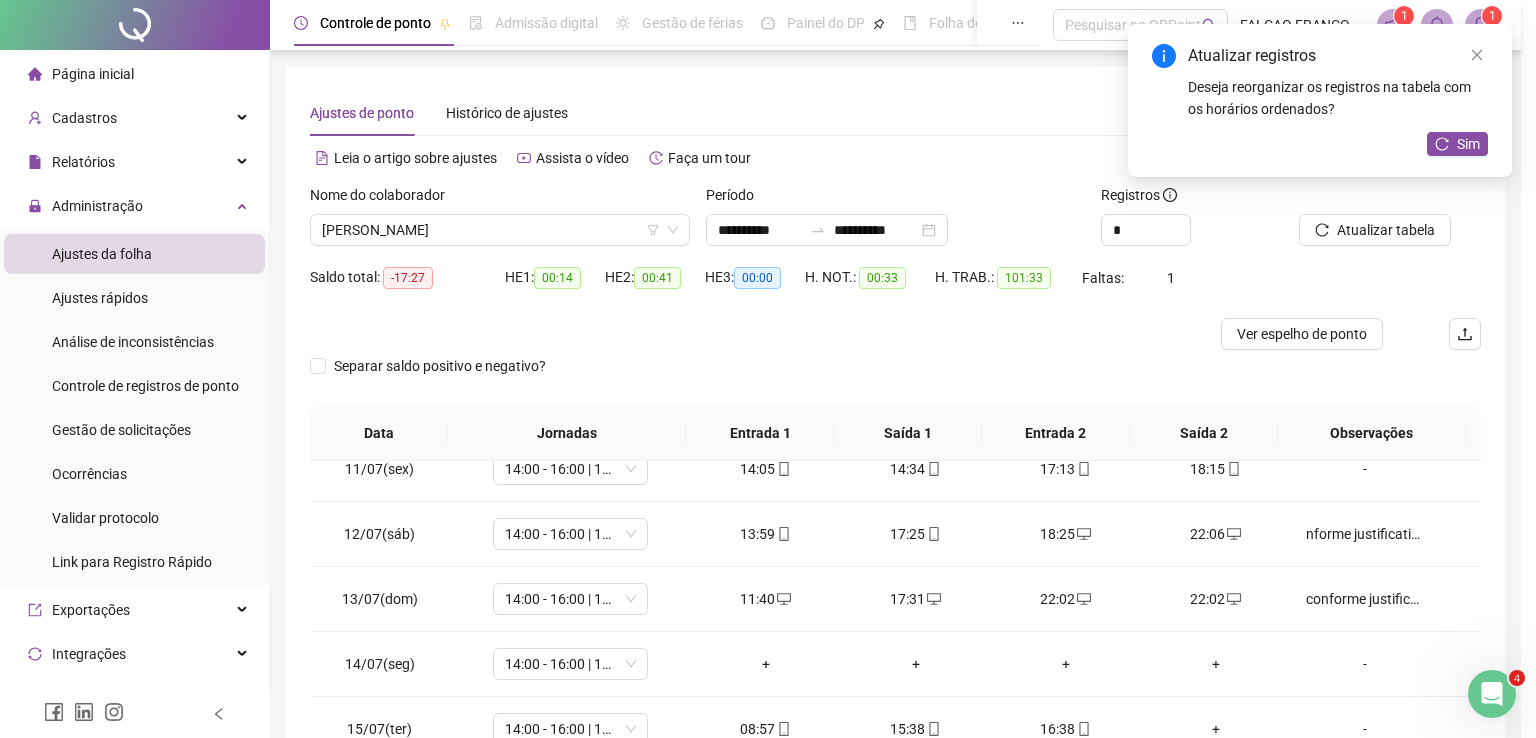 type on "**********" 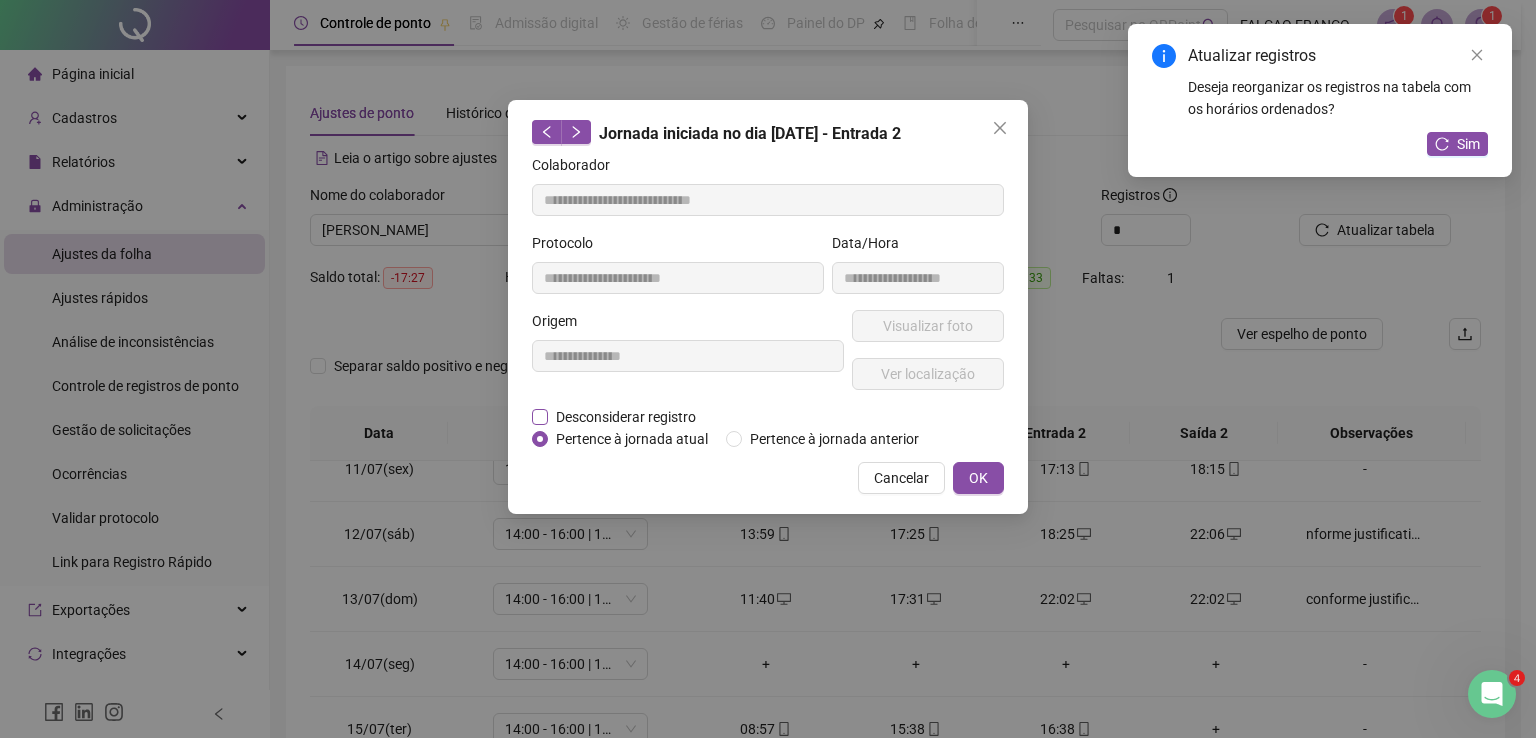 click on "Desconsiderar registro" at bounding box center (626, 417) 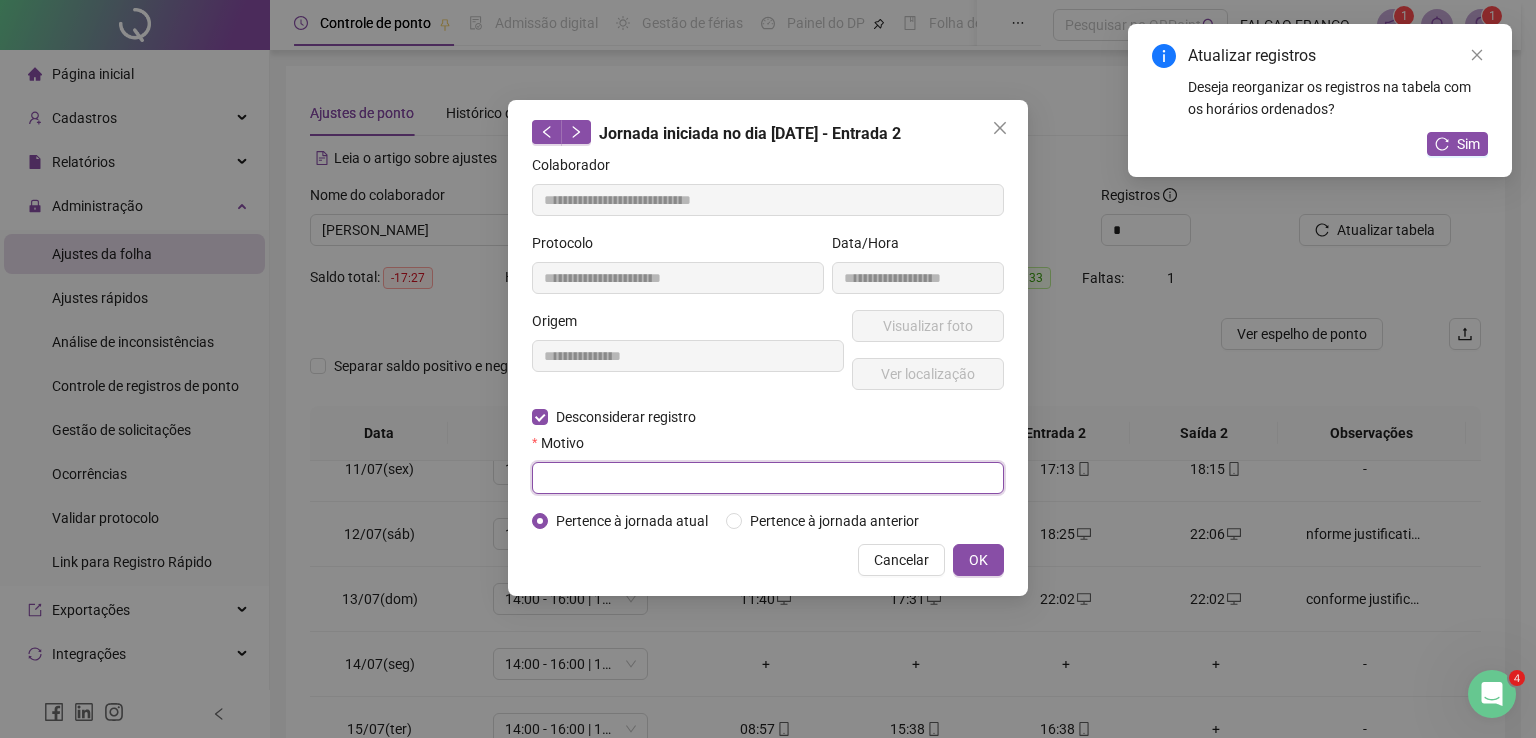 click at bounding box center (768, 478) 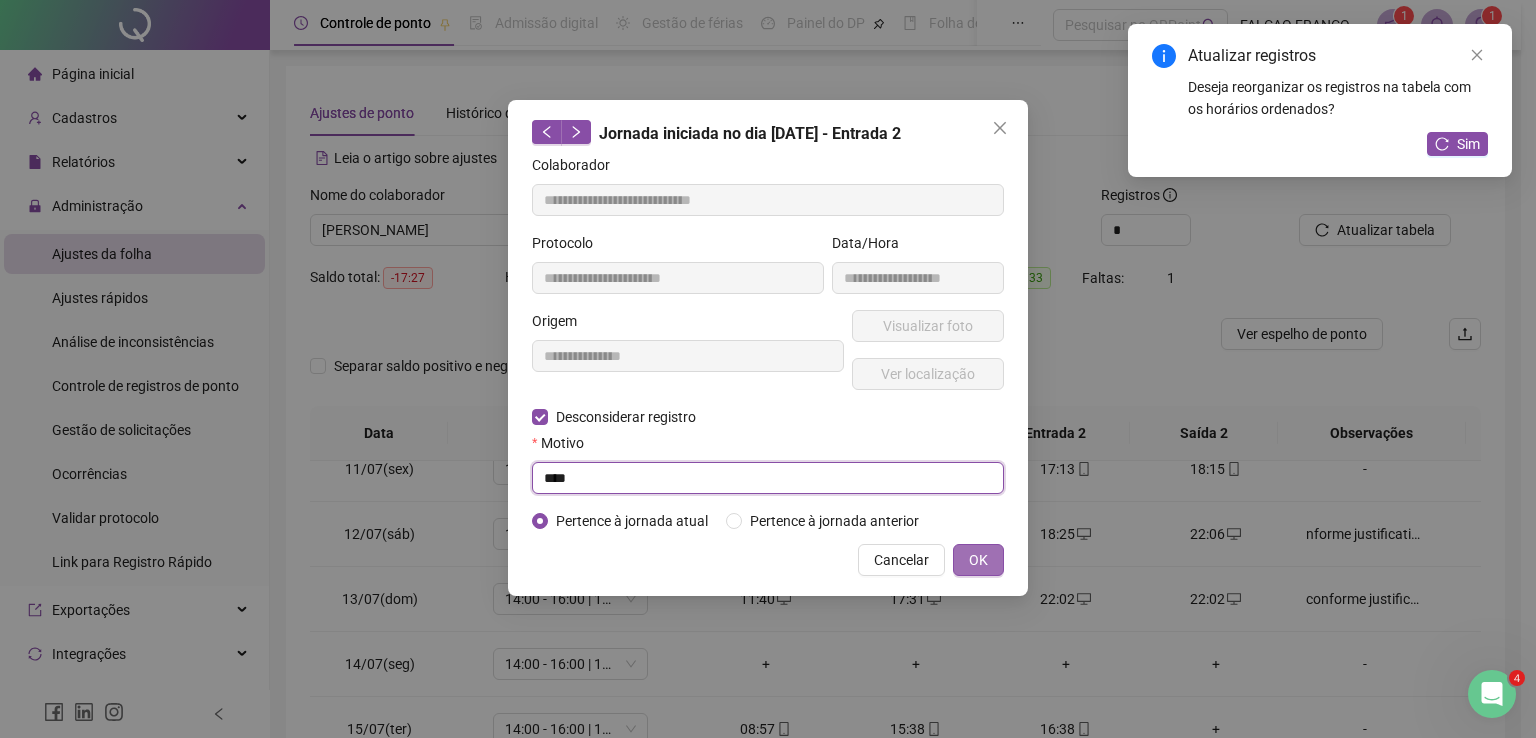 type on "****" 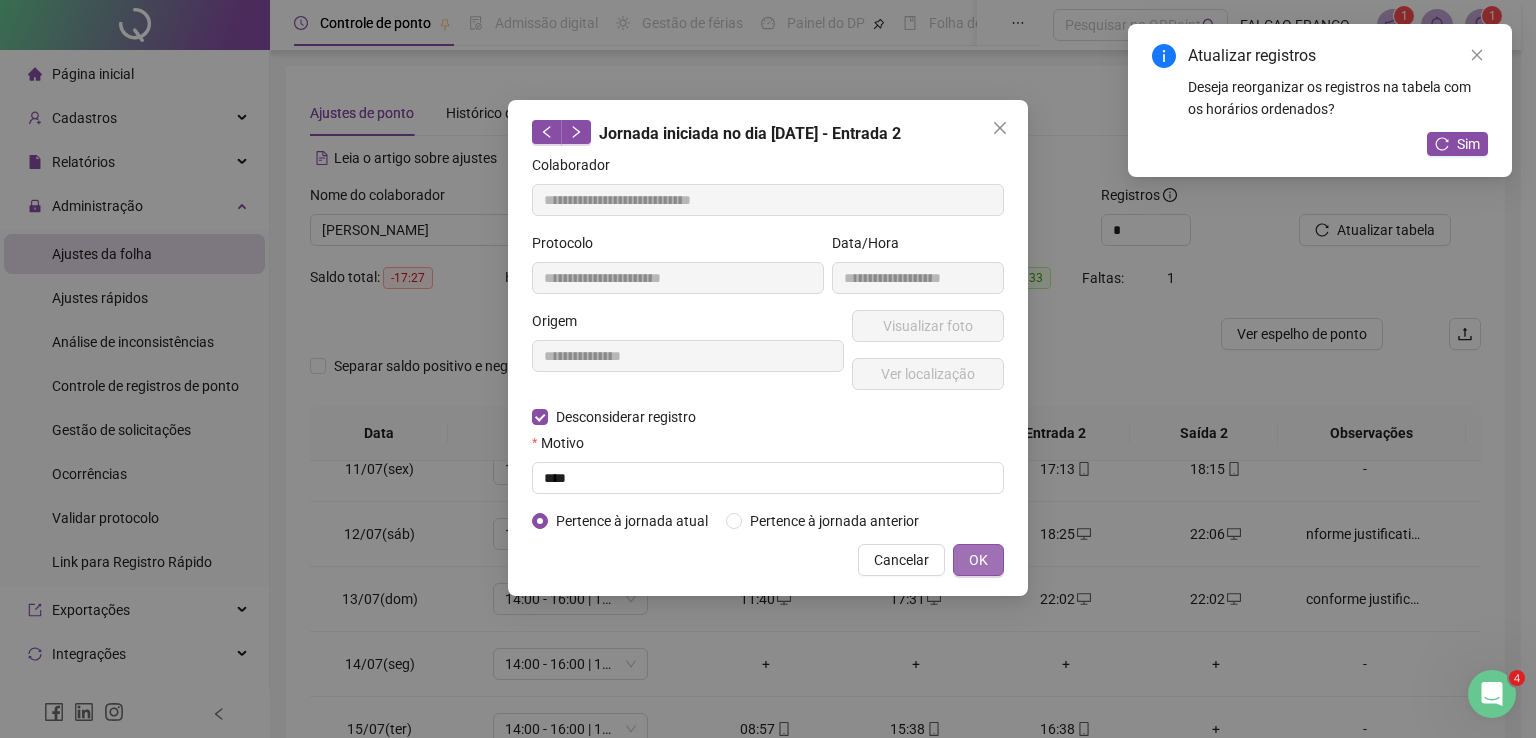 click on "OK" at bounding box center [978, 560] 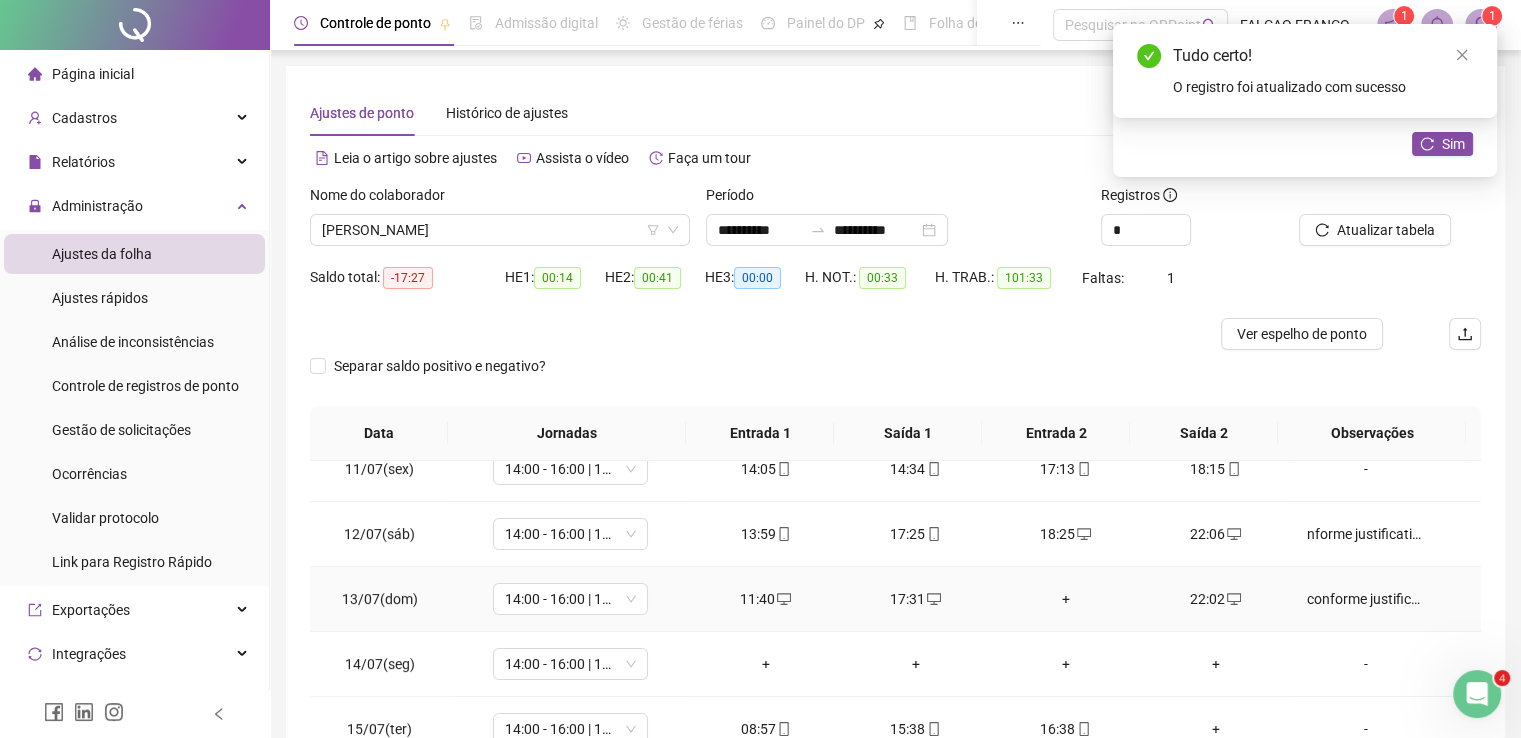 click on "+" at bounding box center [1066, 599] 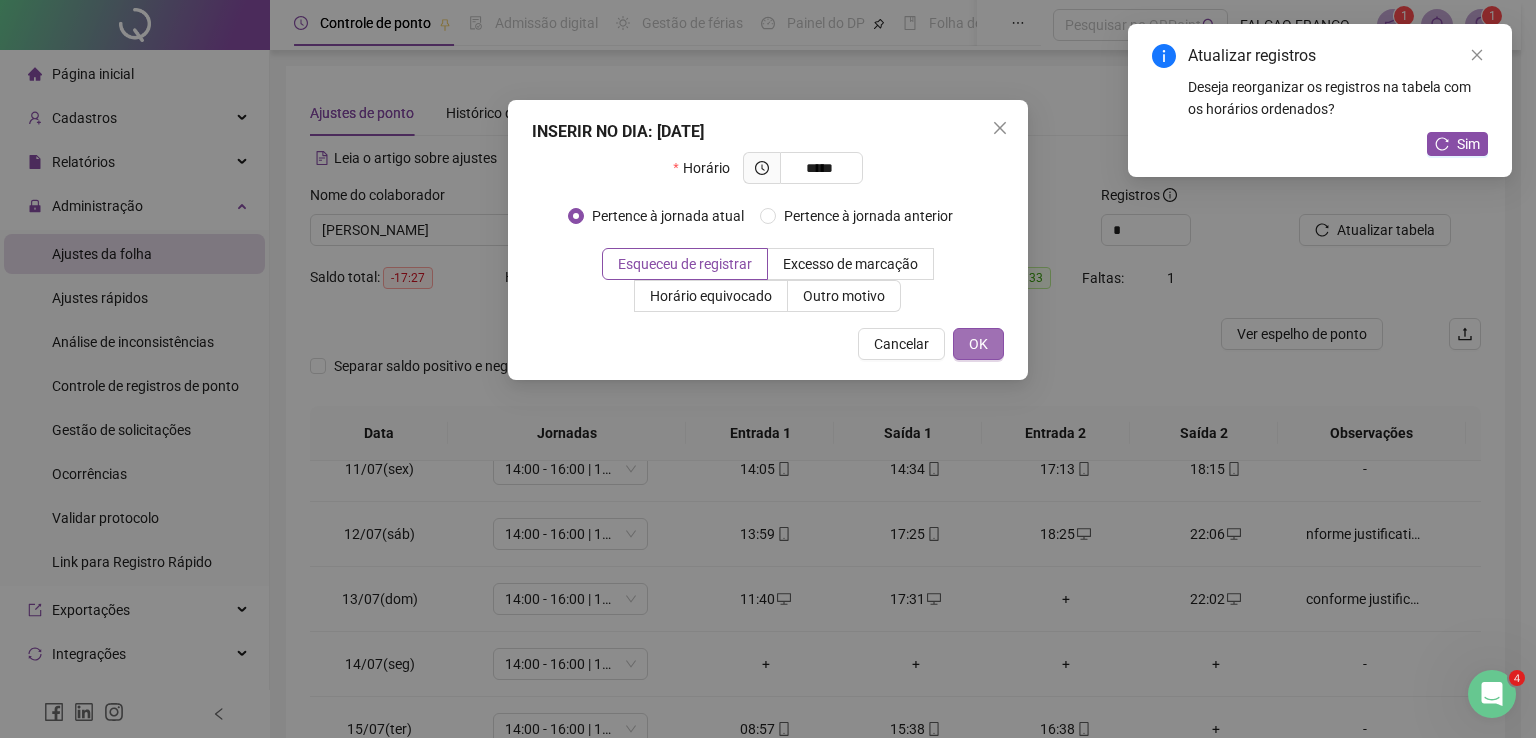 type on "*****" 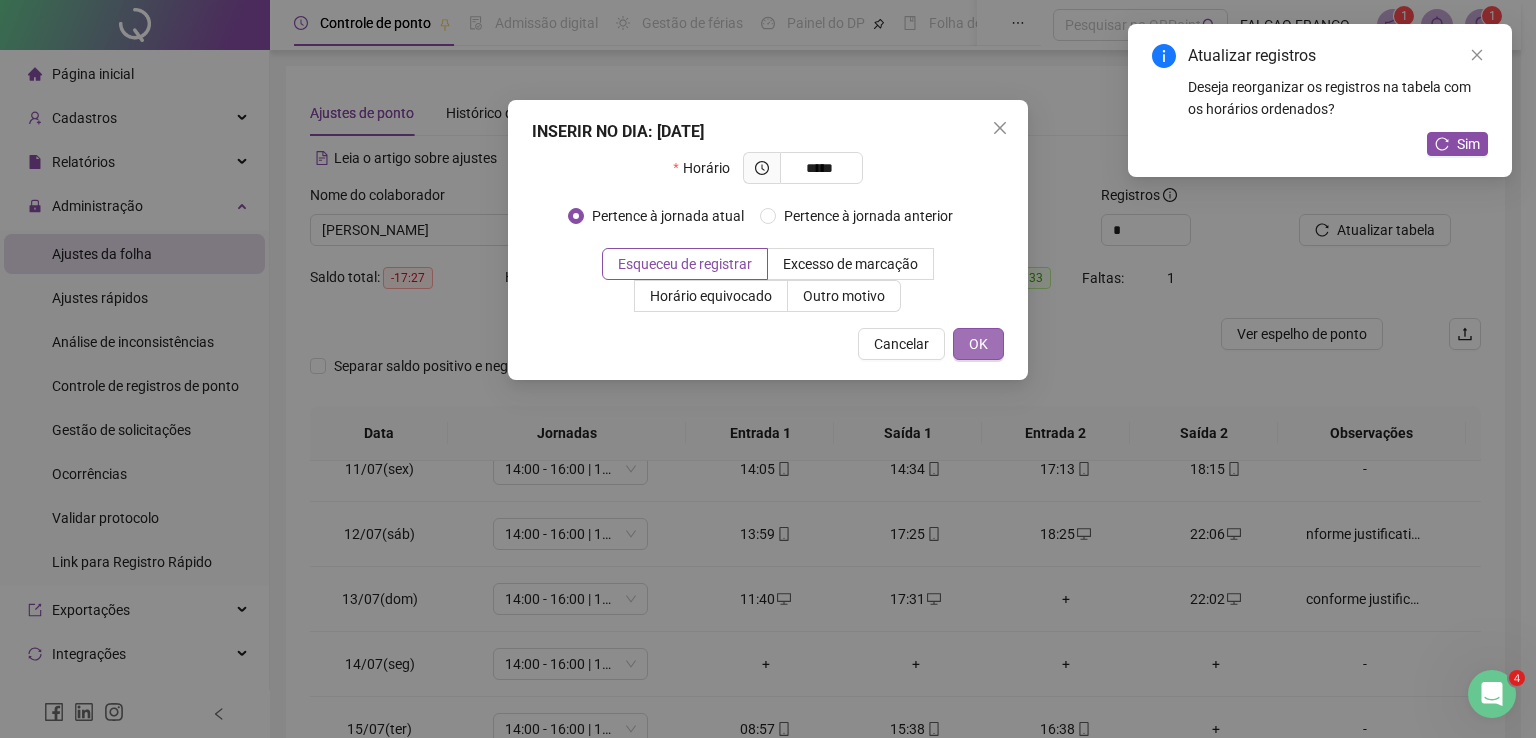 click on "OK" at bounding box center (978, 344) 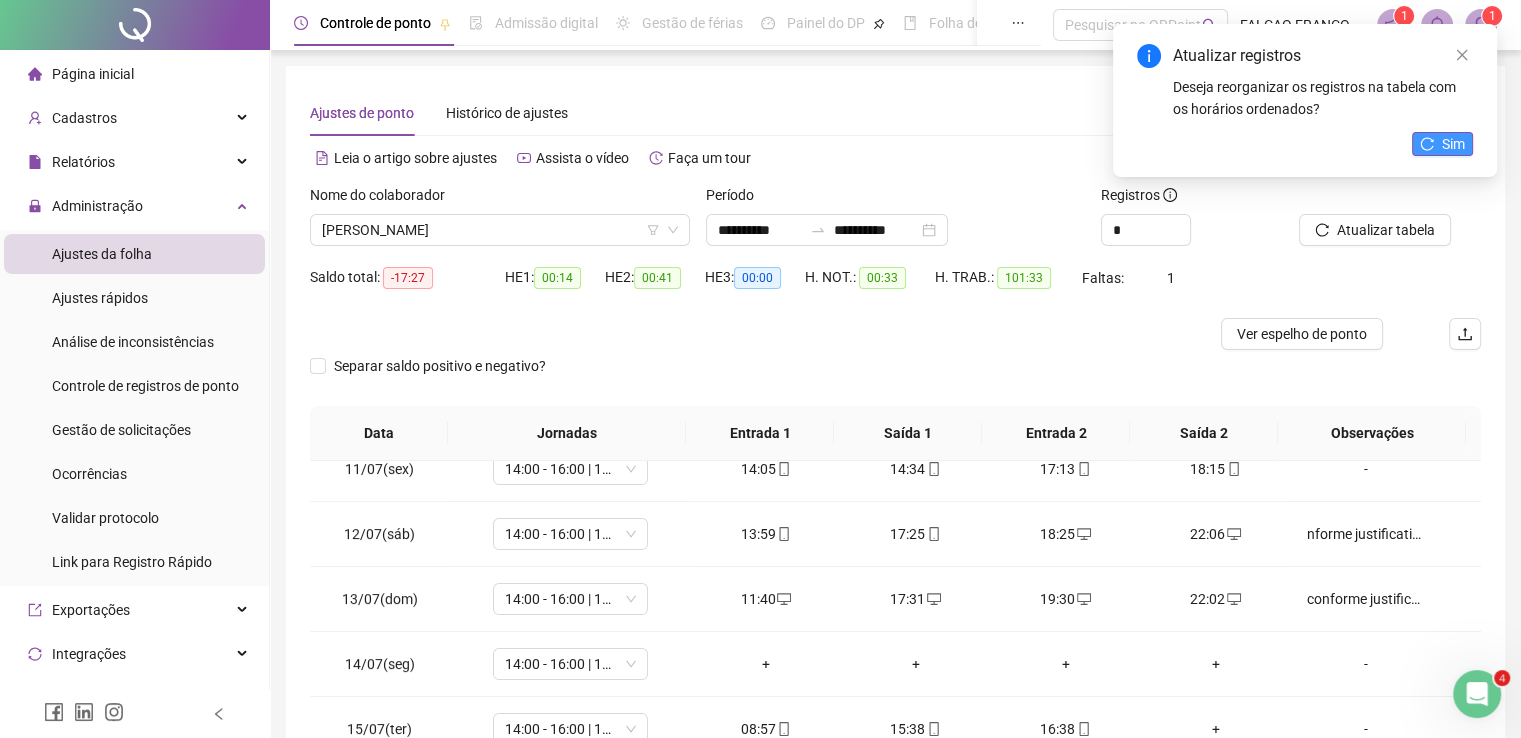 click on "Sim" at bounding box center [1442, 144] 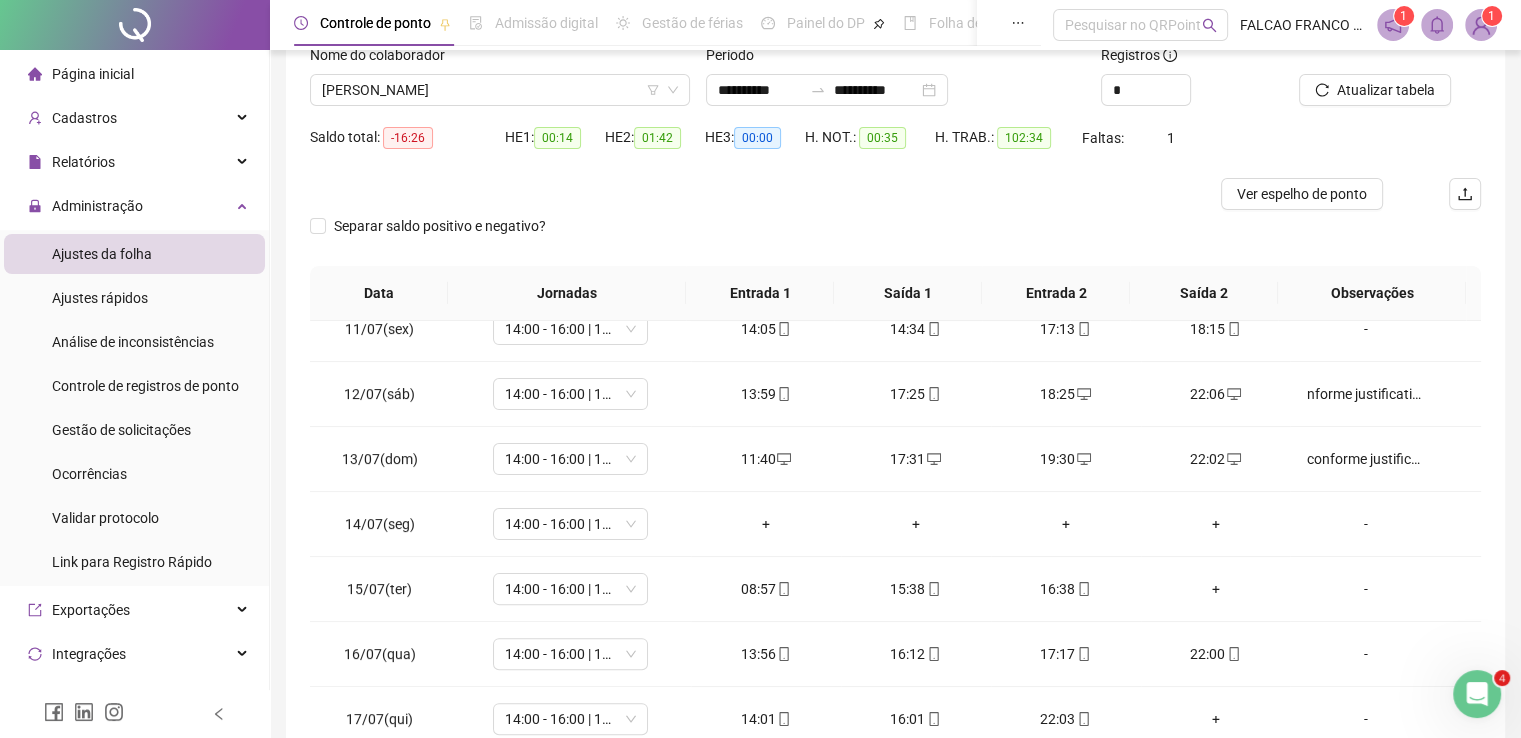 scroll, scrollTop: 152, scrollLeft: 0, axis: vertical 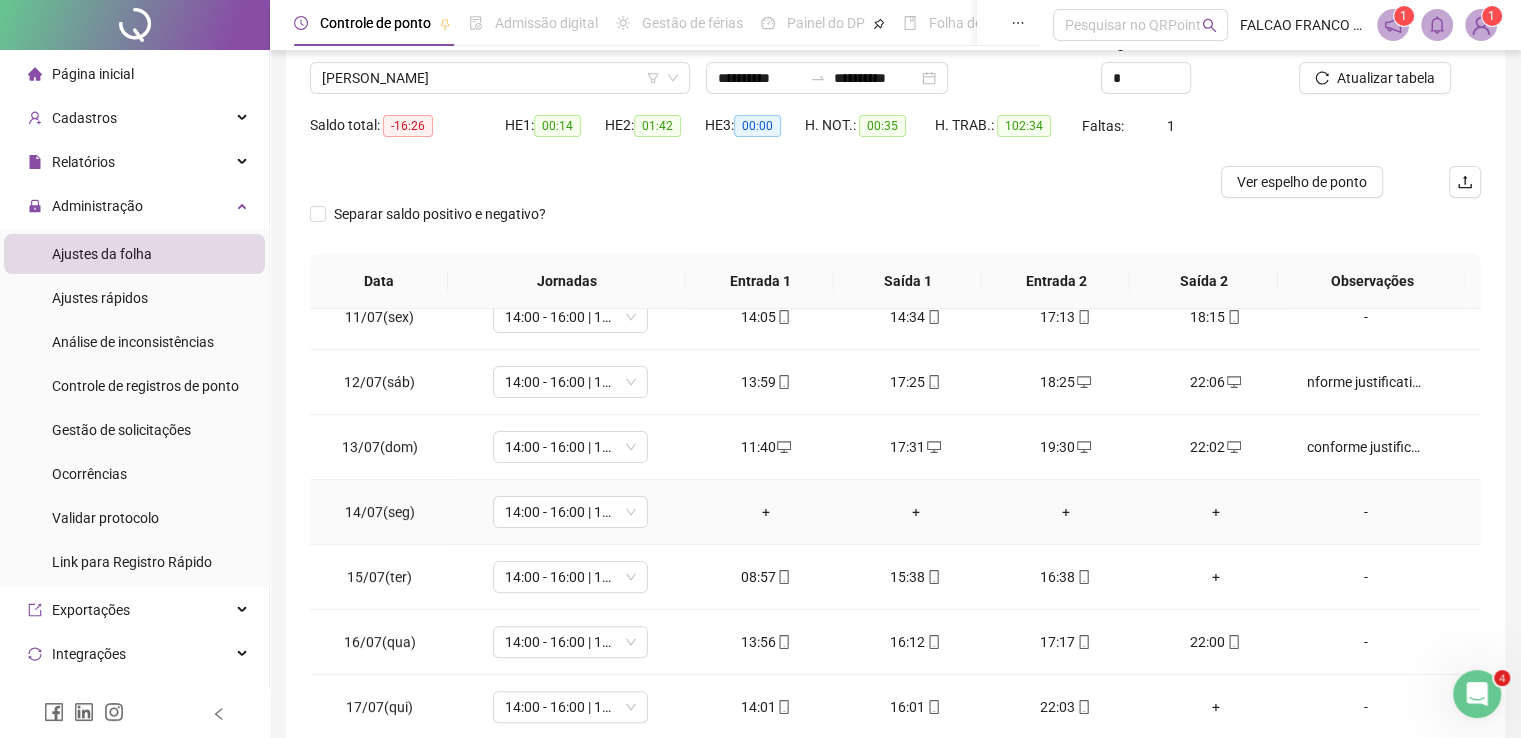 click on "-" at bounding box center (1365, 512) 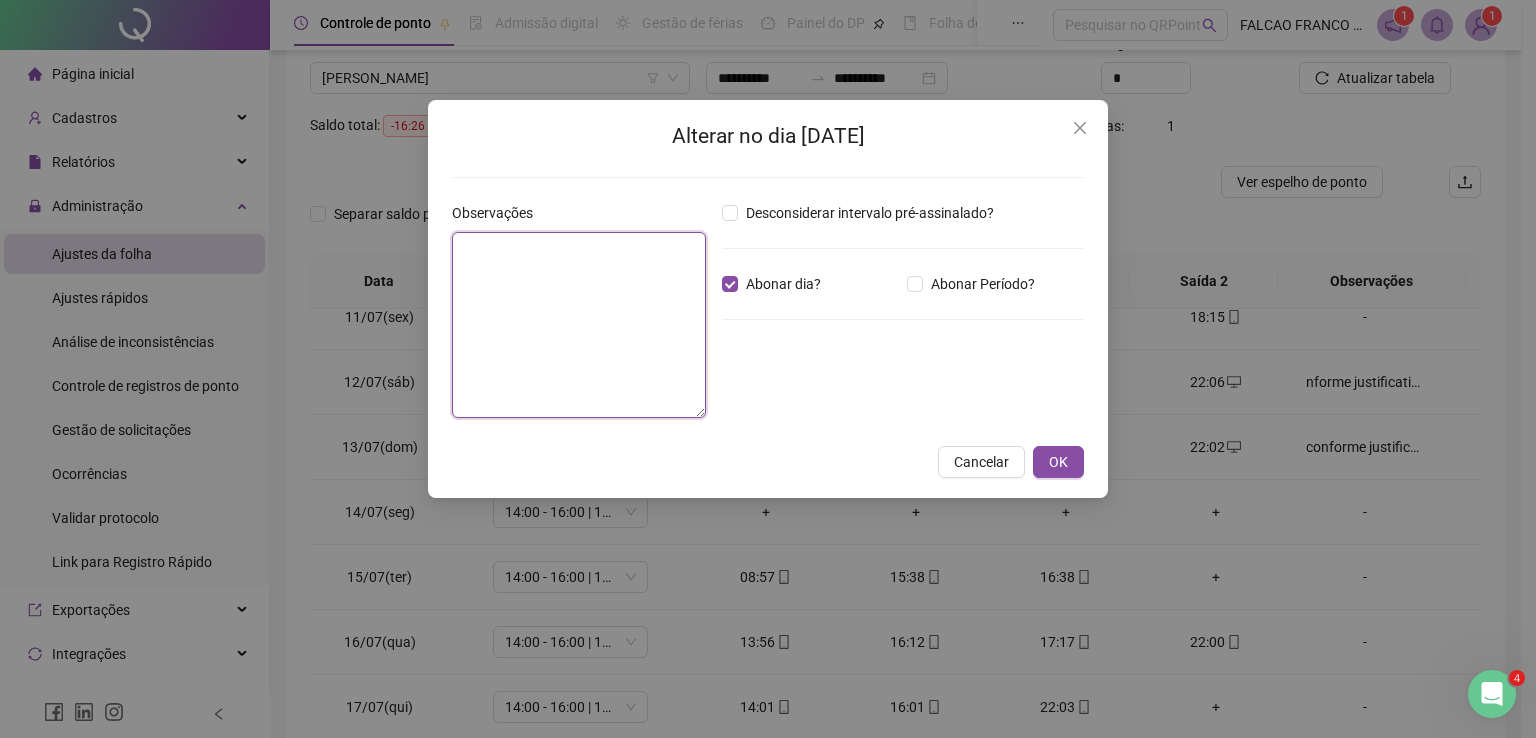 click at bounding box center (579, 325) 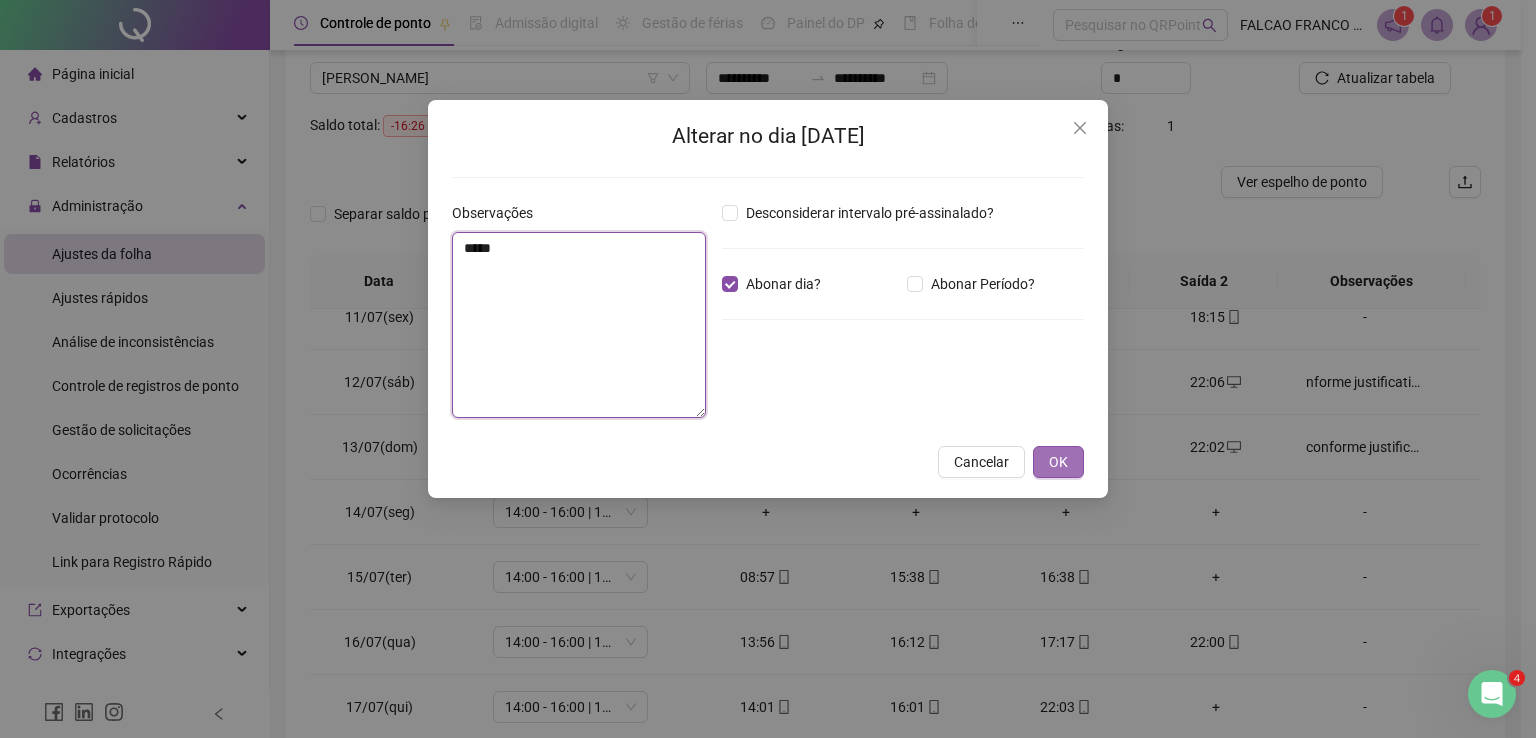 type on "*****" 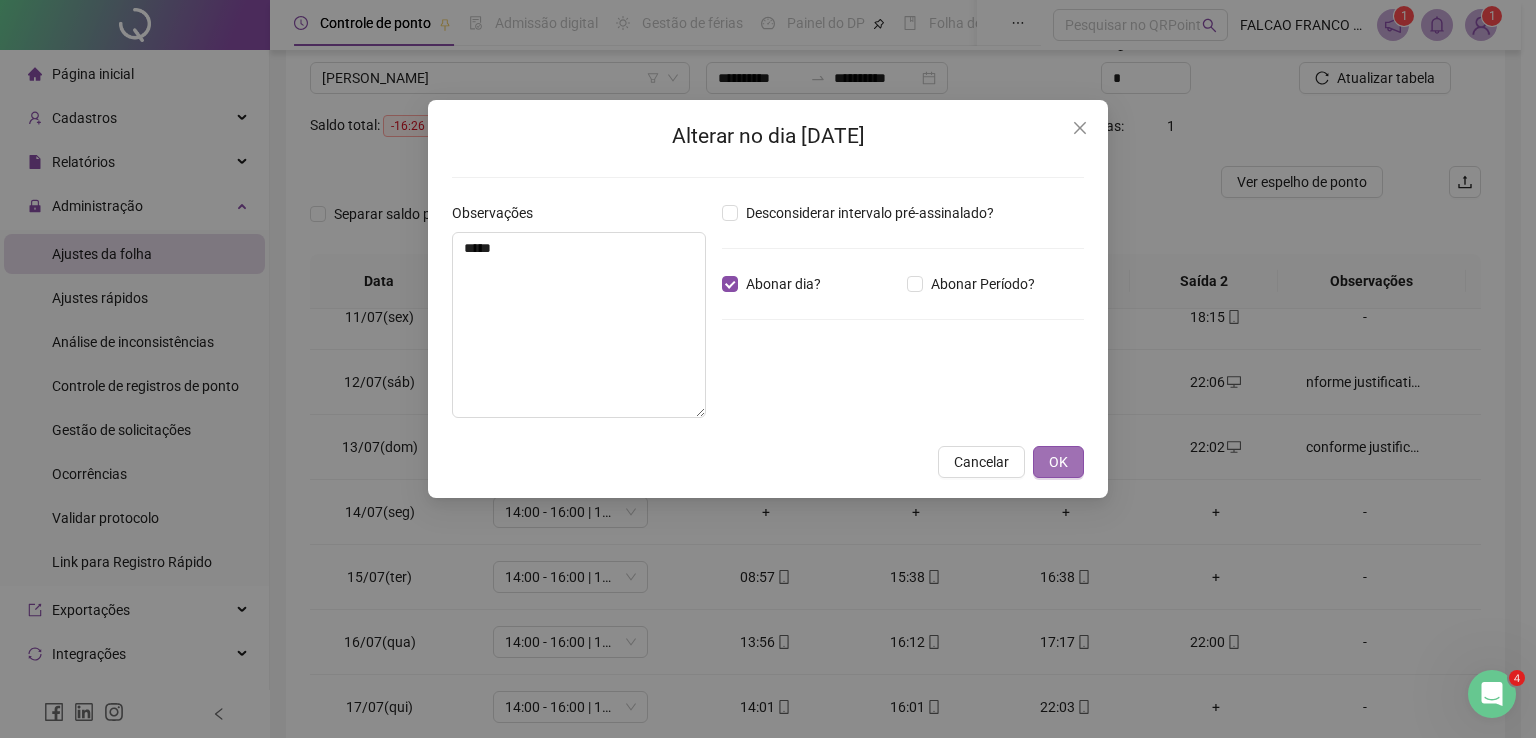 click on "OK" at bounding box center (1058, 462) 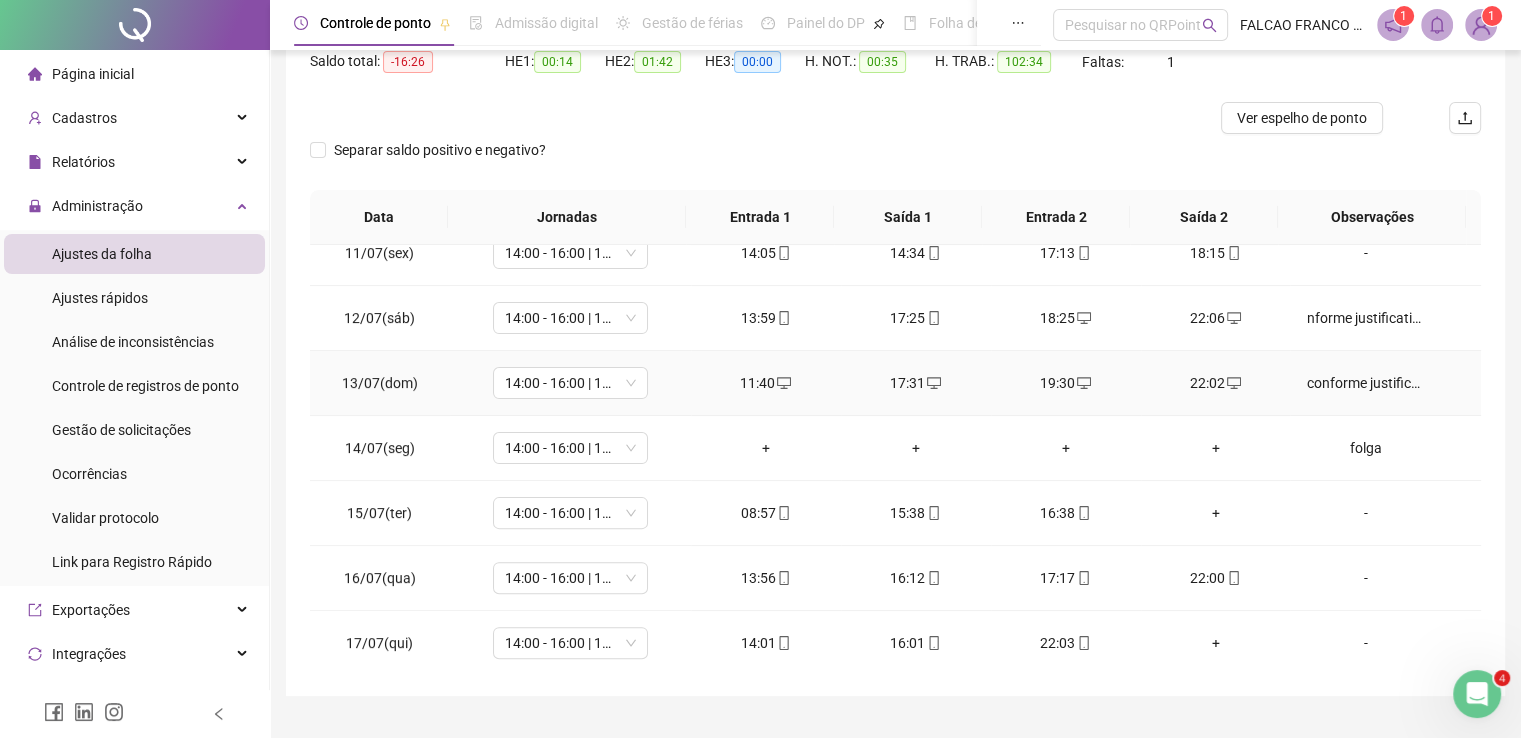 scroll, scrollTop: 260, scrollLeft: 0, axis: vertical 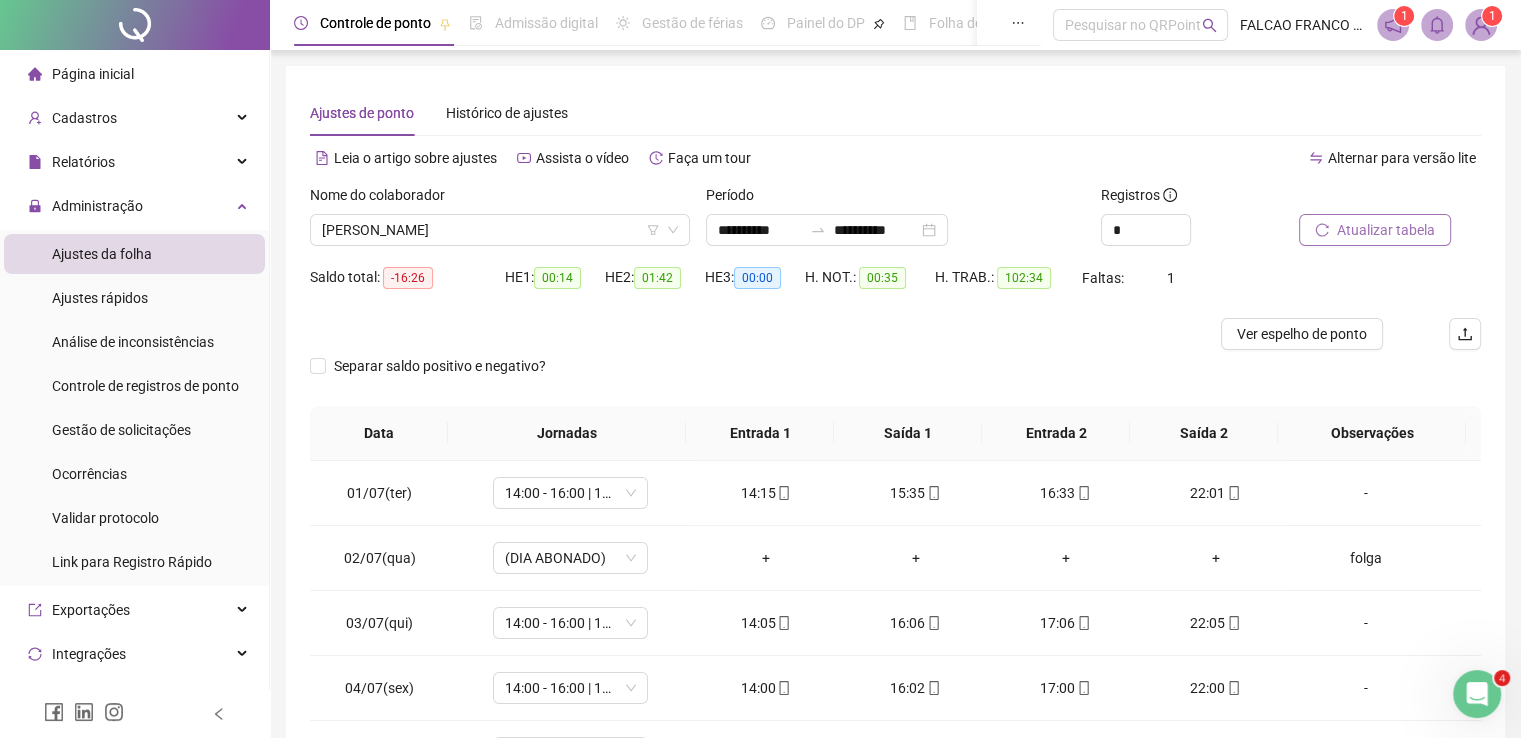 click on "Atualizar tabela" at bounding box center (1386, 230) 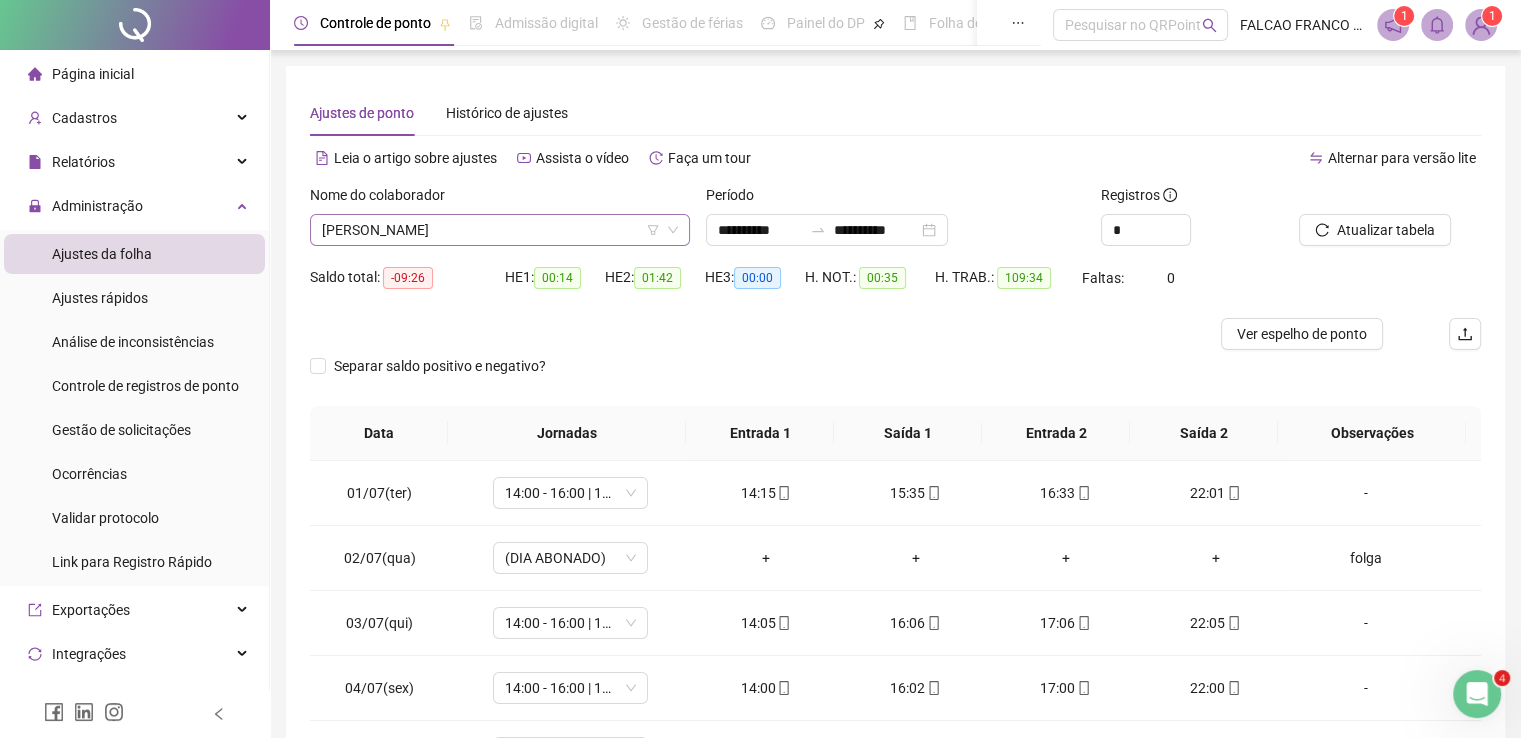 click on "[PERSON_NAME]" at bounding box center [500, 230] 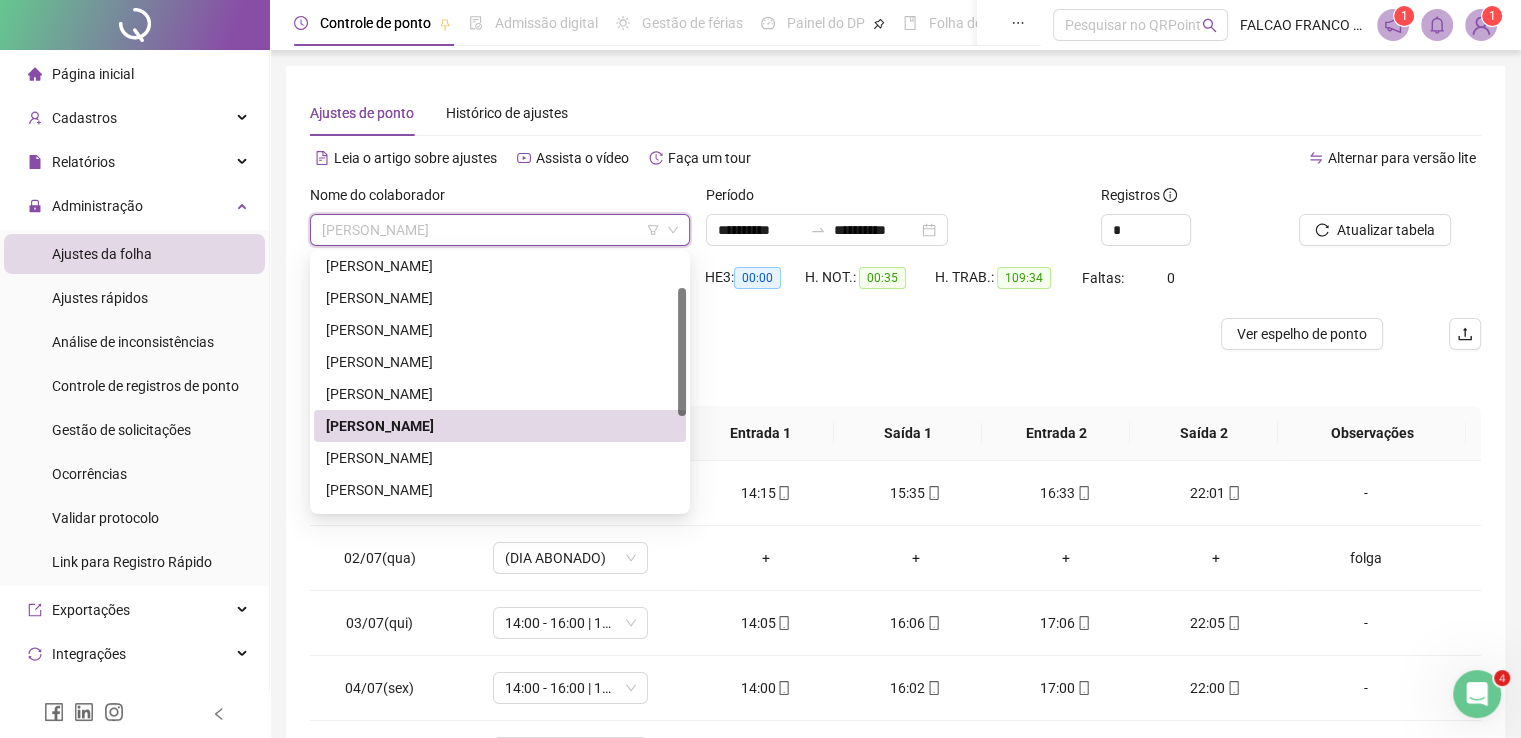 click on "[PERSON_NAME]" at bounding box center [500, 490] 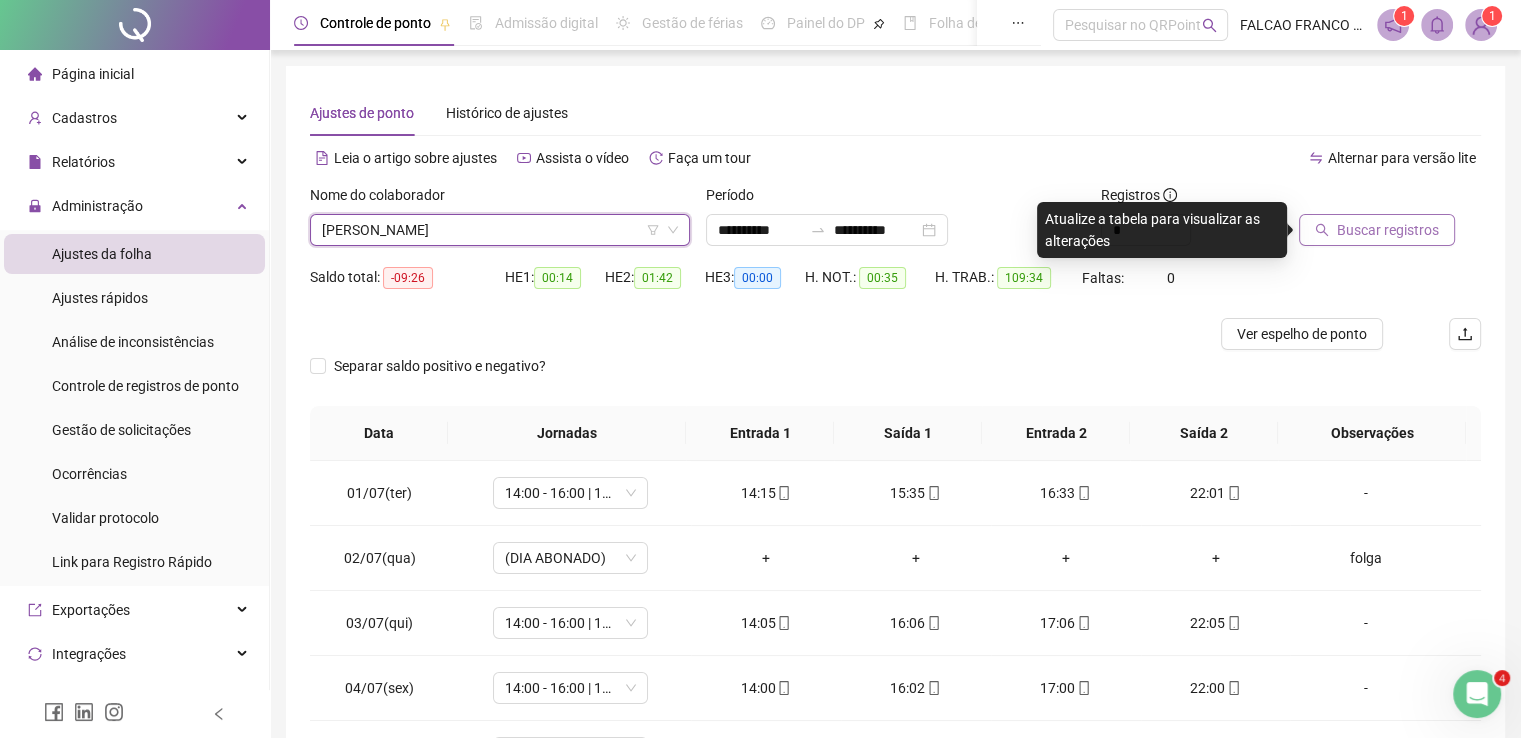 click on "Buscar registros" at bounding box center [1388, 230] 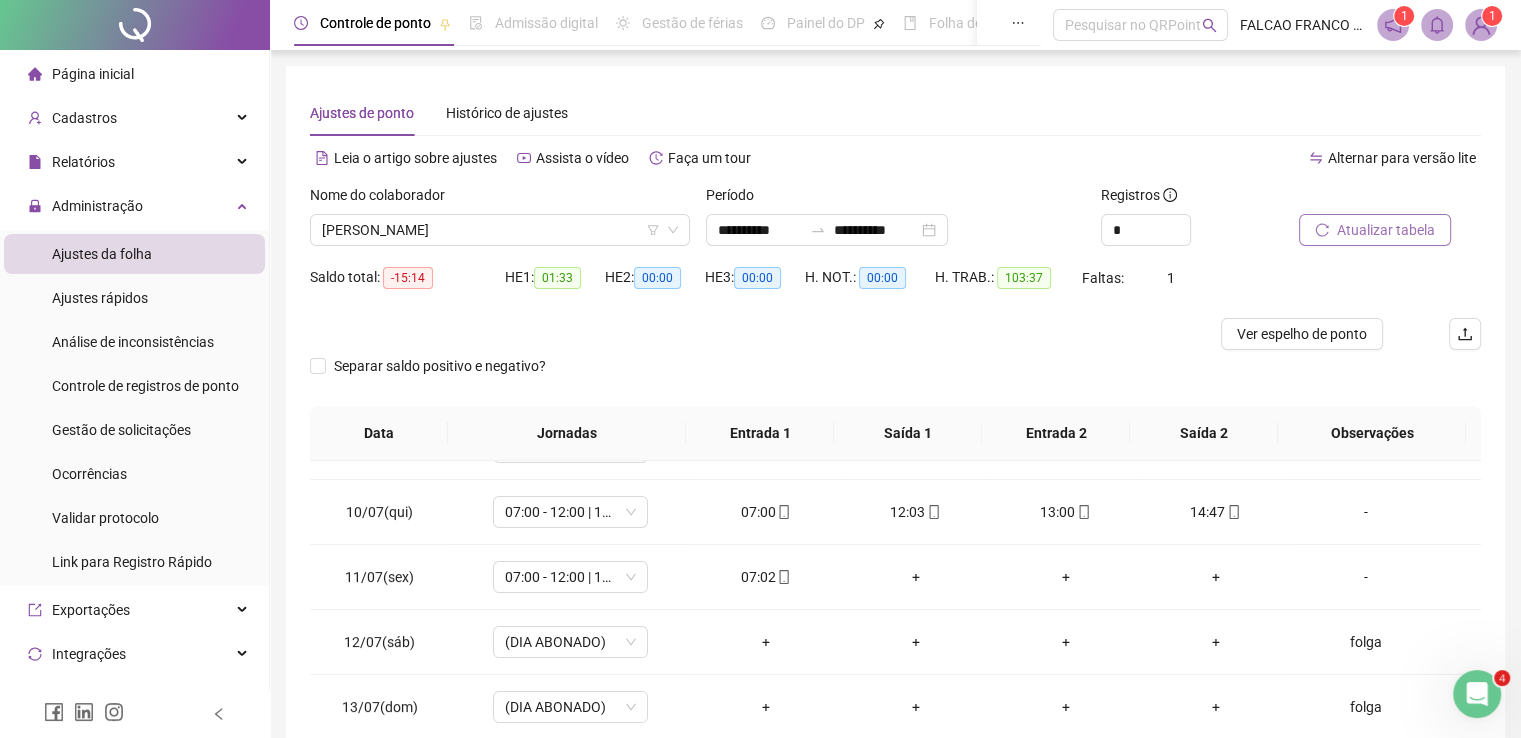 scroll, scrollTop: 593, scrollLeft: 0, axis: vertical 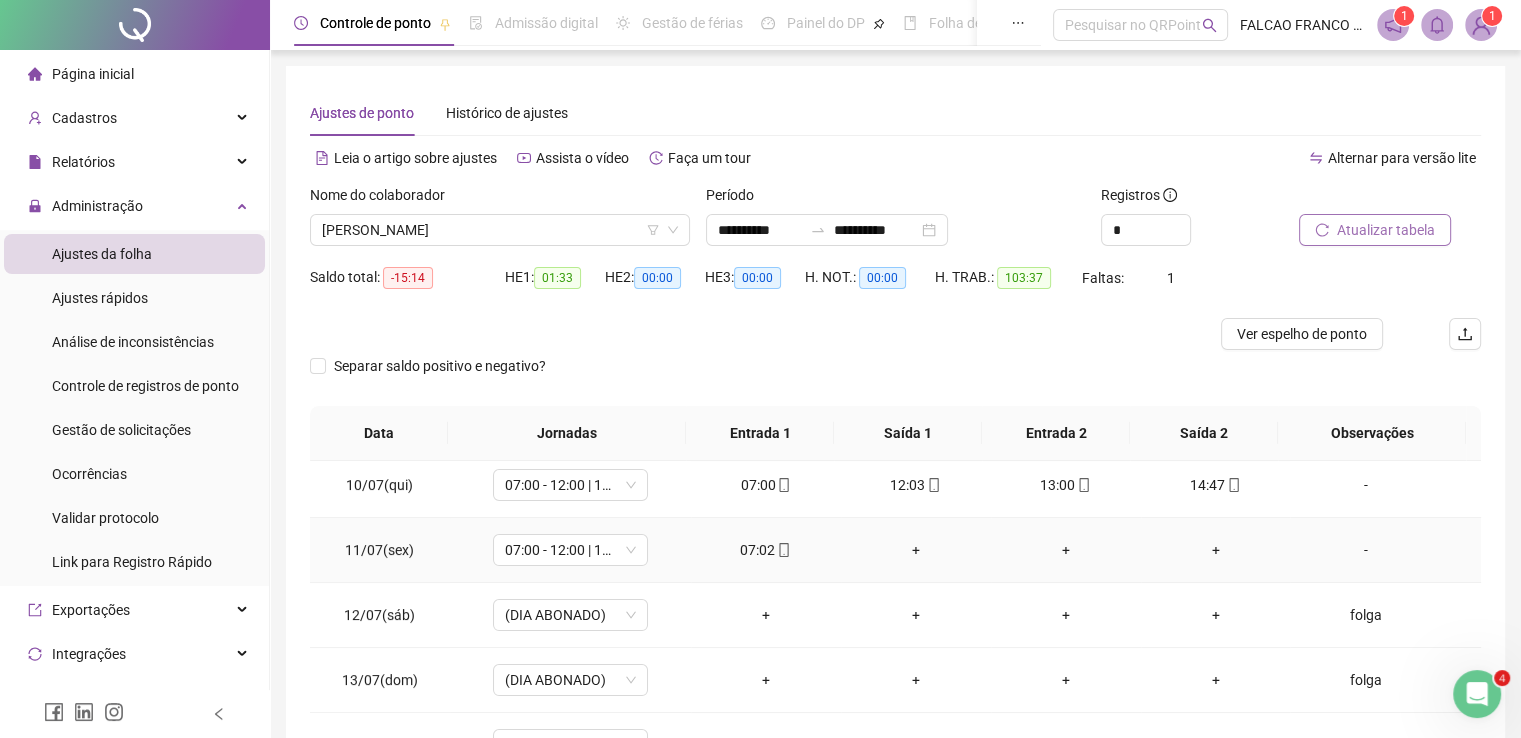 click on "+" at bounding box center (916, 550) 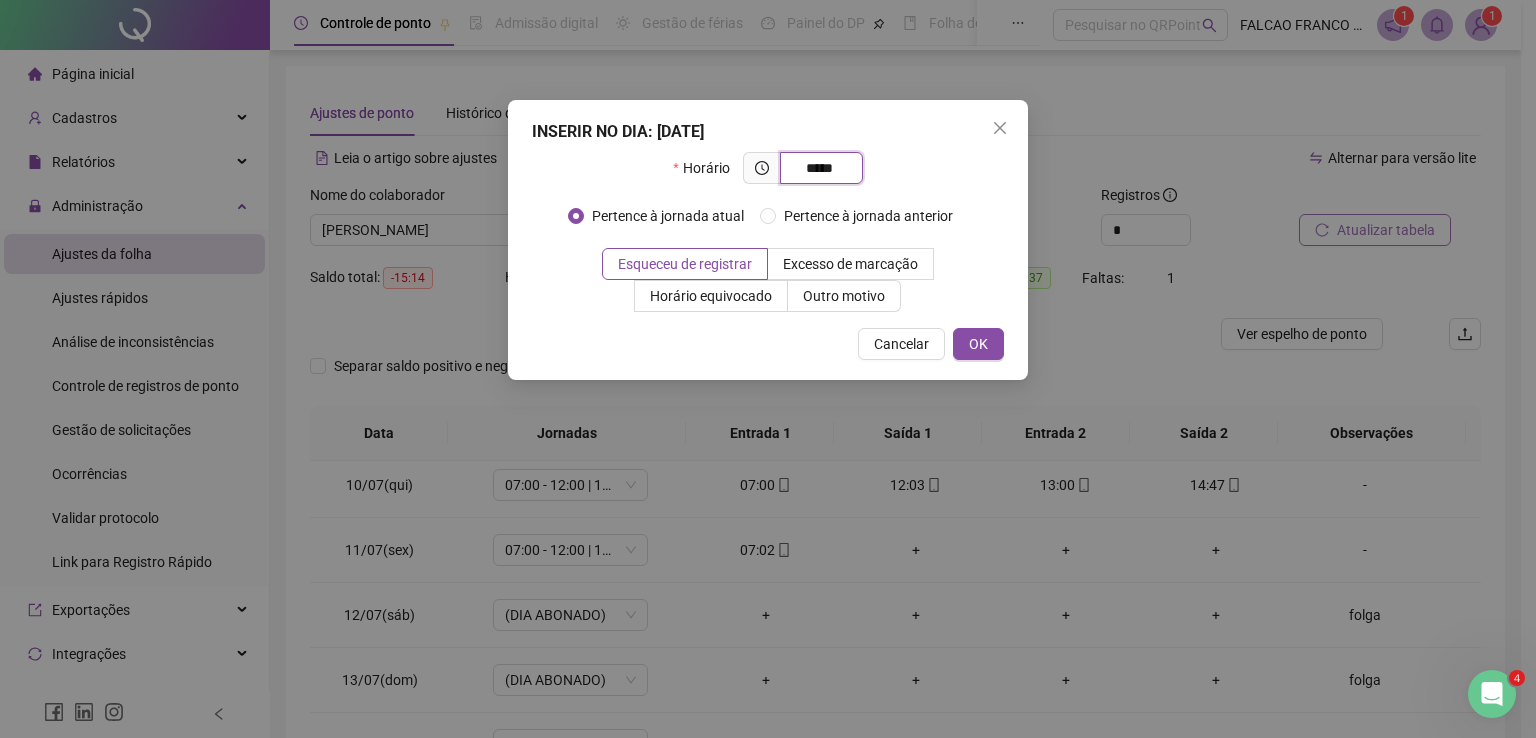 type on "*****" 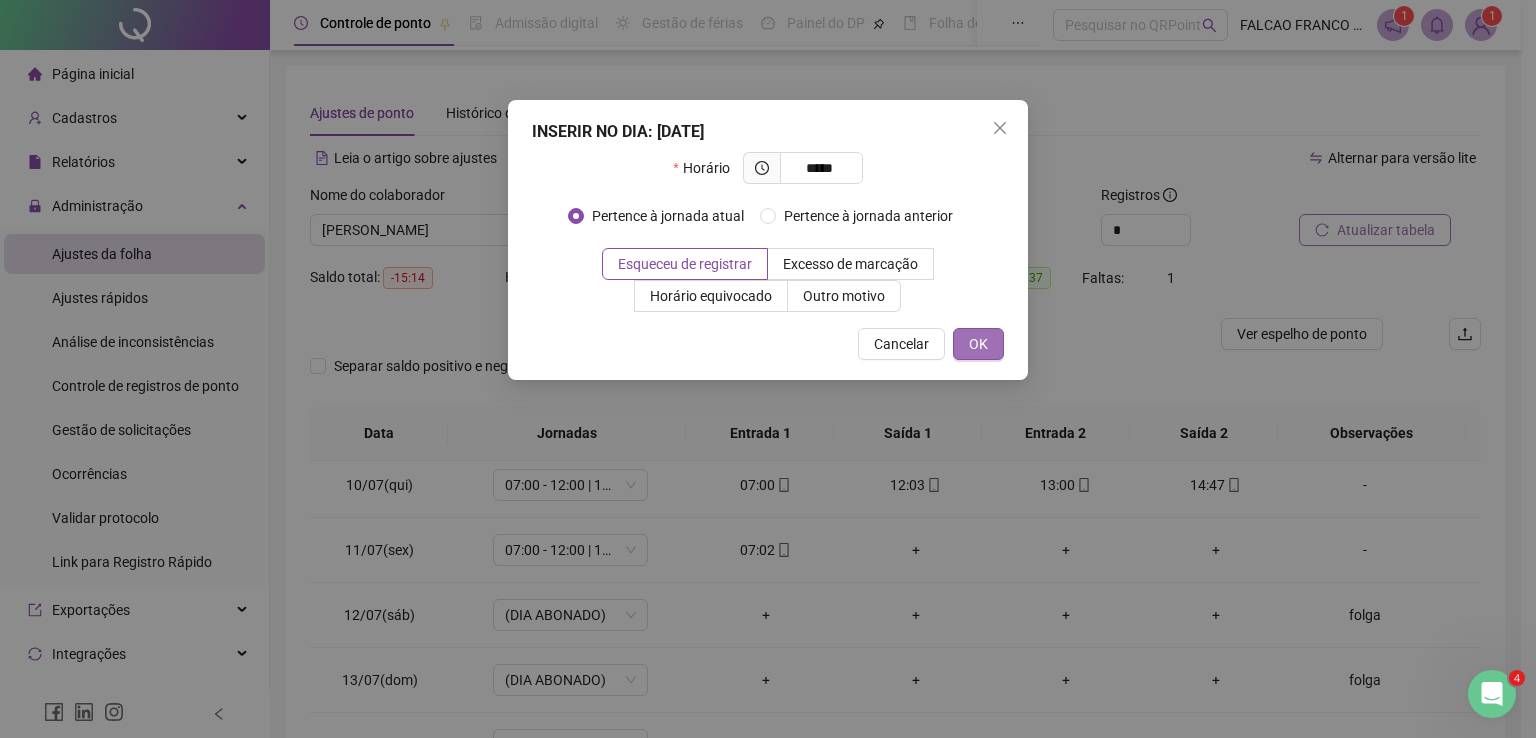 click on "OK" at bounding box center [978, 344] 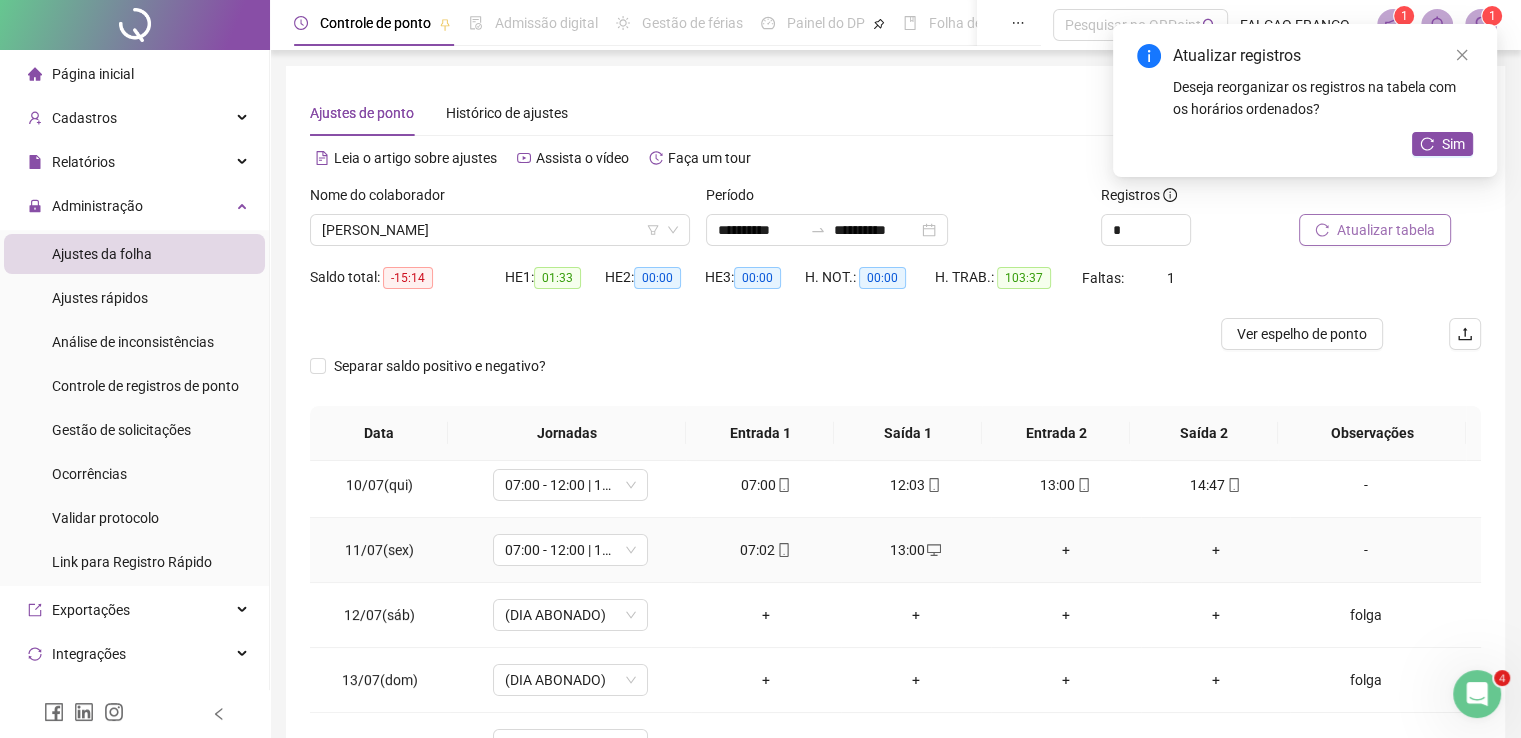 click on "-" at bounding box center [1365, 550] 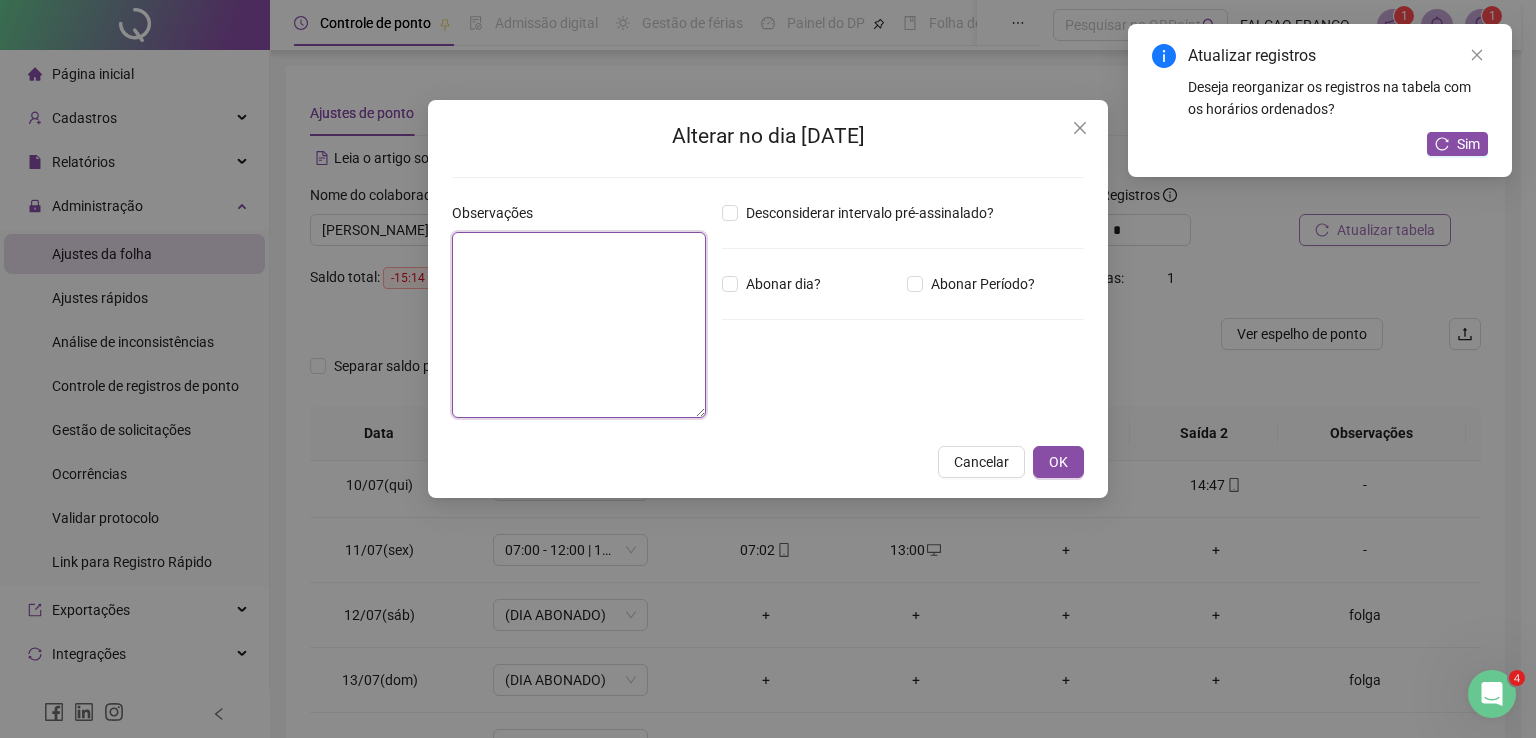 click at bounding box center [579, 325] 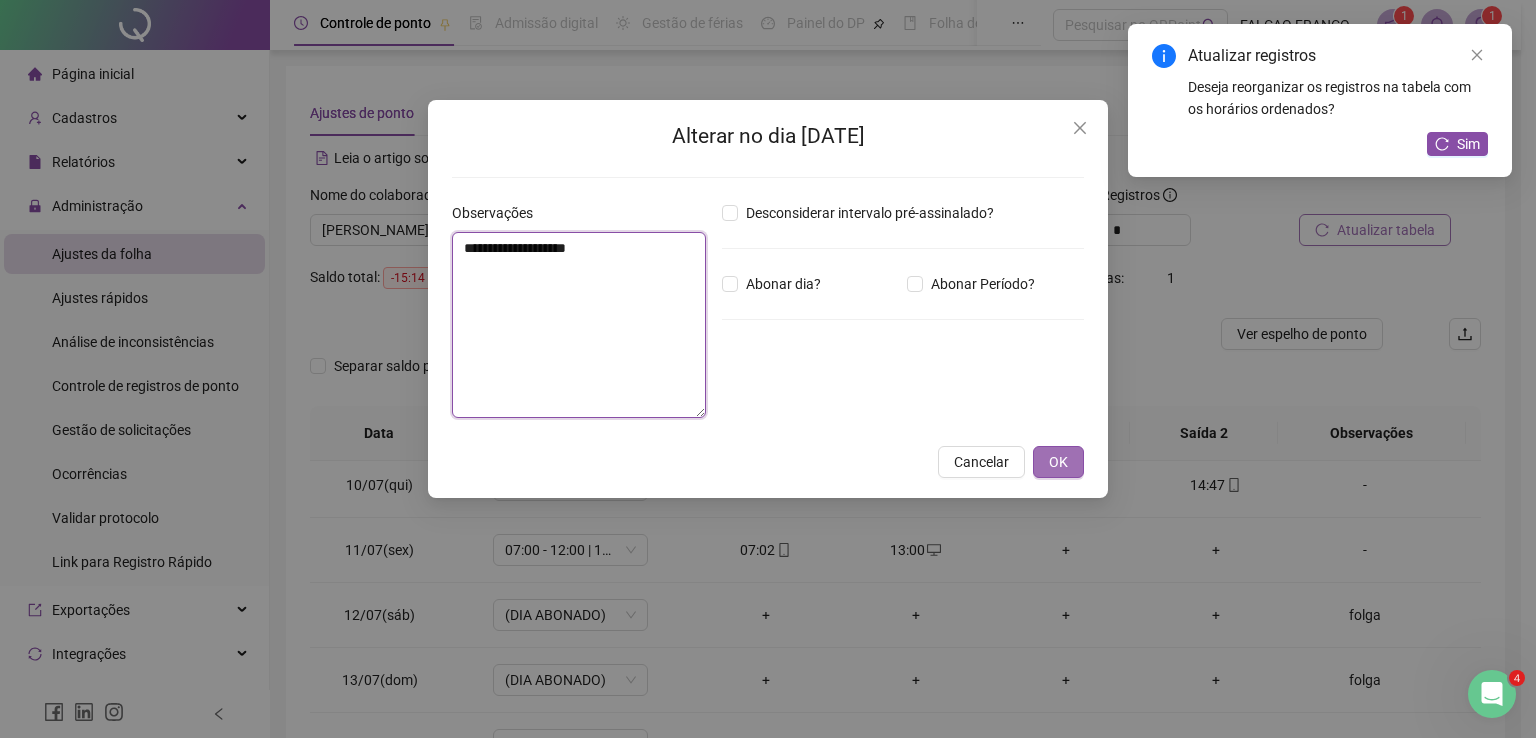 type on "**********" 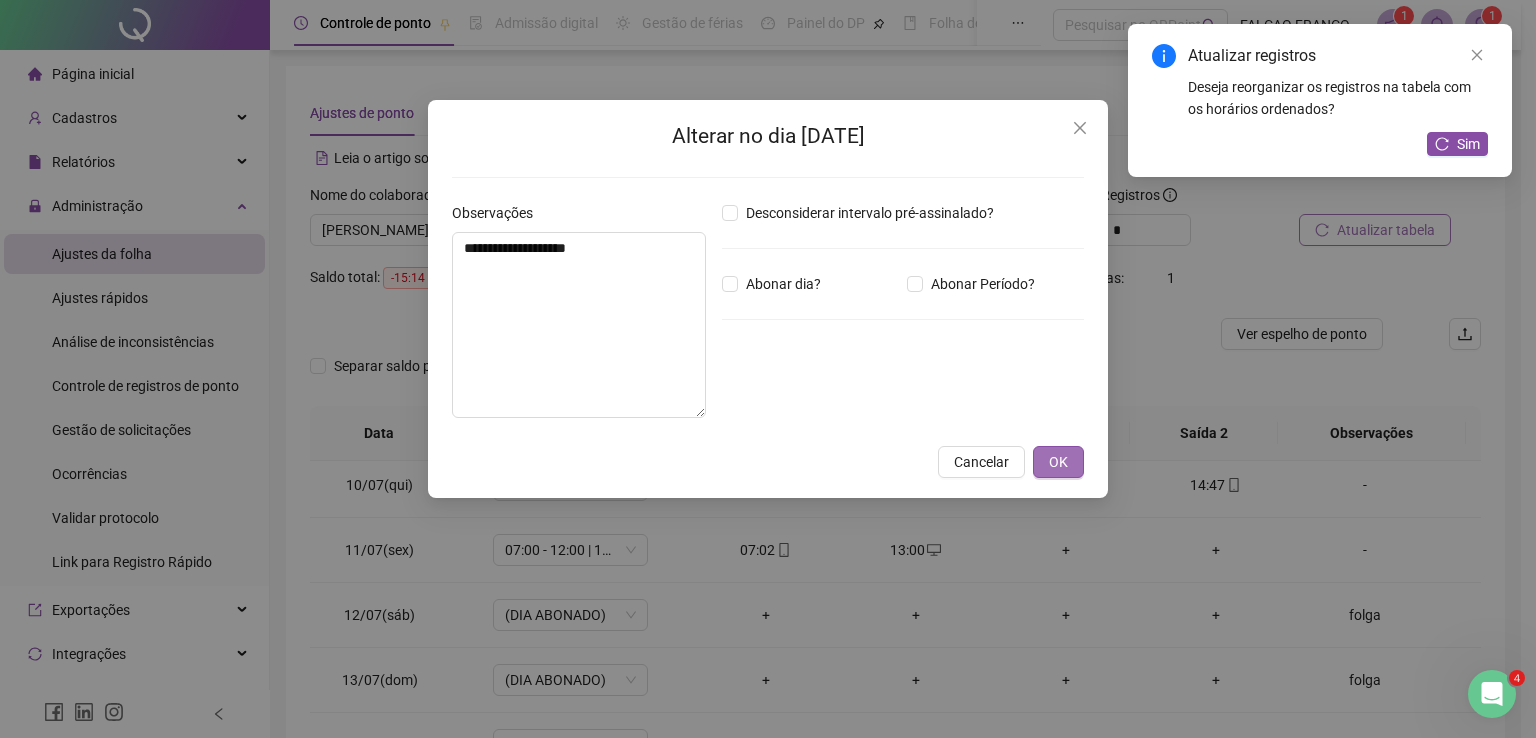 click on "OK" at bounding box center (1058, 462) 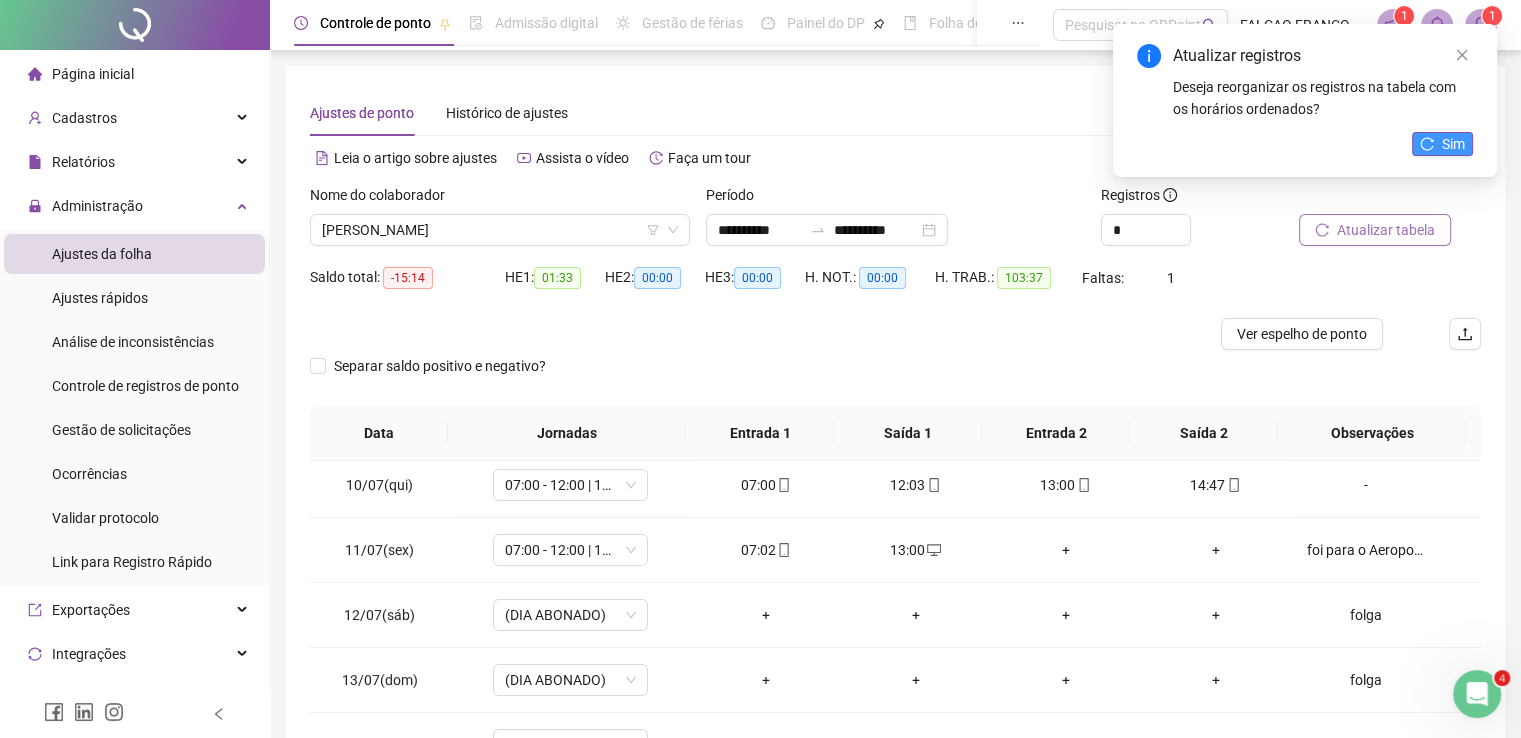 click 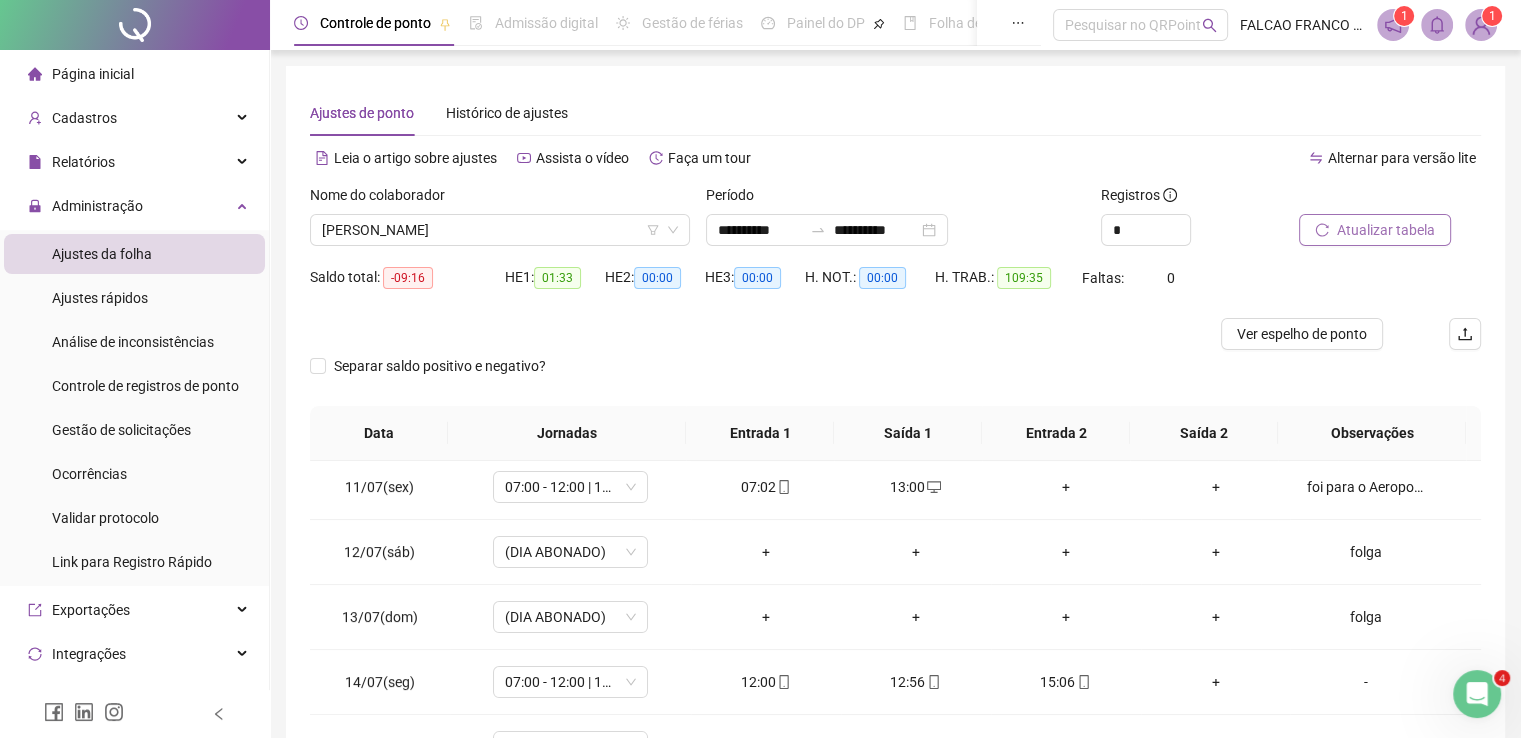 scroll, scrollTop: 674, scrollLeft: 0, axis: vertical 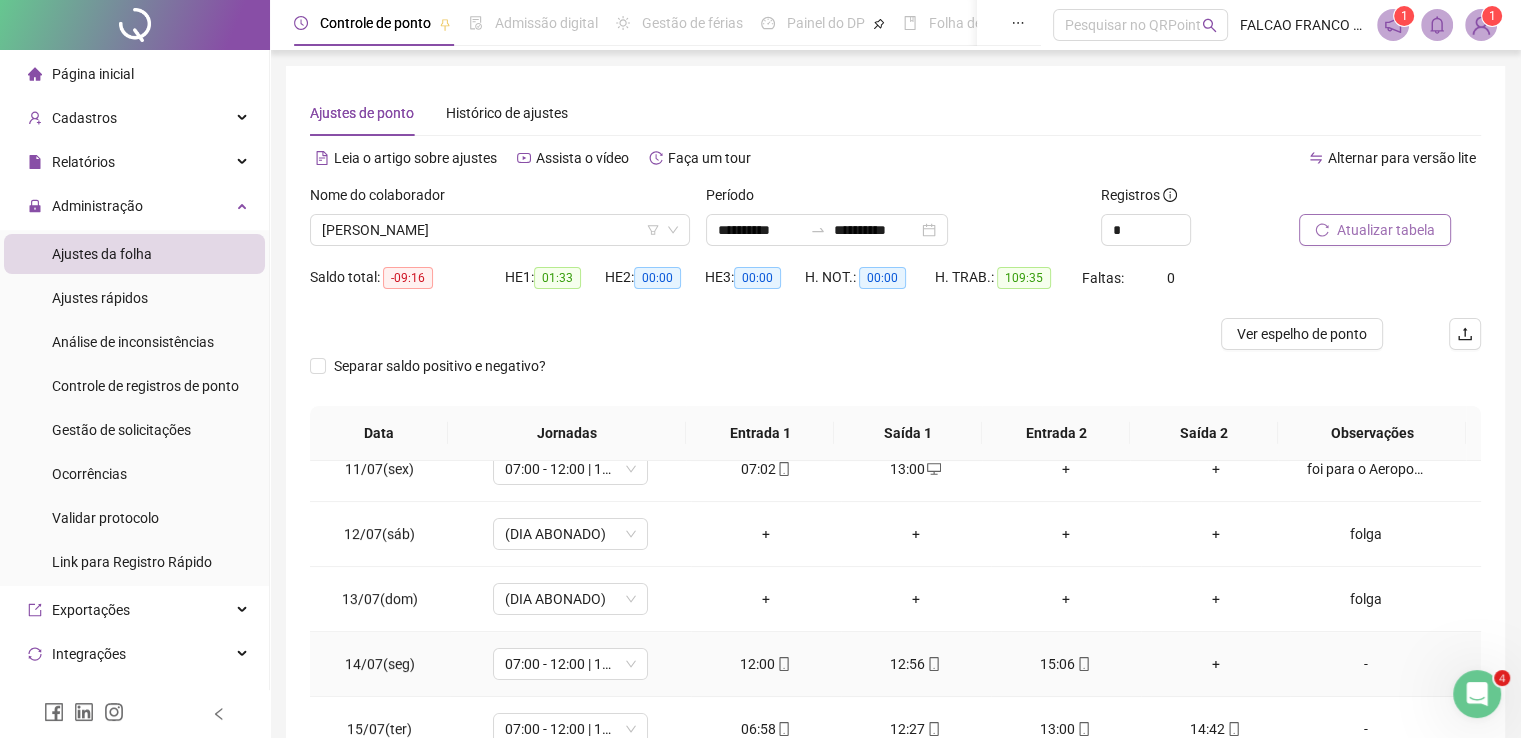 click on "-" at bounding box center [1365, 664] 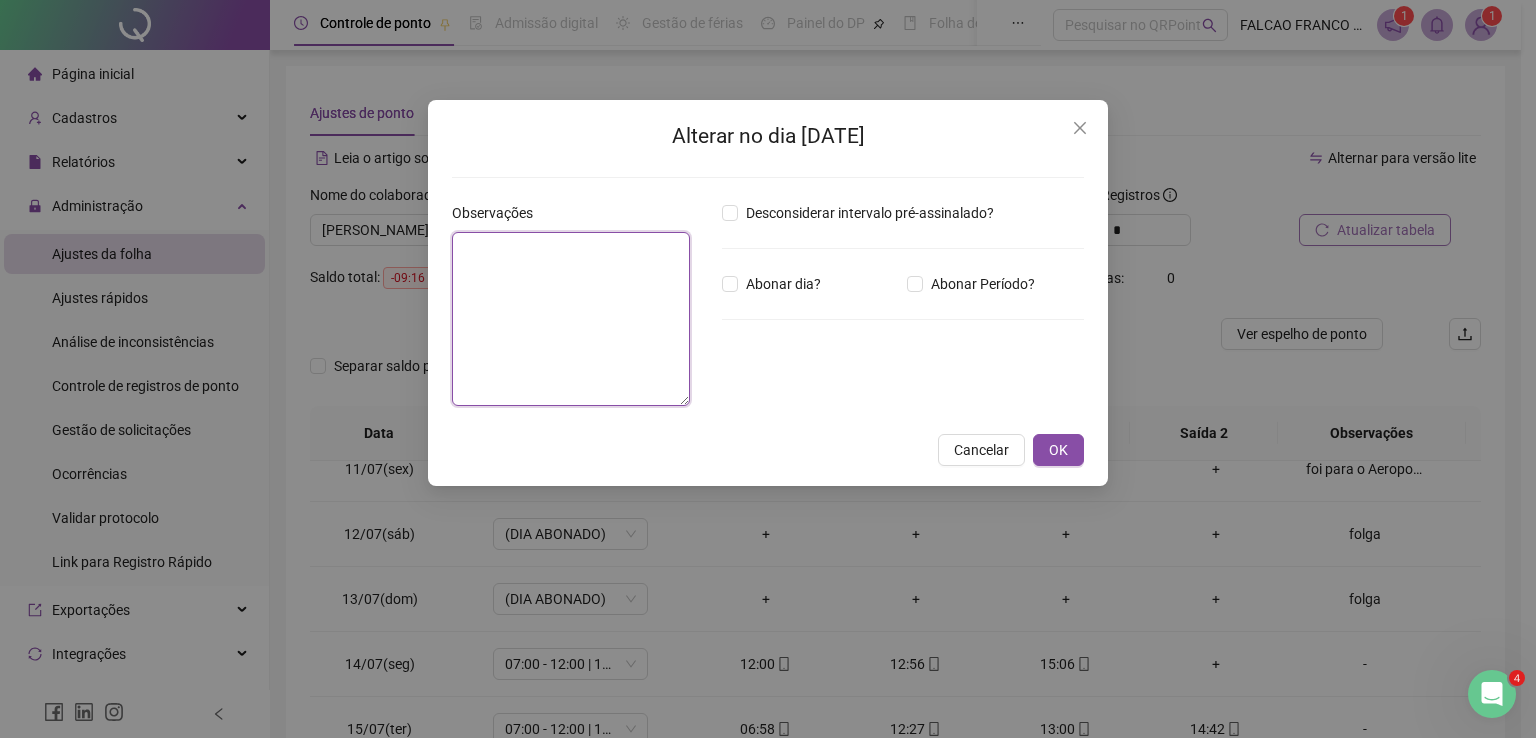 click at bounding box center [571, 319] 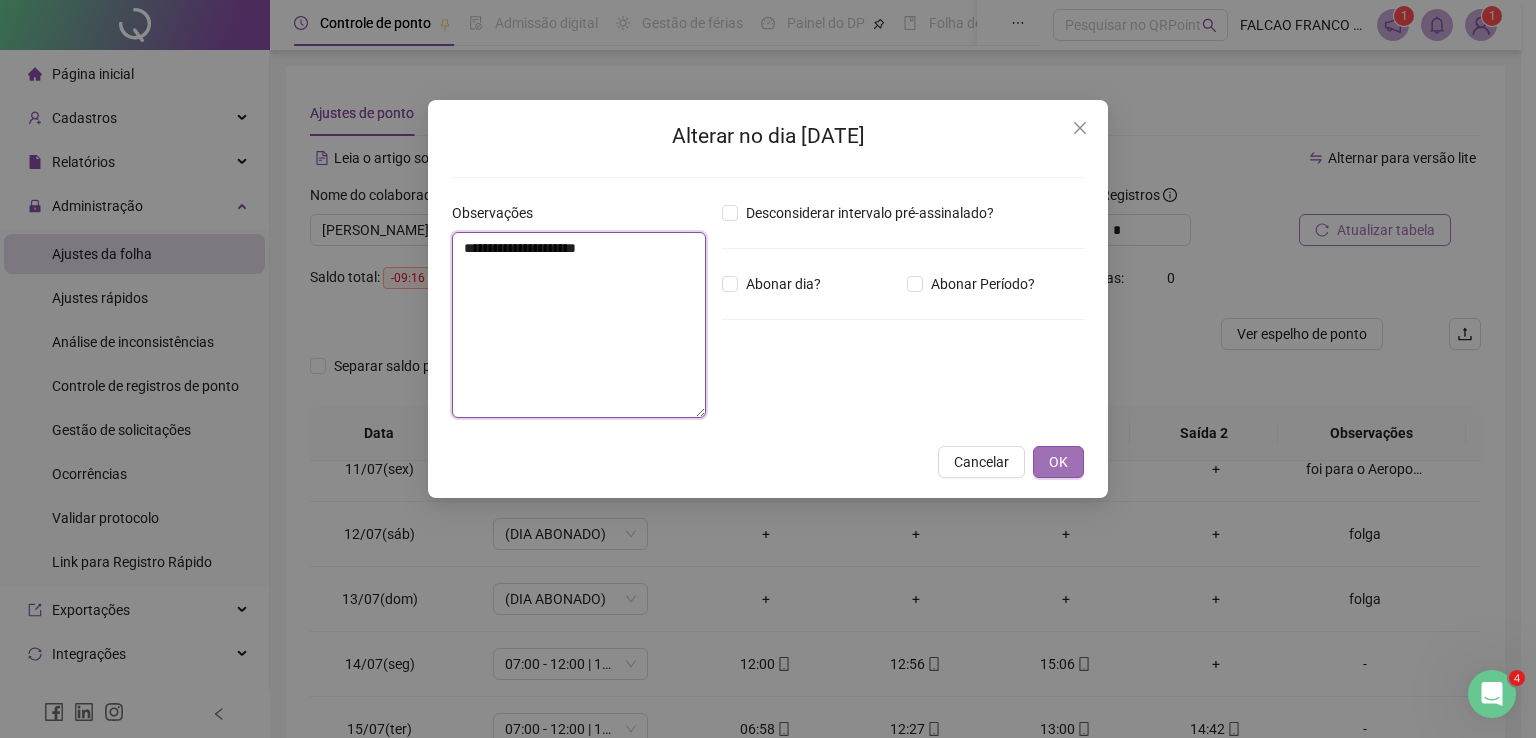 type on "**********" 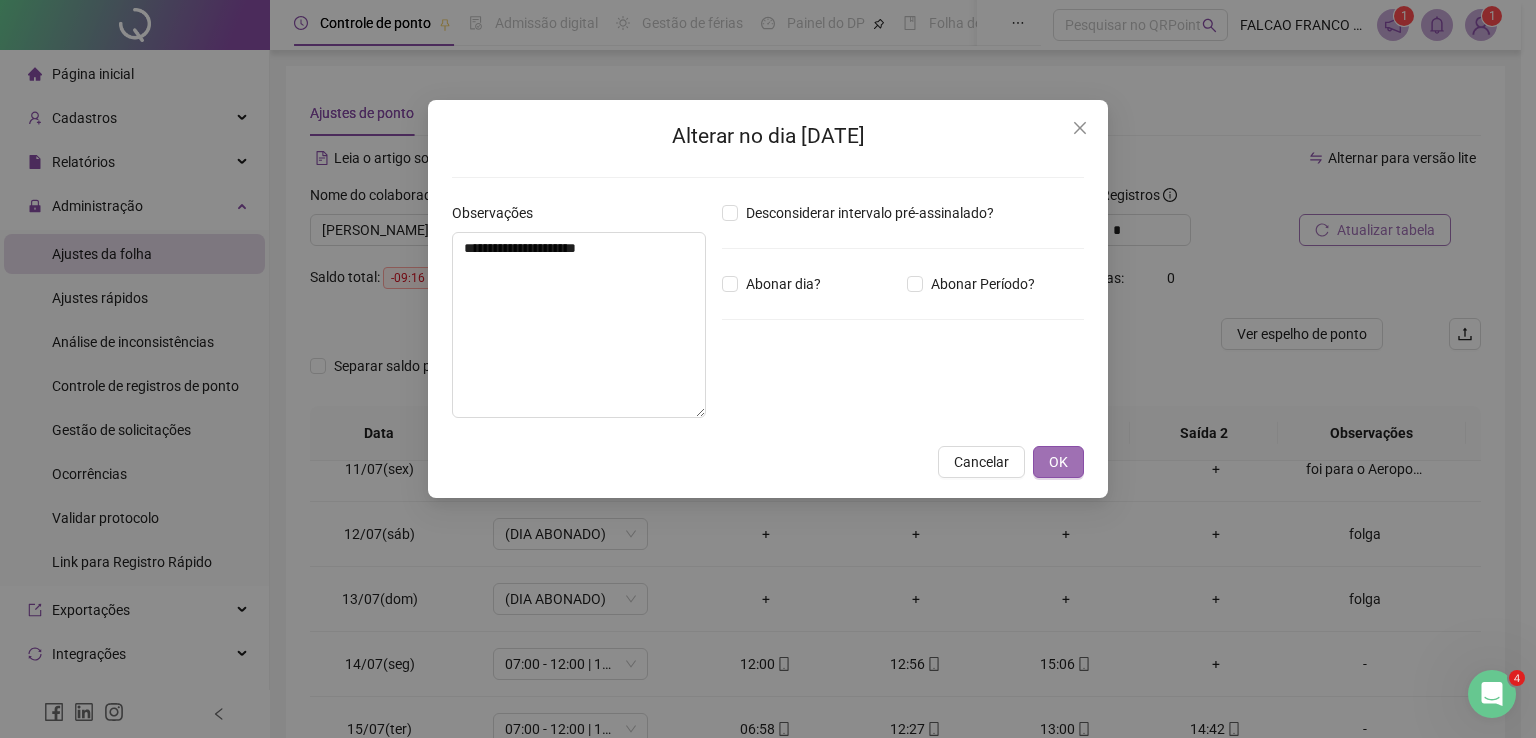 click on "OK" at bounding box center [1058, 462] 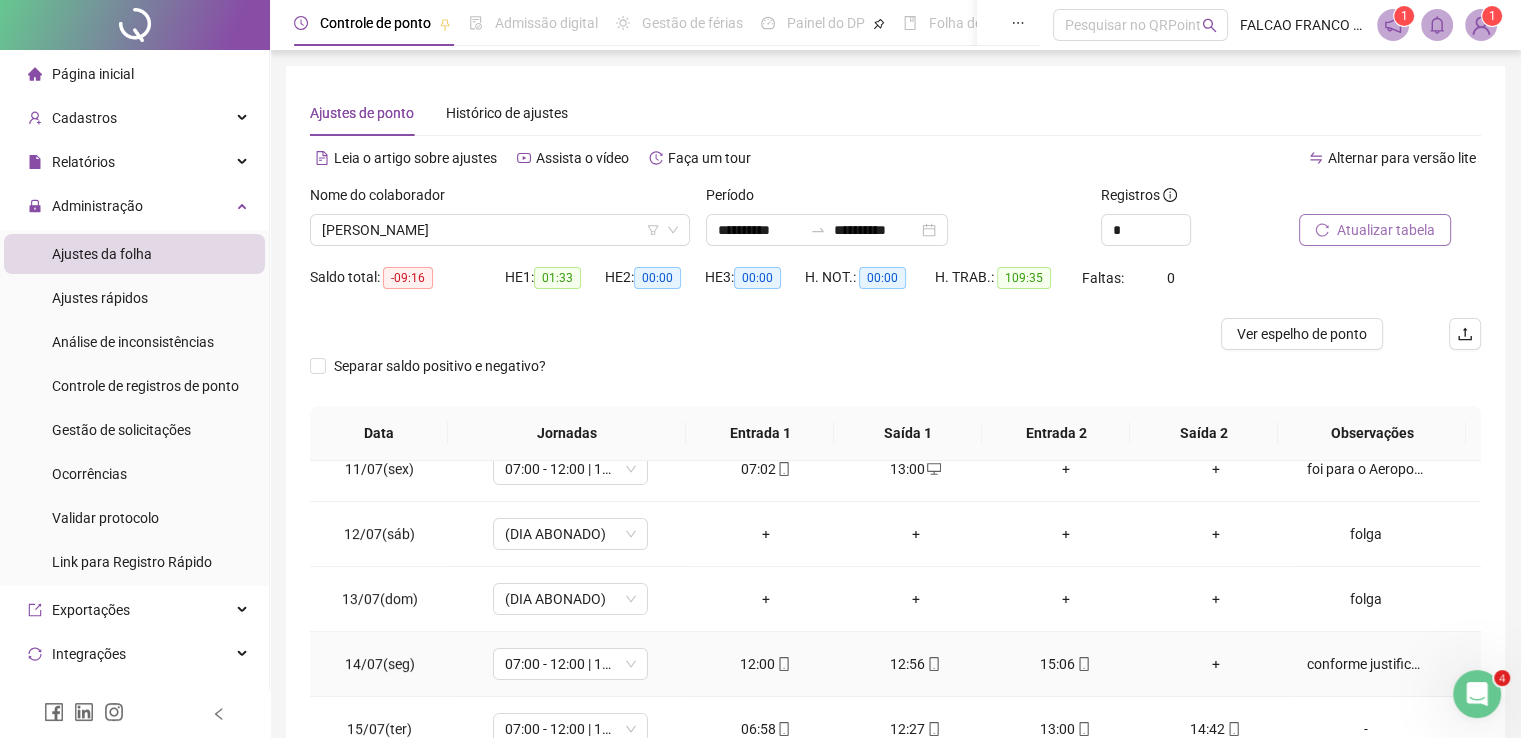 click on "+" at bounding box center (1216, 664) 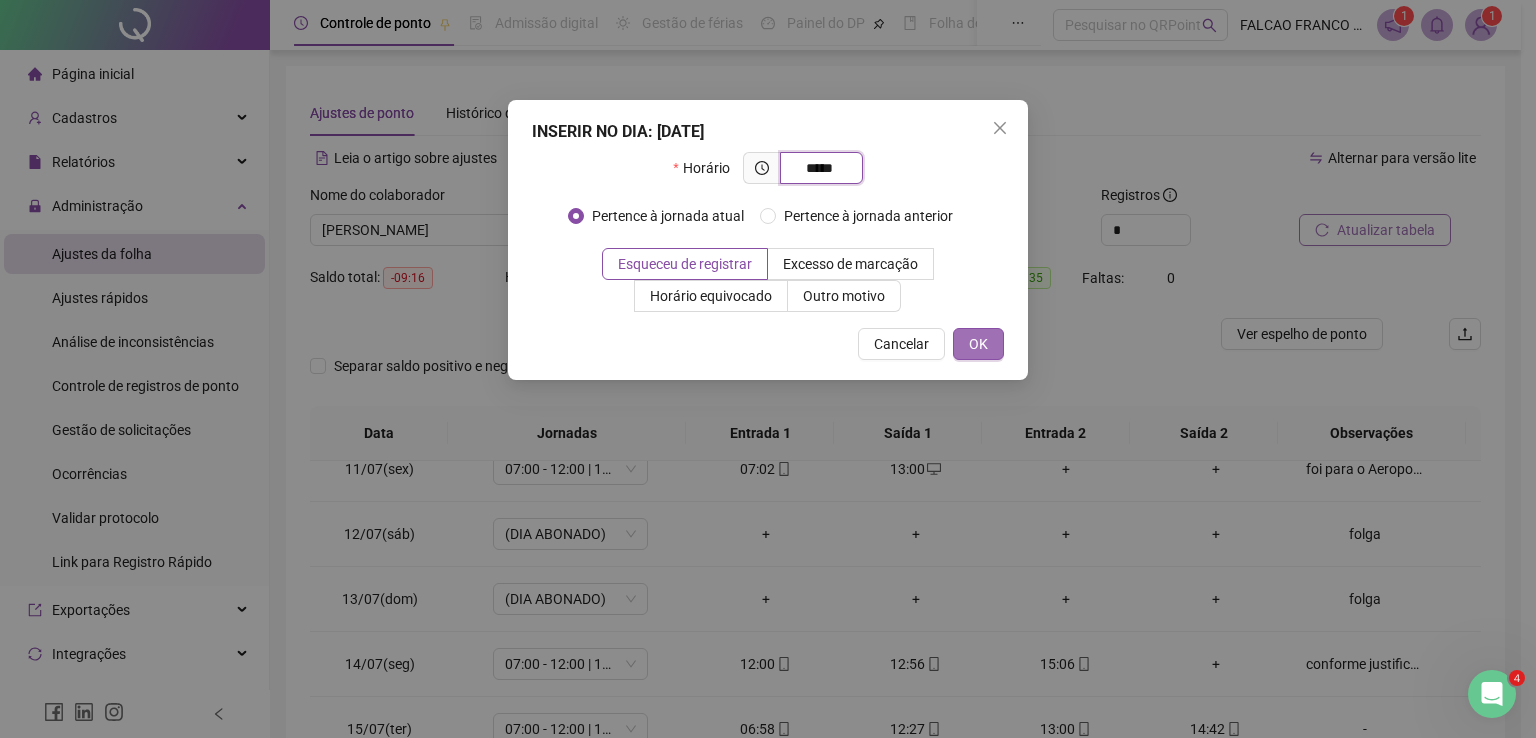 type on "*****" 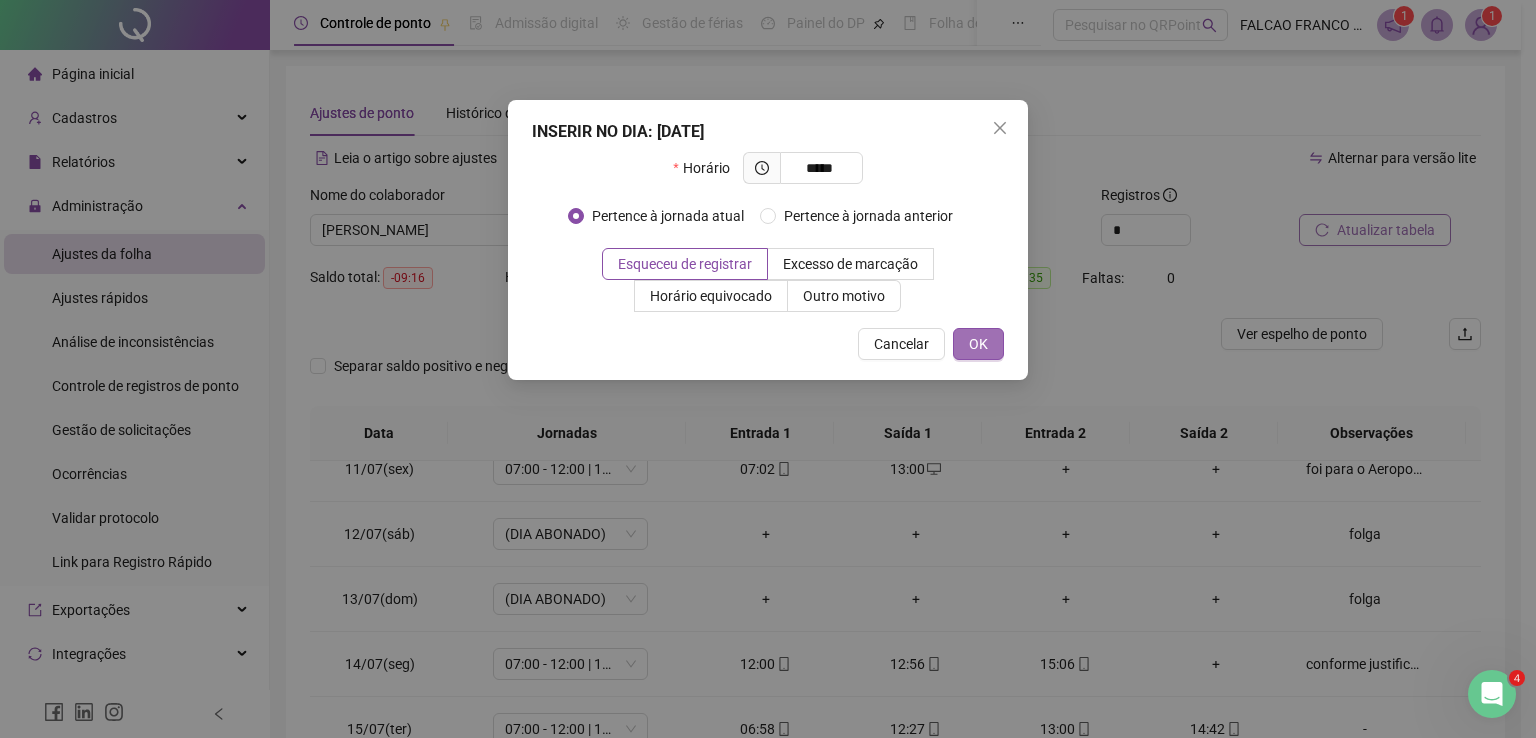 click on "OK" at bounding box center [978, 344] 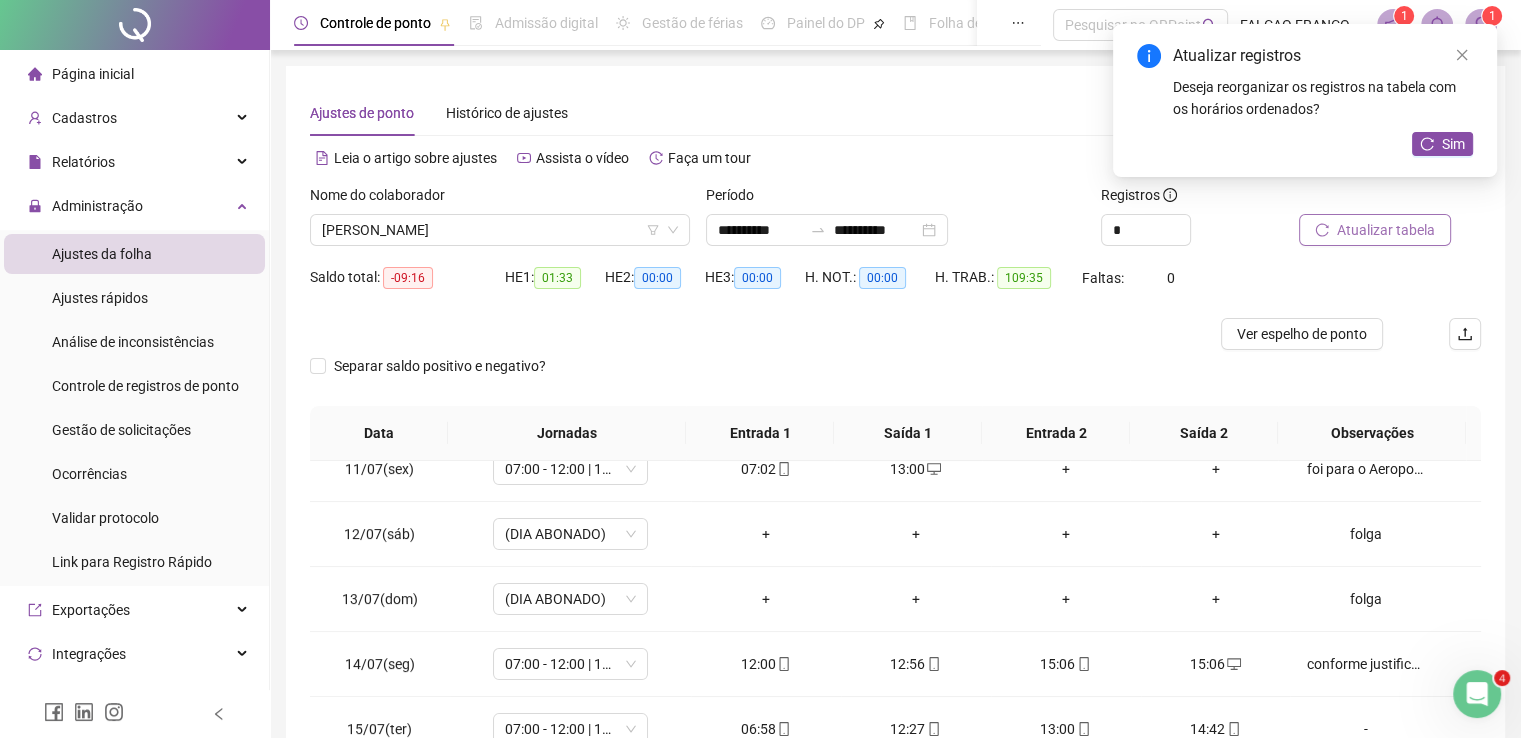 click on "15:06" at bounding box center [1066, 664] 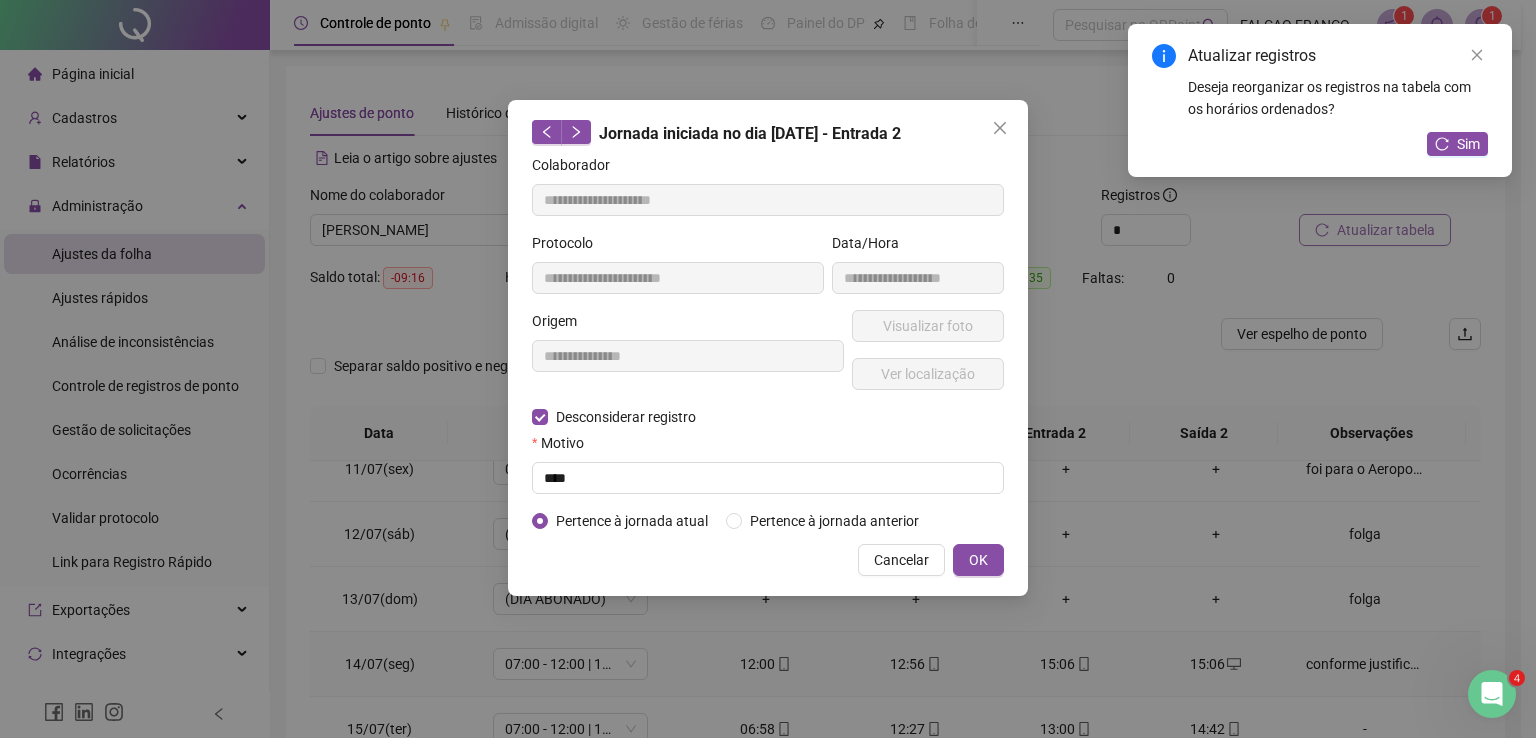 type on "**********" 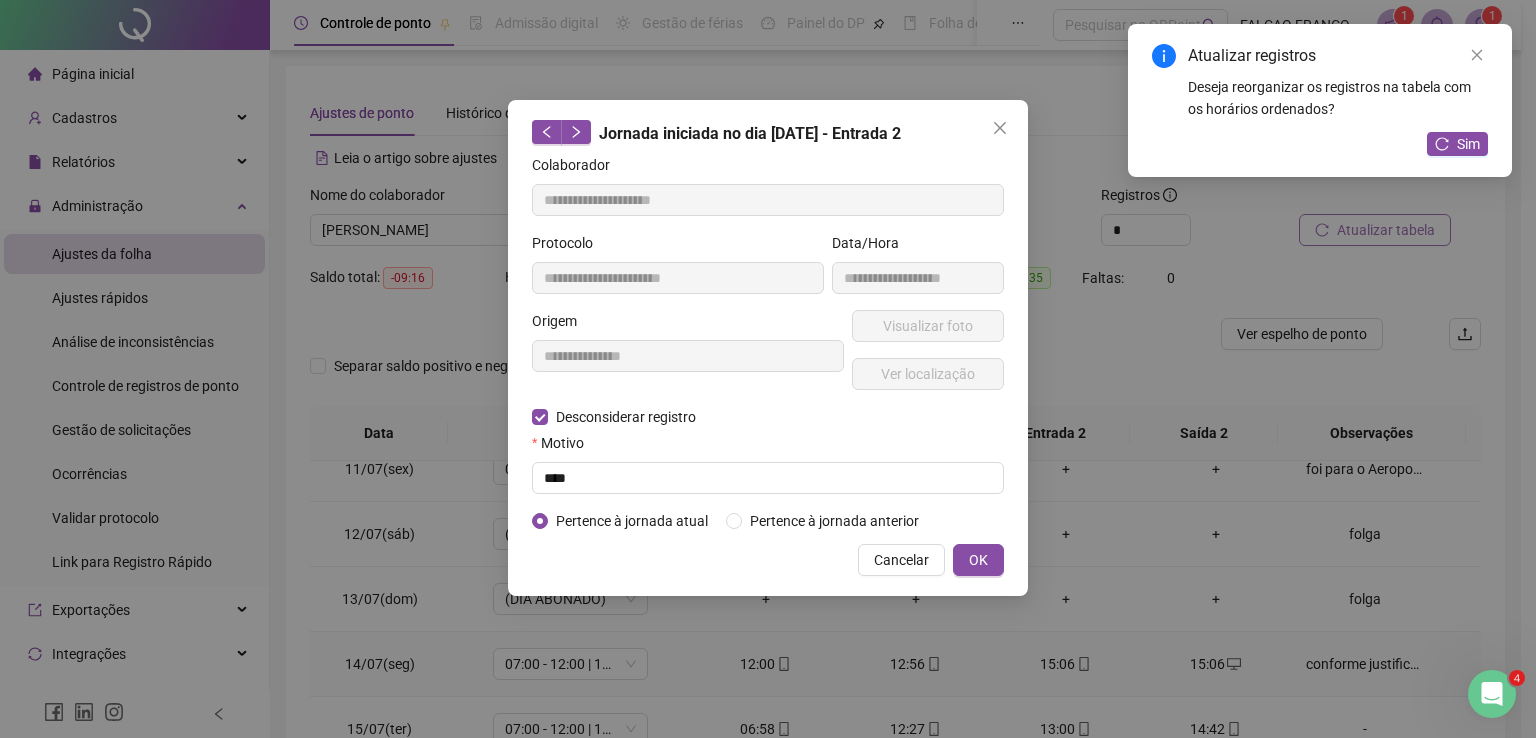 type on "**********" 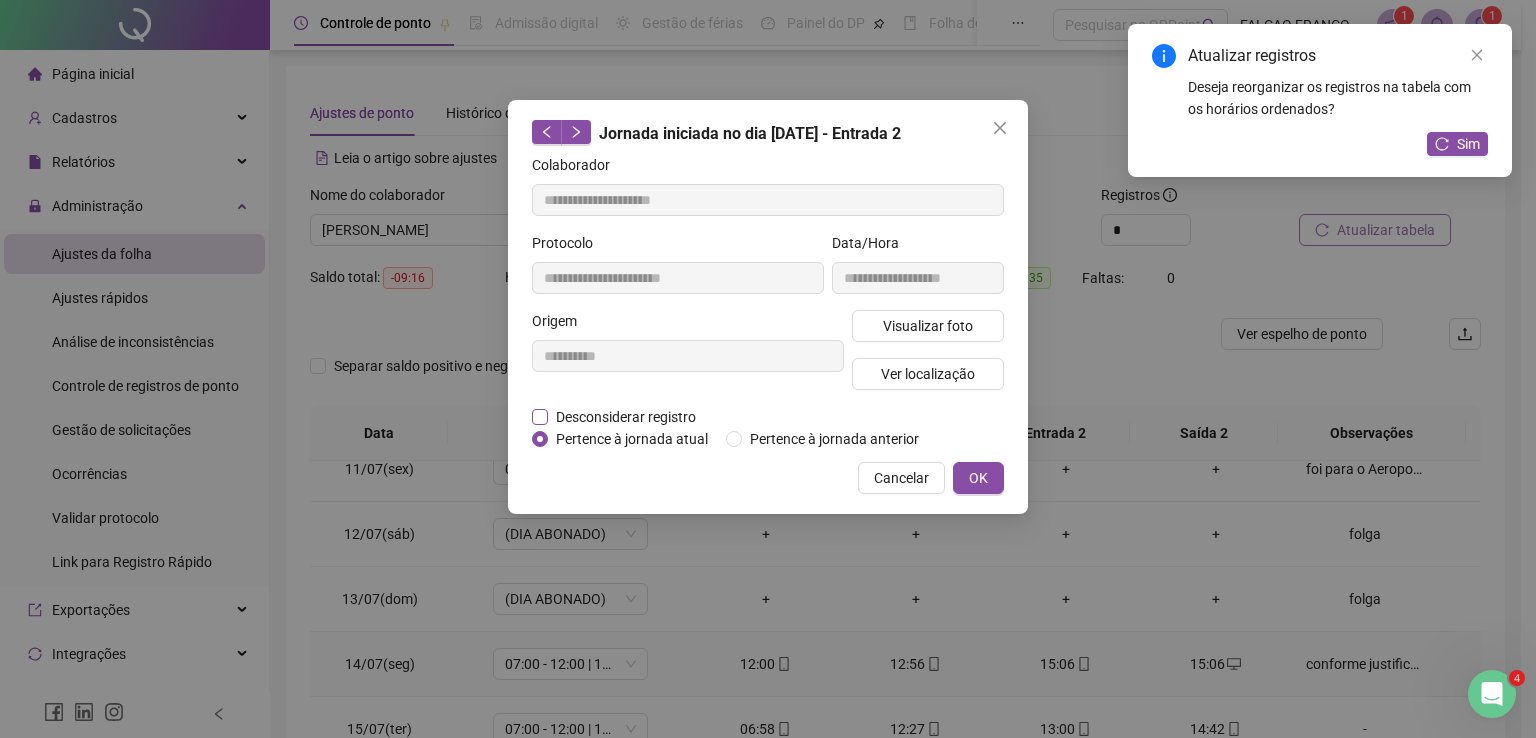 click on "Desconsiderar registro" at bounding box center [626, 417] 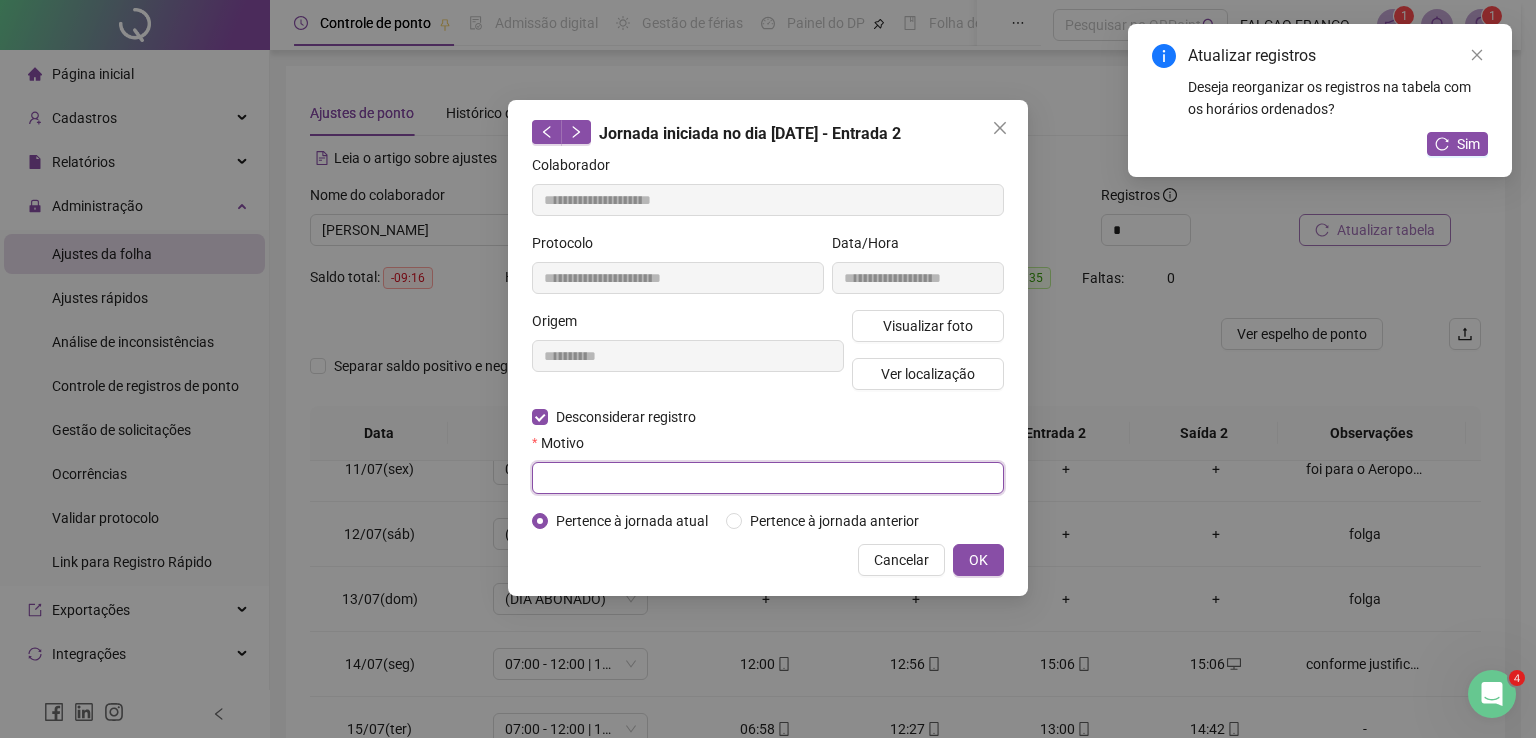 click at bounding box center (768, 478) 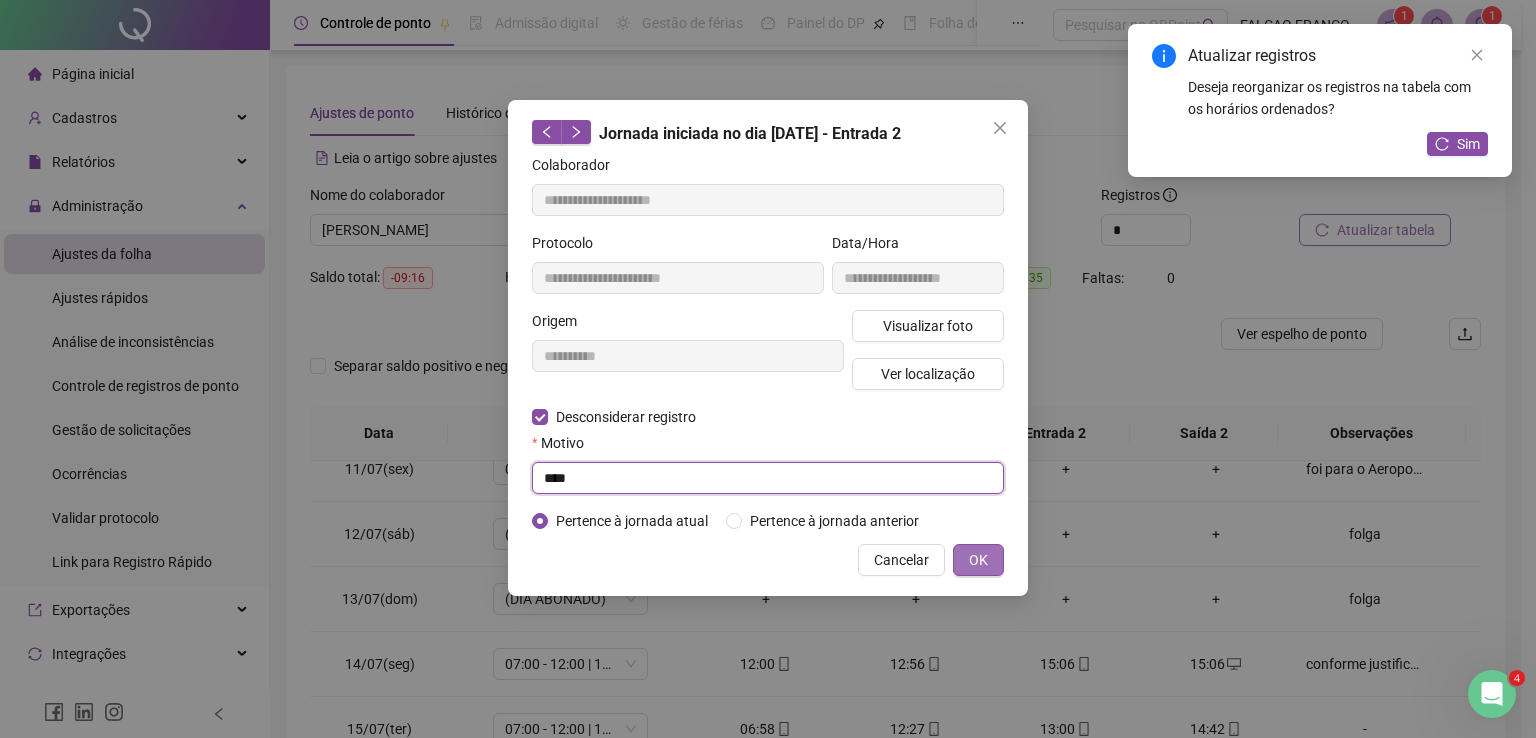type on "****" 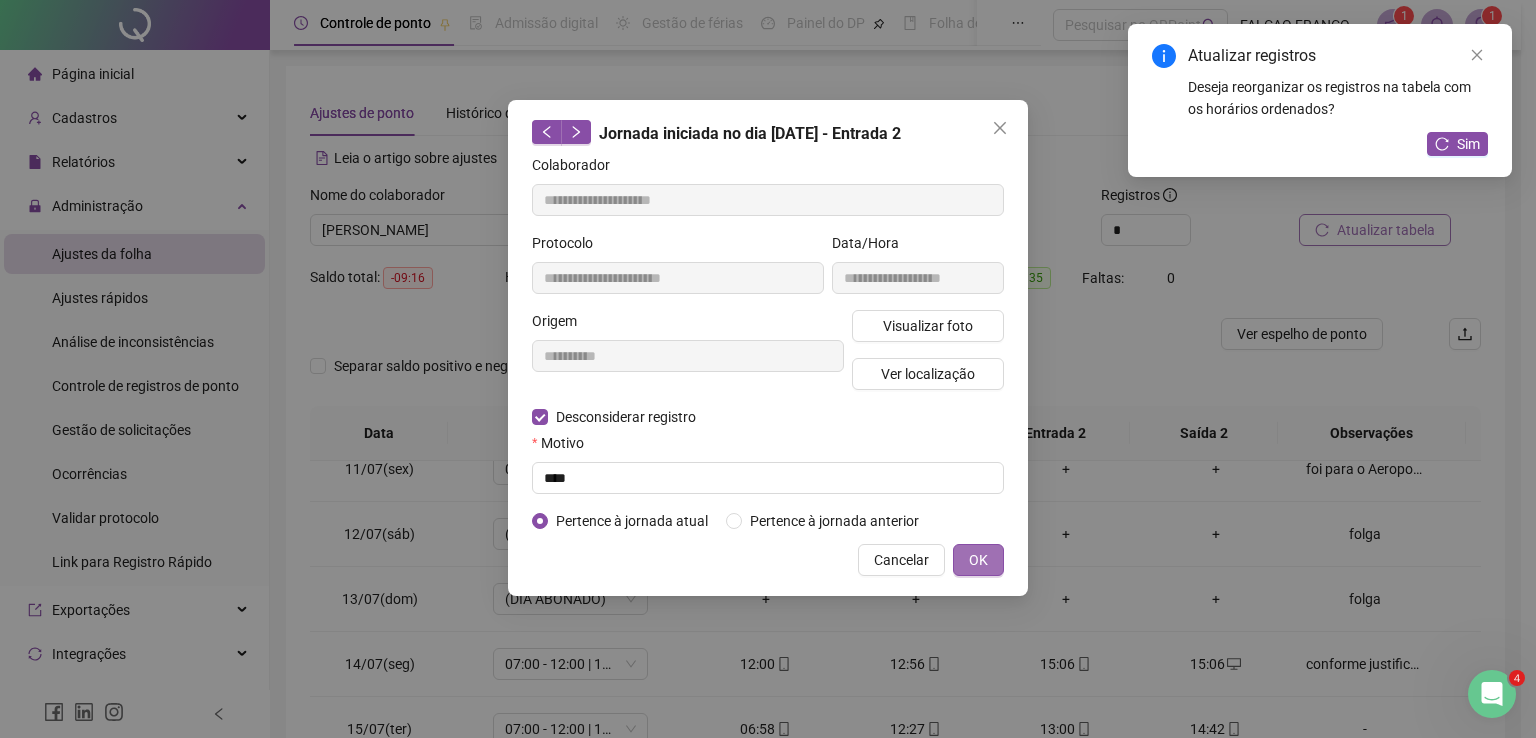 click on "OK" at bounding box center (978, 560) 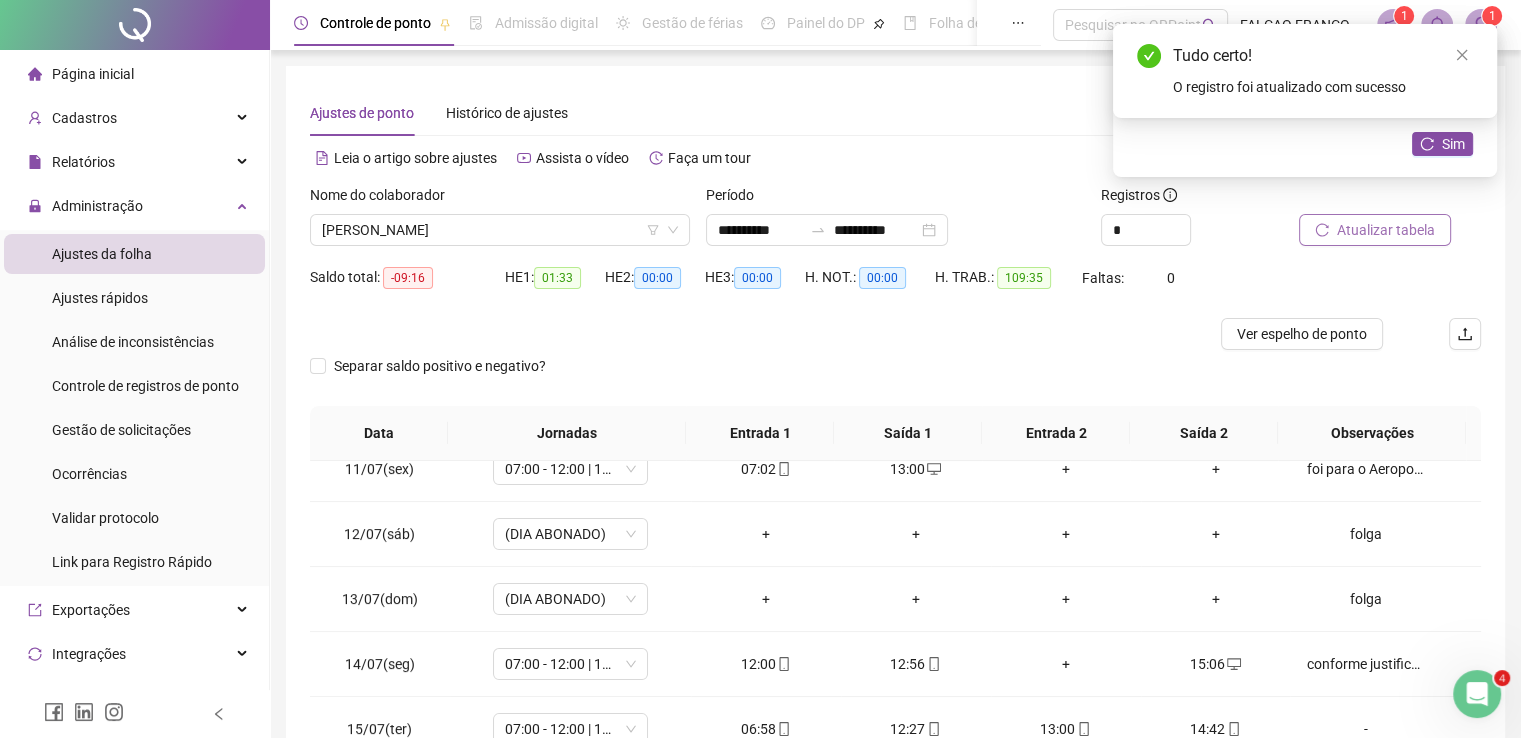 click on "+" at bounding box center (1066, 664) 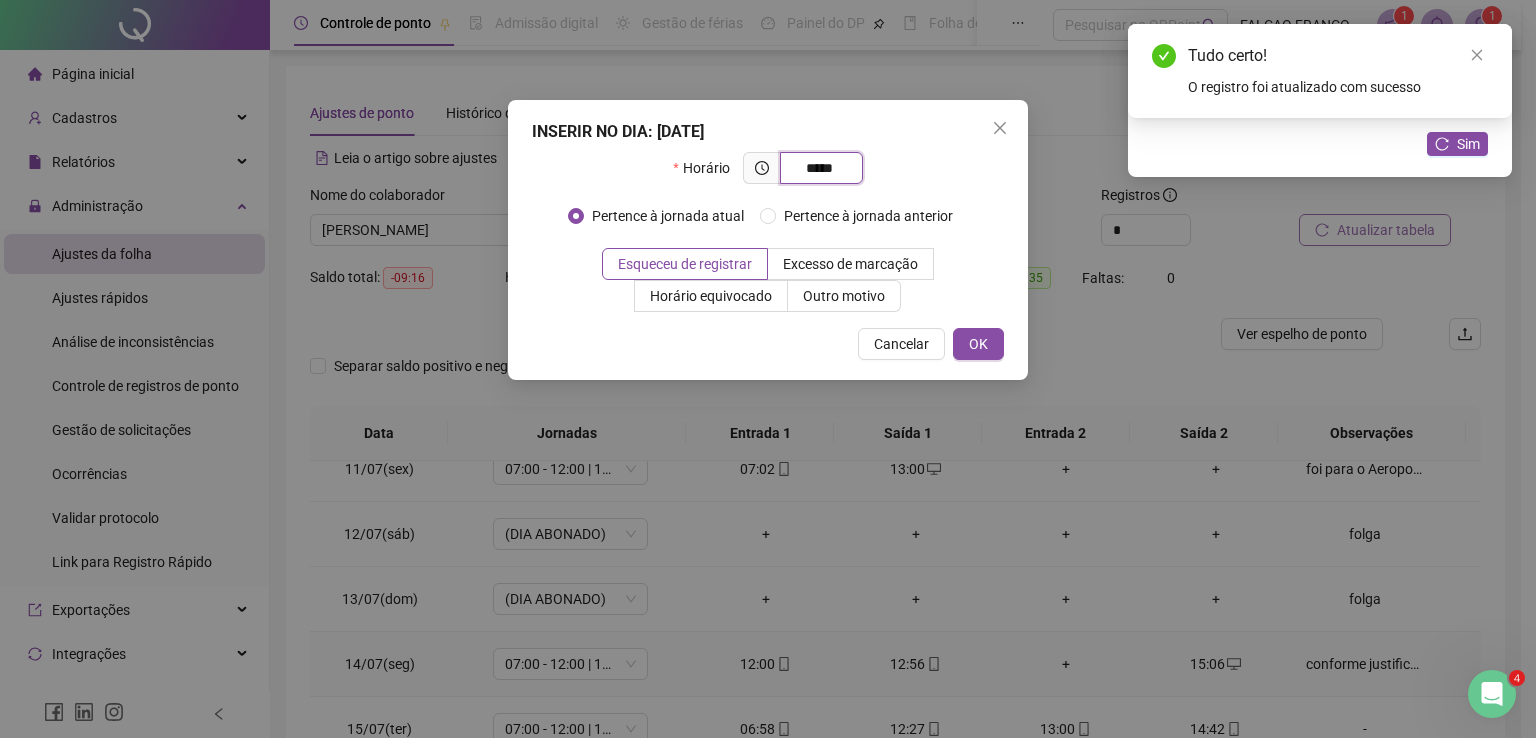 type on "*****" 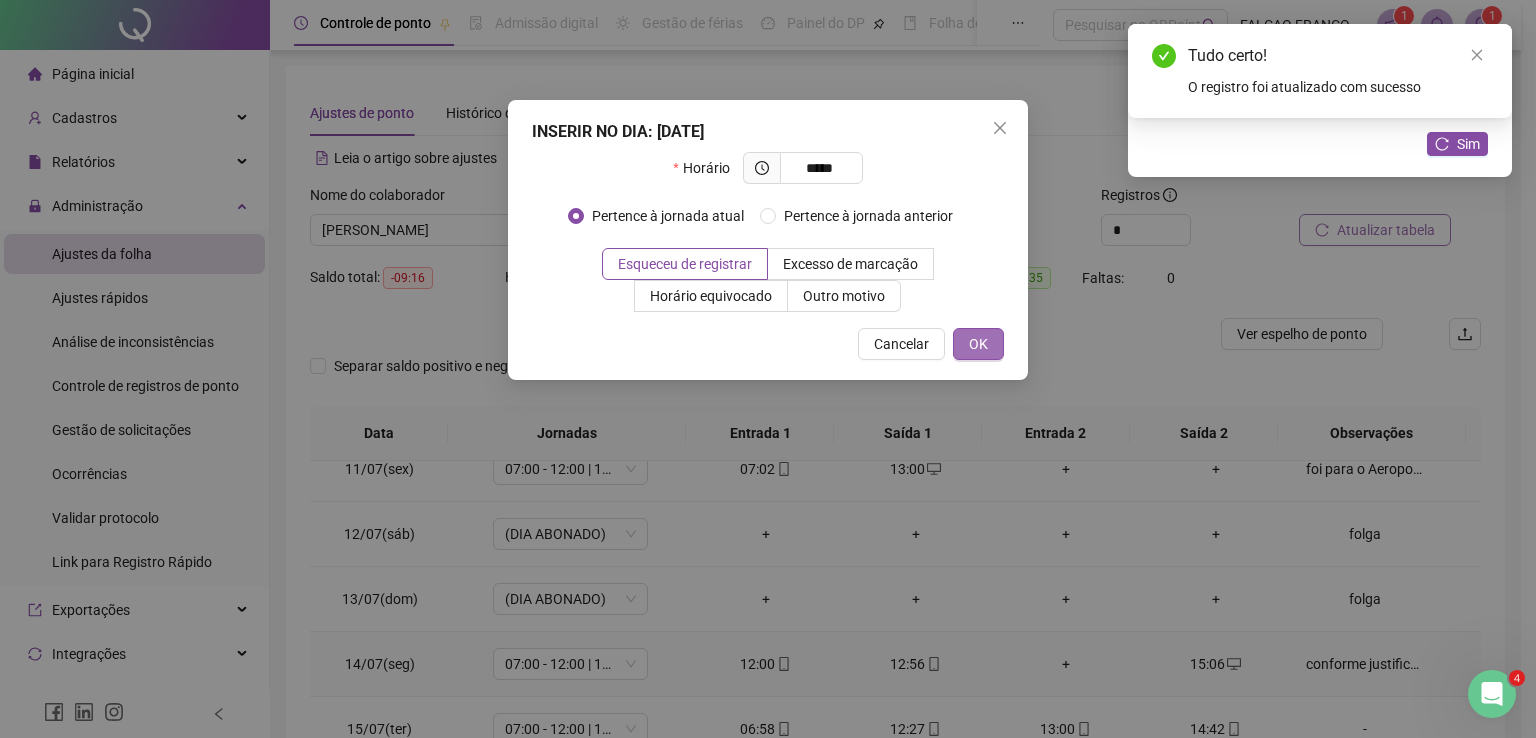 click on "OK" at bounding box center [978, 344] 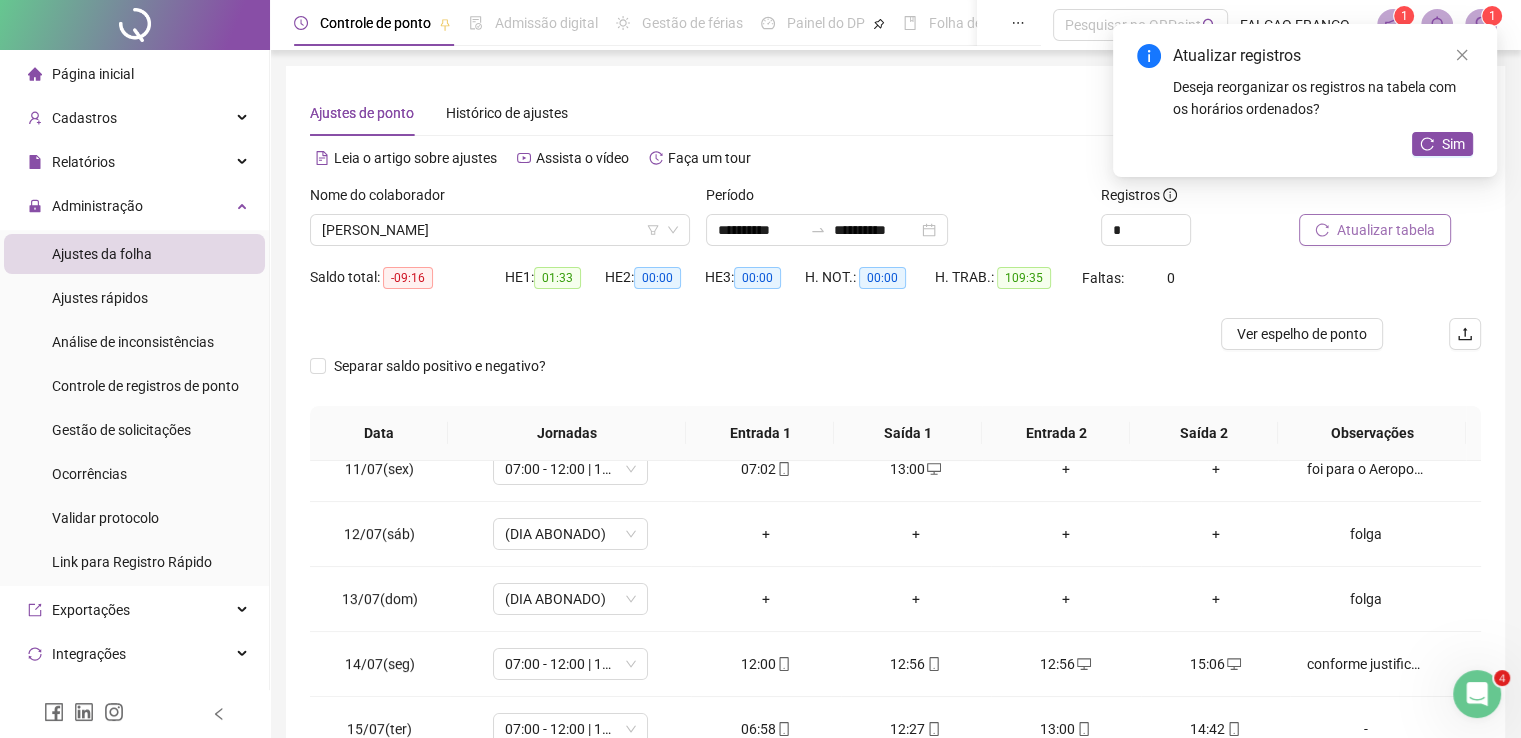 click 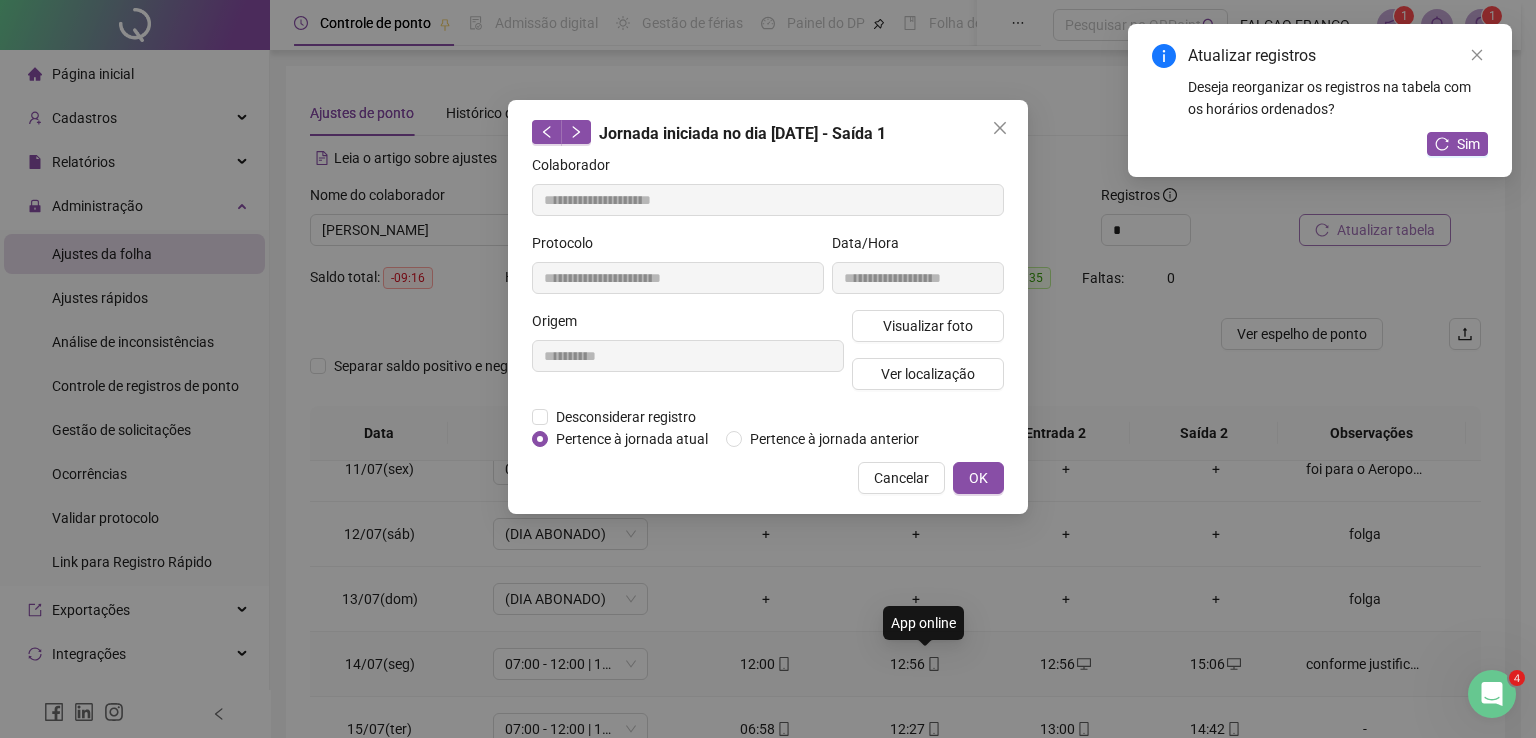 type on "**********" 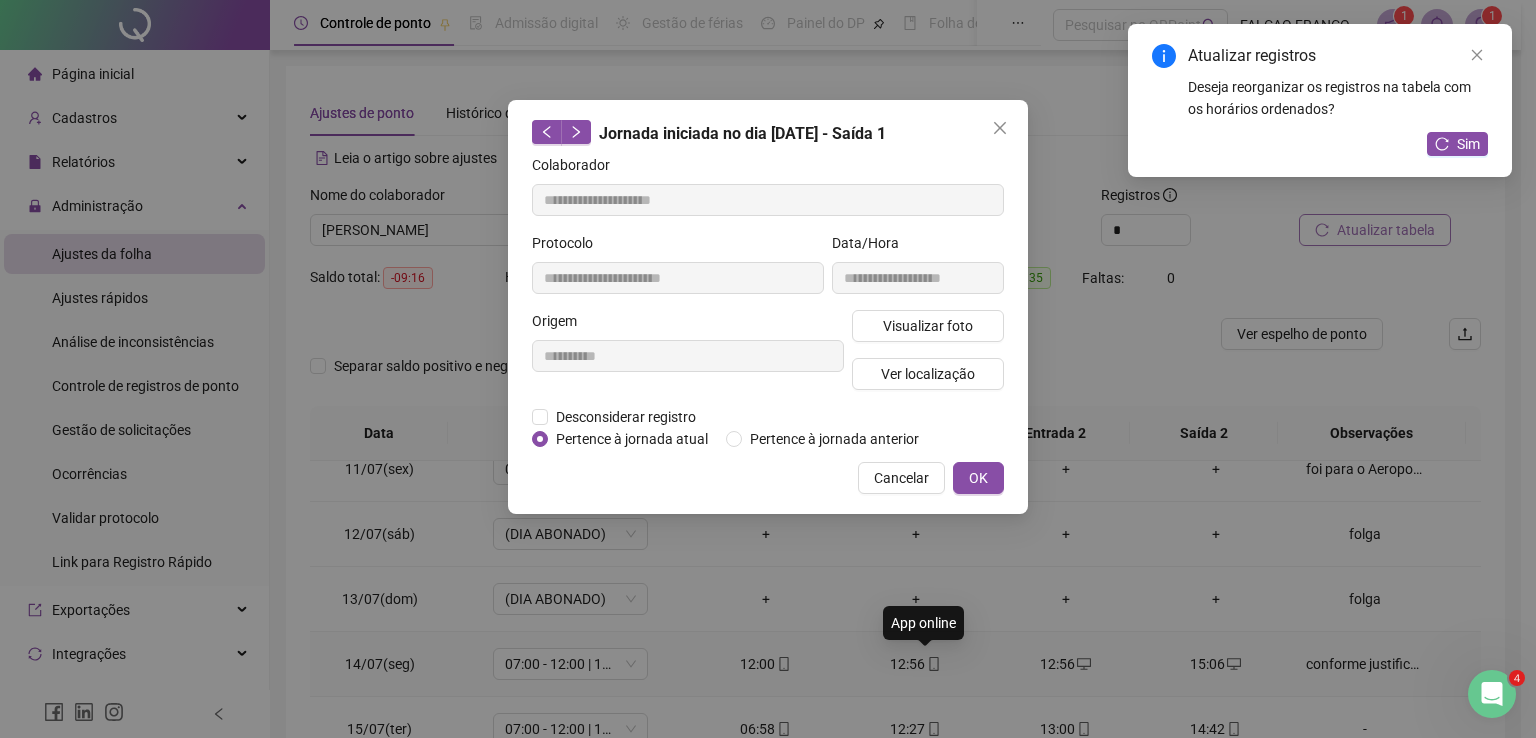 type on "**********" 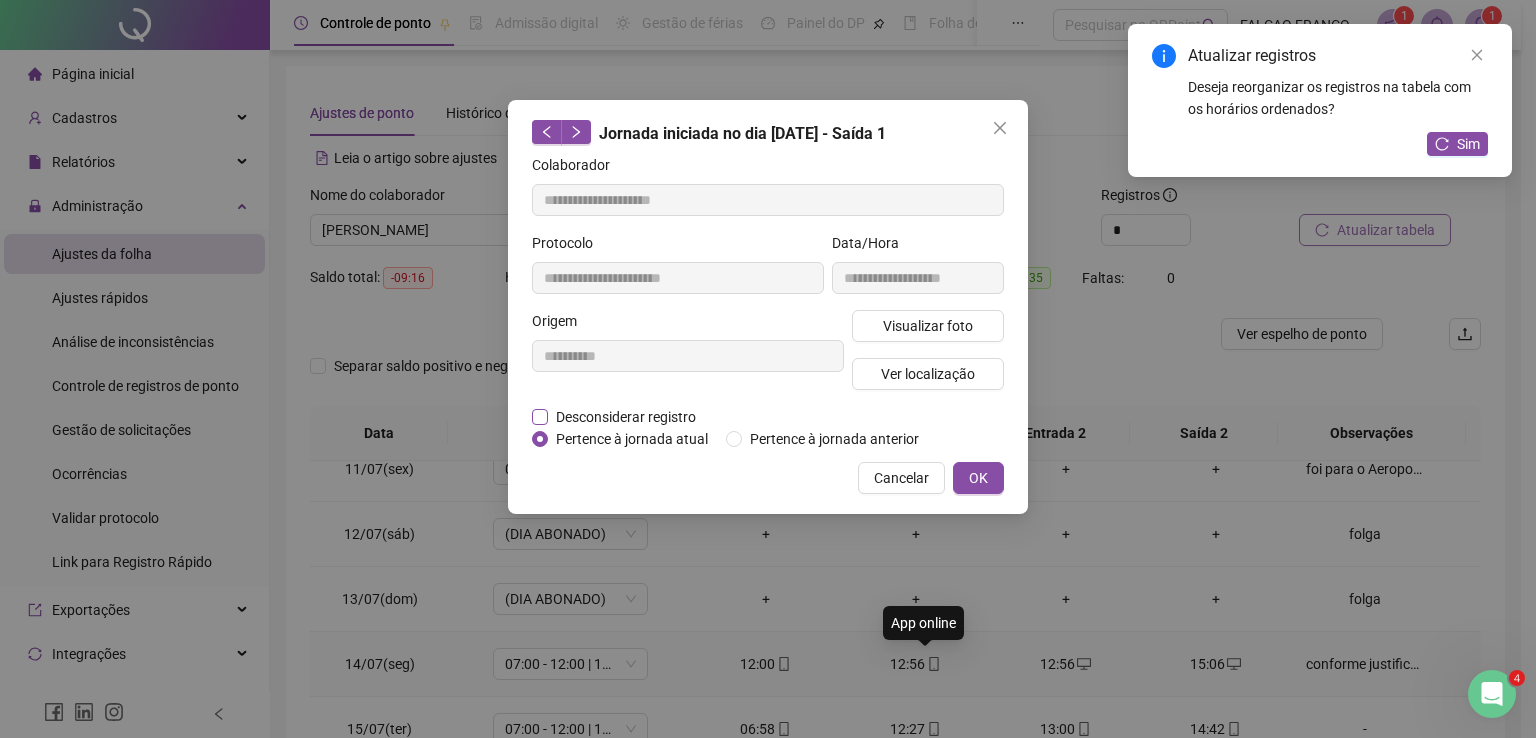 click on "Desconsiderar registro" at bounding box center [626, 417] 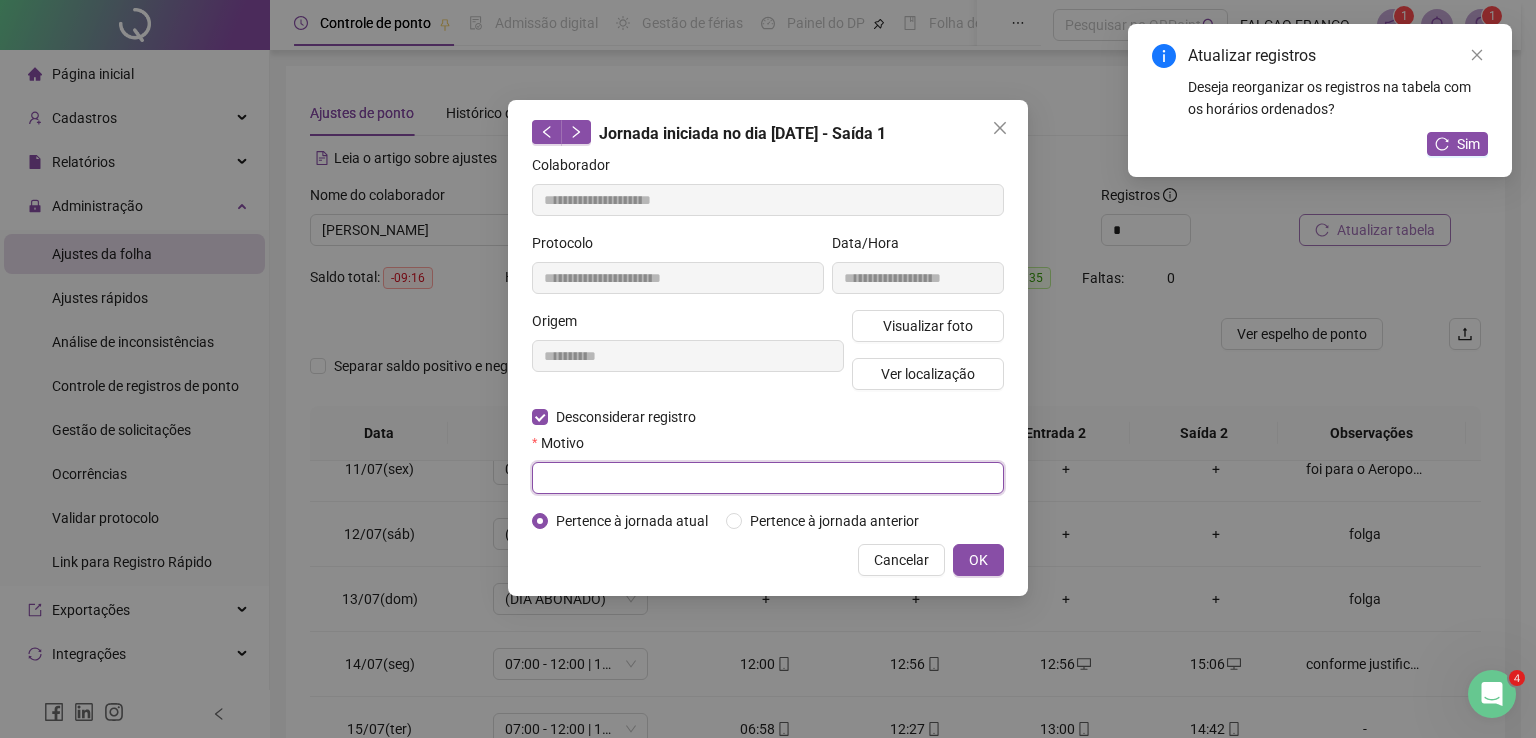 click at bounding box center [768, 478] 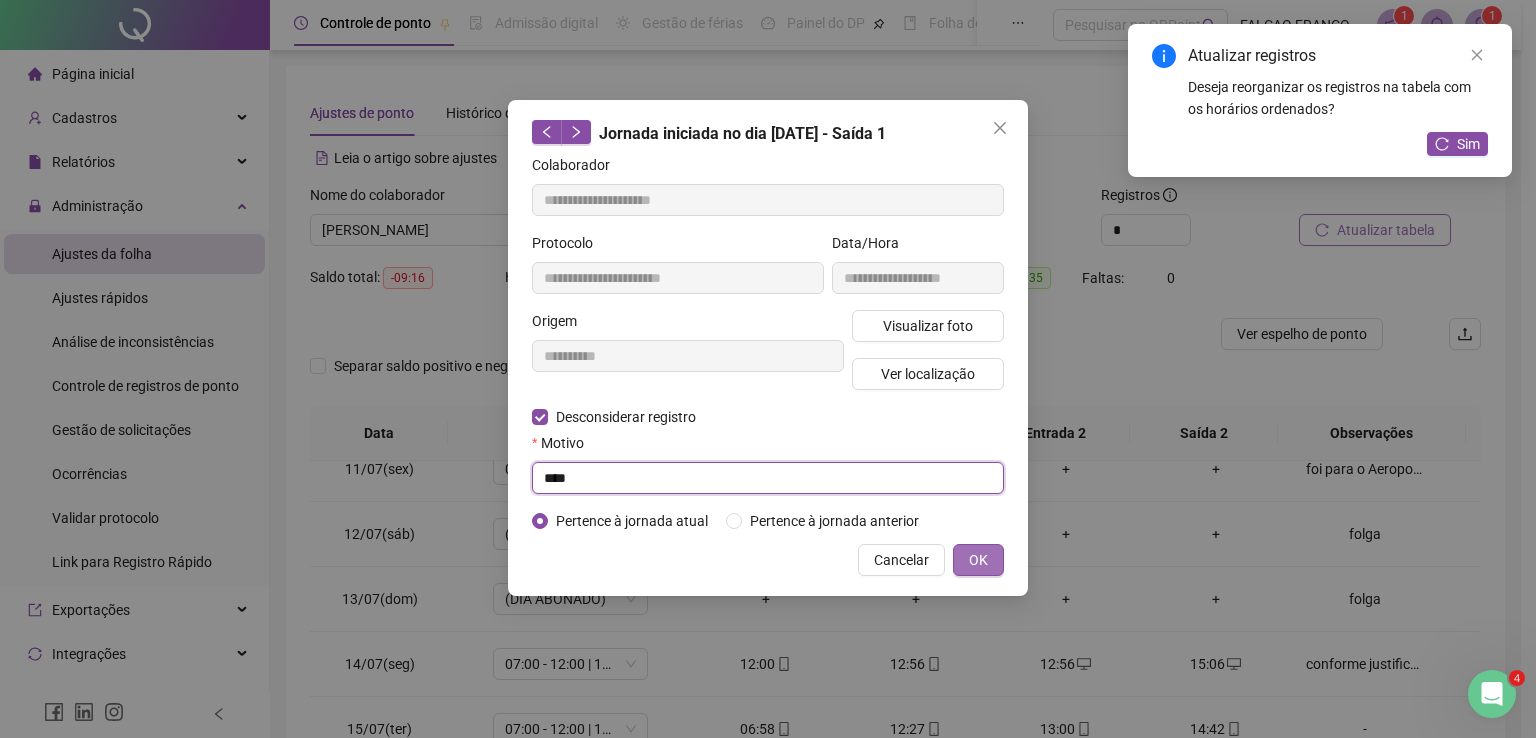type on "****" 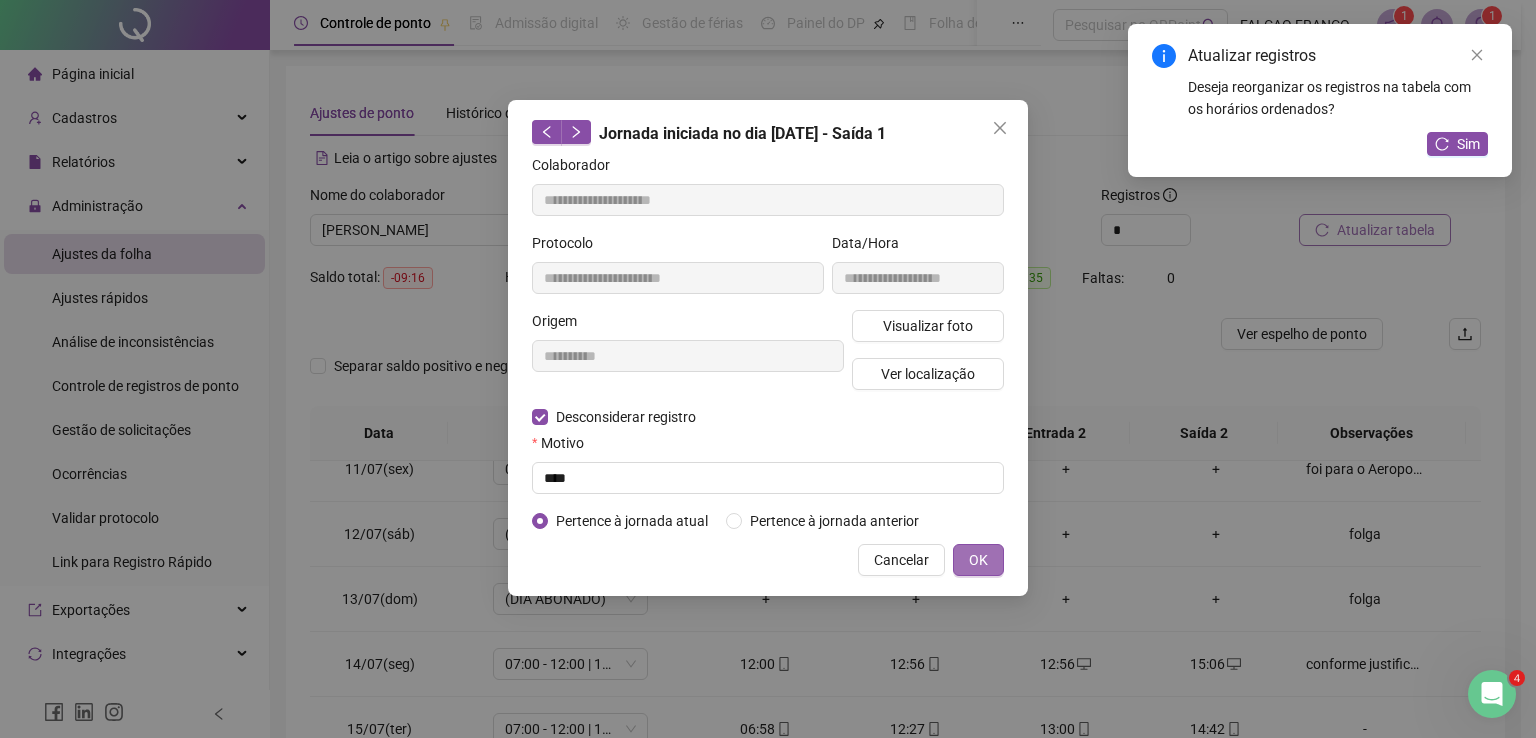 click on "OK" at bounding box center (978, 560) 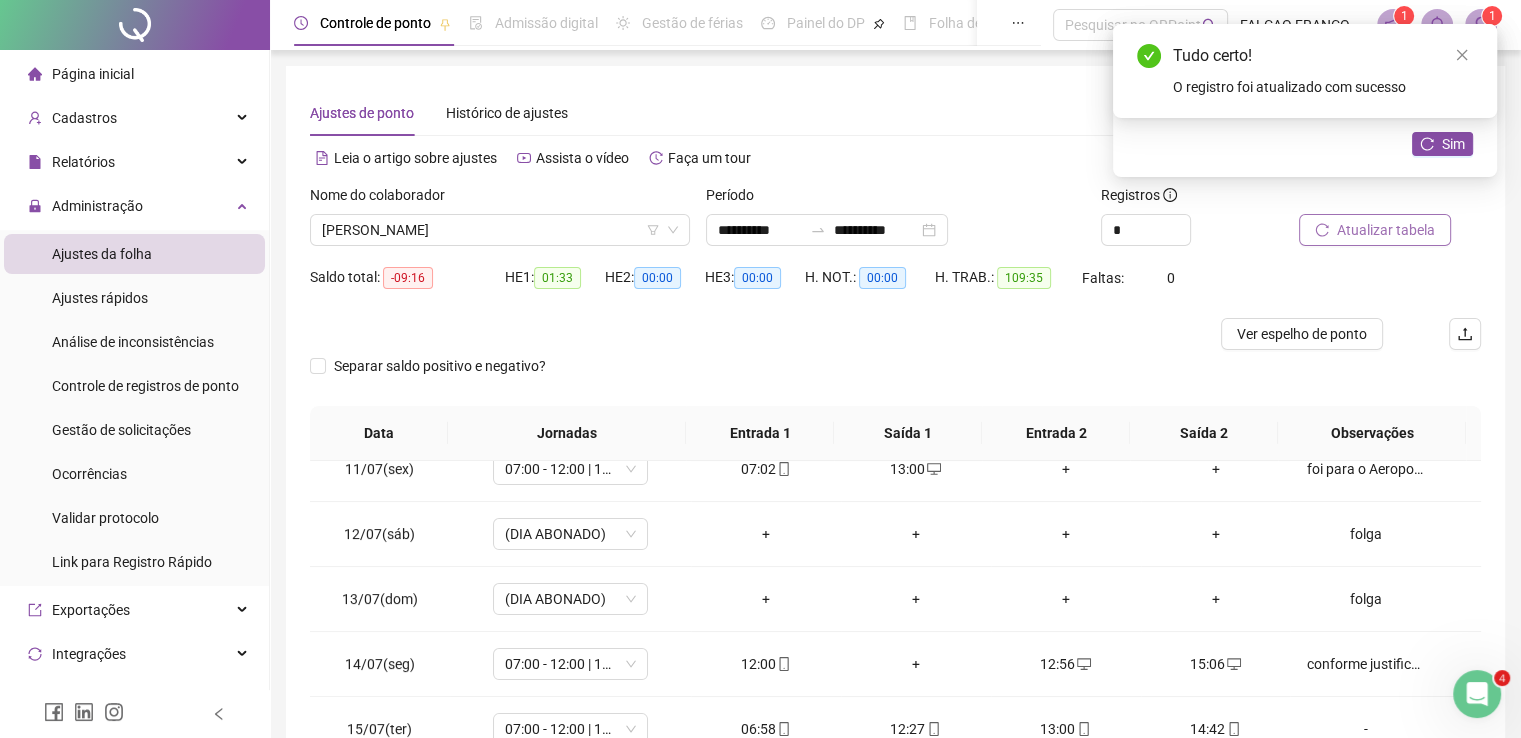 click on "+" at bounding box center [916, 664] 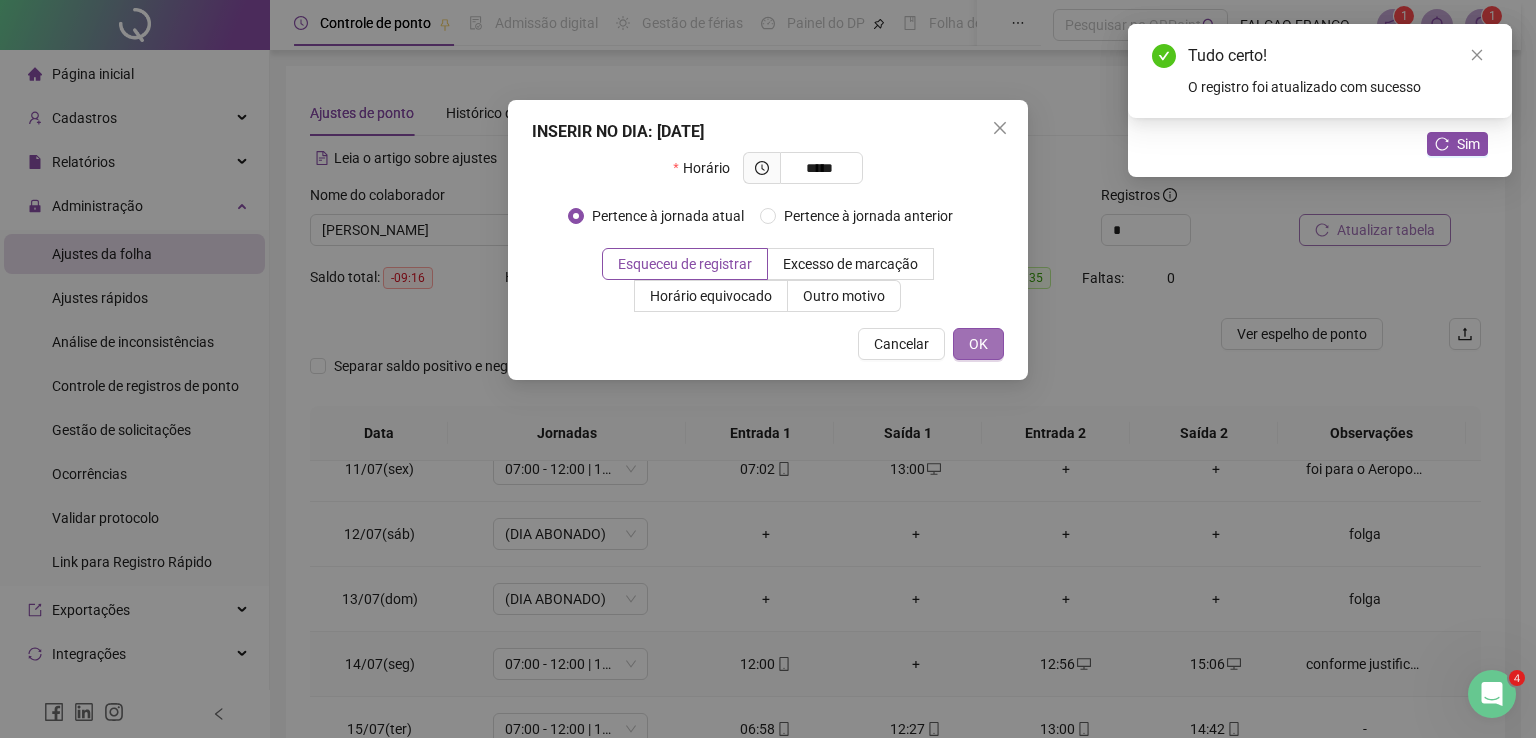 type on "*****" 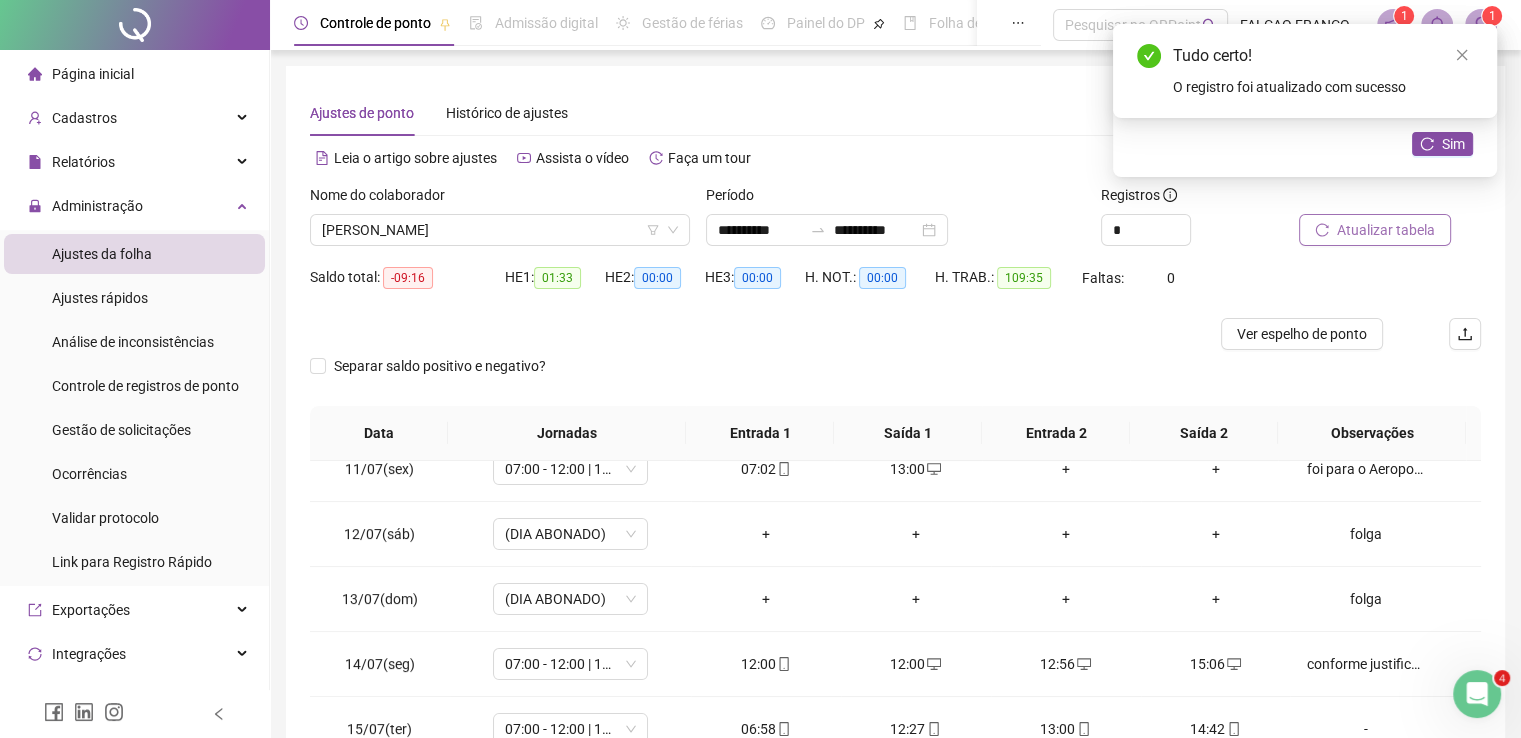 click on "12:00" at bounding box center [766, 664] 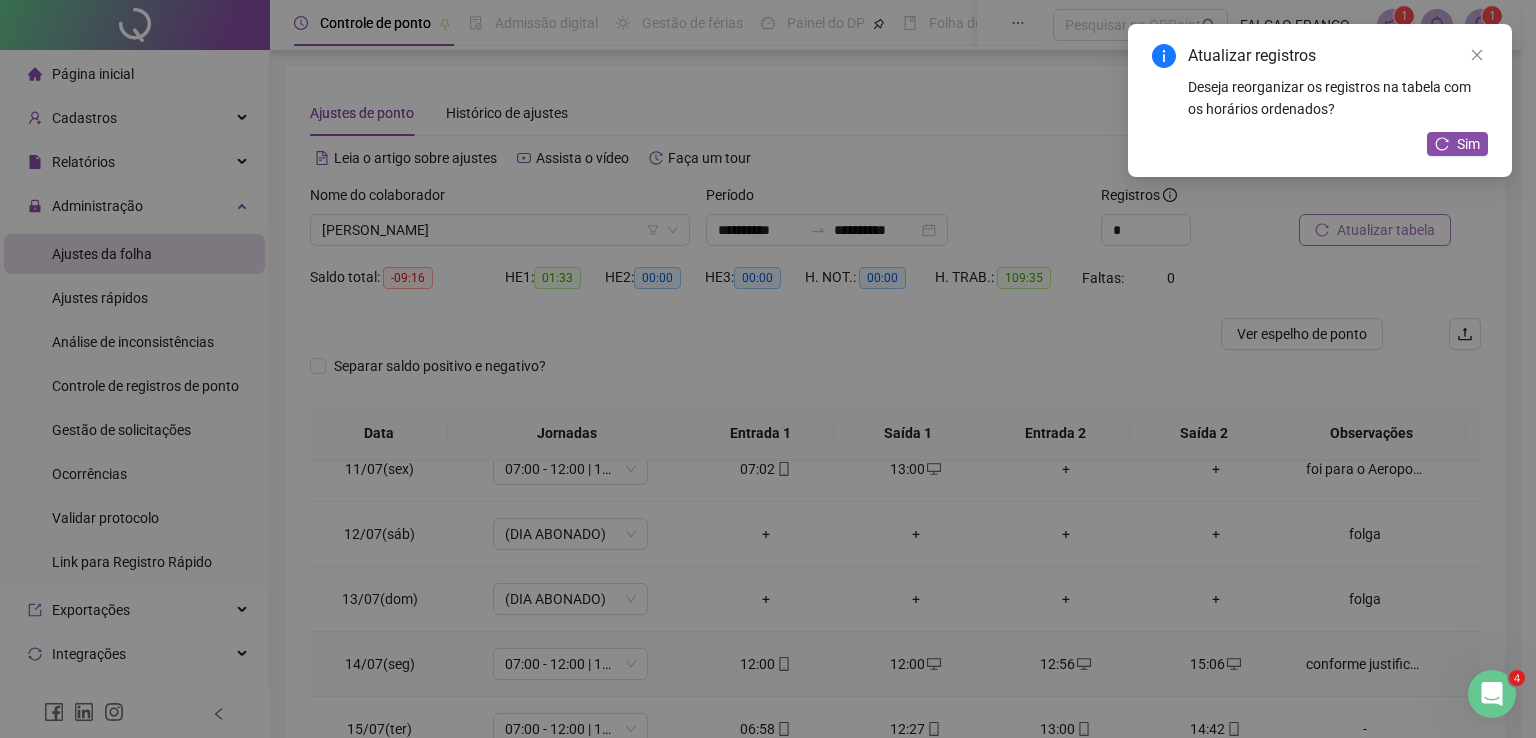type on "**********" 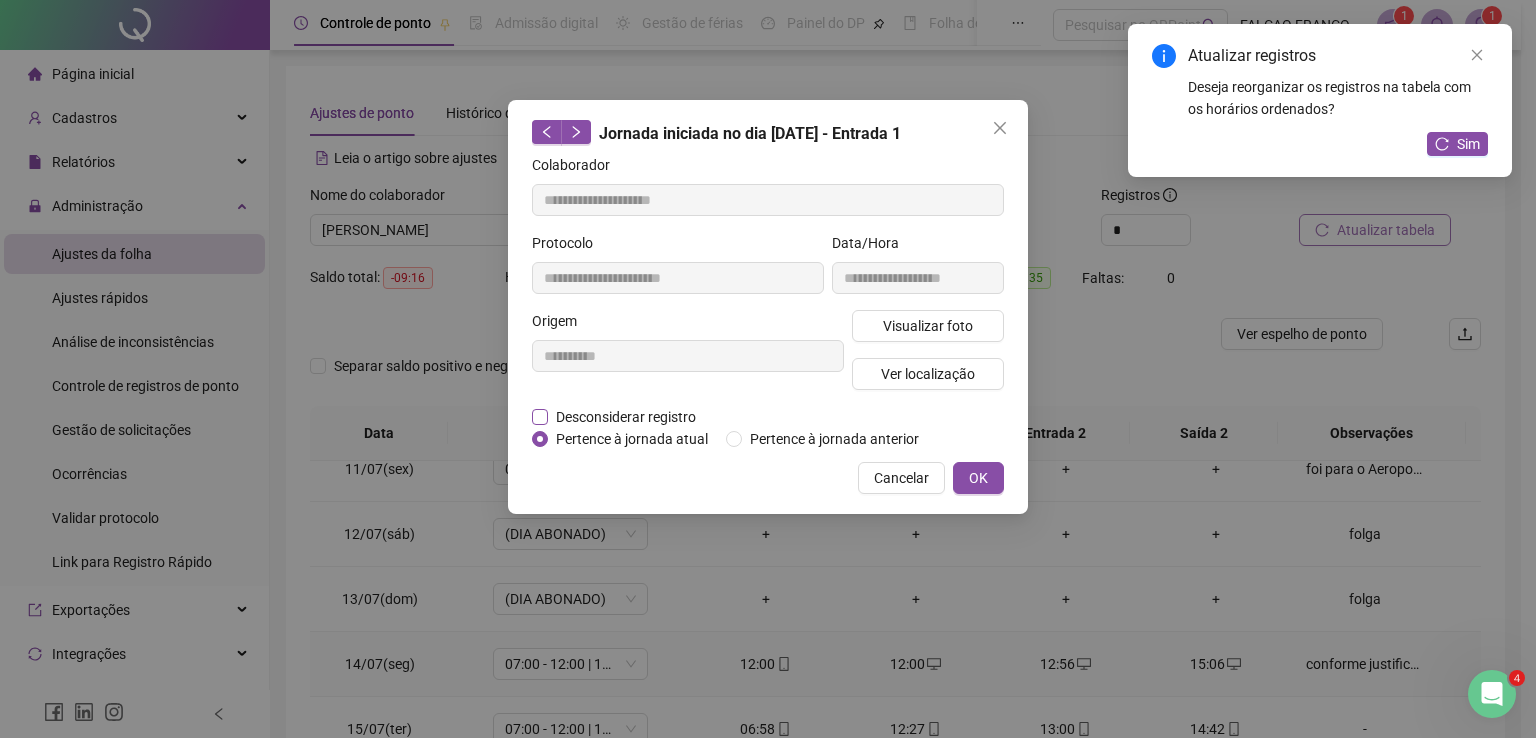 click on "Desconsiderar registro" at bounding box center [626, 417] 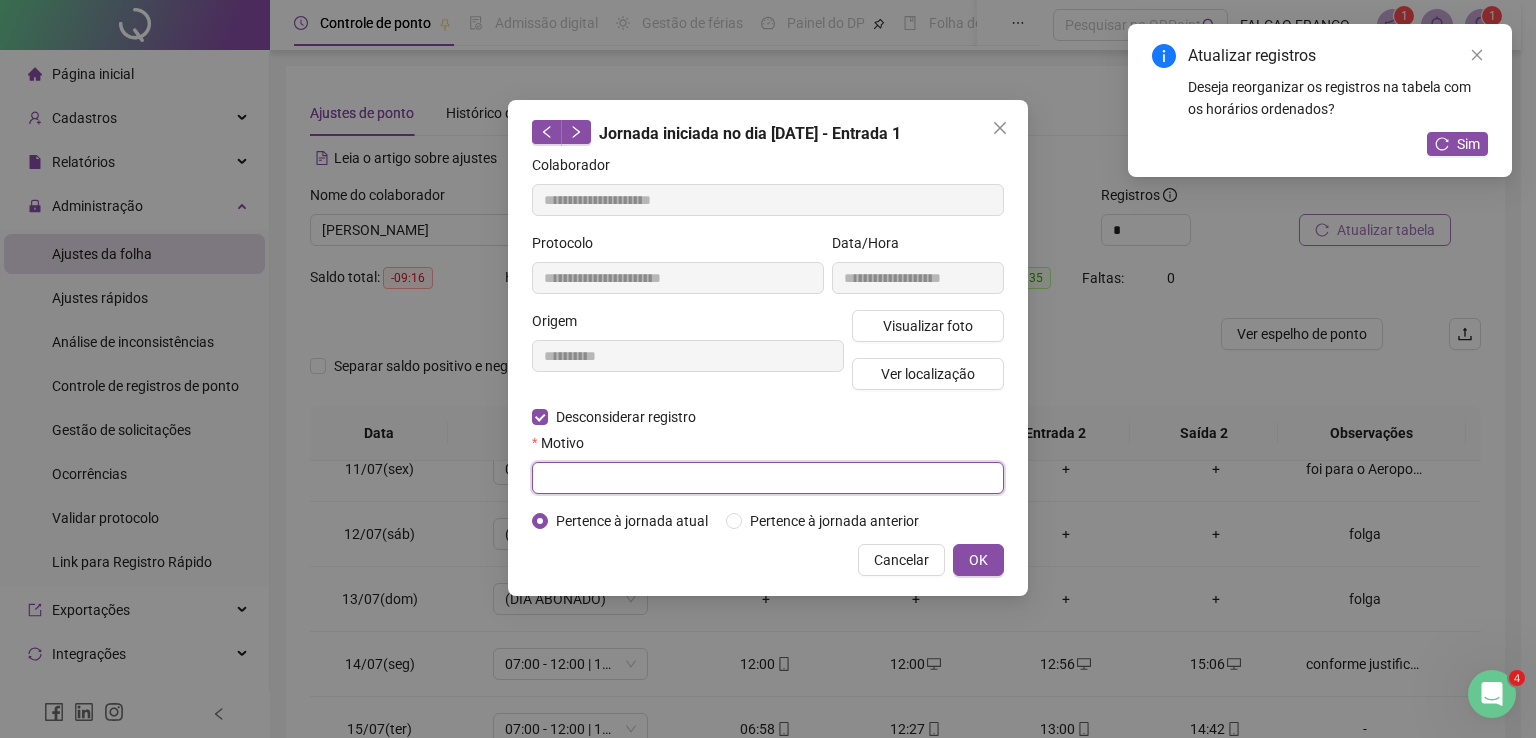 click at bounding box center [768, 478] 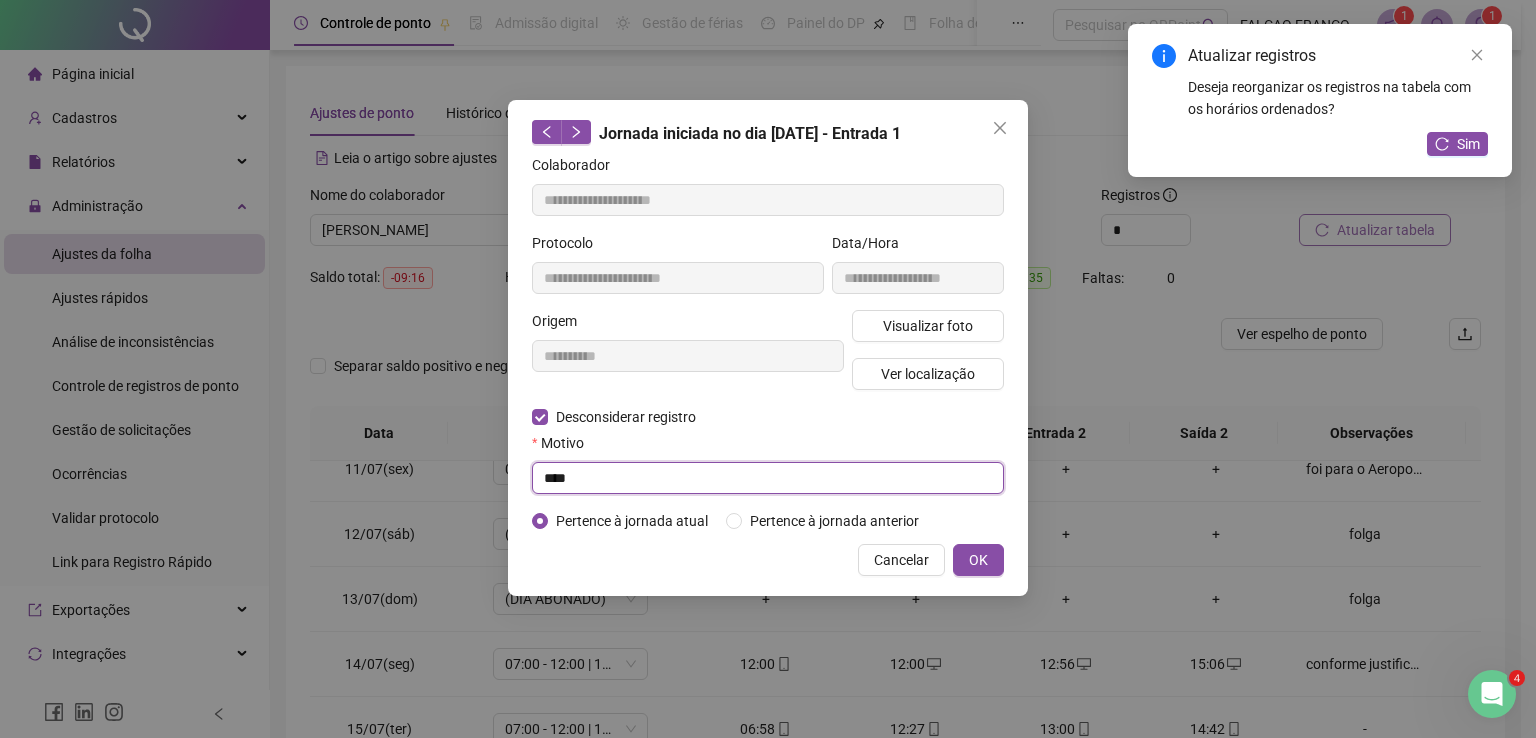 type on "****" 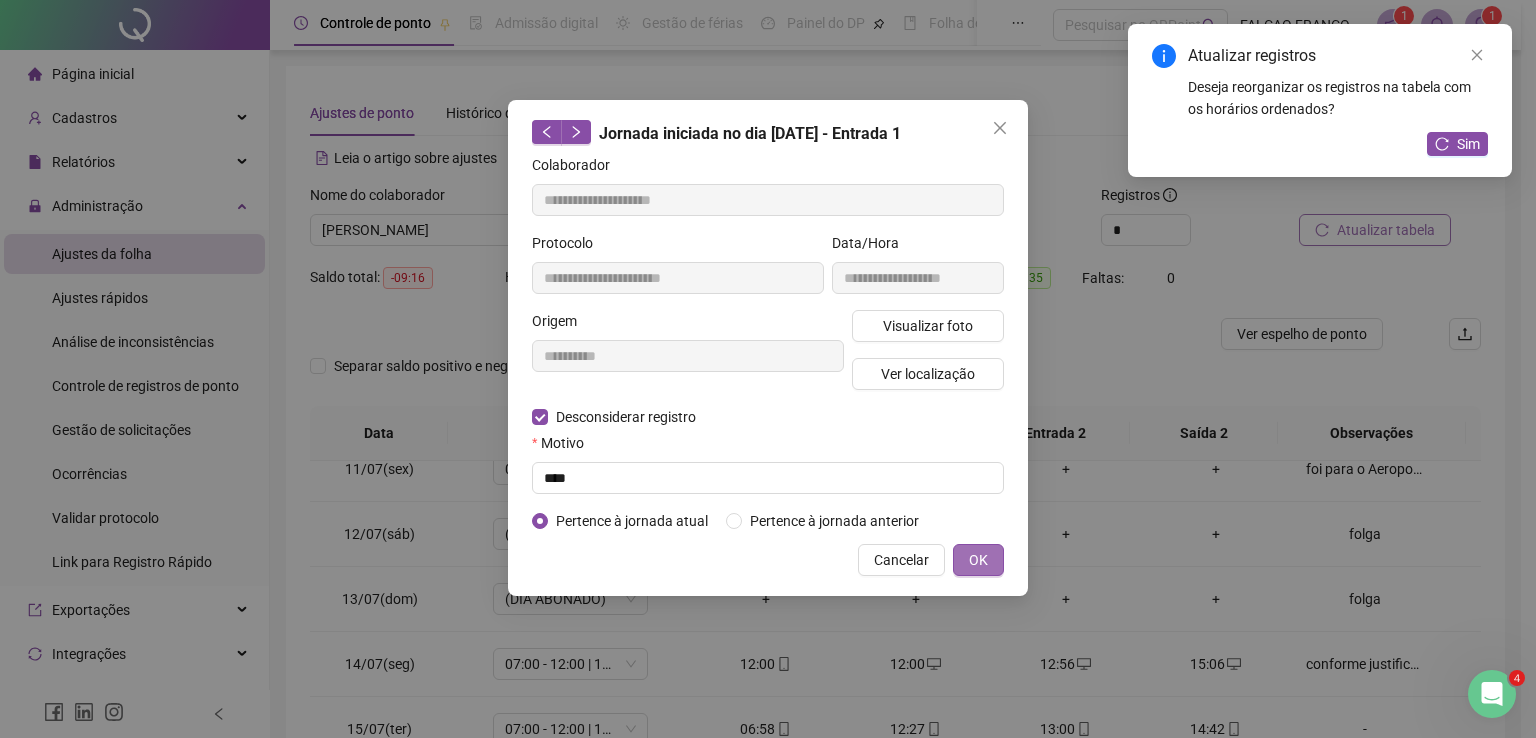 click on "OK" at bounding box center (978, 560) 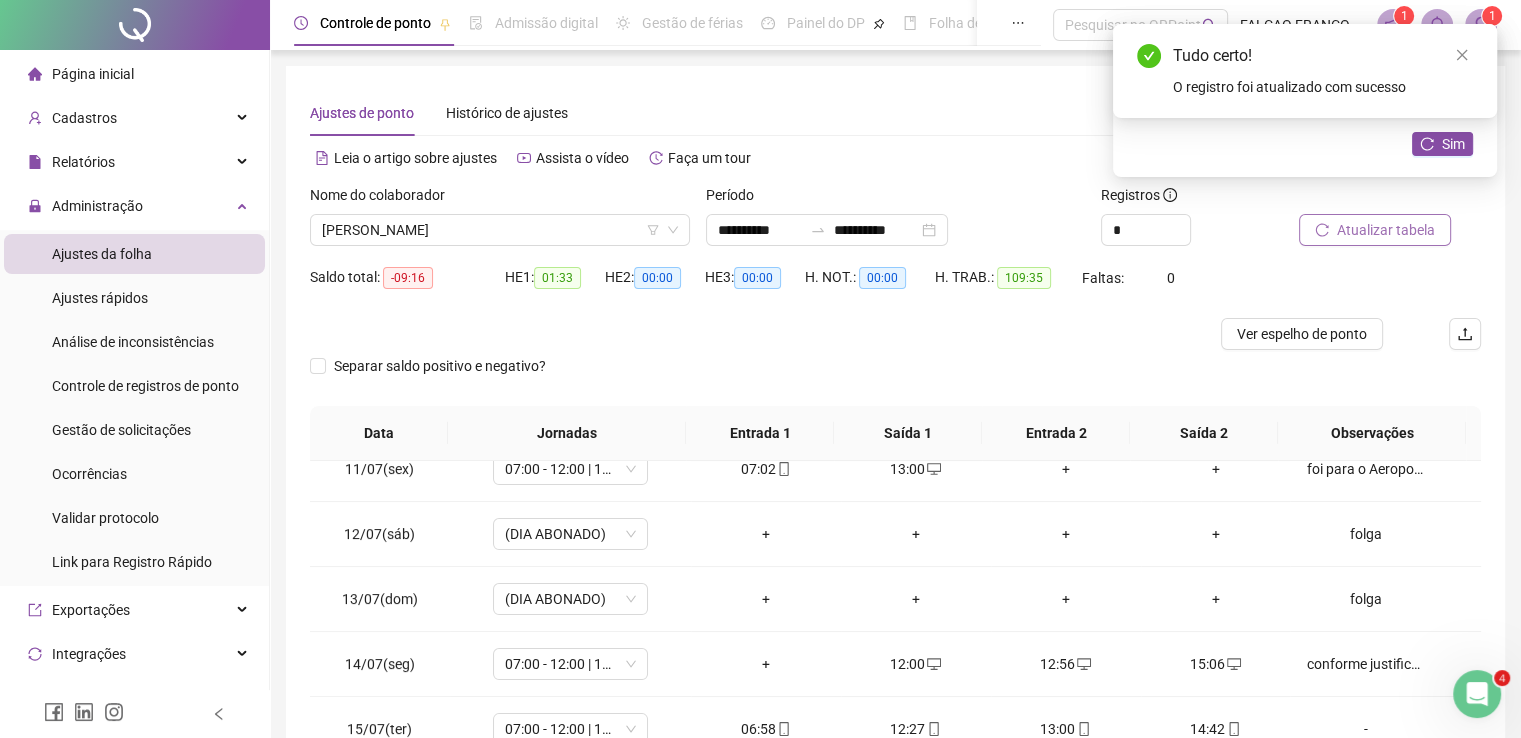 click on "+" at bounding box center [766, 664] 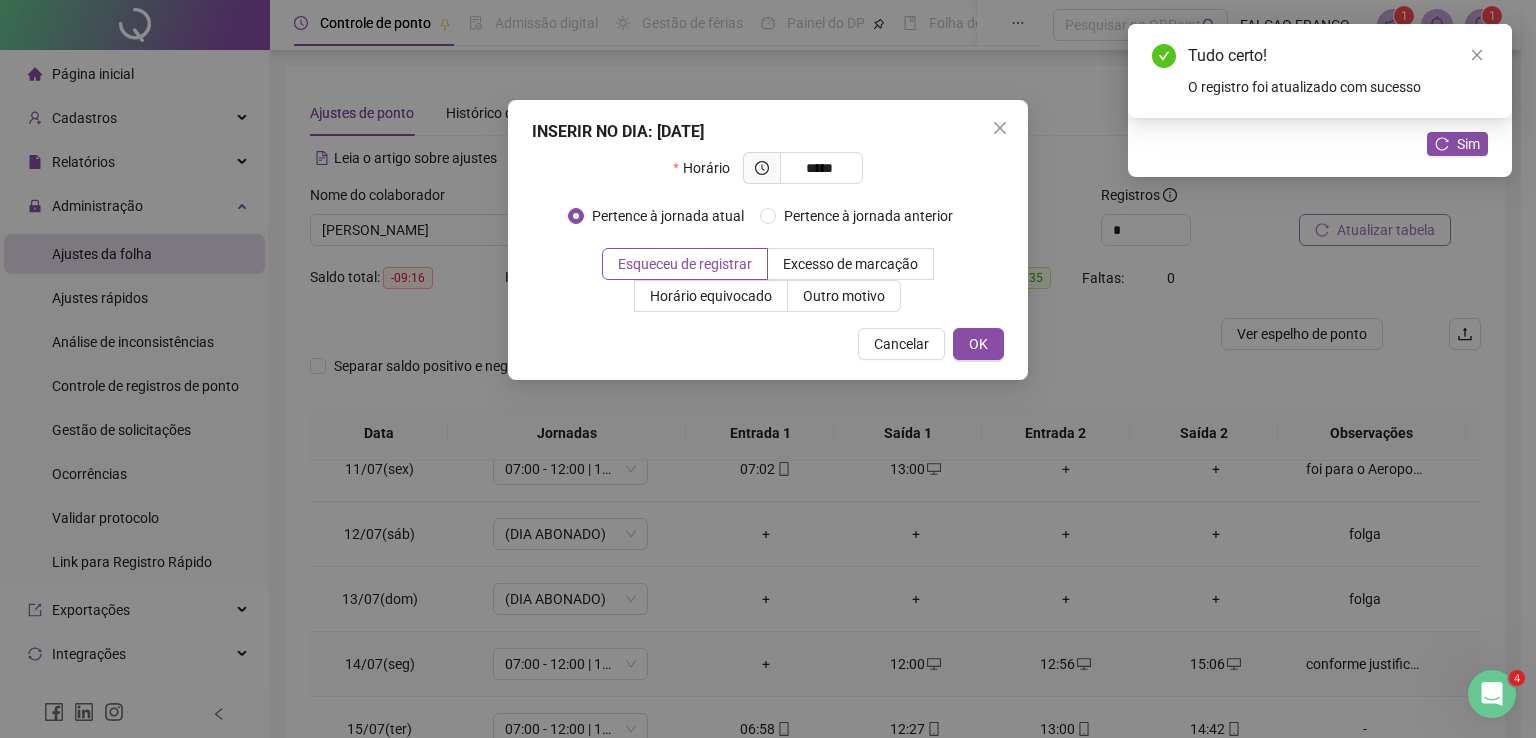 type on "*****" 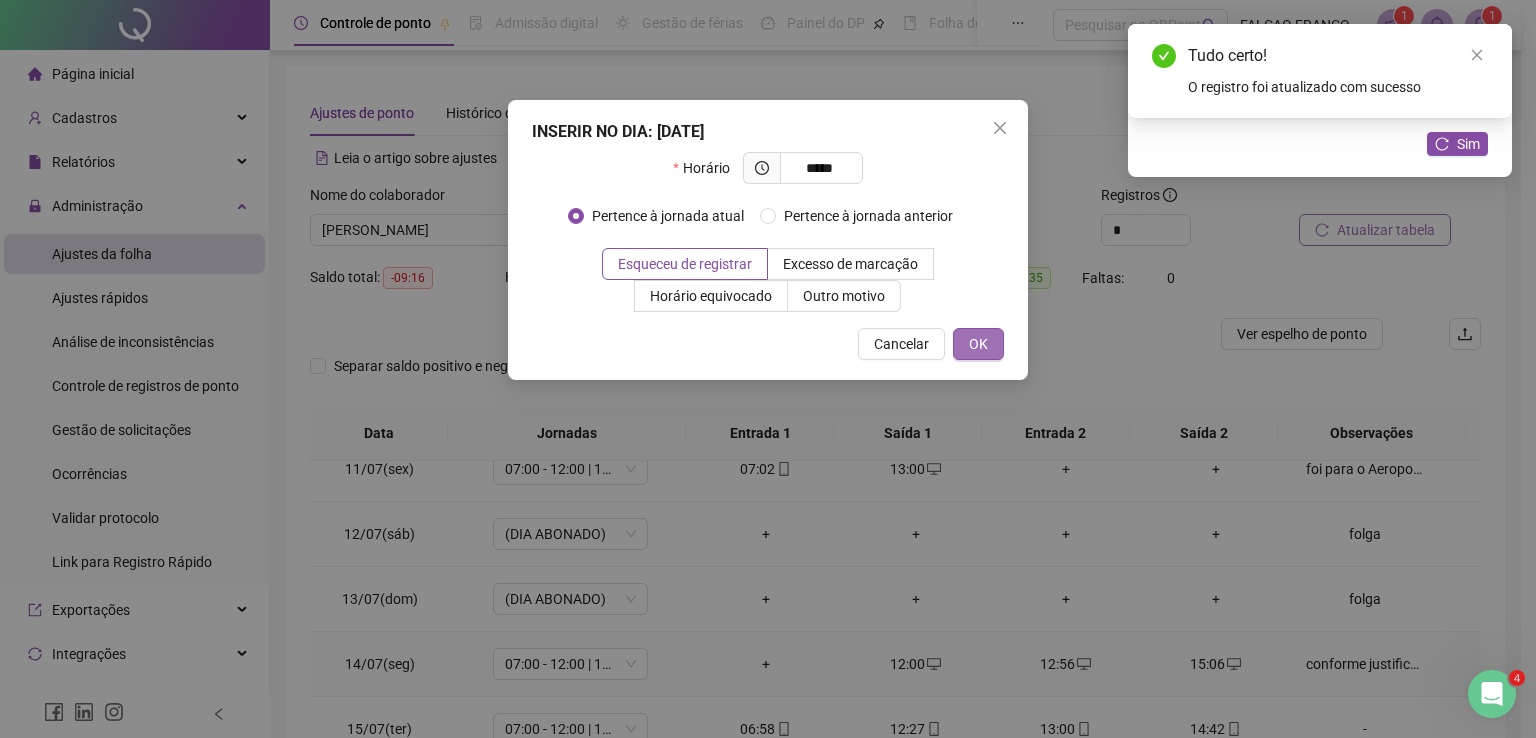 click on "OK" at bounding box center (978, 344) 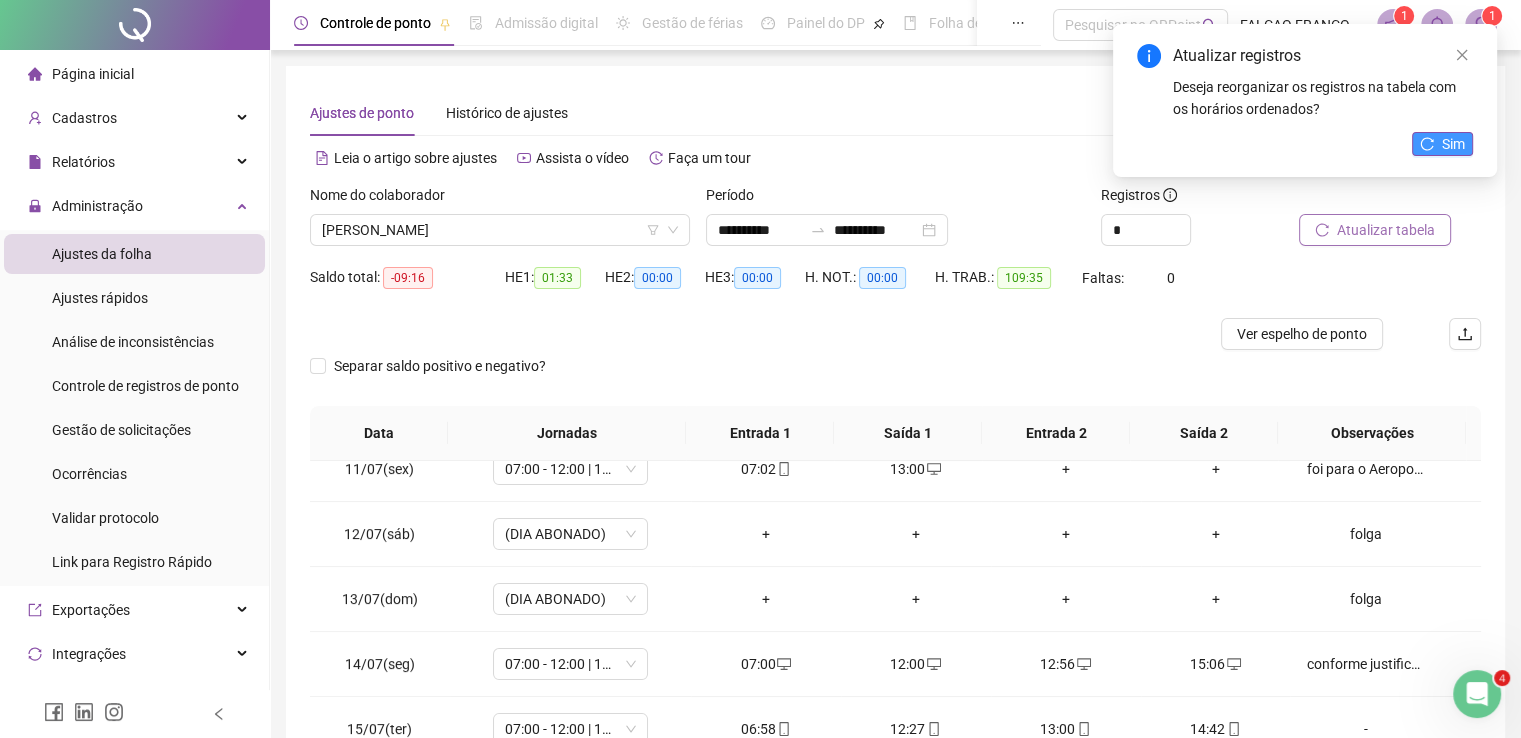 click on "Sim" at bounding box center [1442, 144] 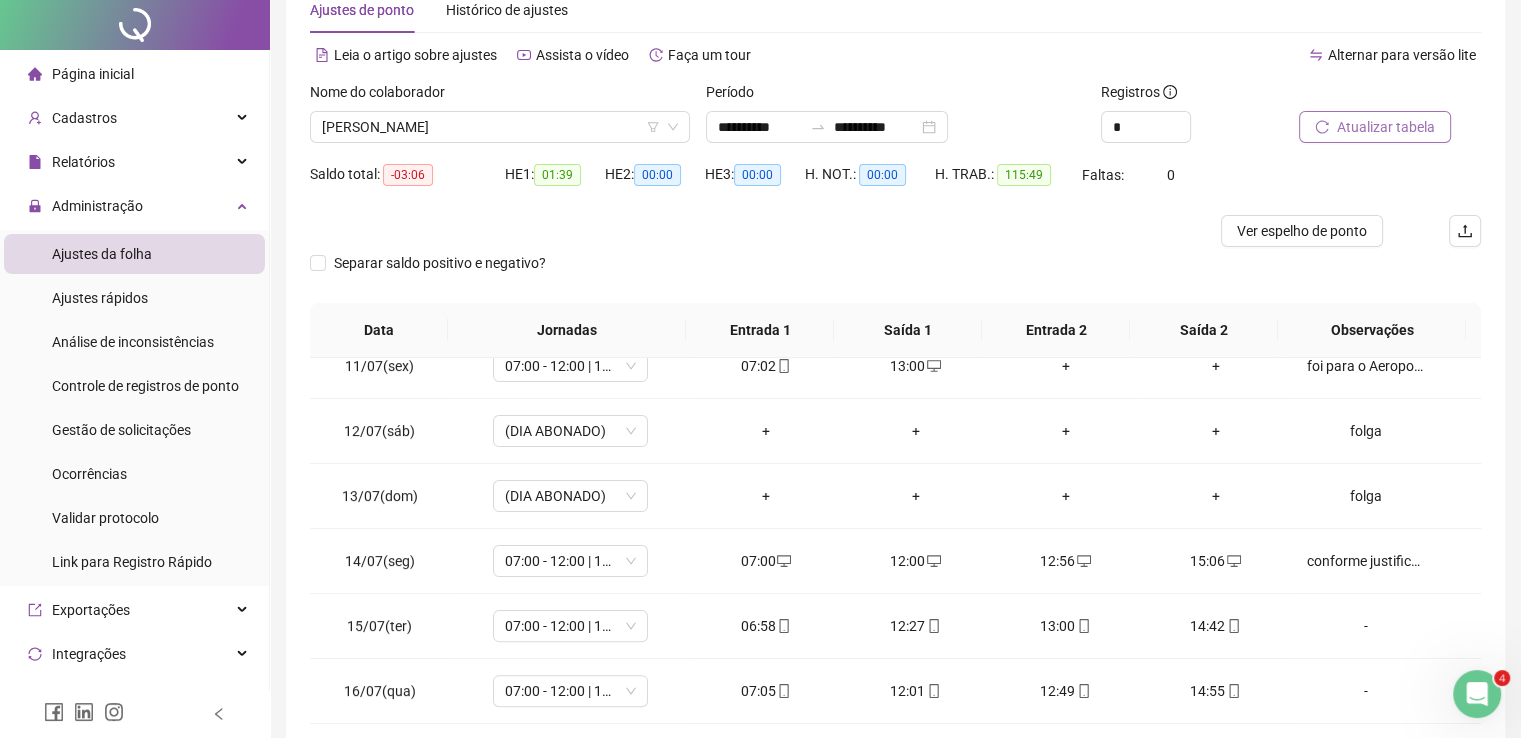 scroll, scrollTop: 260, scrollLeft: 0, axis: vertical 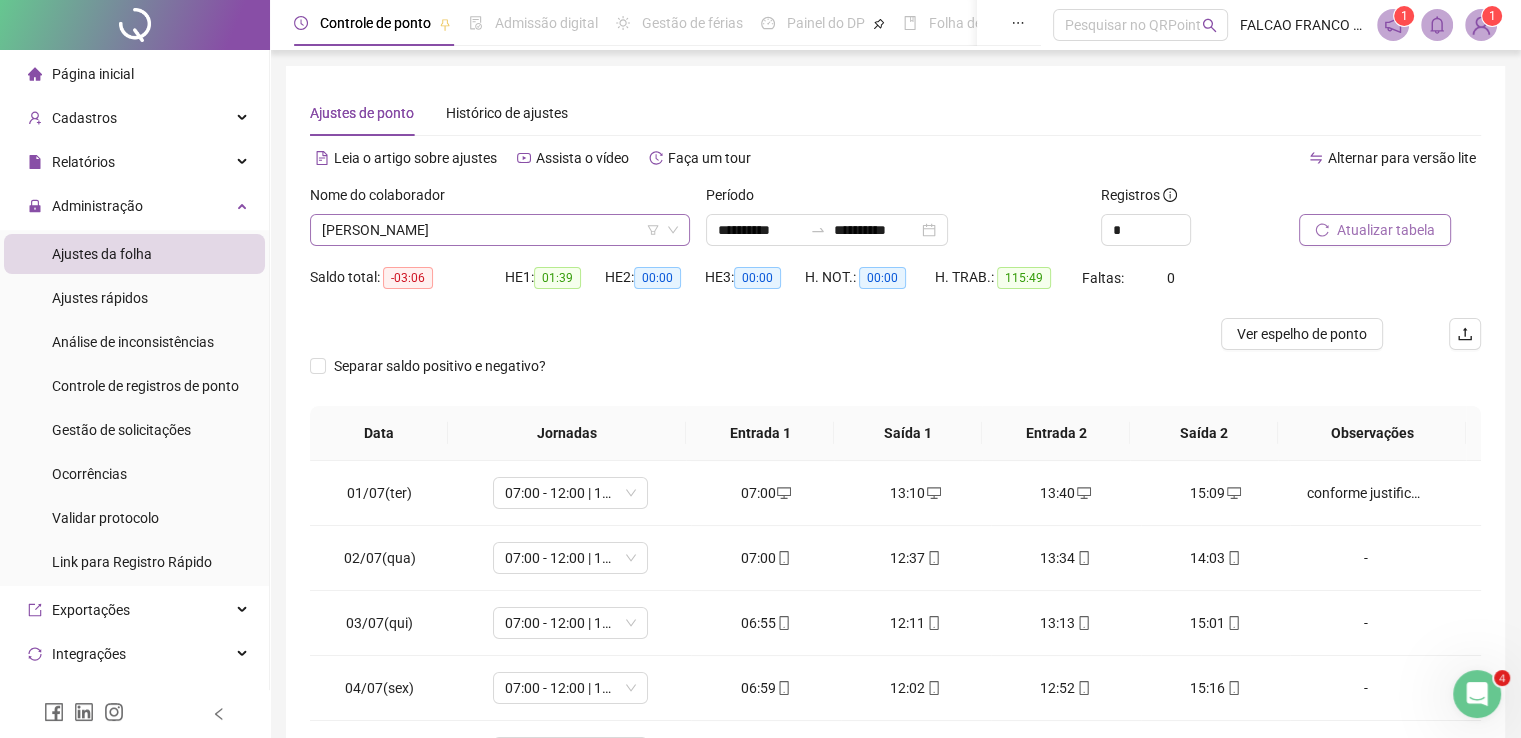 click on "[PERSON_NAME]" at bounding box center [500, 230] 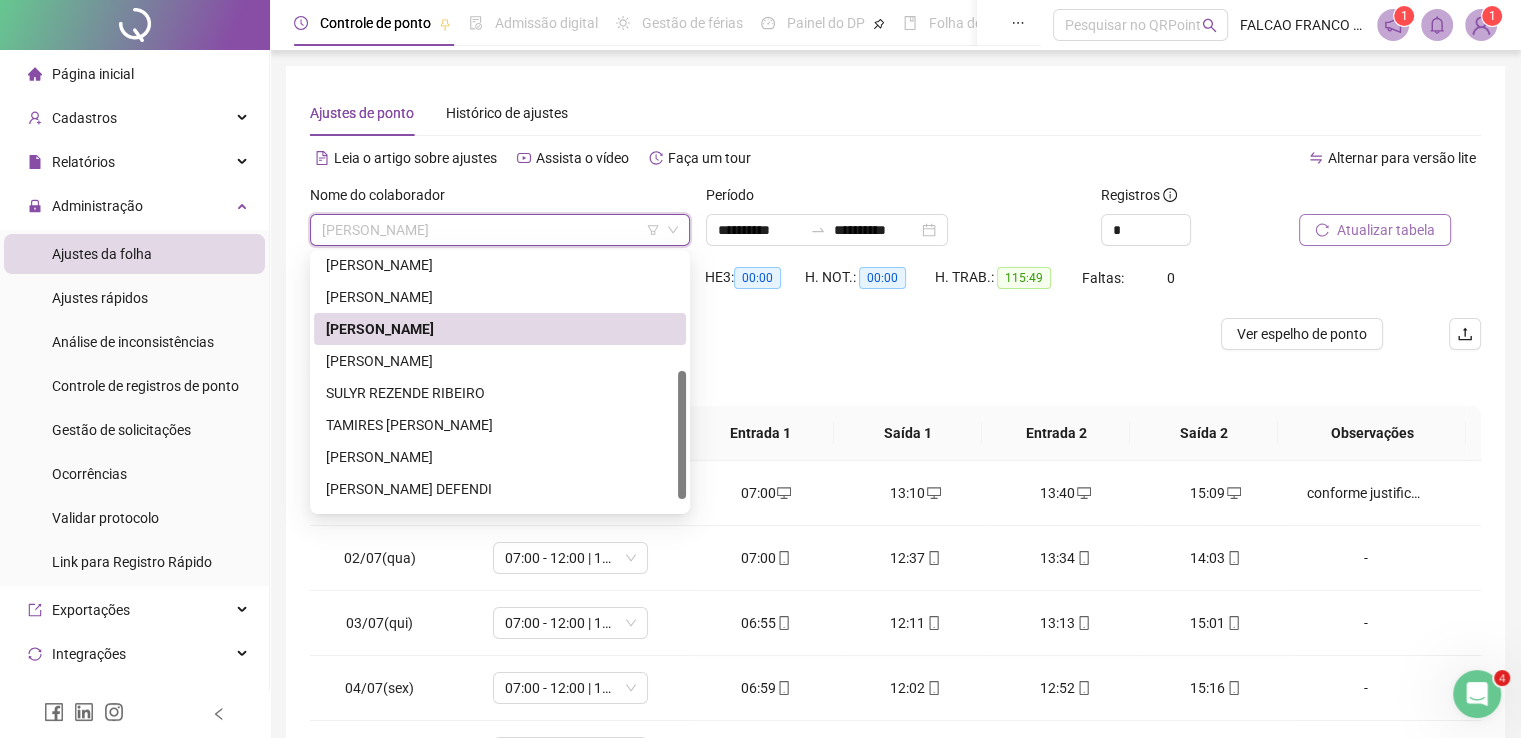 scroll, scrollTop: 255, scrollLeft: 0, axis: vertical 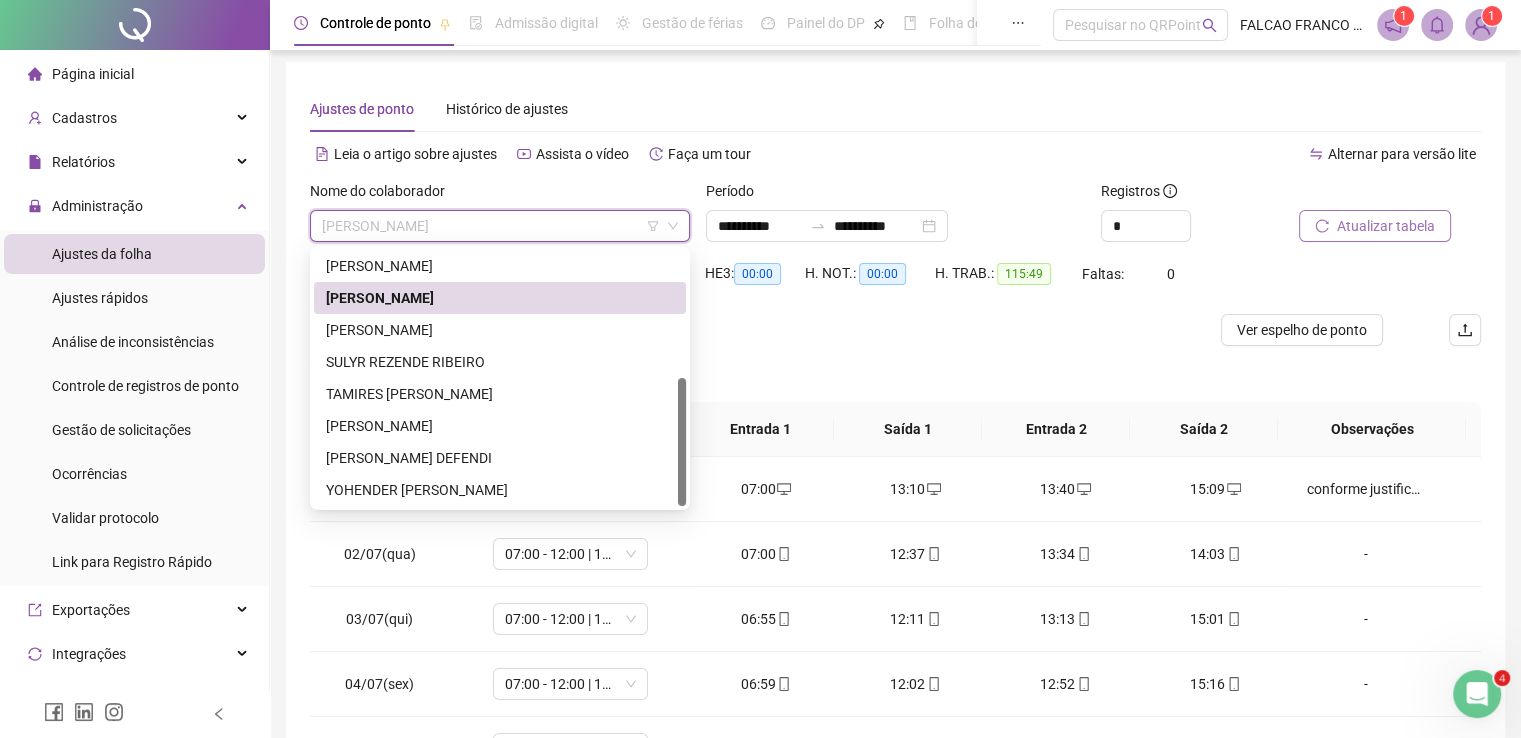 click on "[PERSON_NAME]" at bounding box center [500, 330] 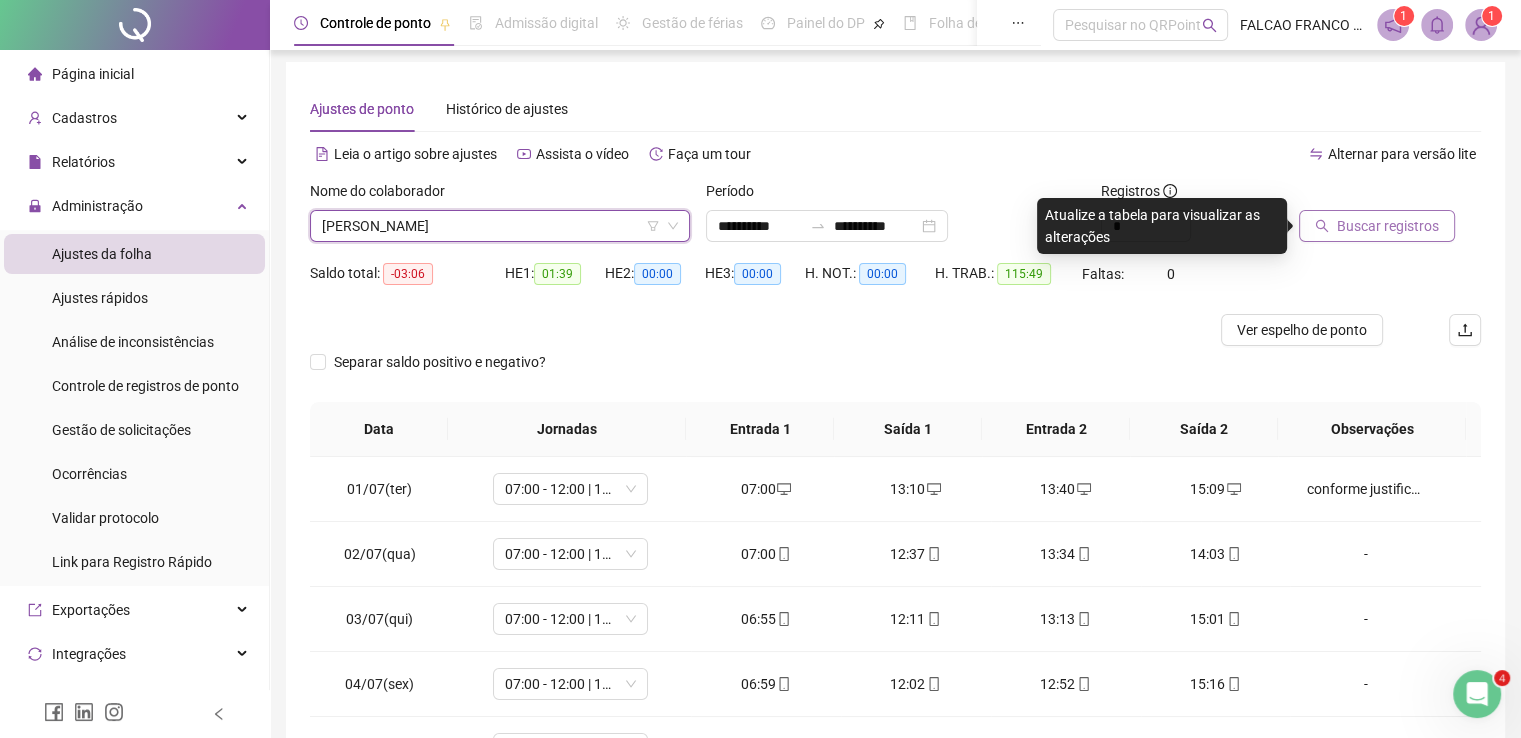 click on "Buscar registros" at bounding box center [1388, 226] 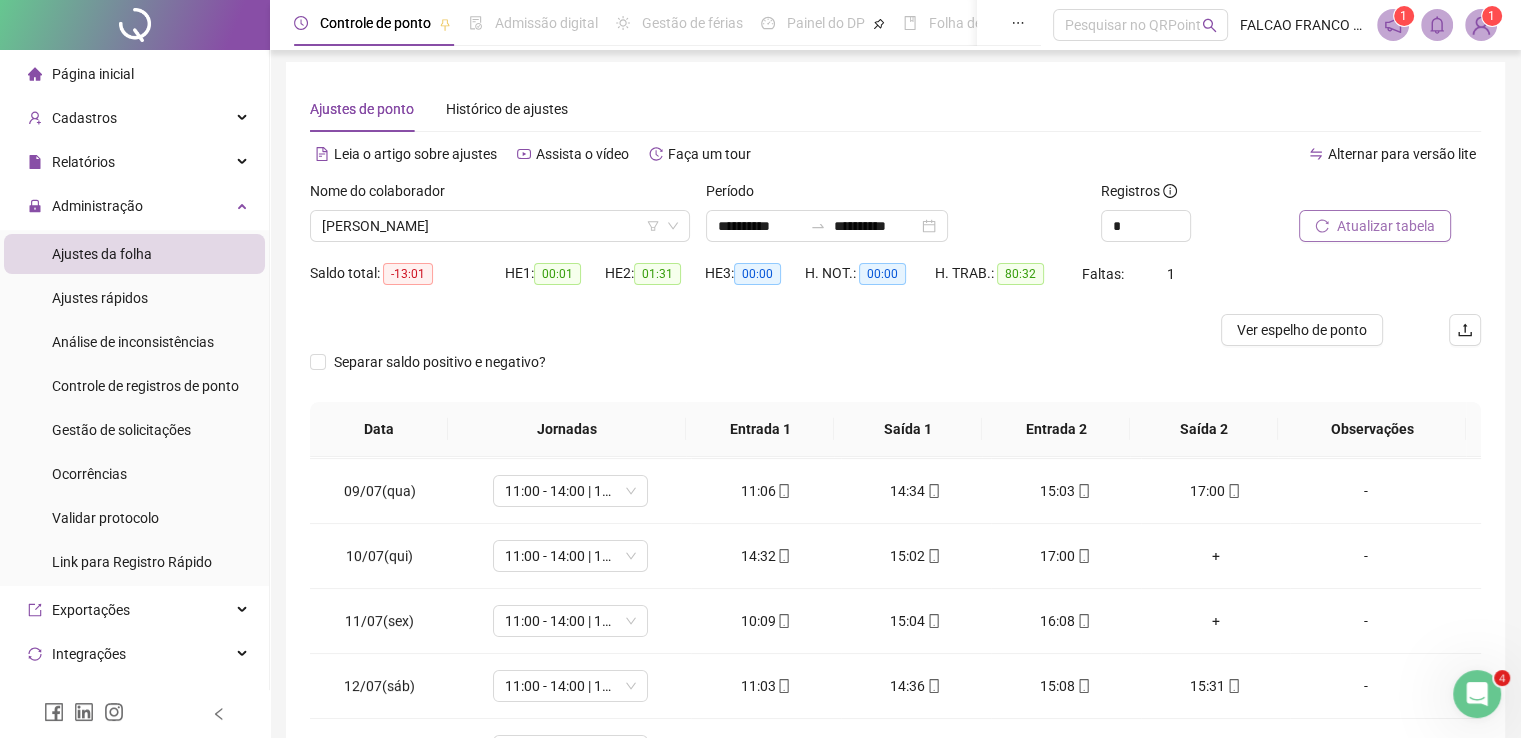 scroll, scrollTop: 520, scrollLeft: 0, axis: vertical 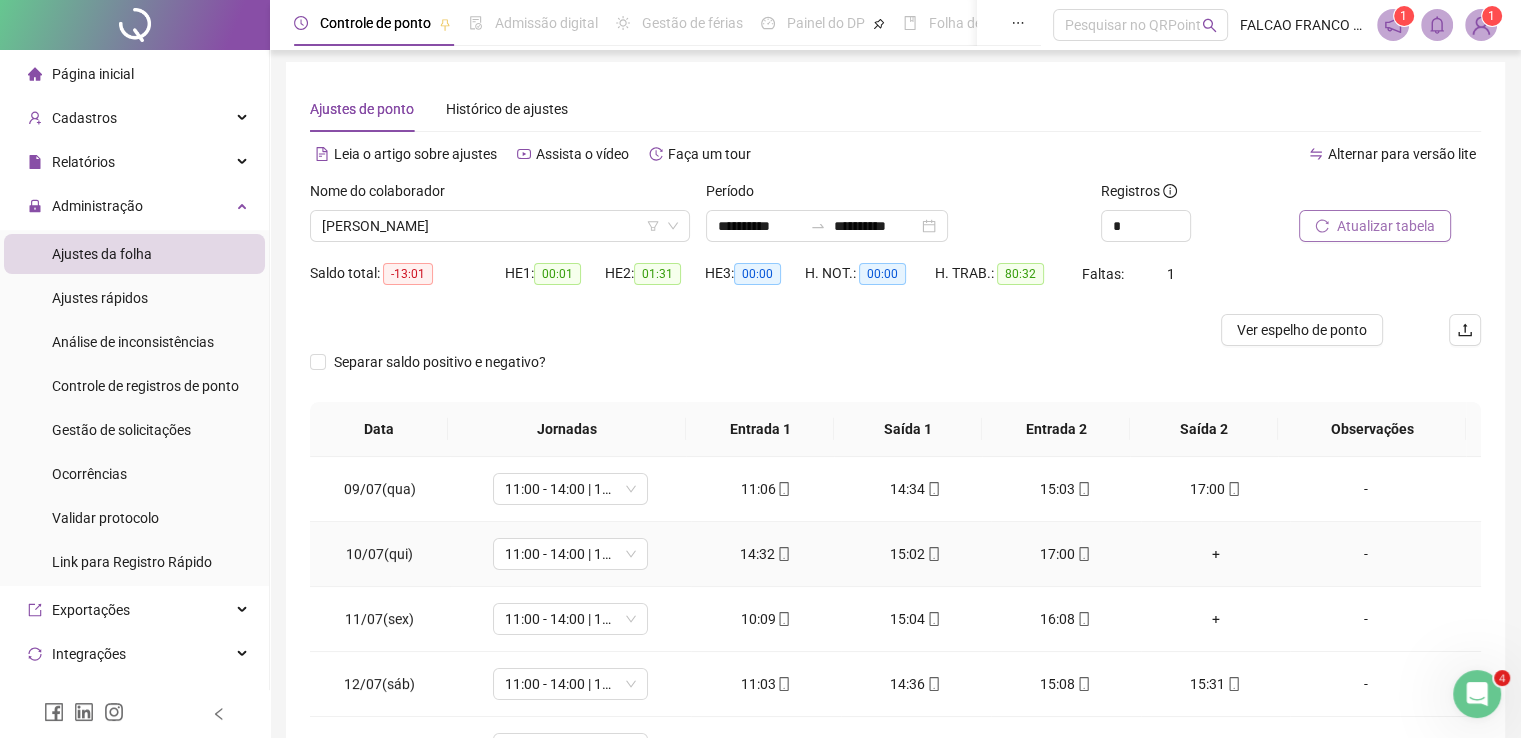 click on "-" at bounding box center (1365, 554) 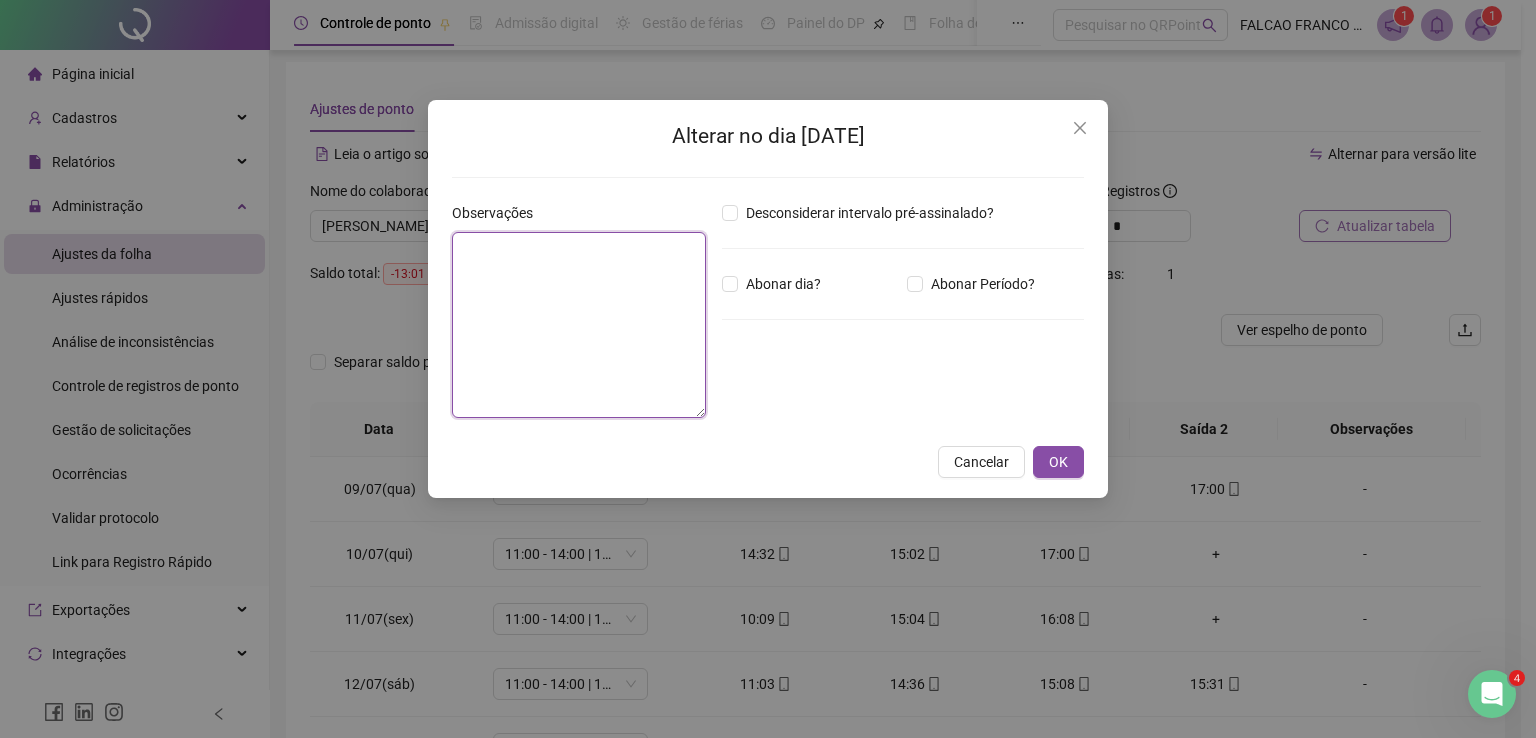 click at bounding box center (579, 325) 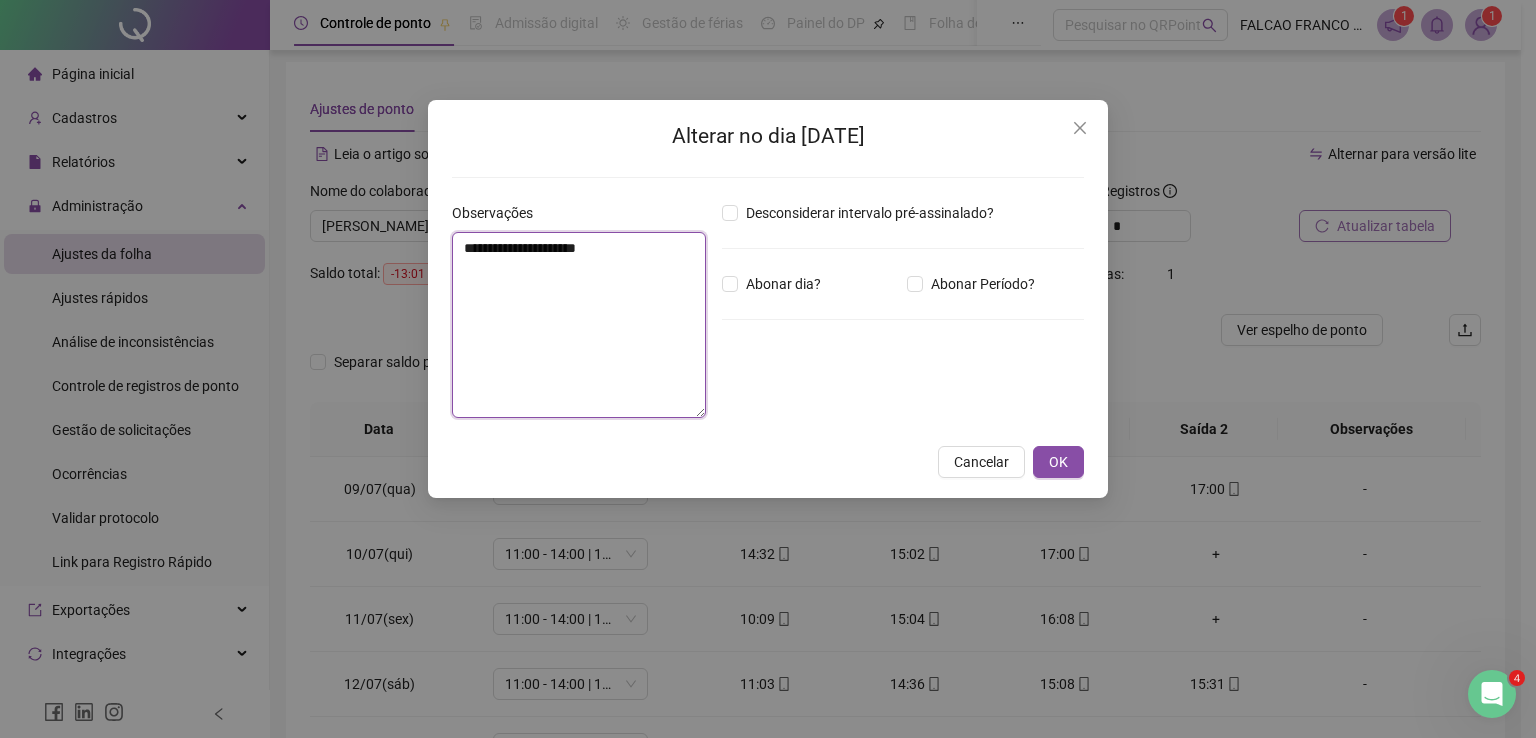 type on "**********" 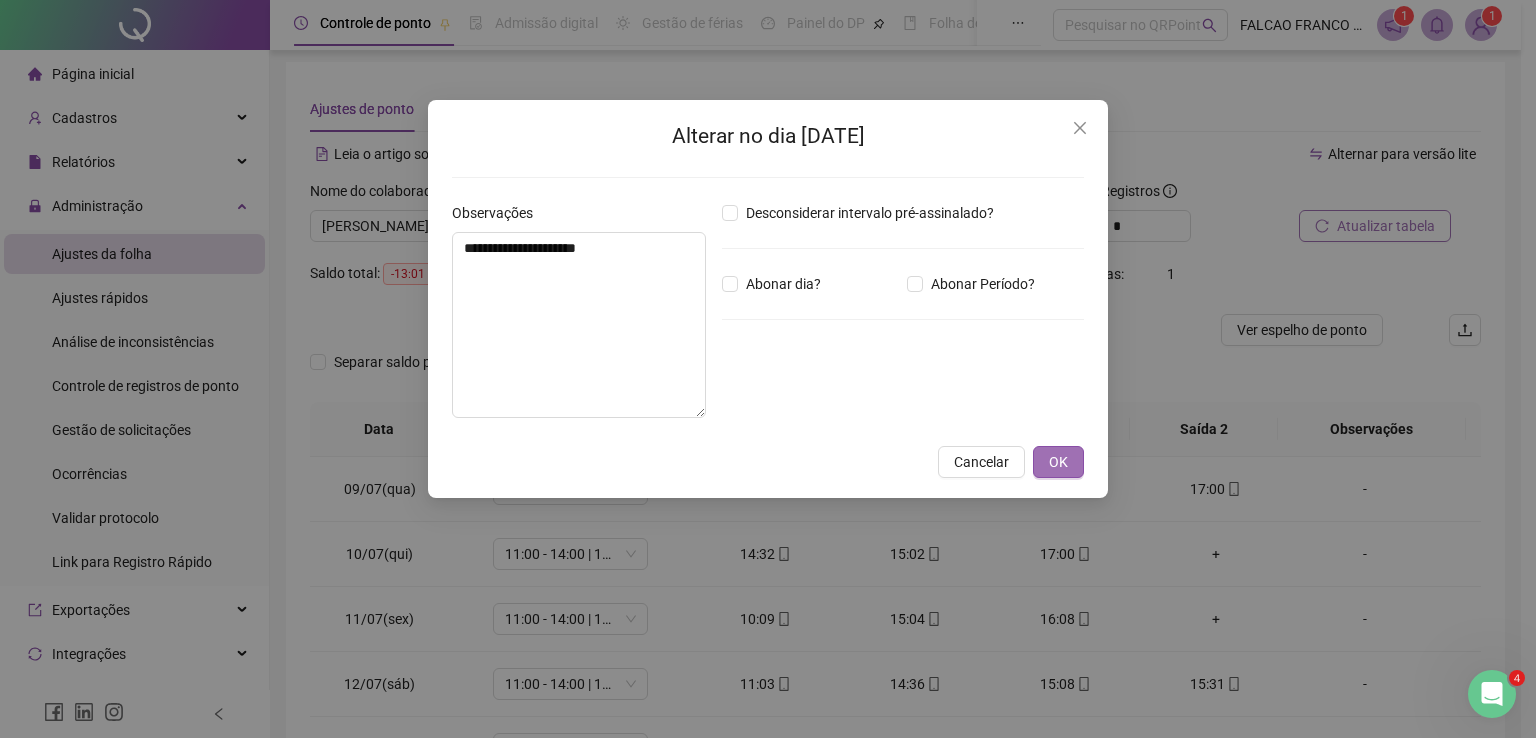 click on "OK" at bounding box center (1058, 462) 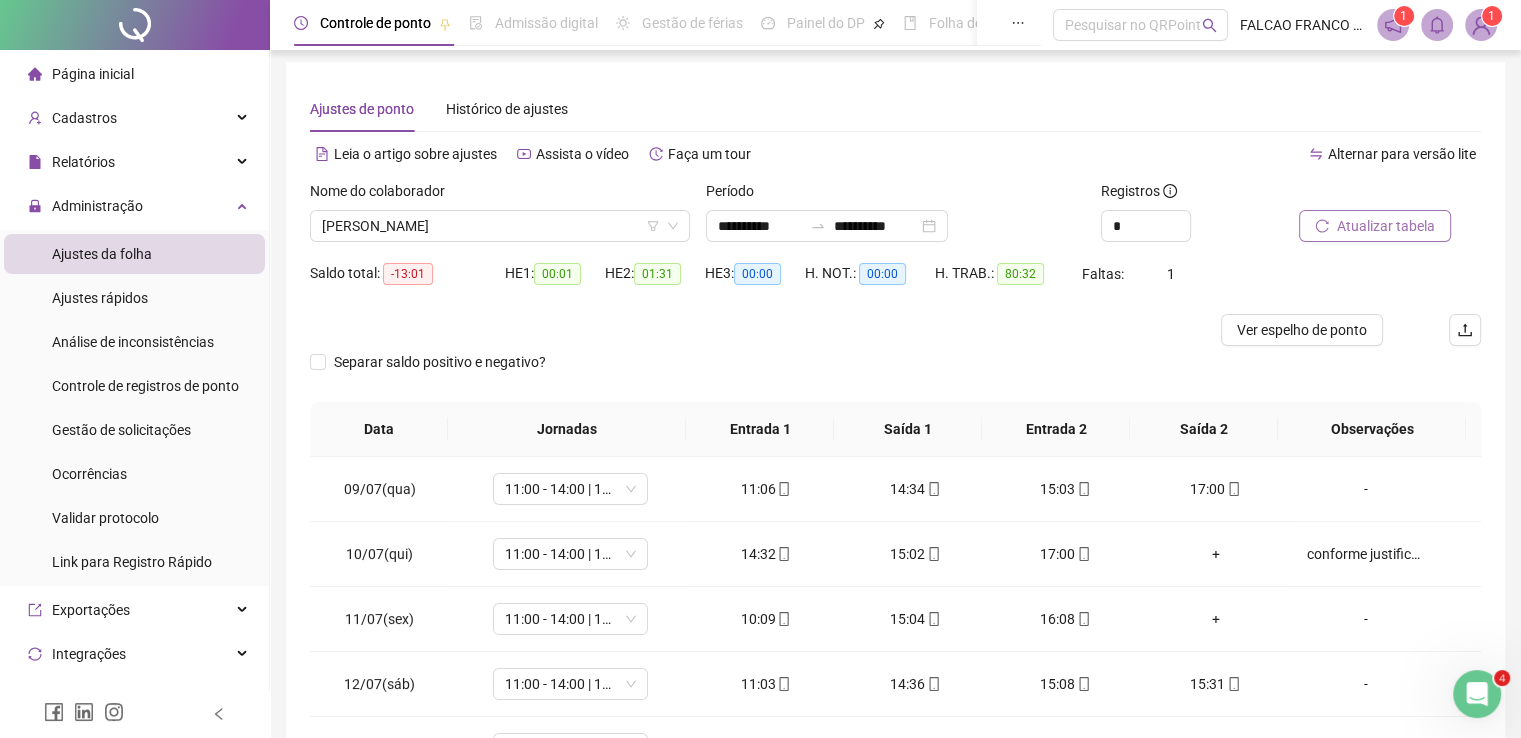 click on "+" at bounding box center [1216, 554] 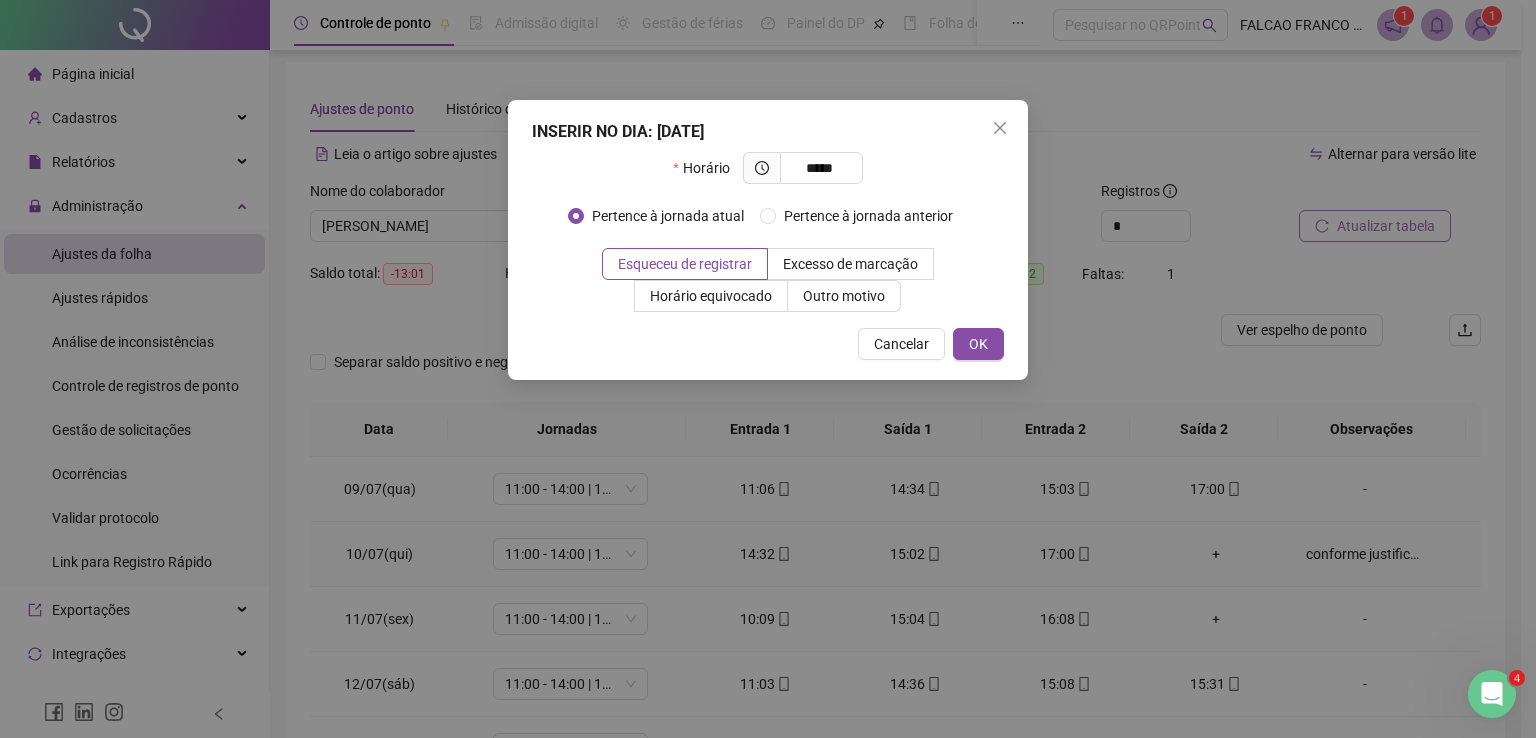 type on "*****" 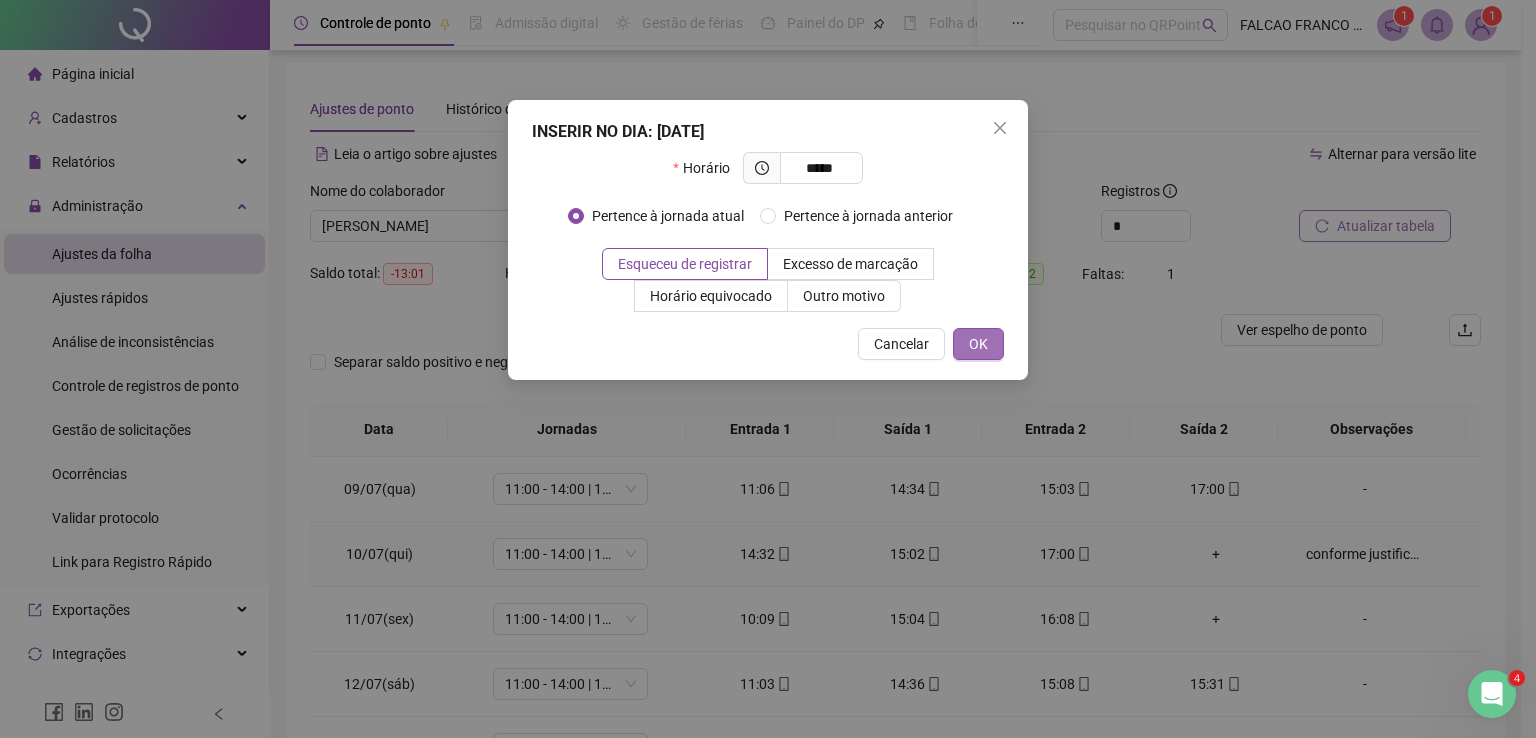 click on "OK" at bounding box center [978, 344] 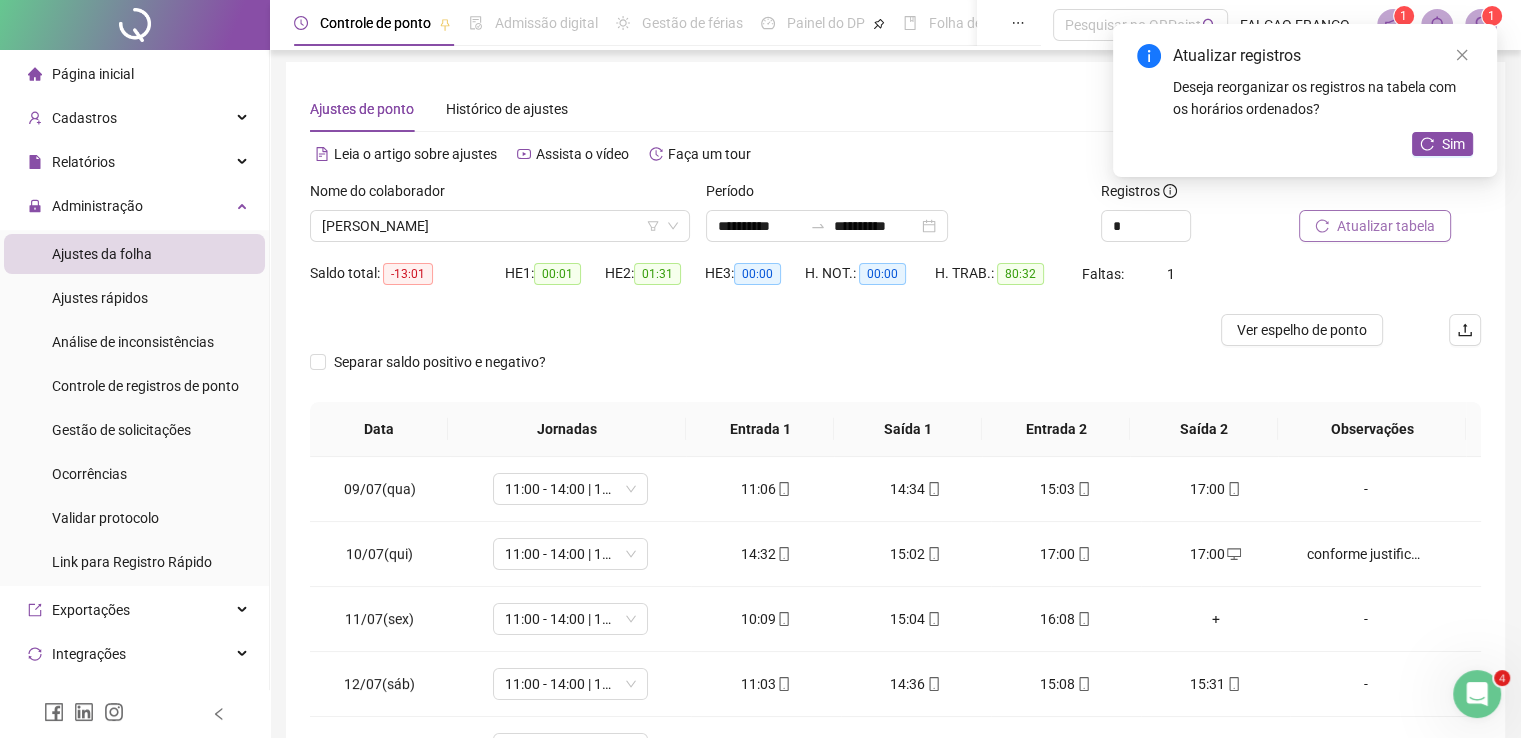 click on "17:00" at bounding box center [1066, 554] 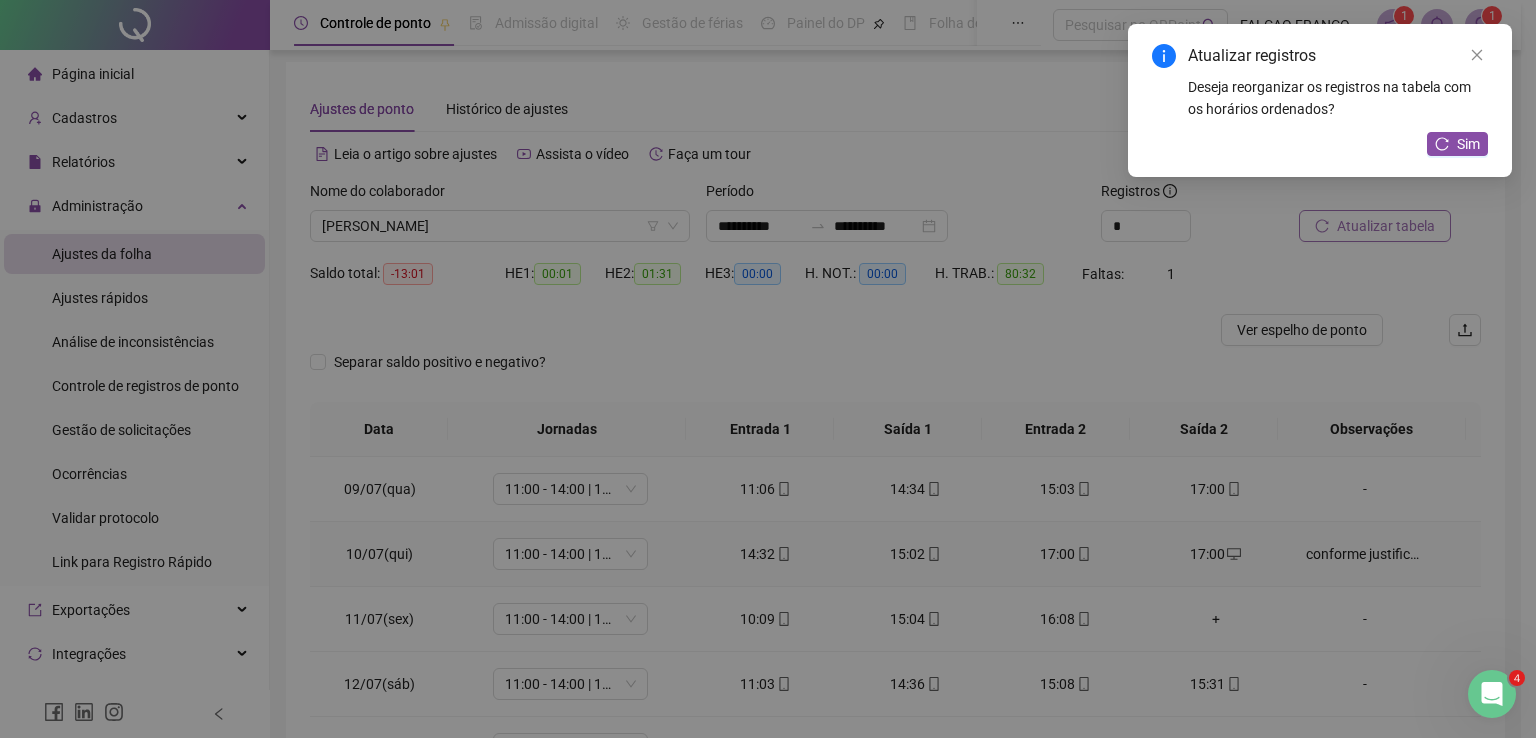 type on "**********" 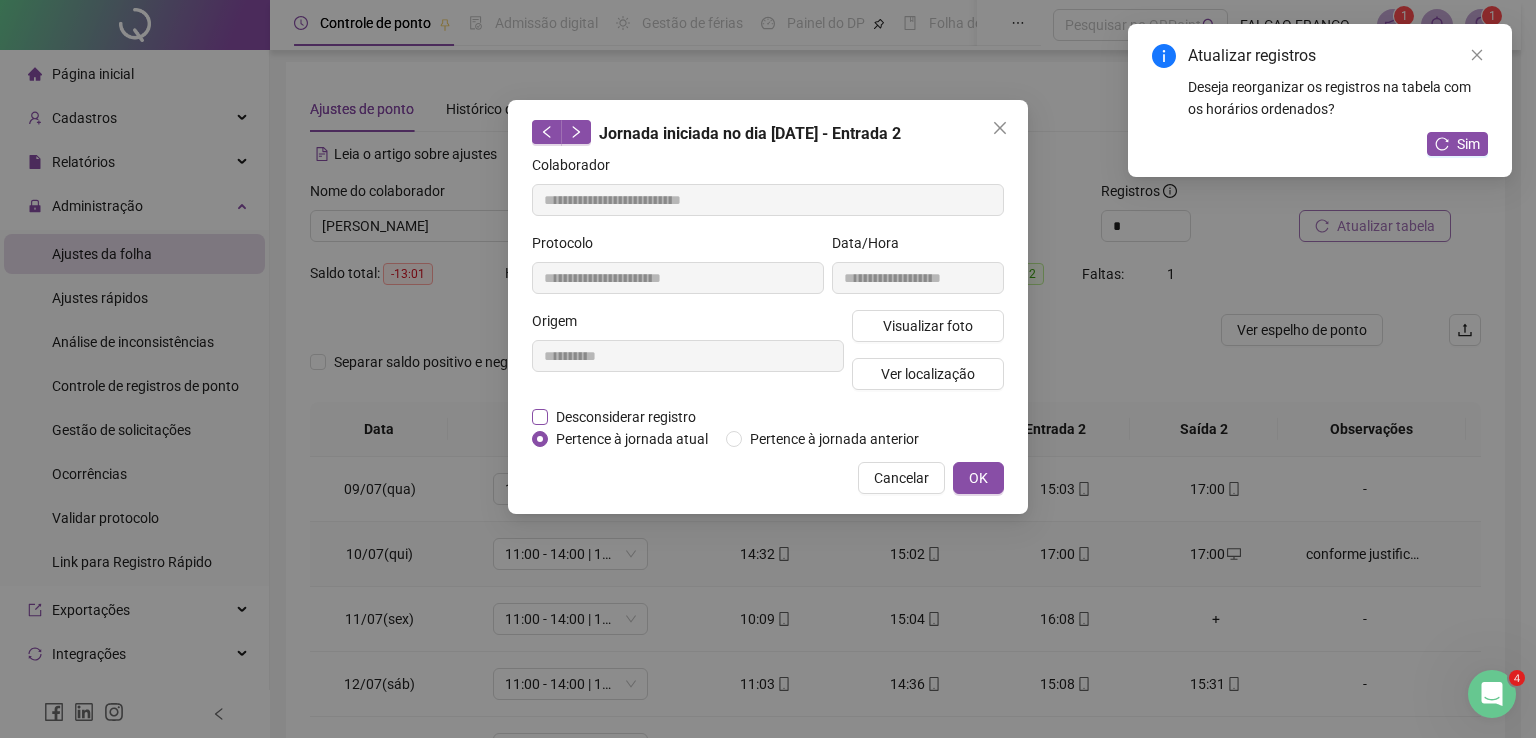 click on "Desconsiderar registro" at bounding box center [626, 417] 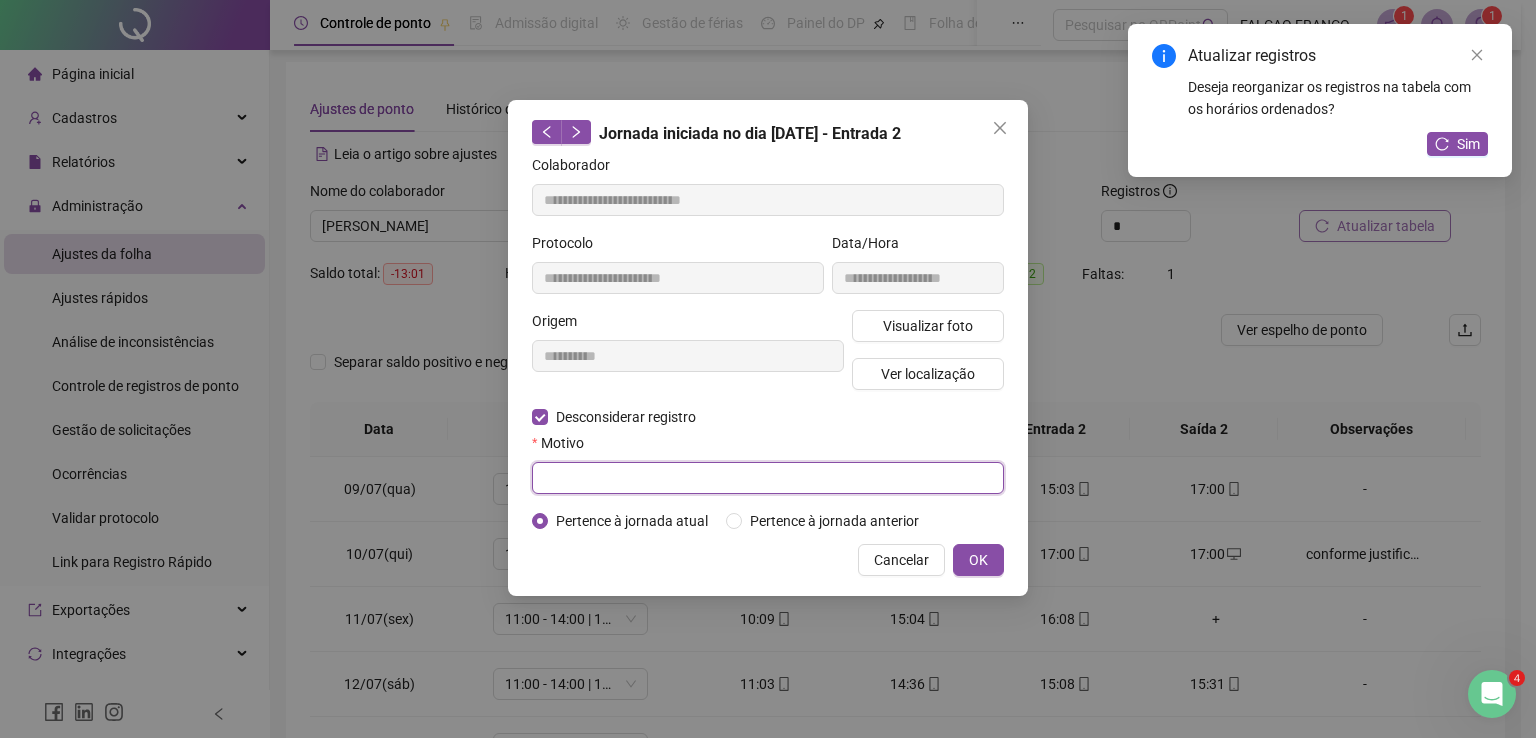 click at bounding box center [768, 478] 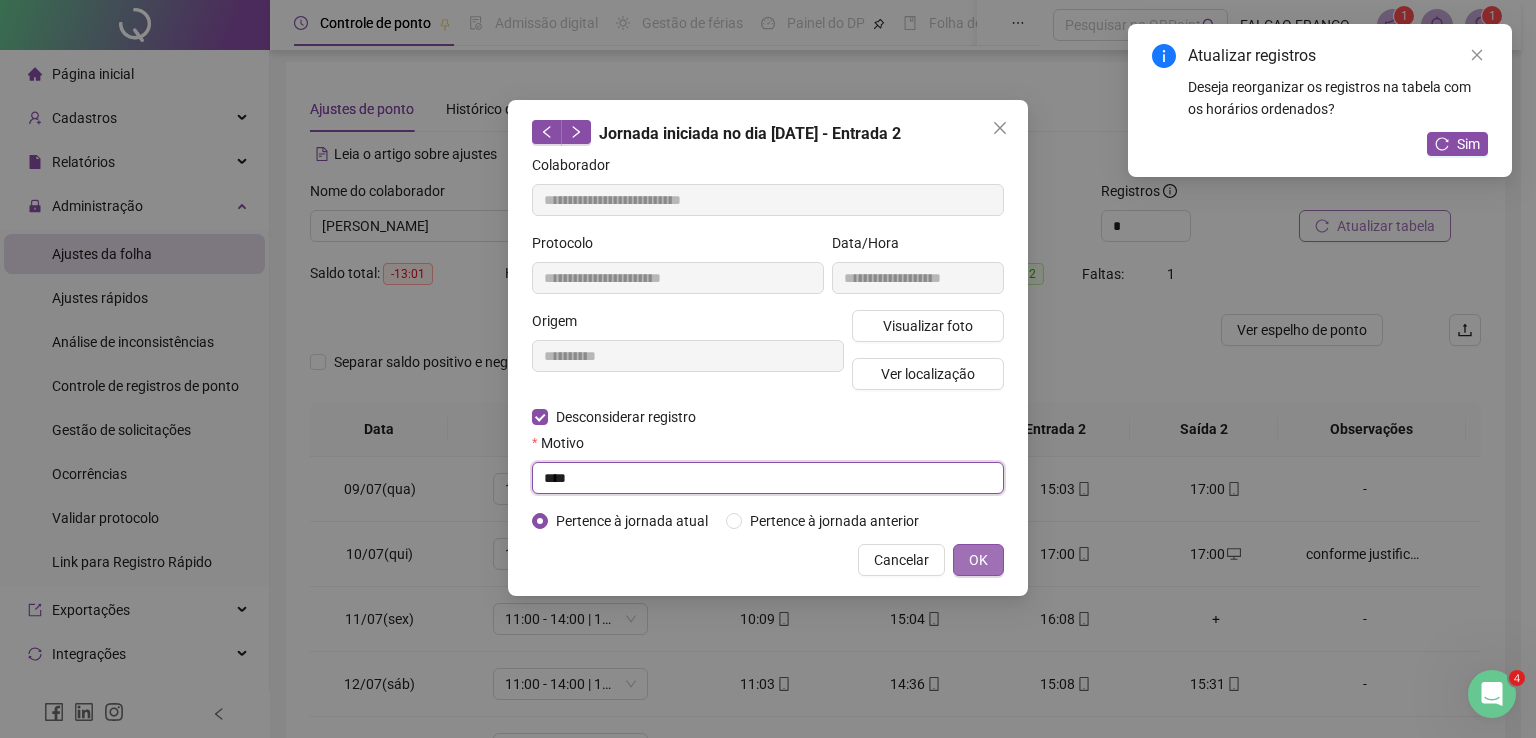 type on "****" 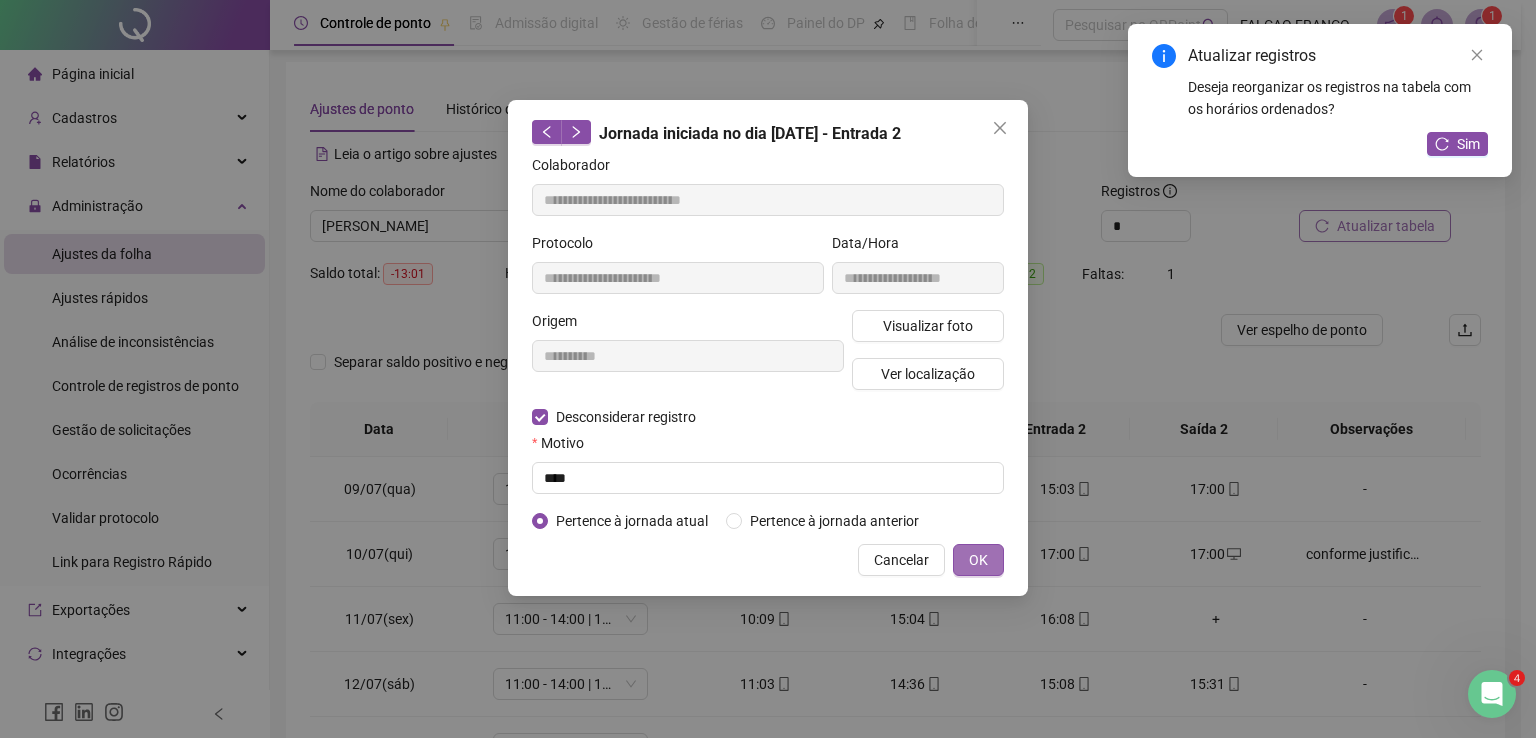 click on "OK" at bounding box center [978, 560] 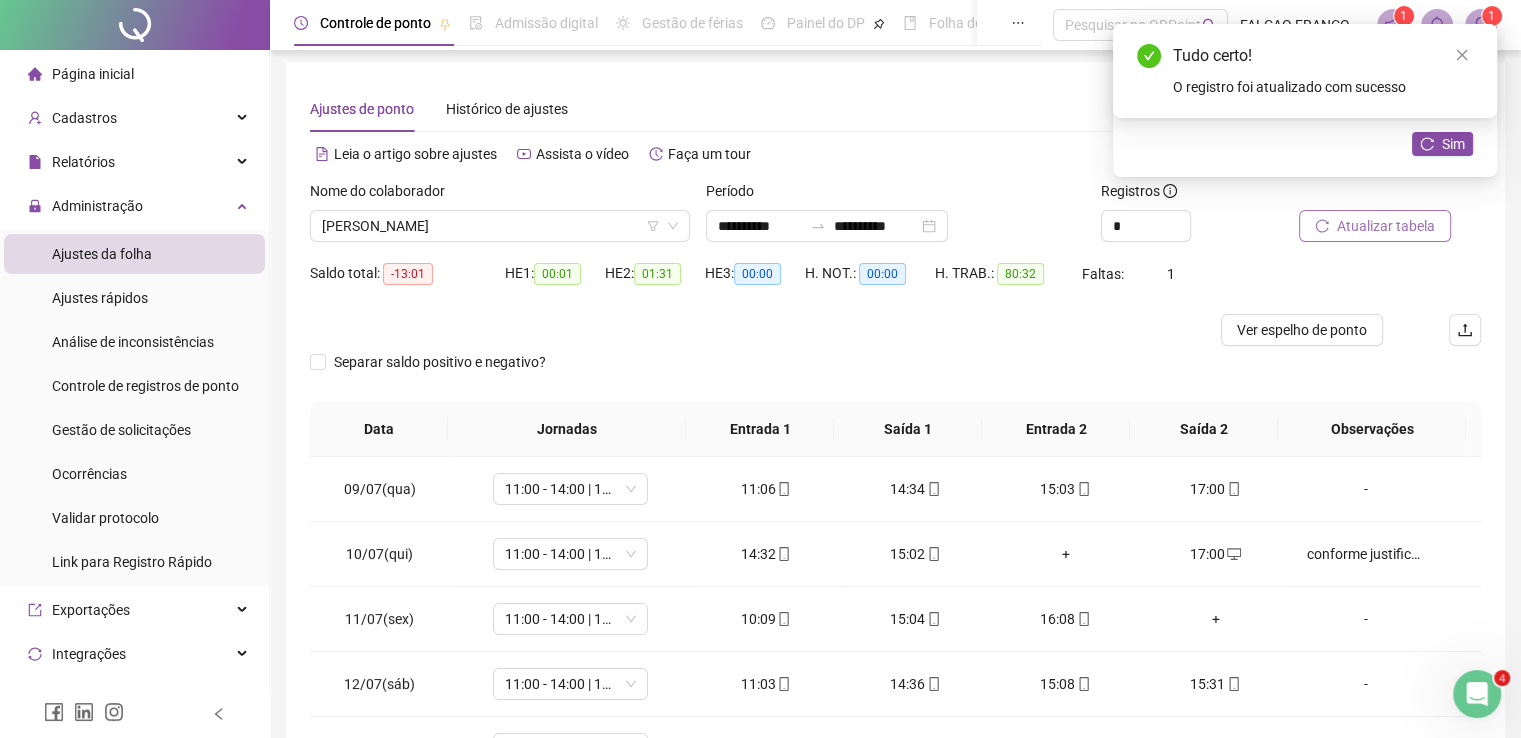 click on "+" at bounding box center (1066, 554) 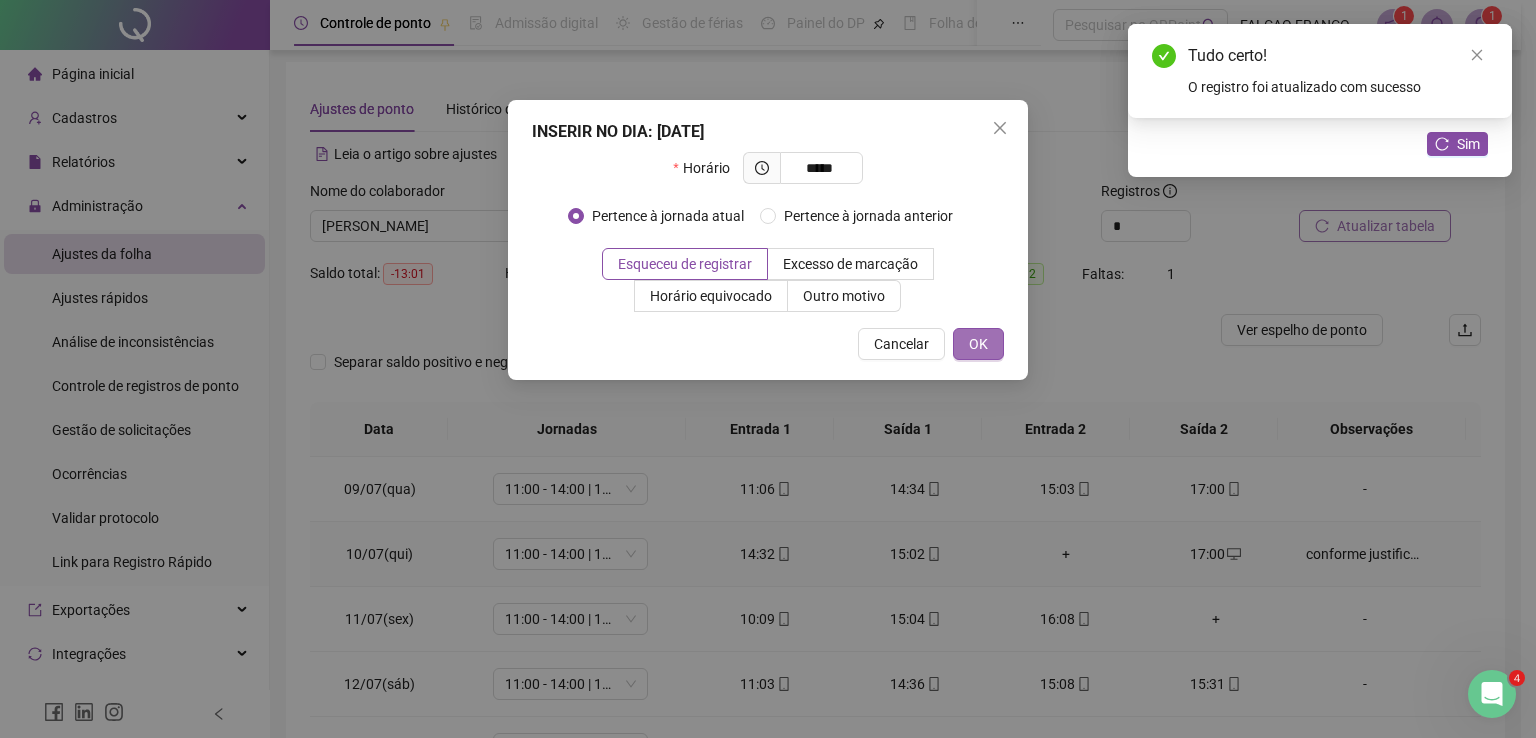 type on "*****" 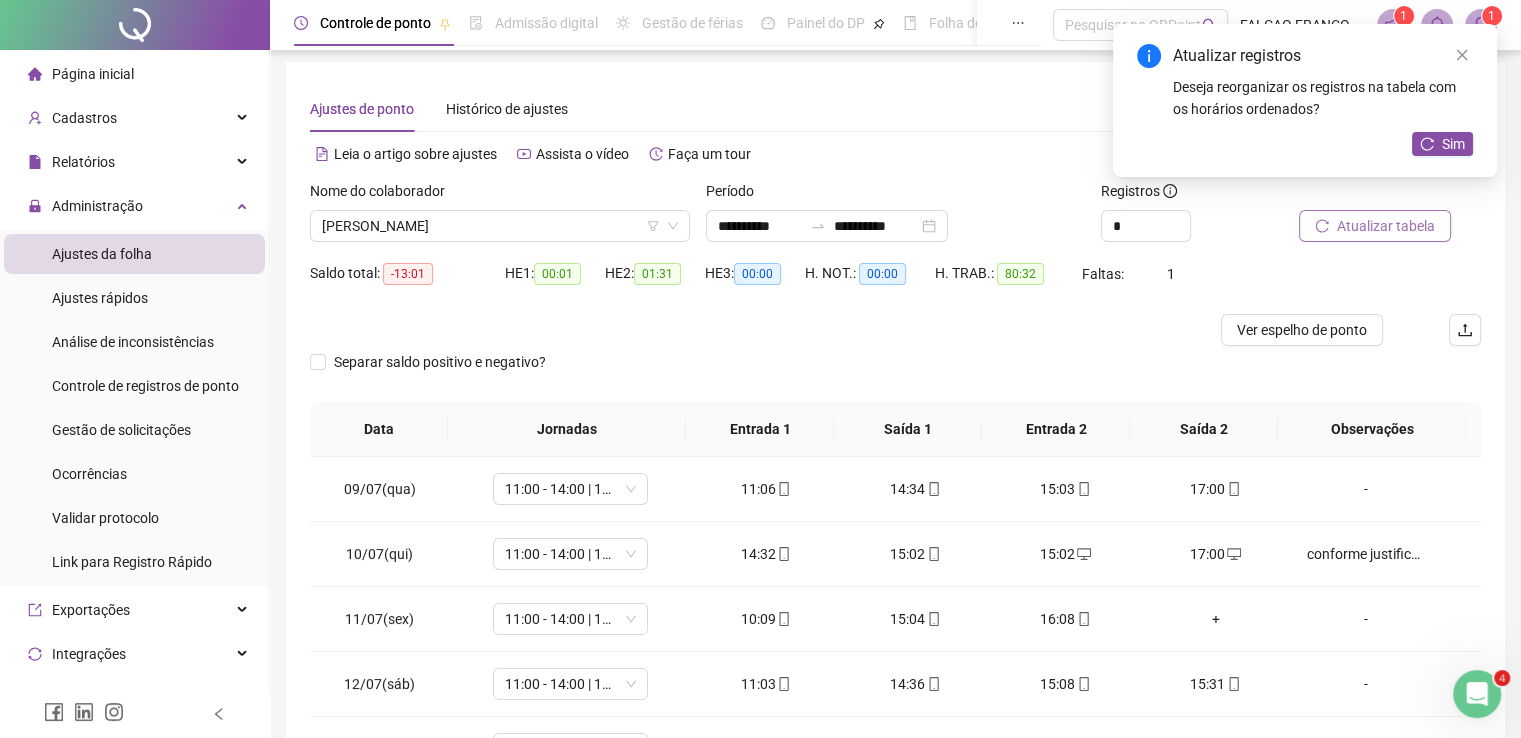 click on "15:02" at bounding box center [916, 554] 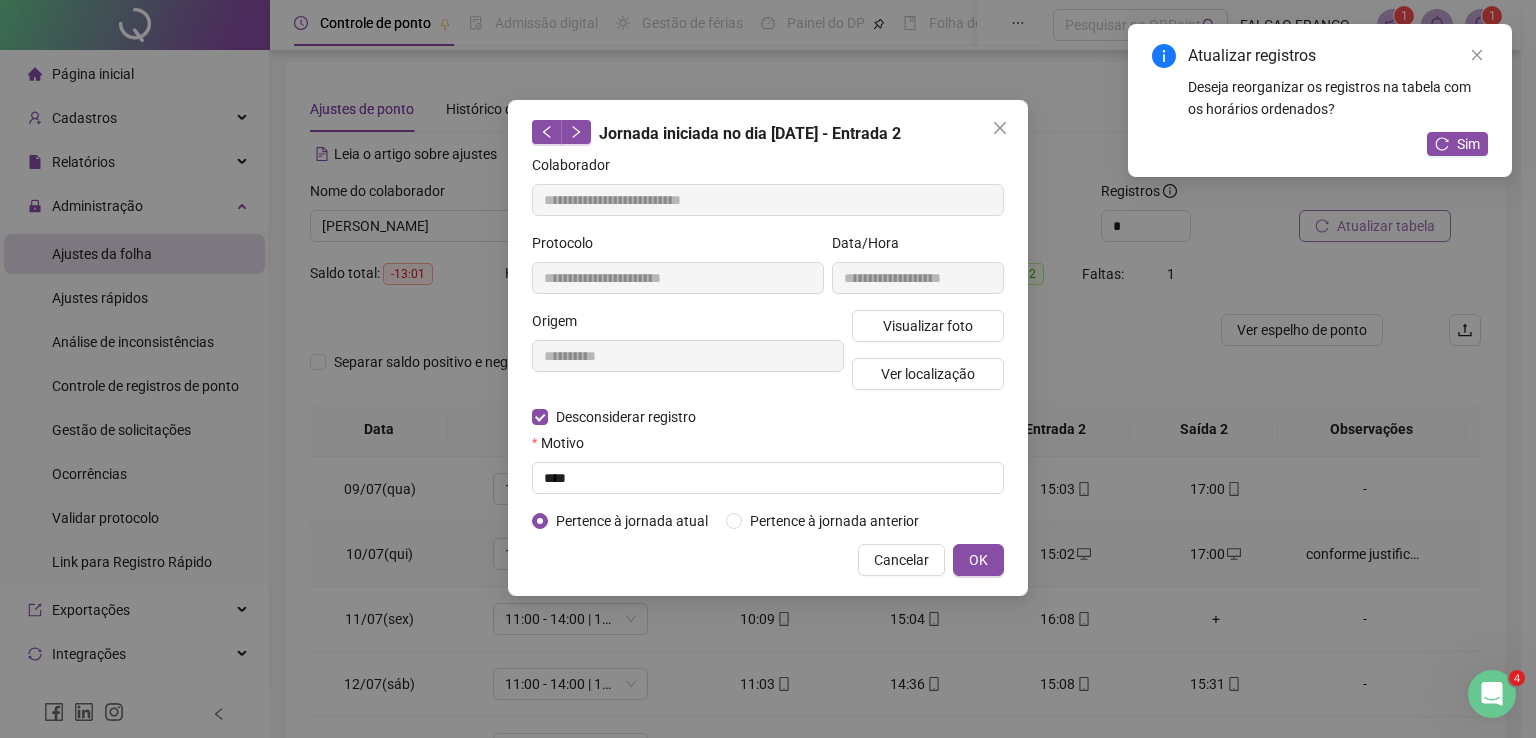 type on "**********" 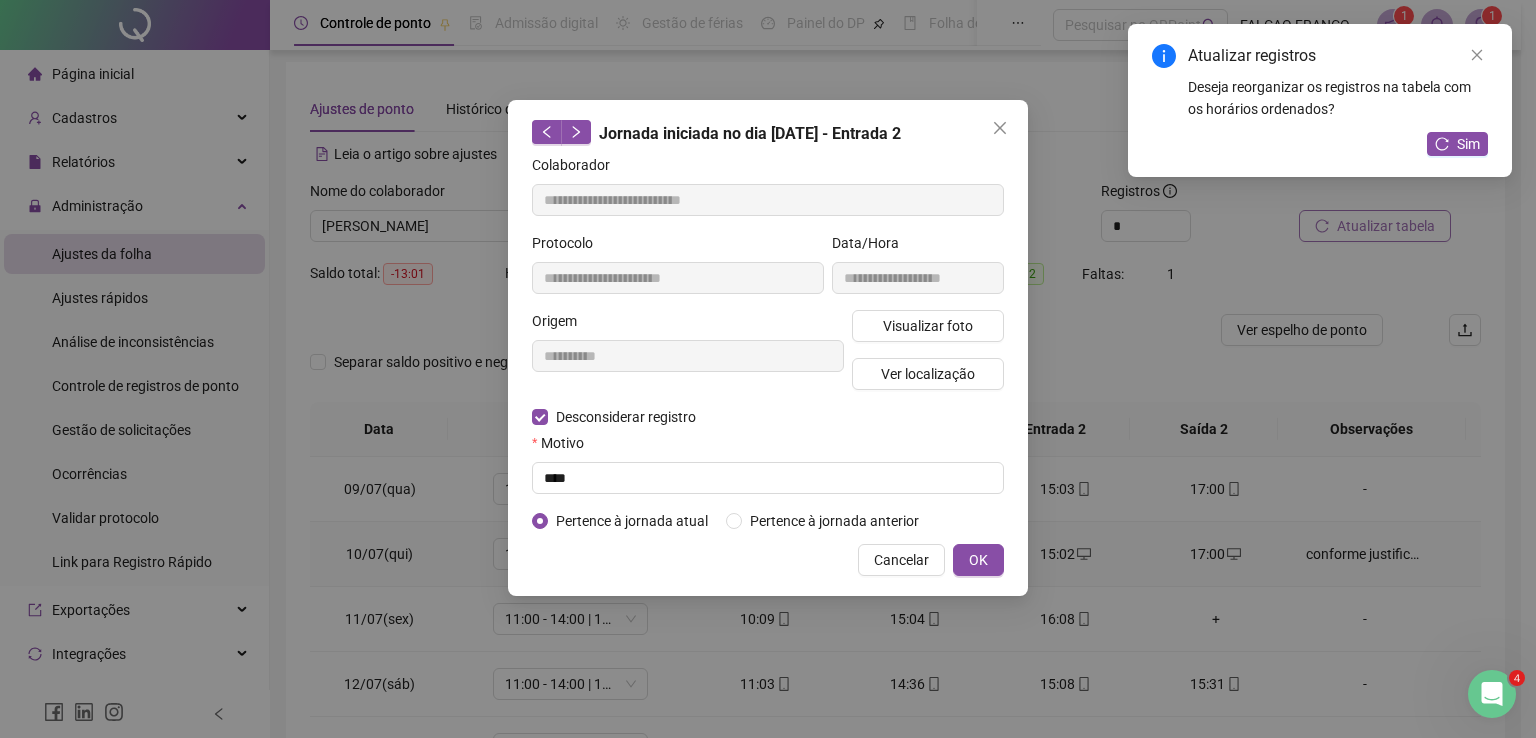 type on "**********" 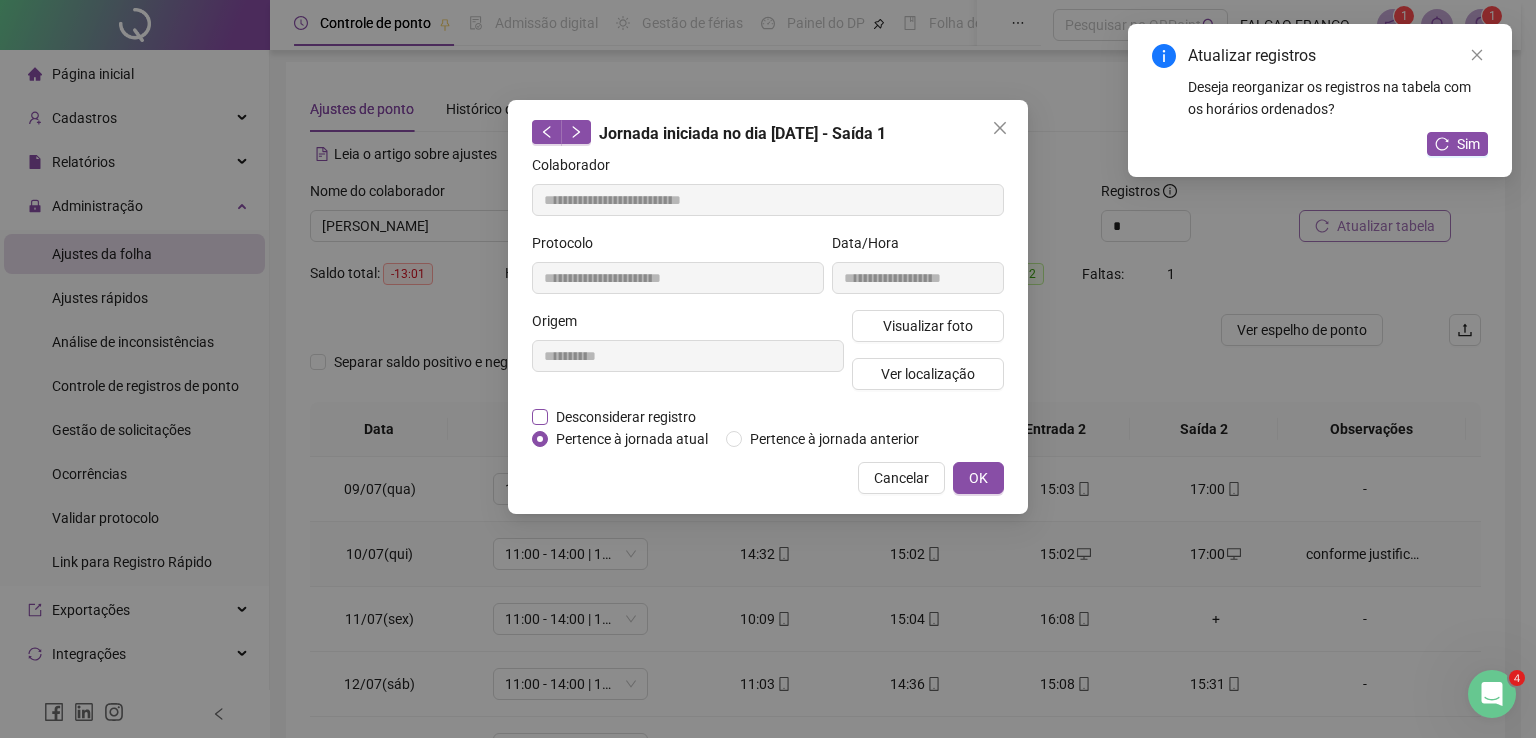 click on "Desconsiderar registro" at bounding box center (626, 417) 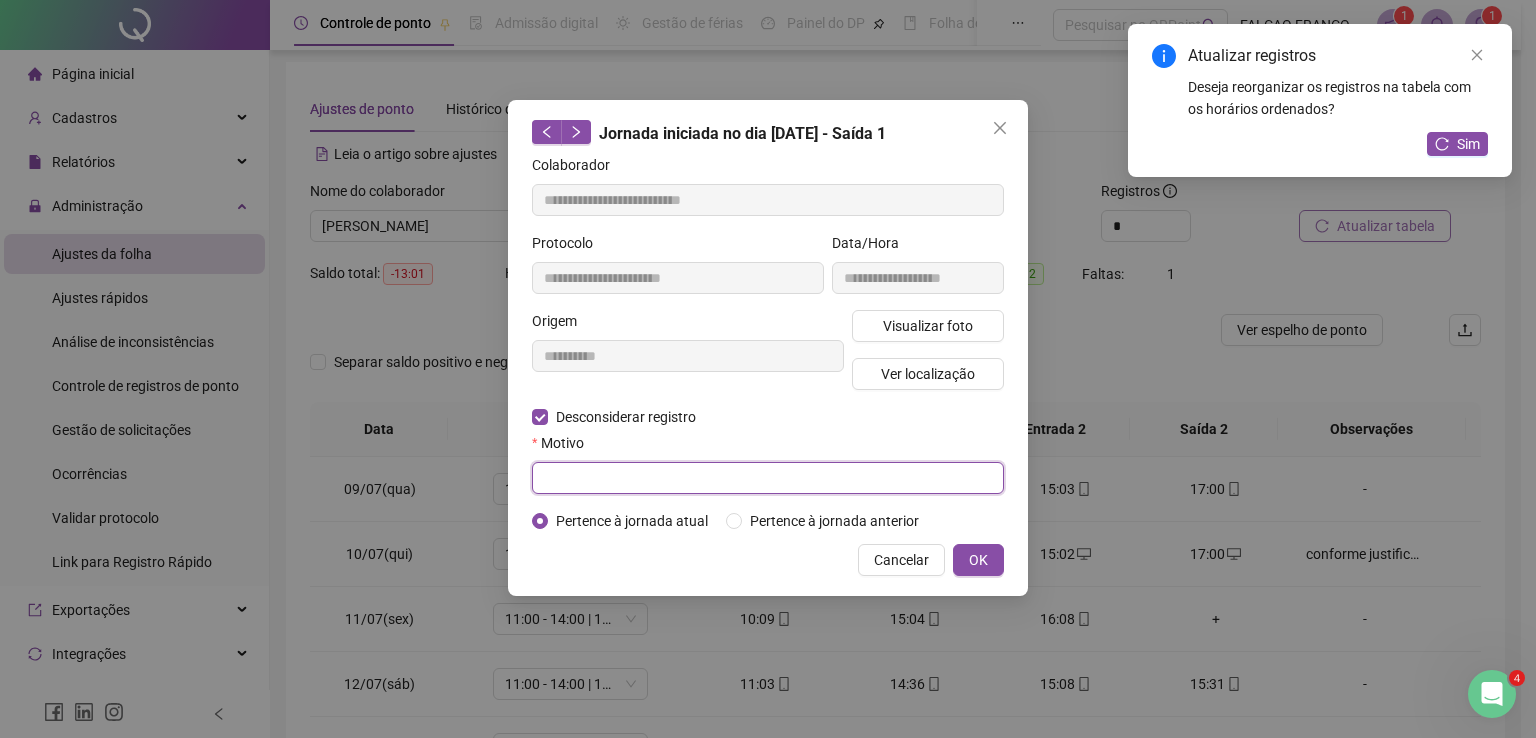 click at bounding box center [768, 478] 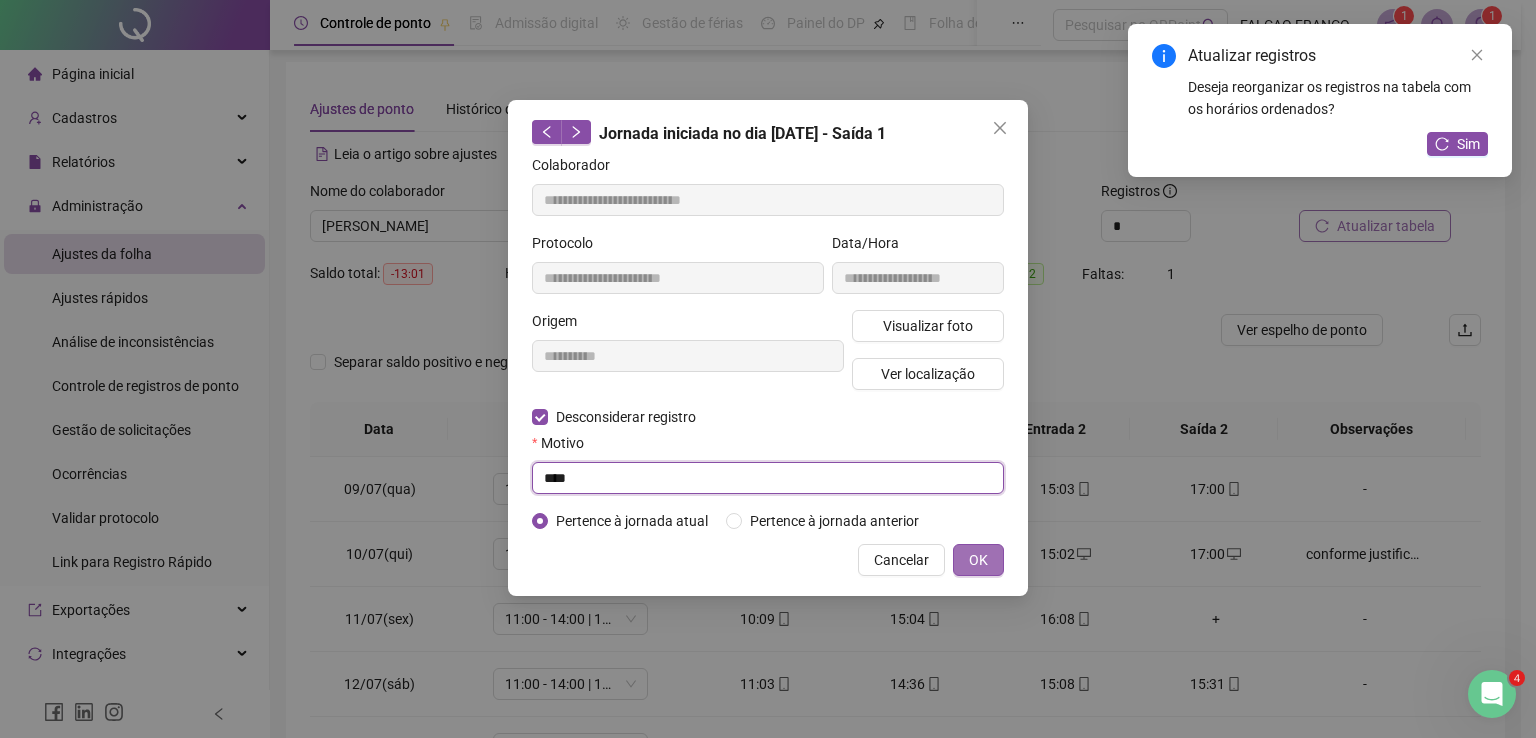 type on "****" 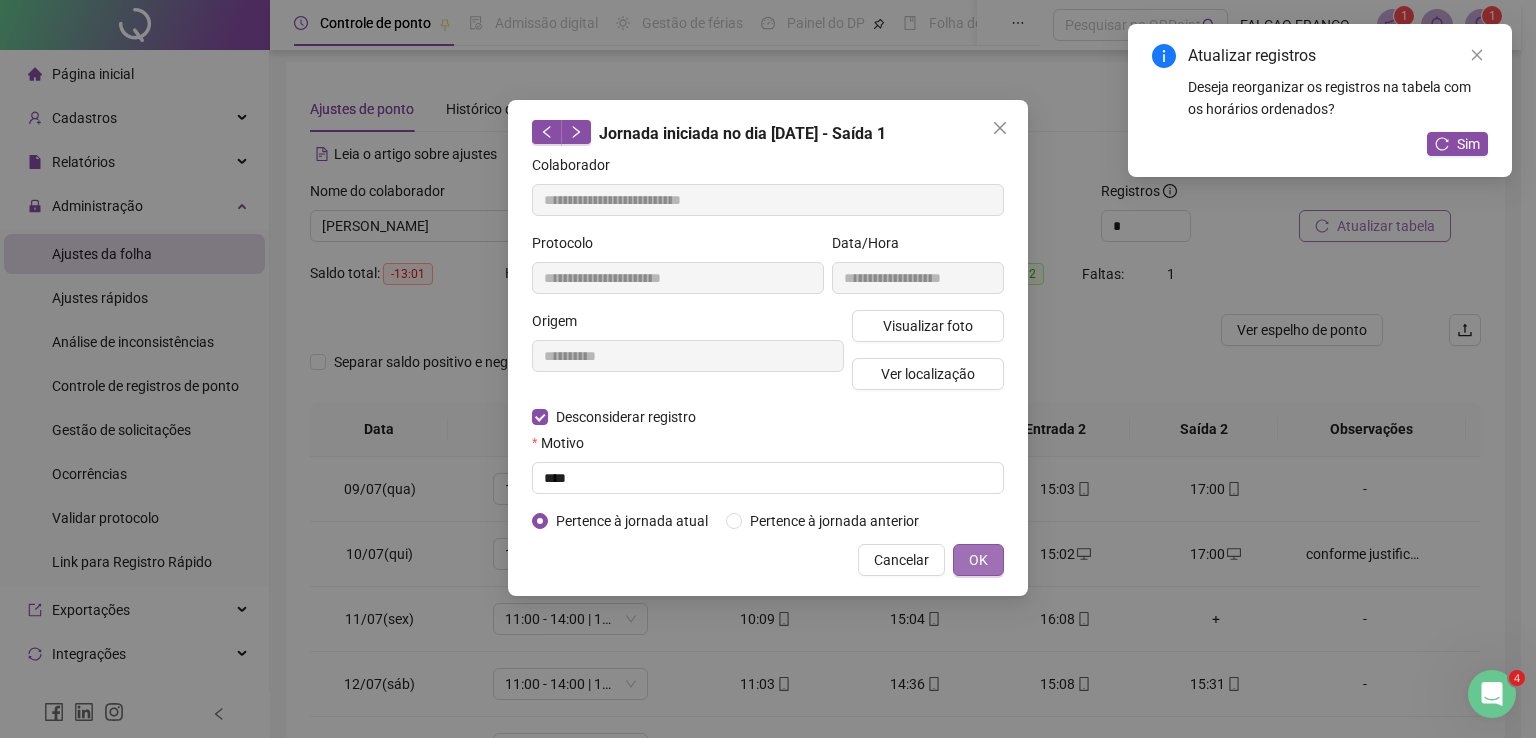 click on "OK" at bounding box center (978, 560) 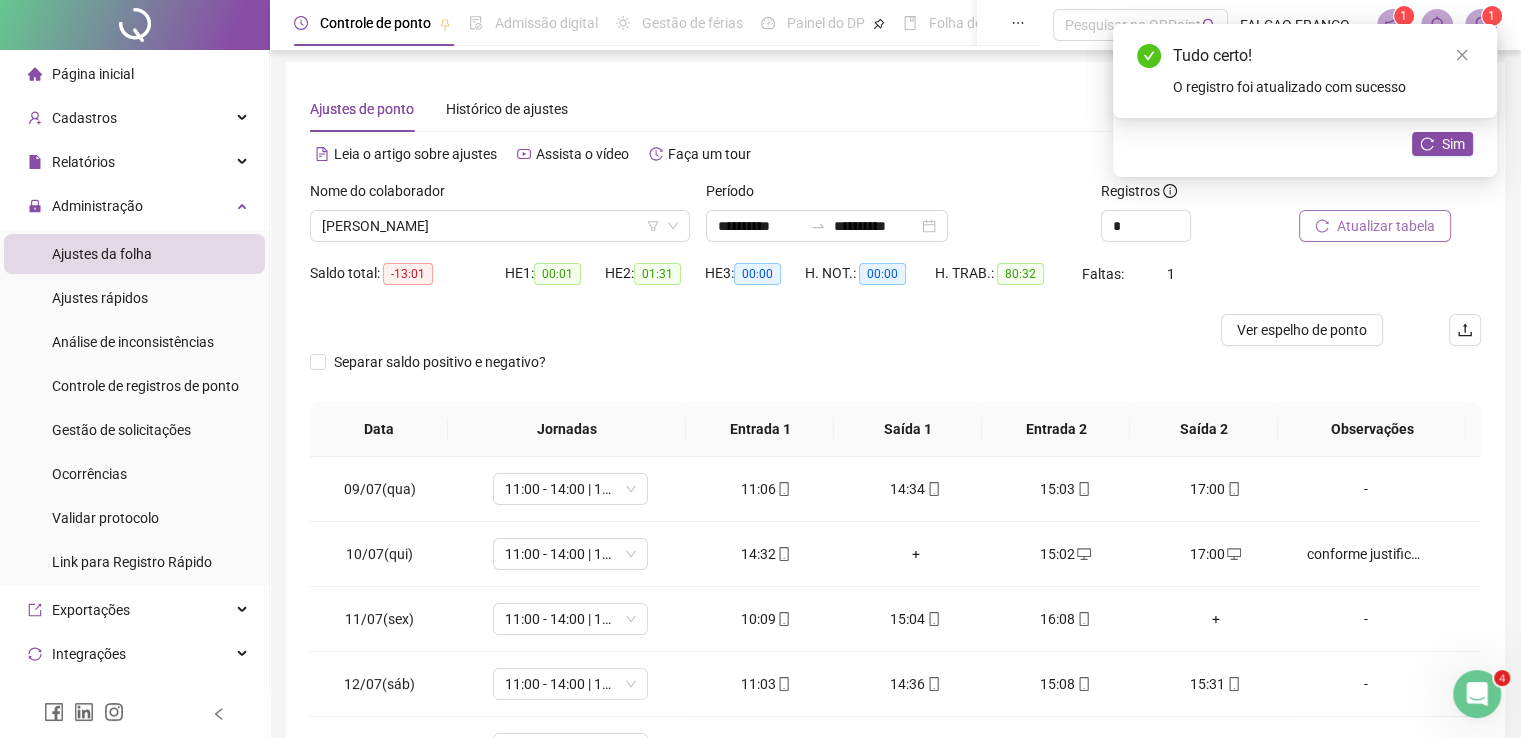 click on "+" at bounding box center [916, 554] 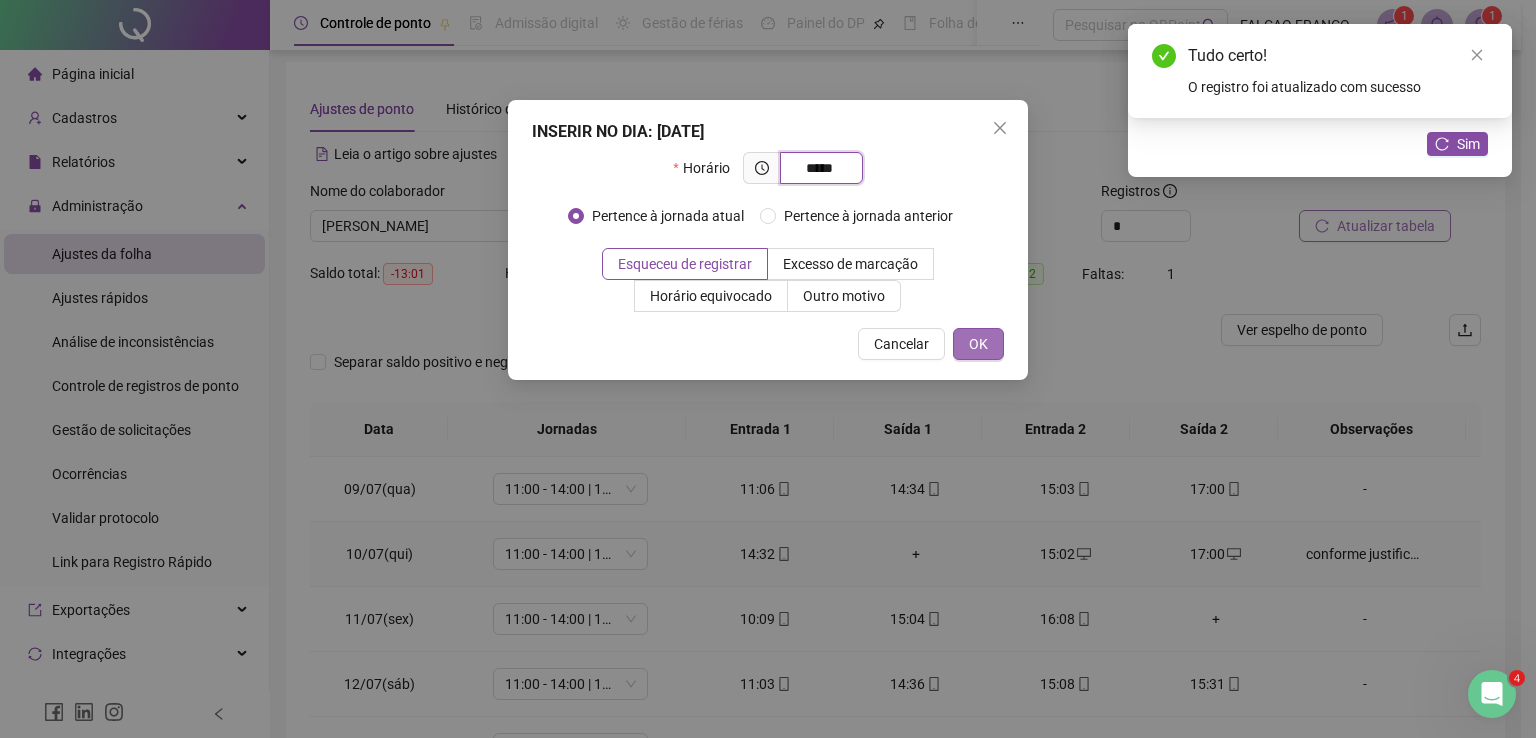 type on "*****" 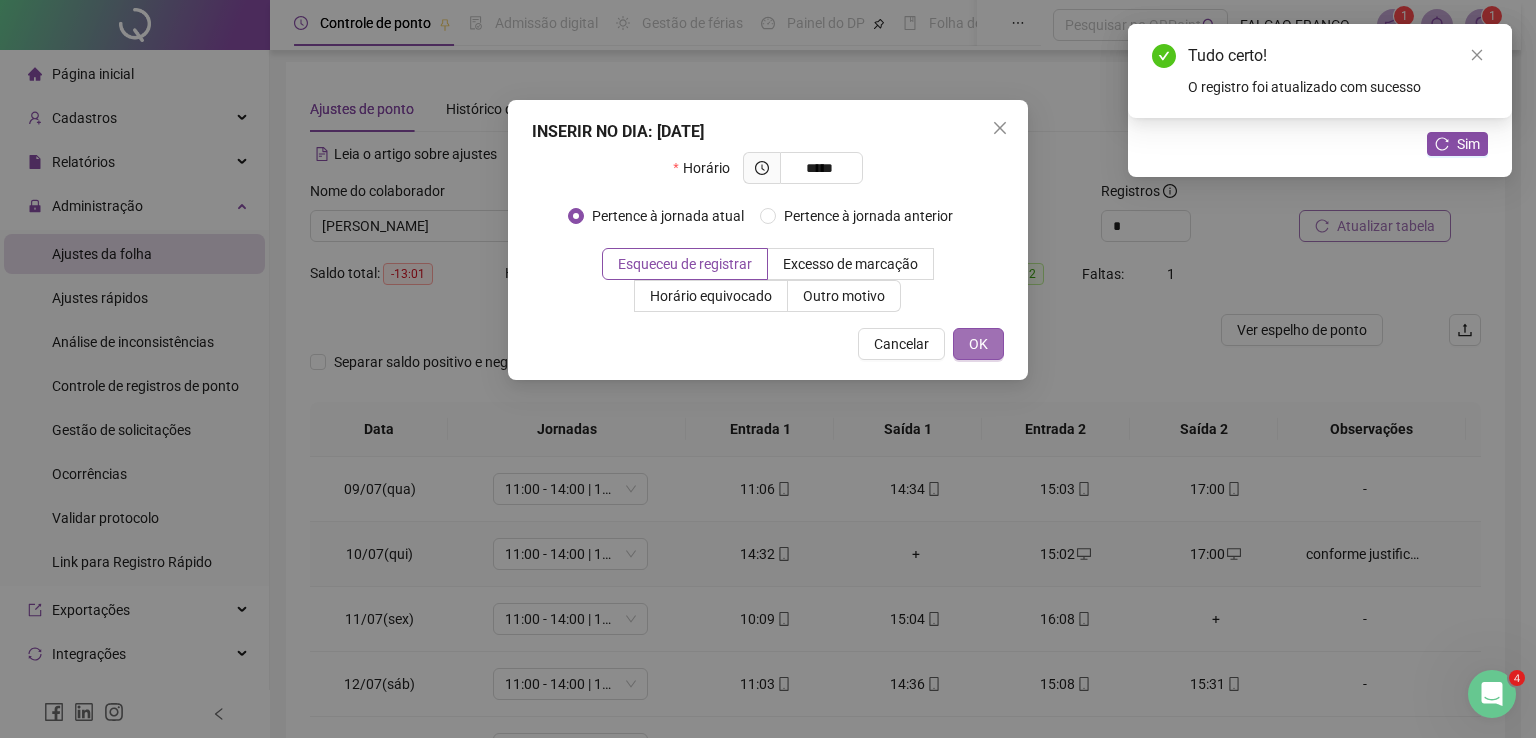 click on "OK" at bounding box center [978, 344] 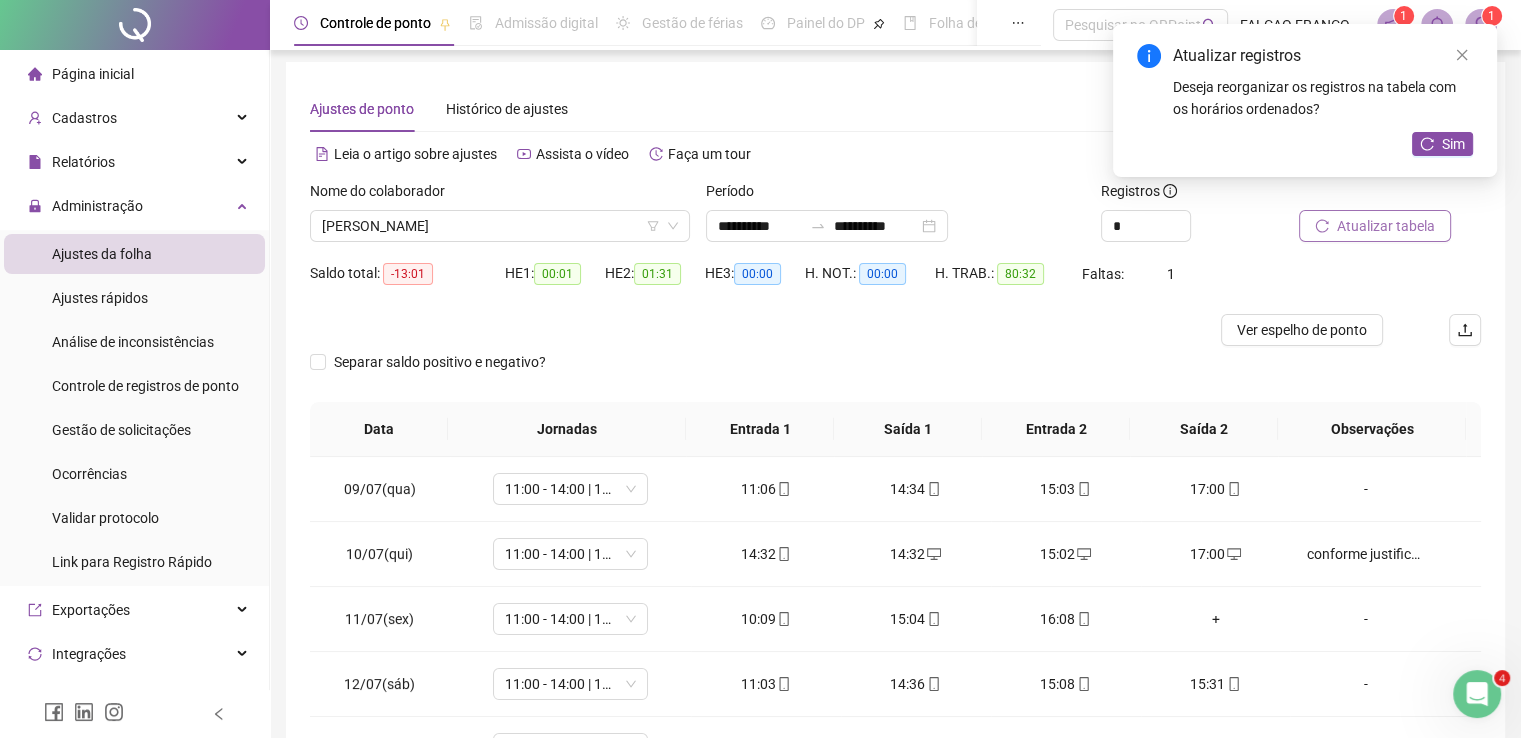 click on "14:32" at bounding box center [766, 554] 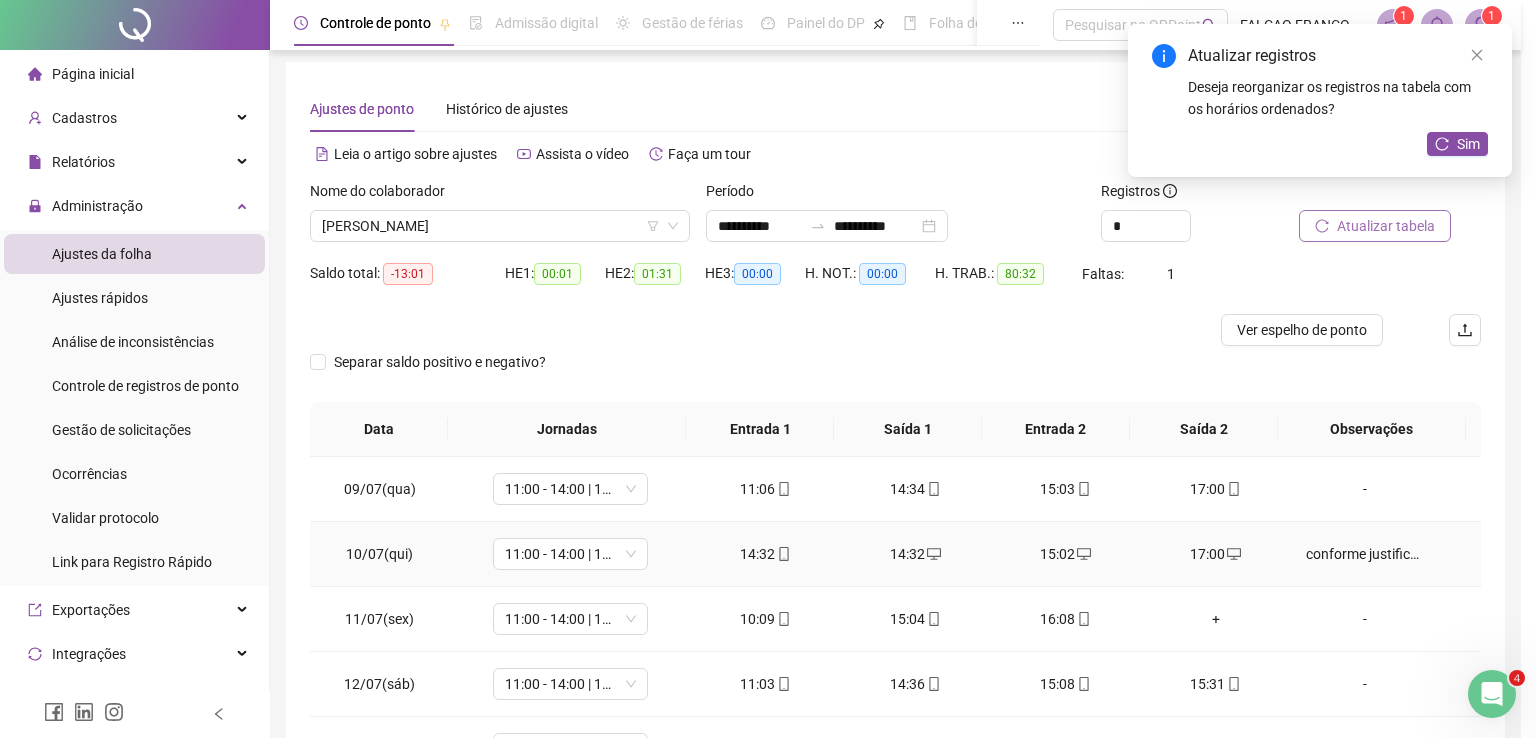 type on "**********" 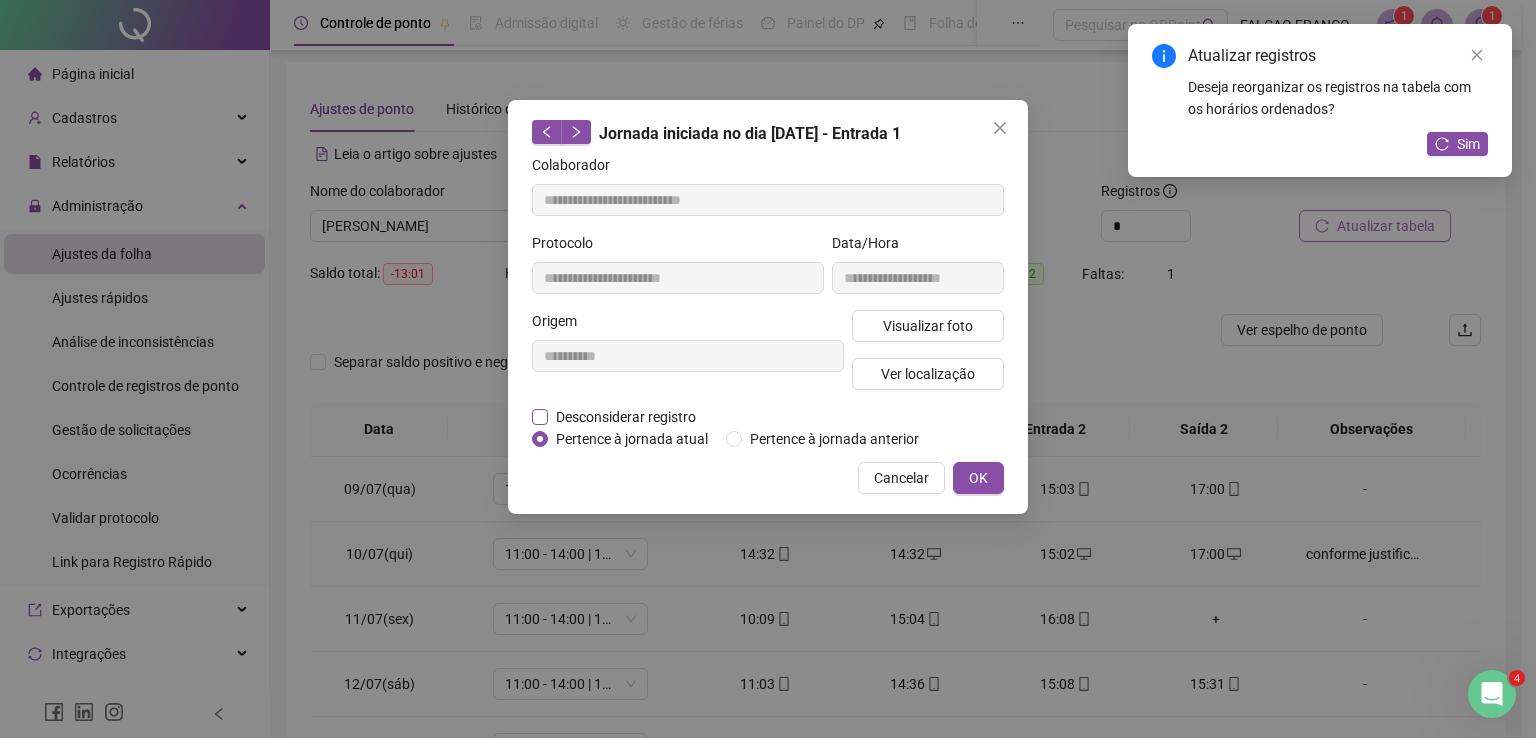 click on "Desconsiderar registro" at bounding box center (626, 417) 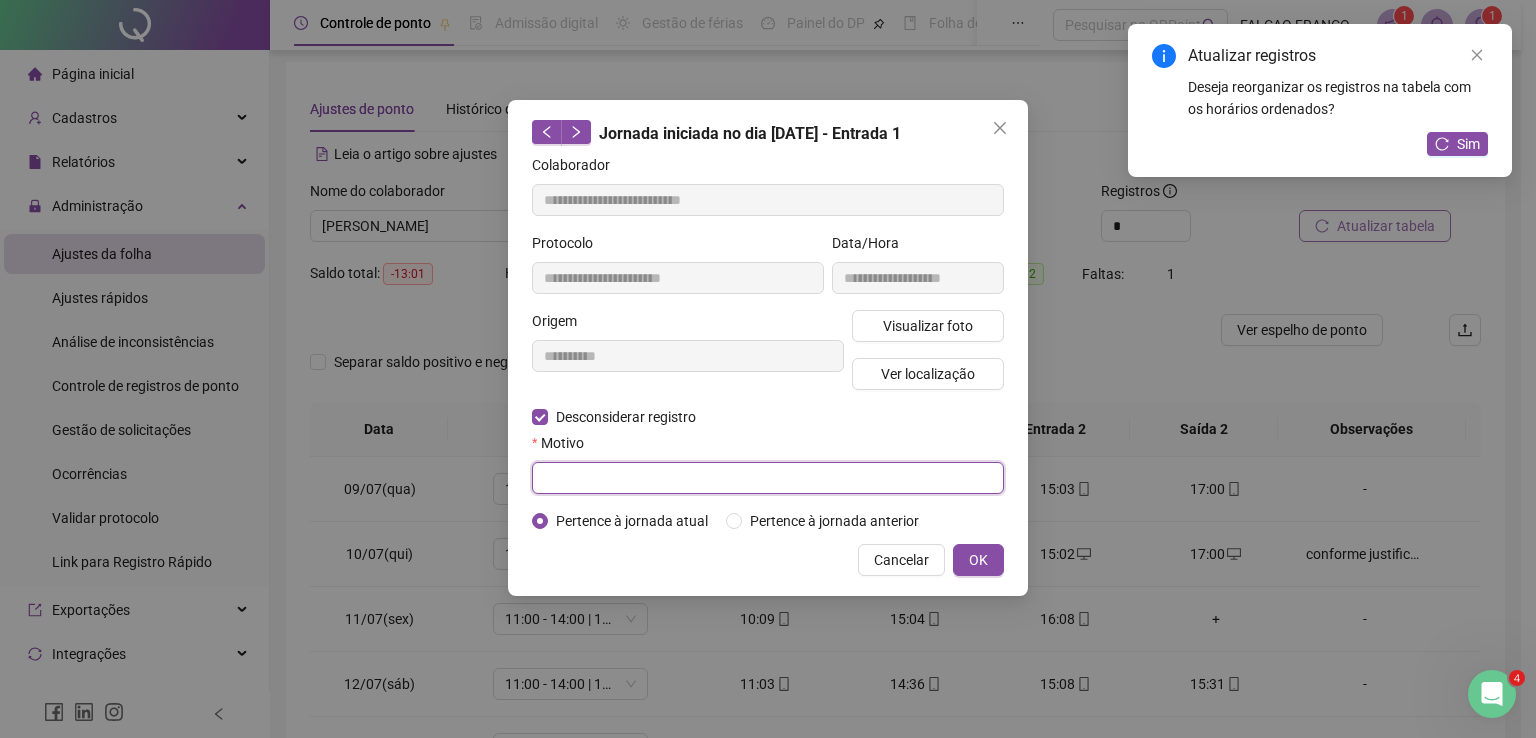 click at bounding box center [768, 478] 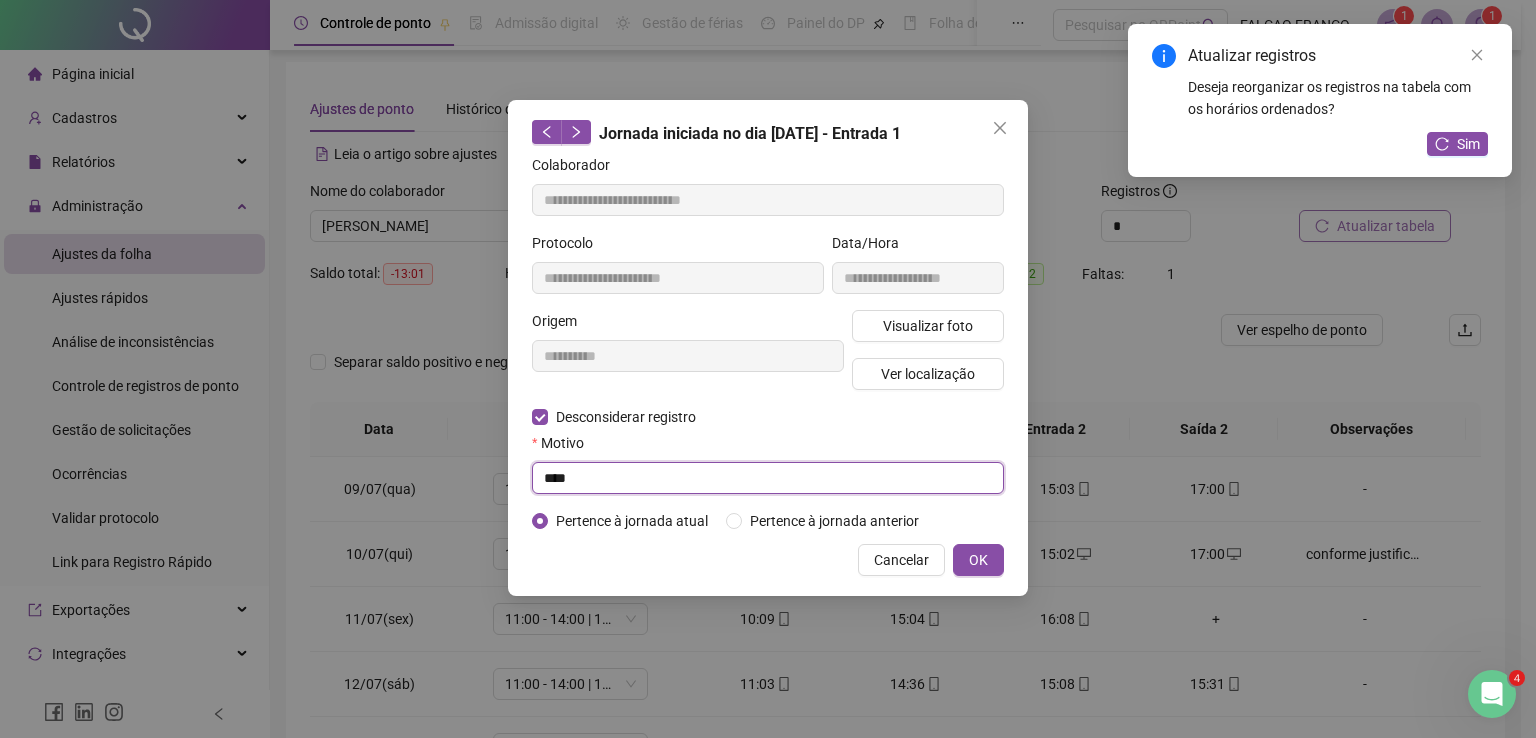 type on "****" 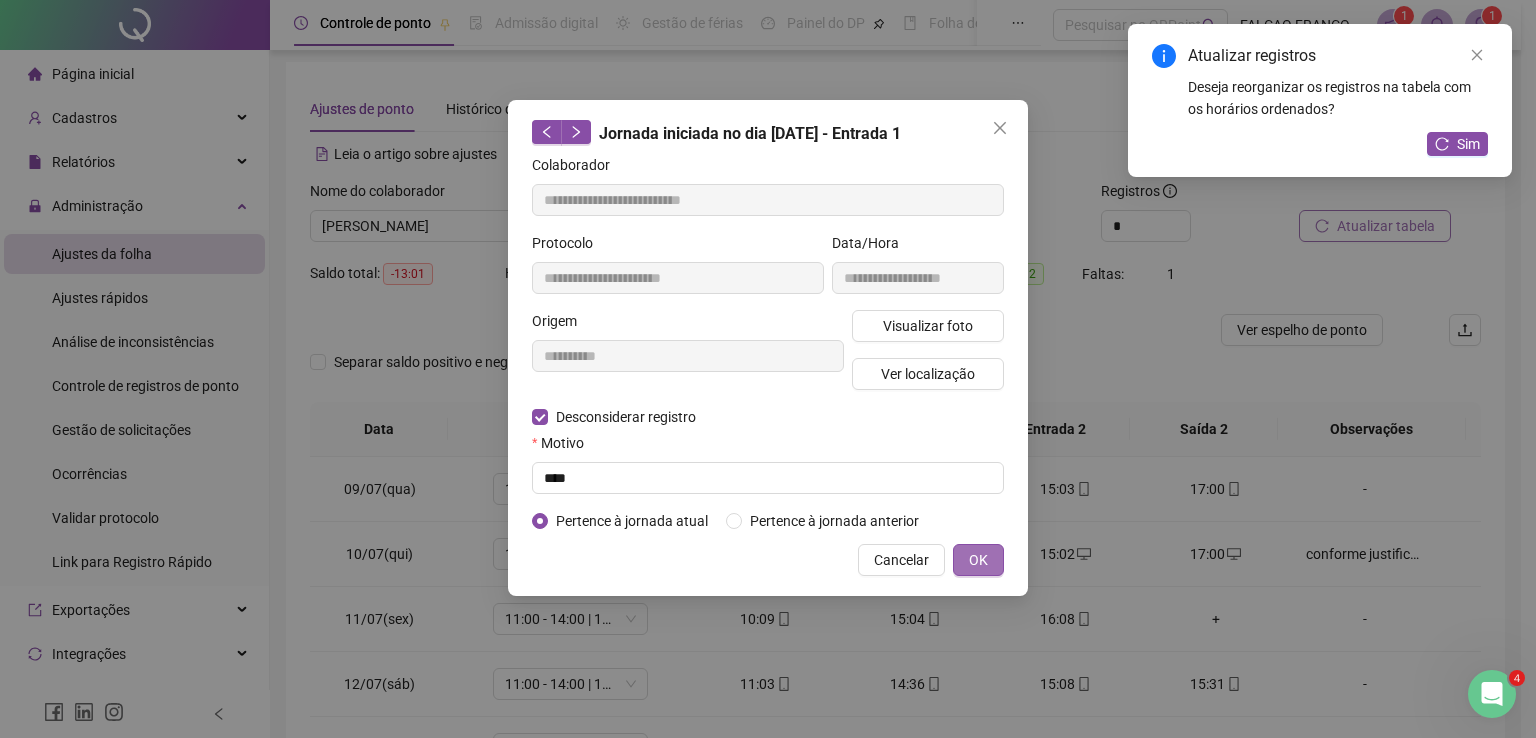 click on "OK" at bounding box center (978, 560) 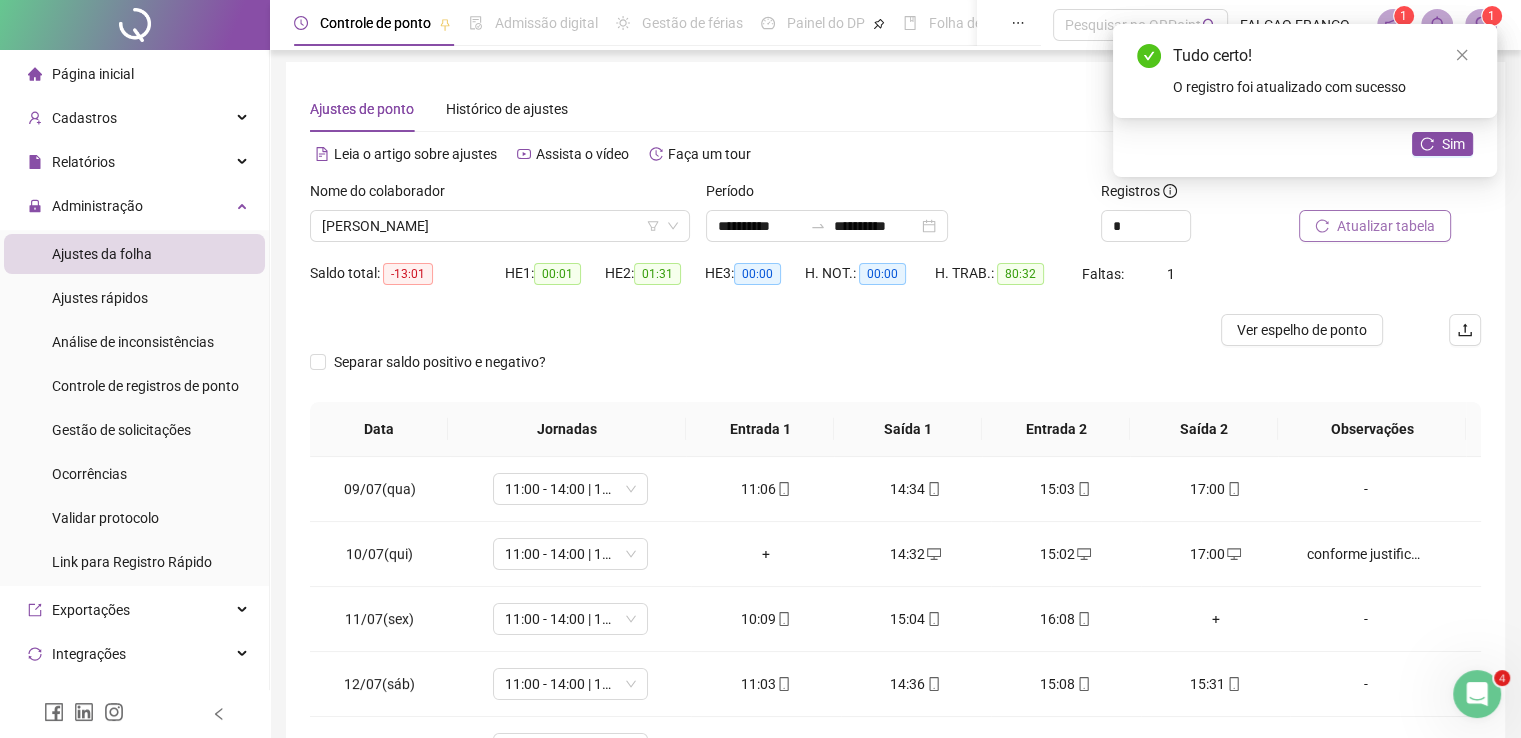 click on "+" at bounding box center (766, 554) 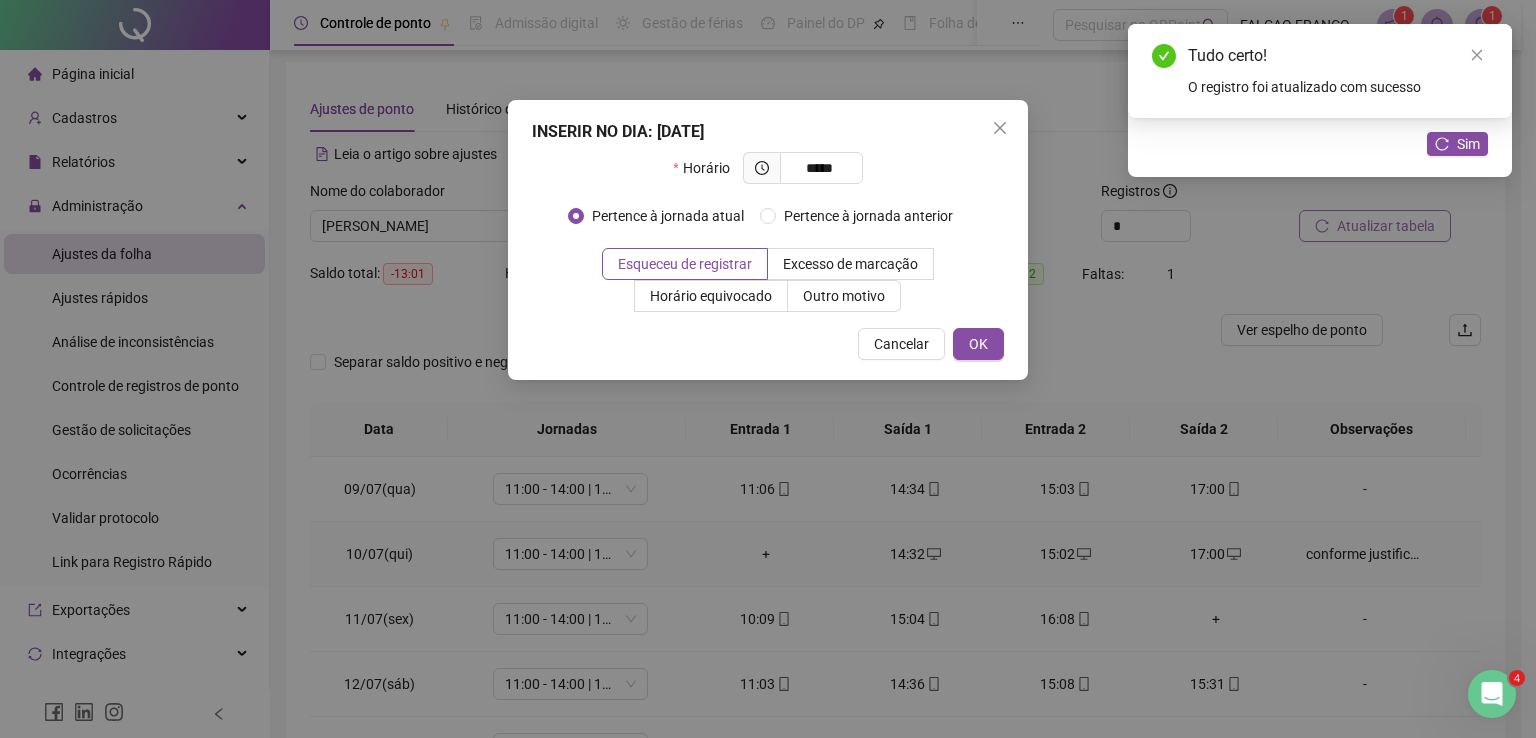 type on "*****" 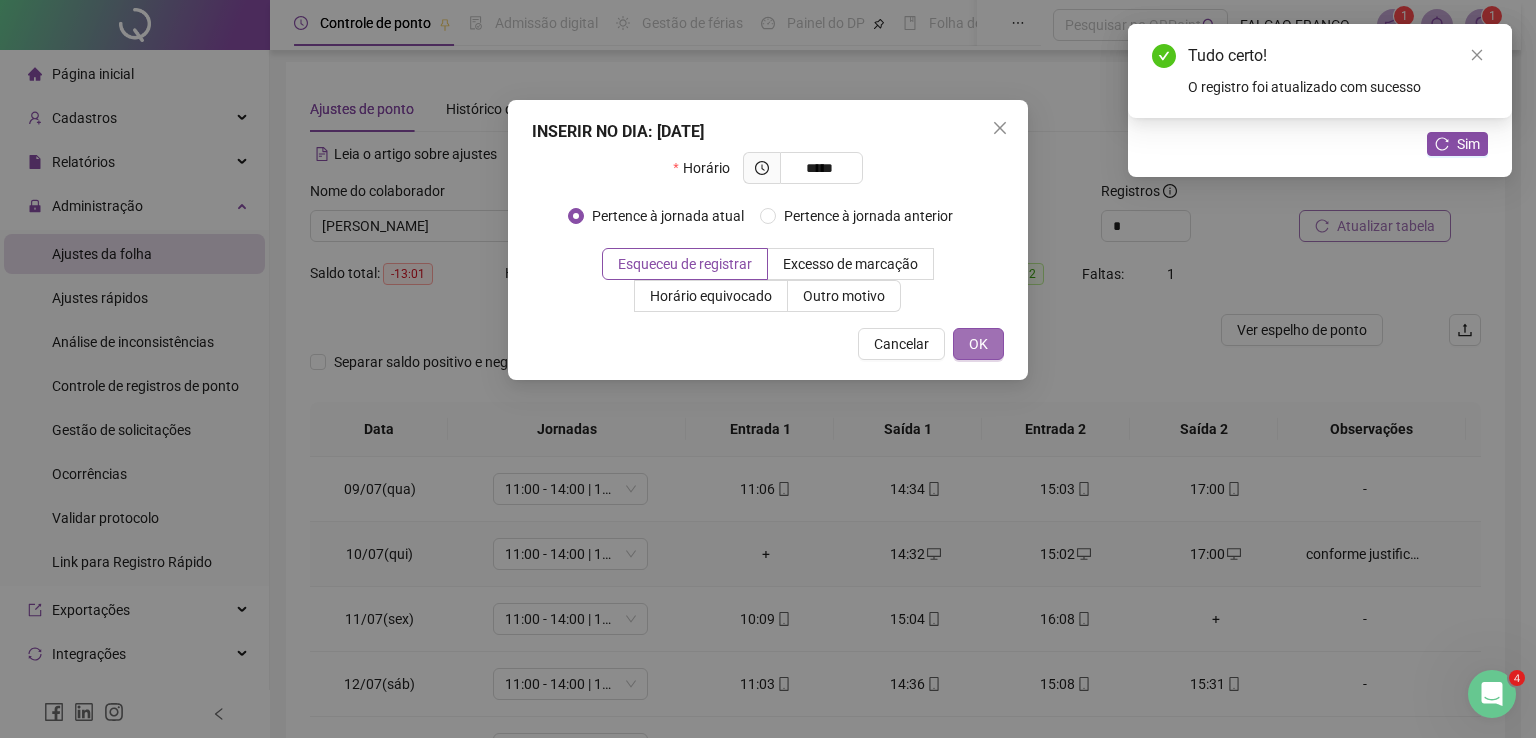 click on "OK" at bounding box center (978, 344) 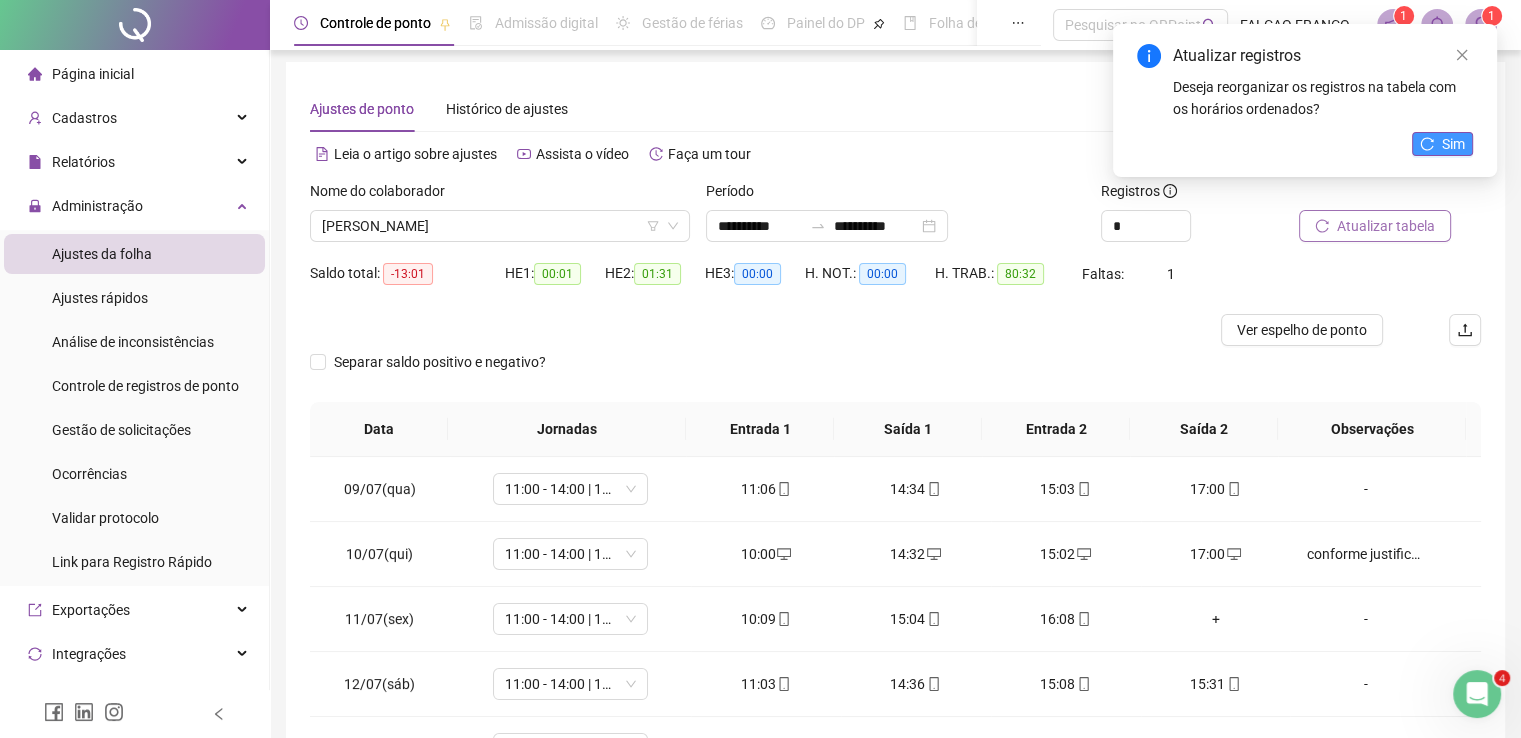 click on "Sim" at bounding box center (1453, 144) 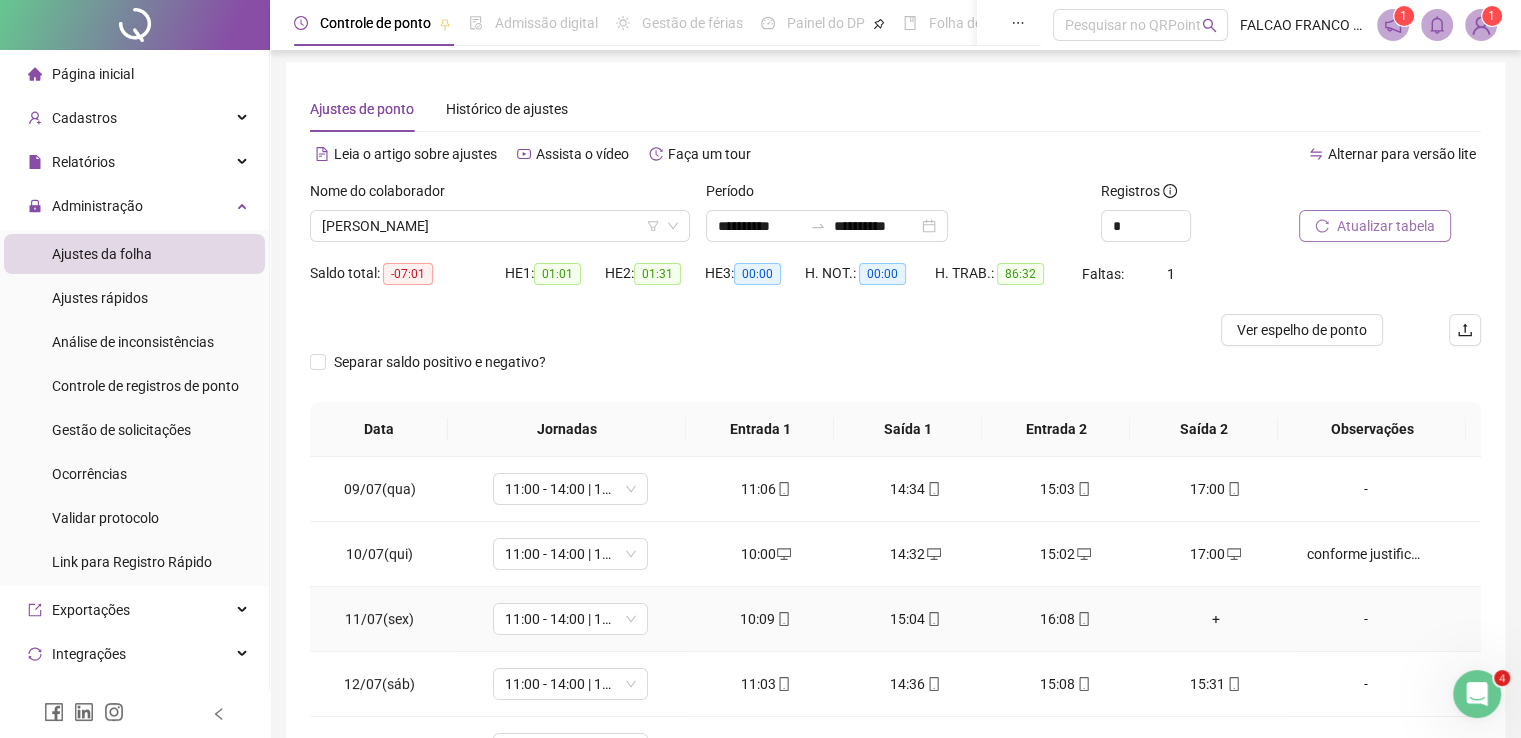 click on "+" at bounding box center [1216, 619] 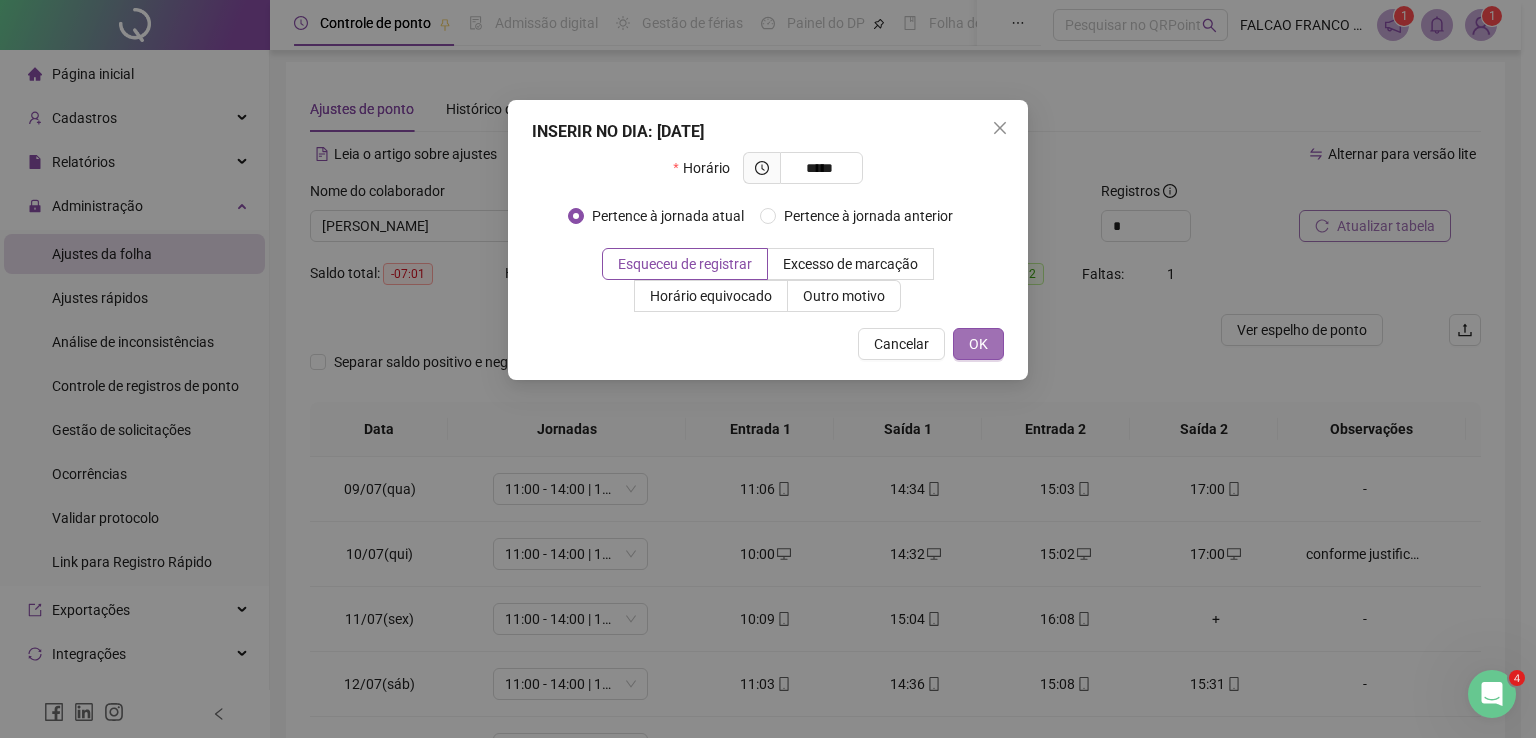 type on "*****" 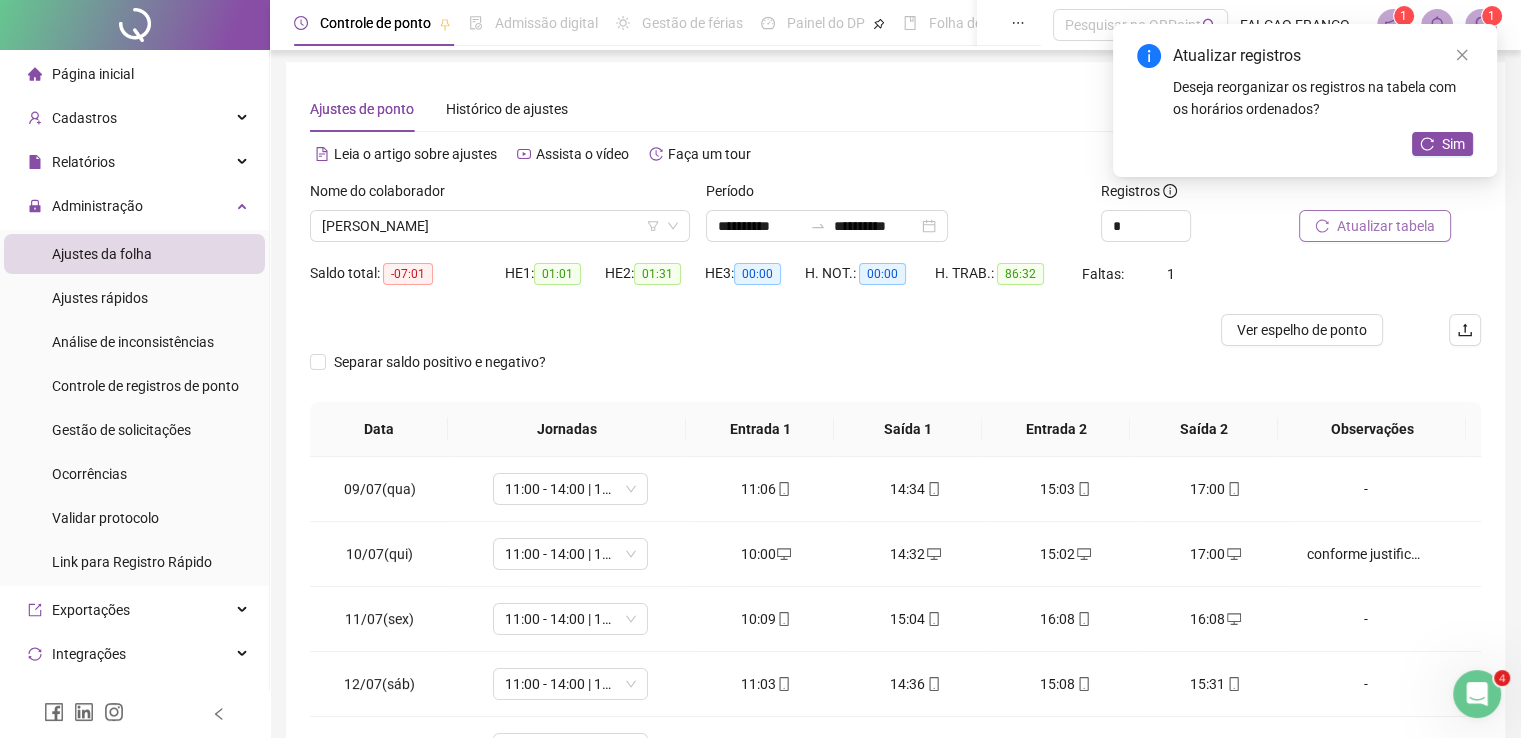 click 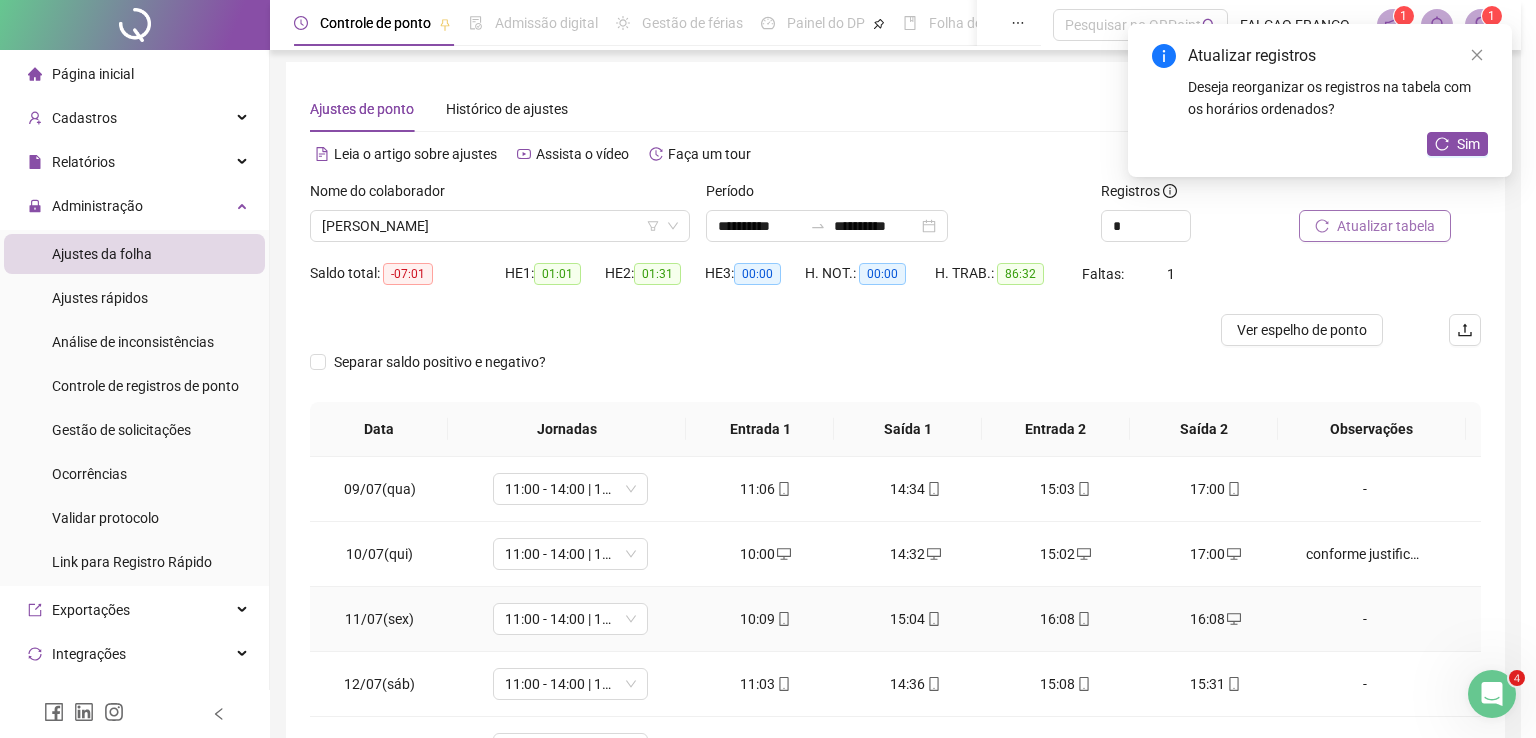 type on "**********" 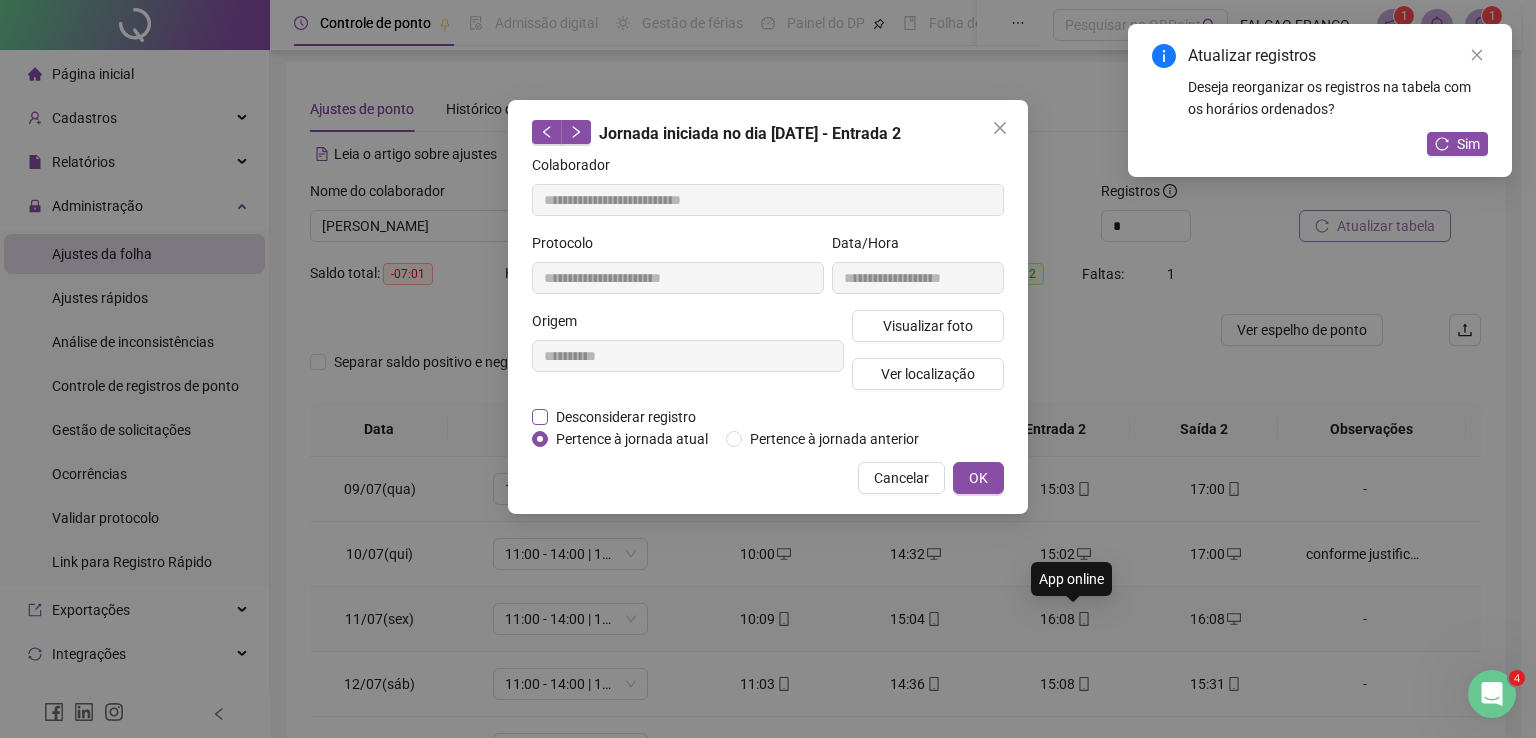 click on "Desconsiderar registro" at bounding box center [626, 417] 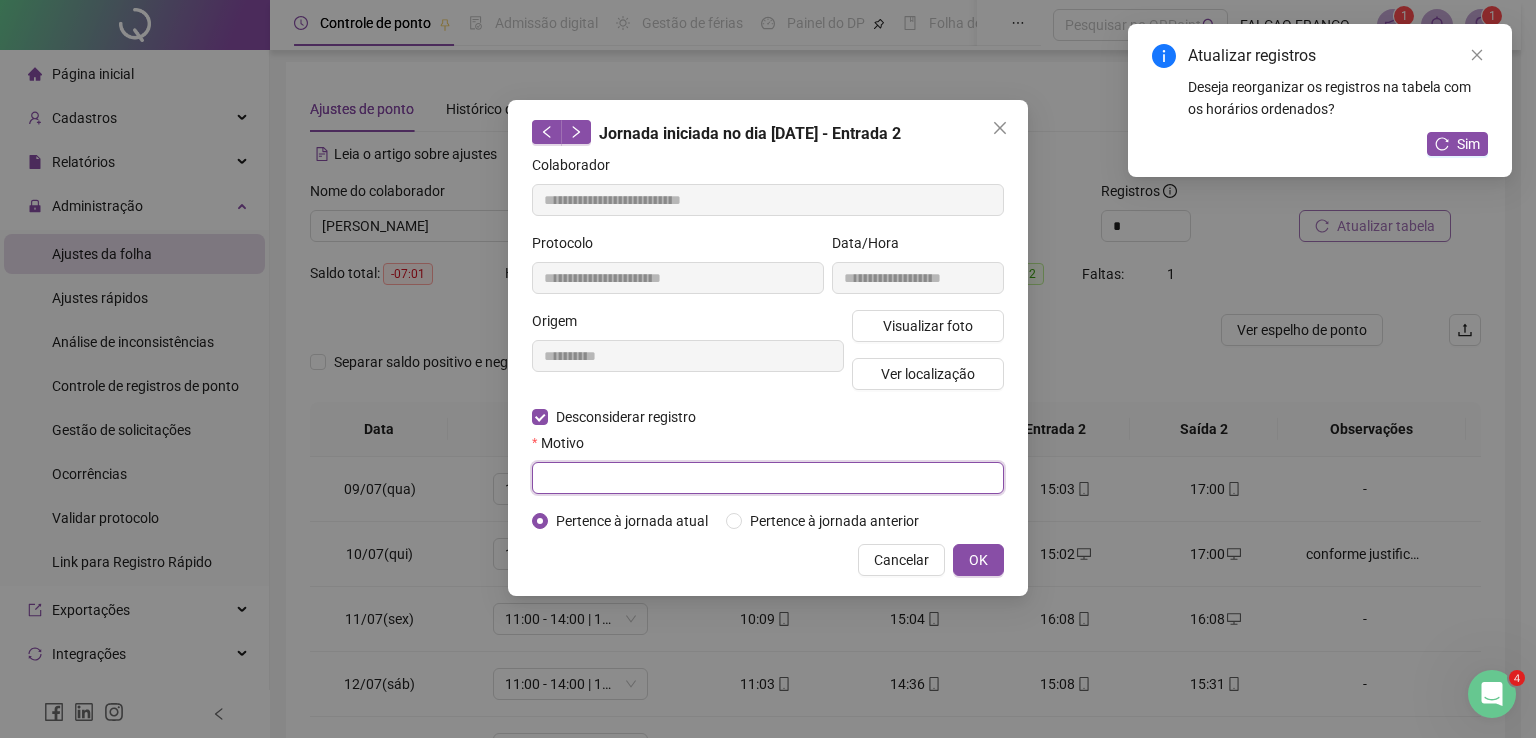 click at bounding box center [768, 478] 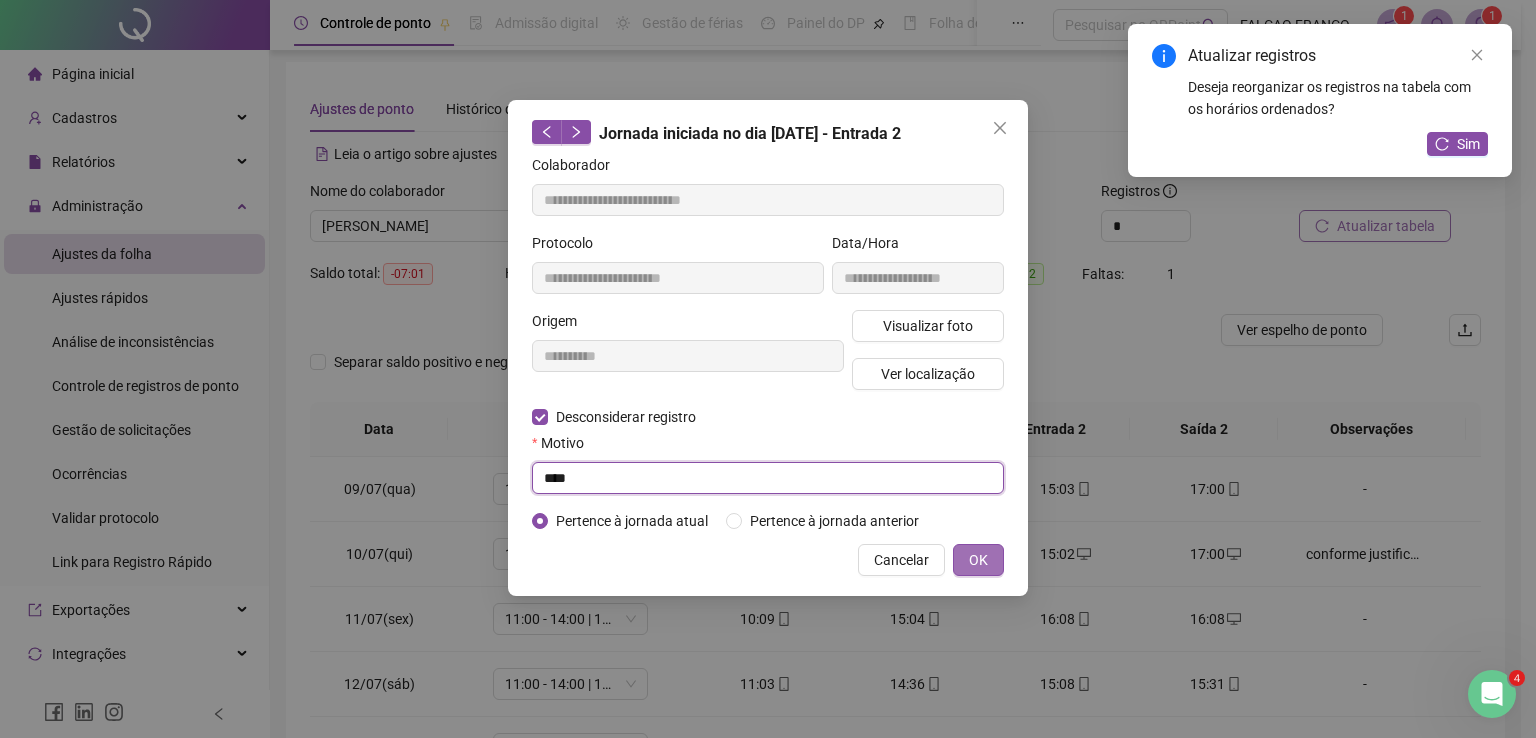 type on "****" 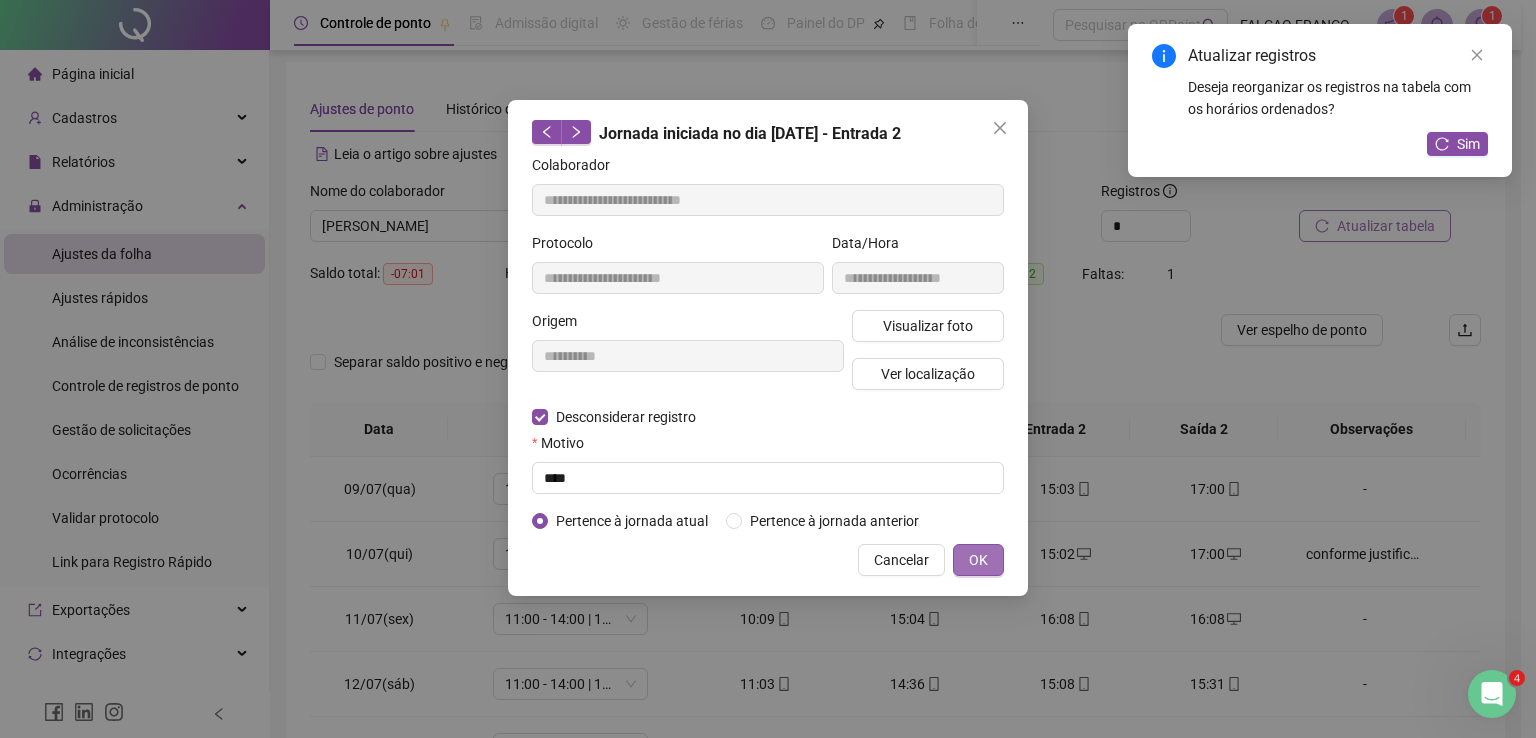 click on "OK" at bounding box center (978, 560) 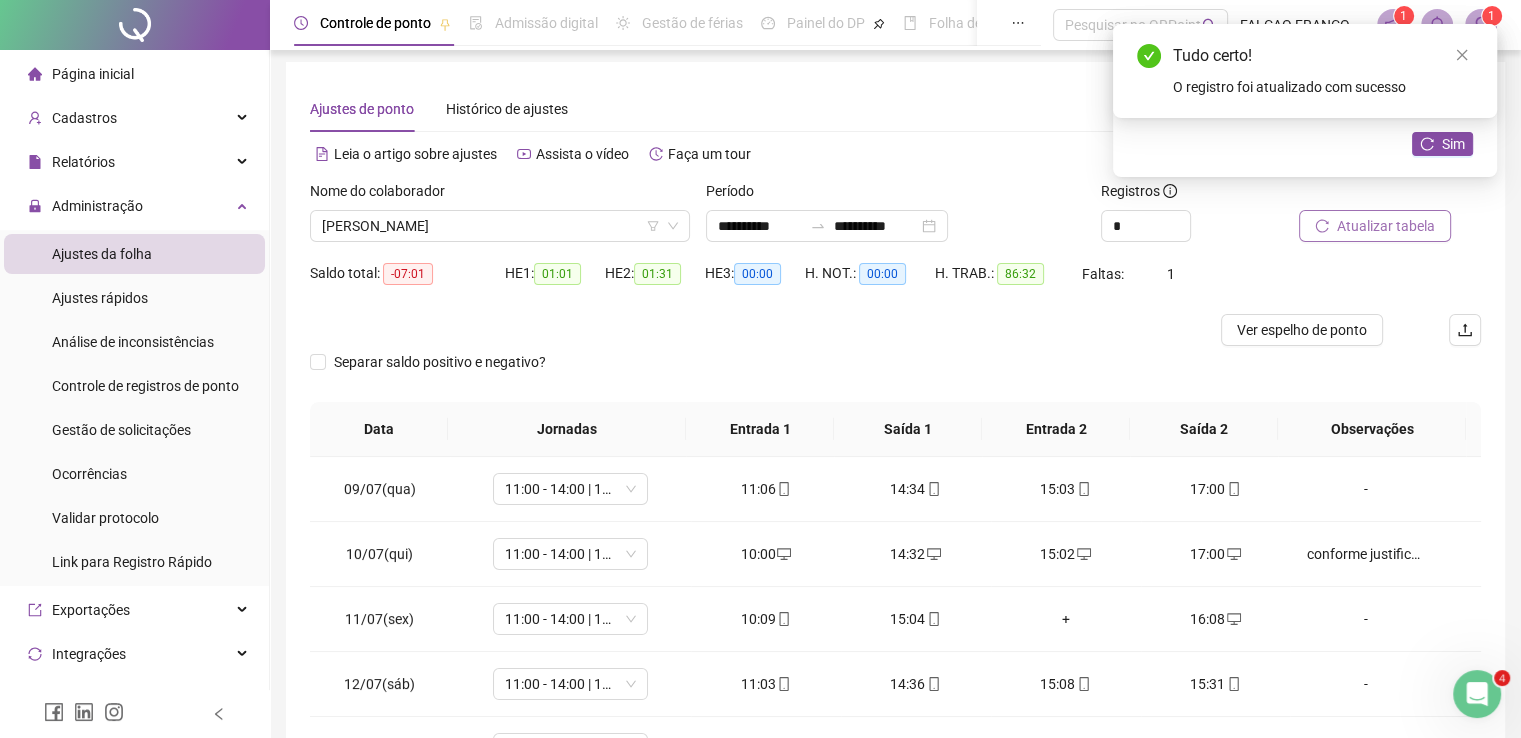 click on "+" at bounding box center [1066, 619] 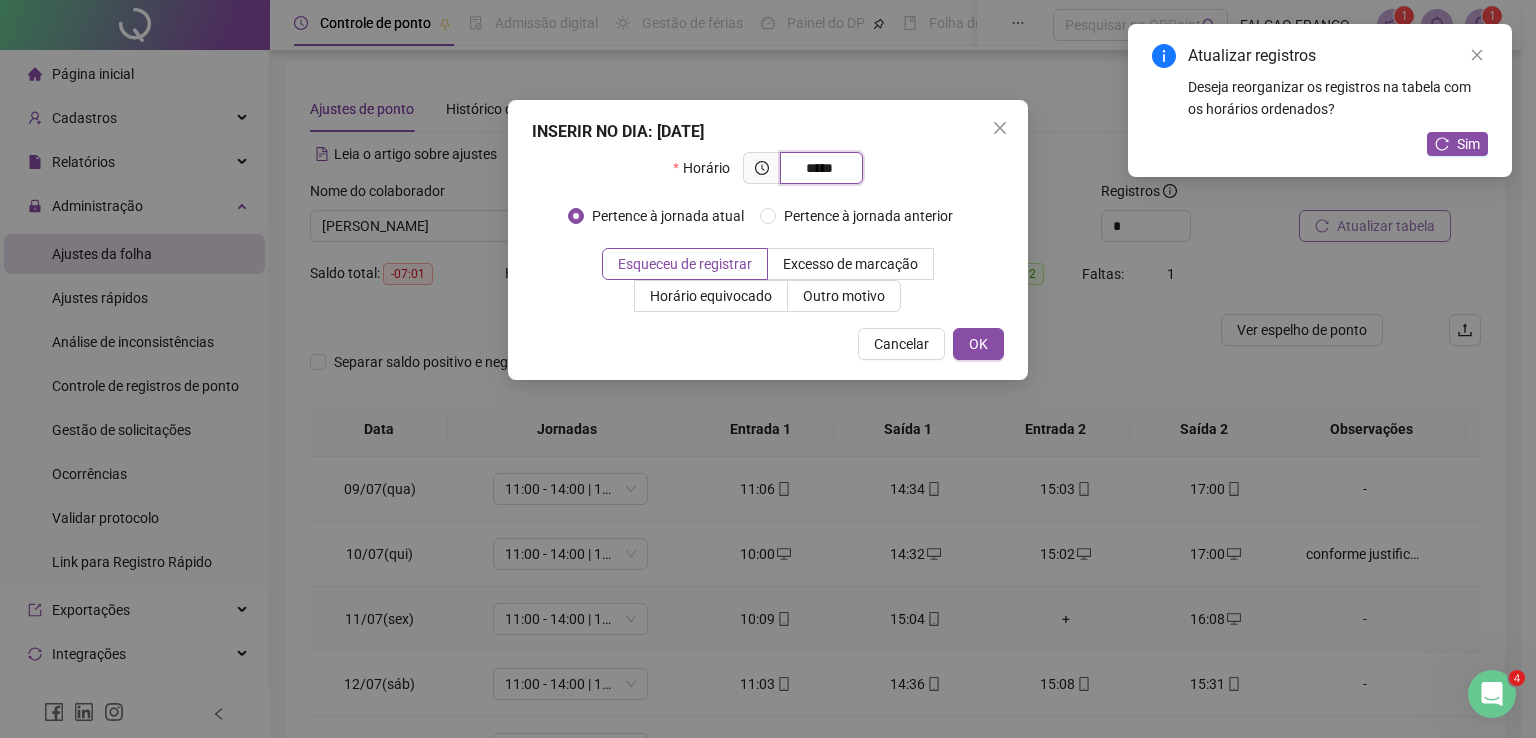 type on "*****" 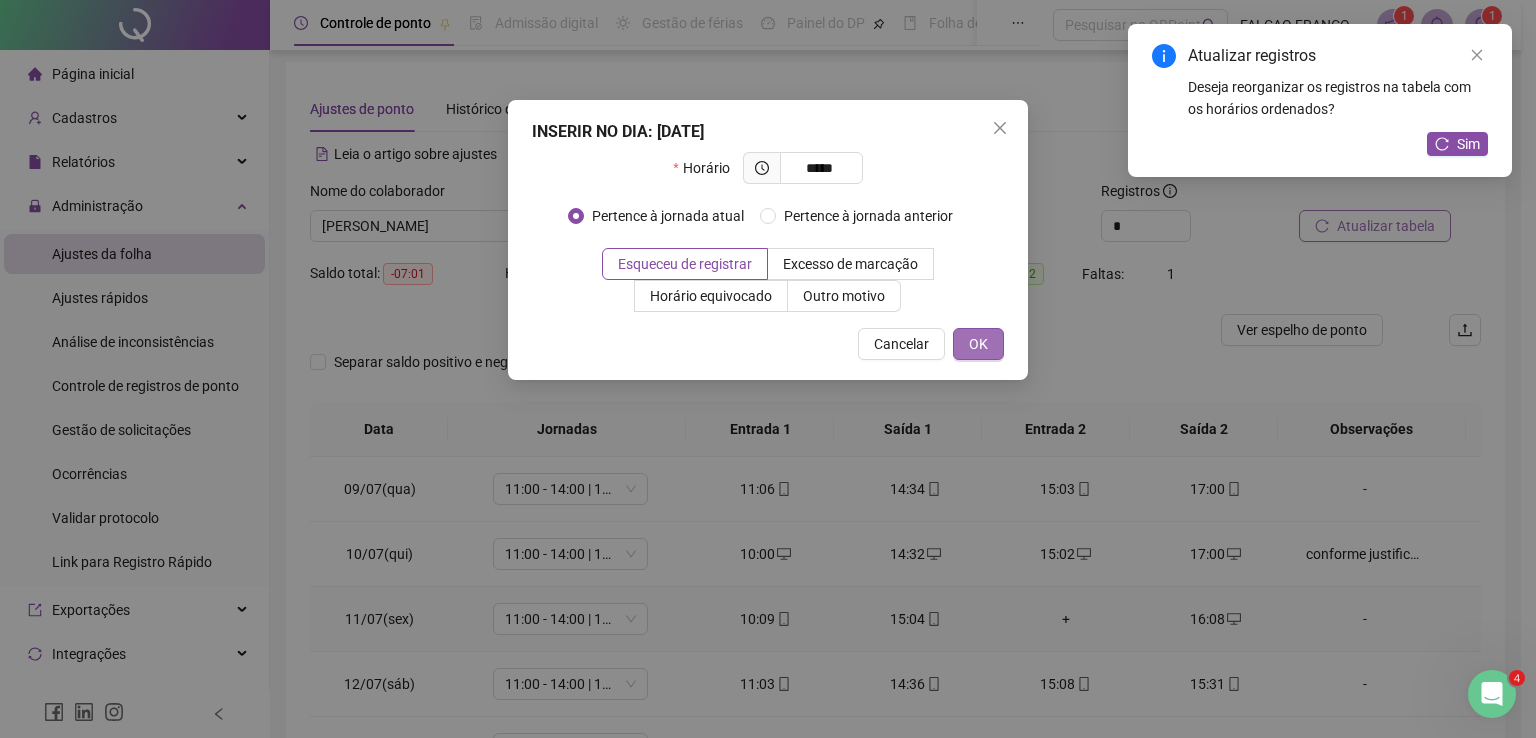 click on "OK" at bounding box center [978, 344] 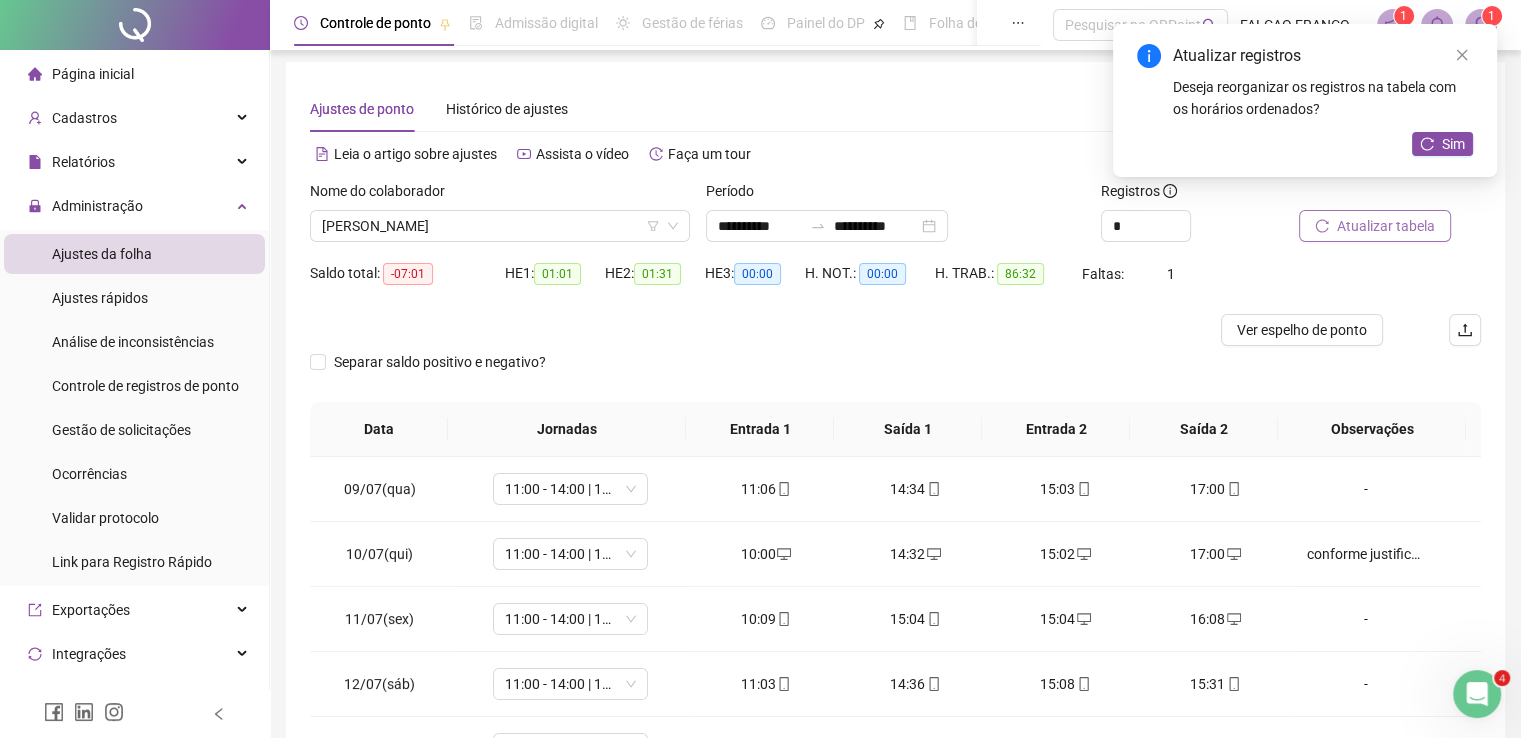 click on "15:04" at bounding box center (916, 619) 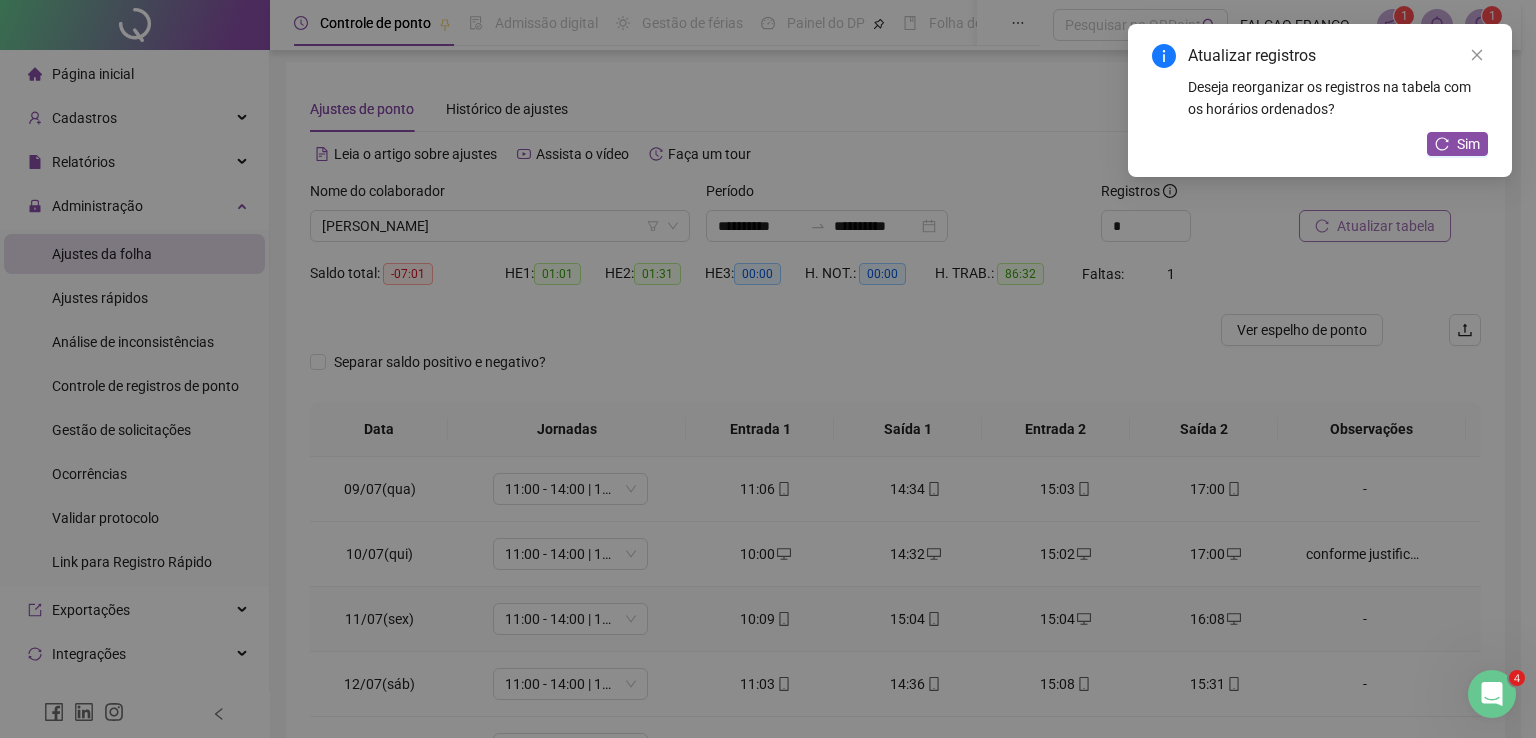 type on "**********" 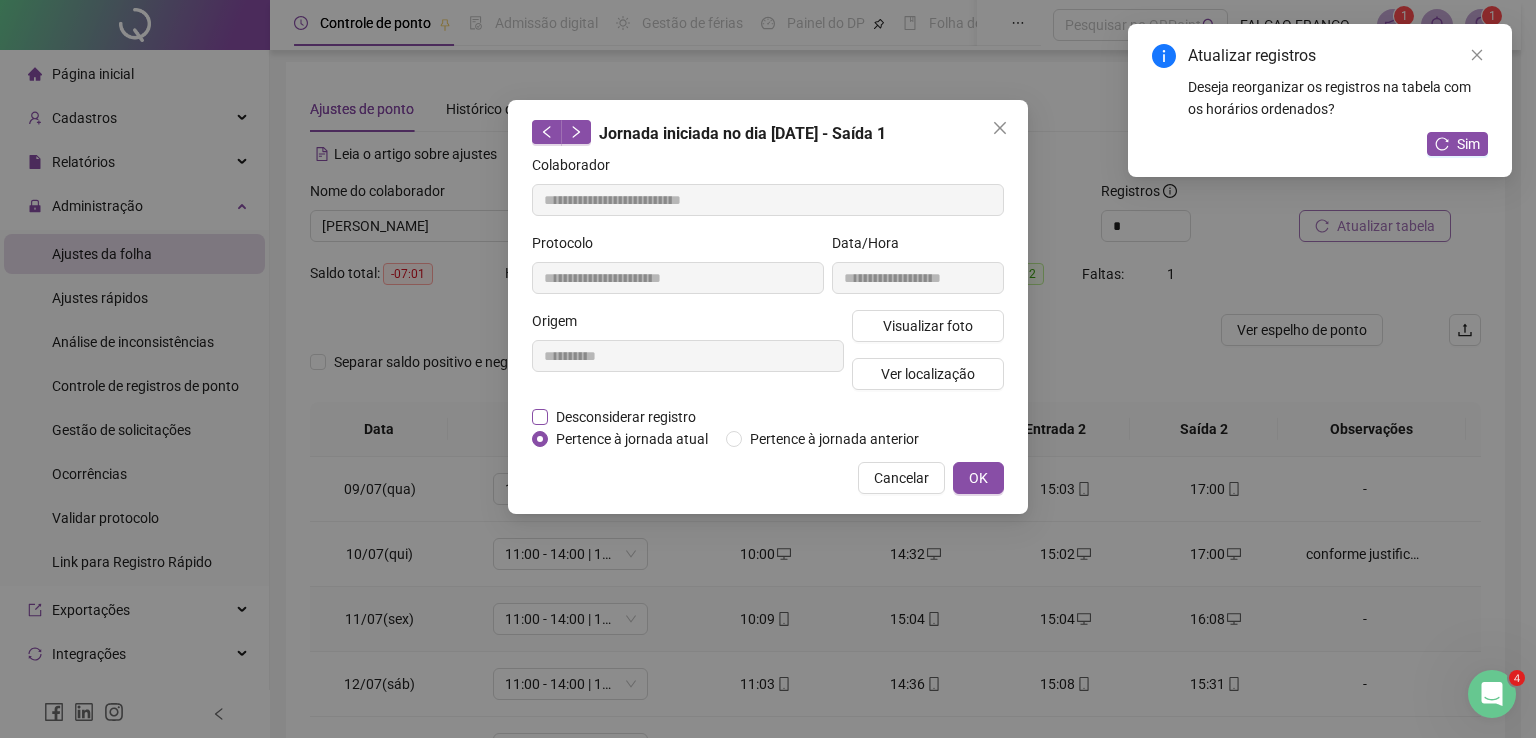 click on "Desconsiderar registro" at bounding box center [626, 417] 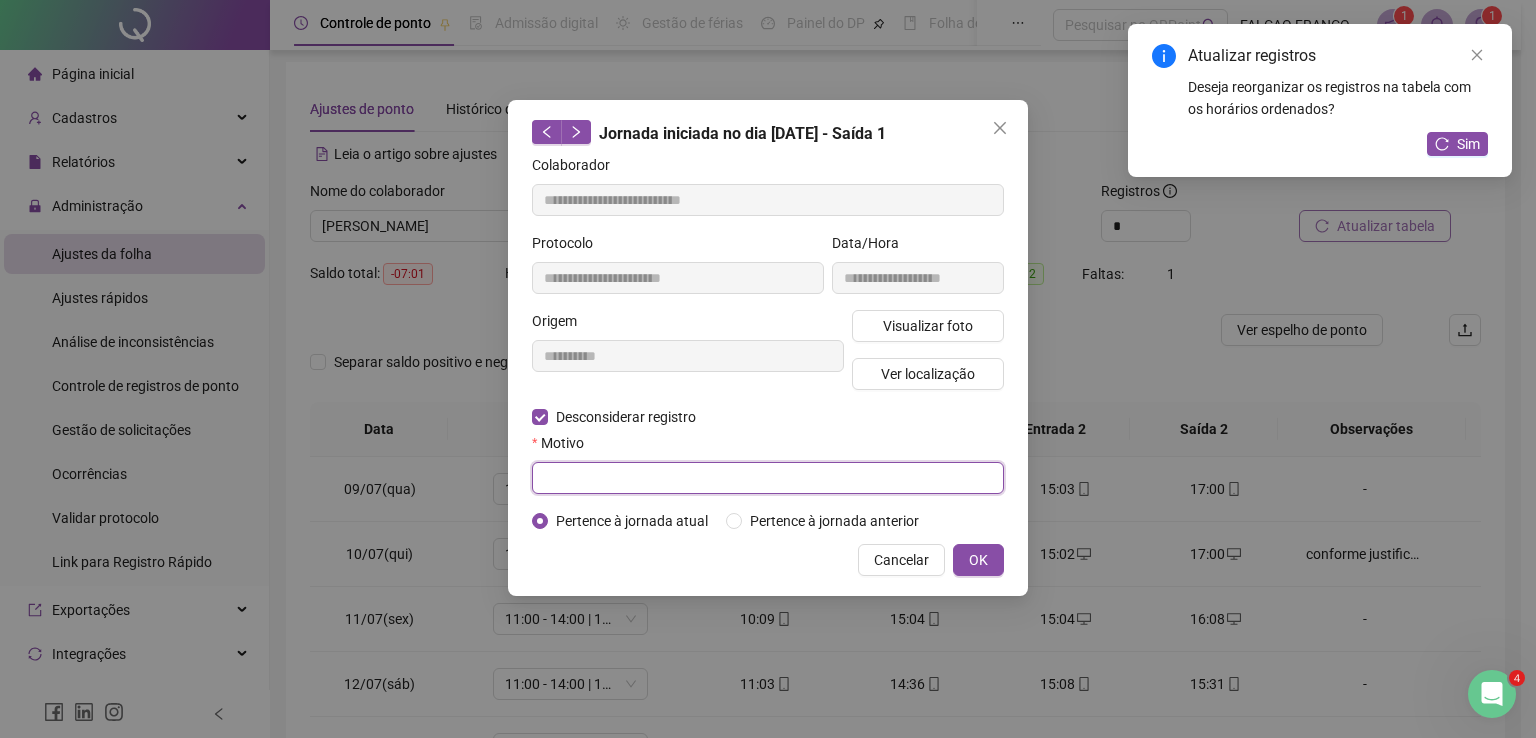 click at bounding box center [768, 478] 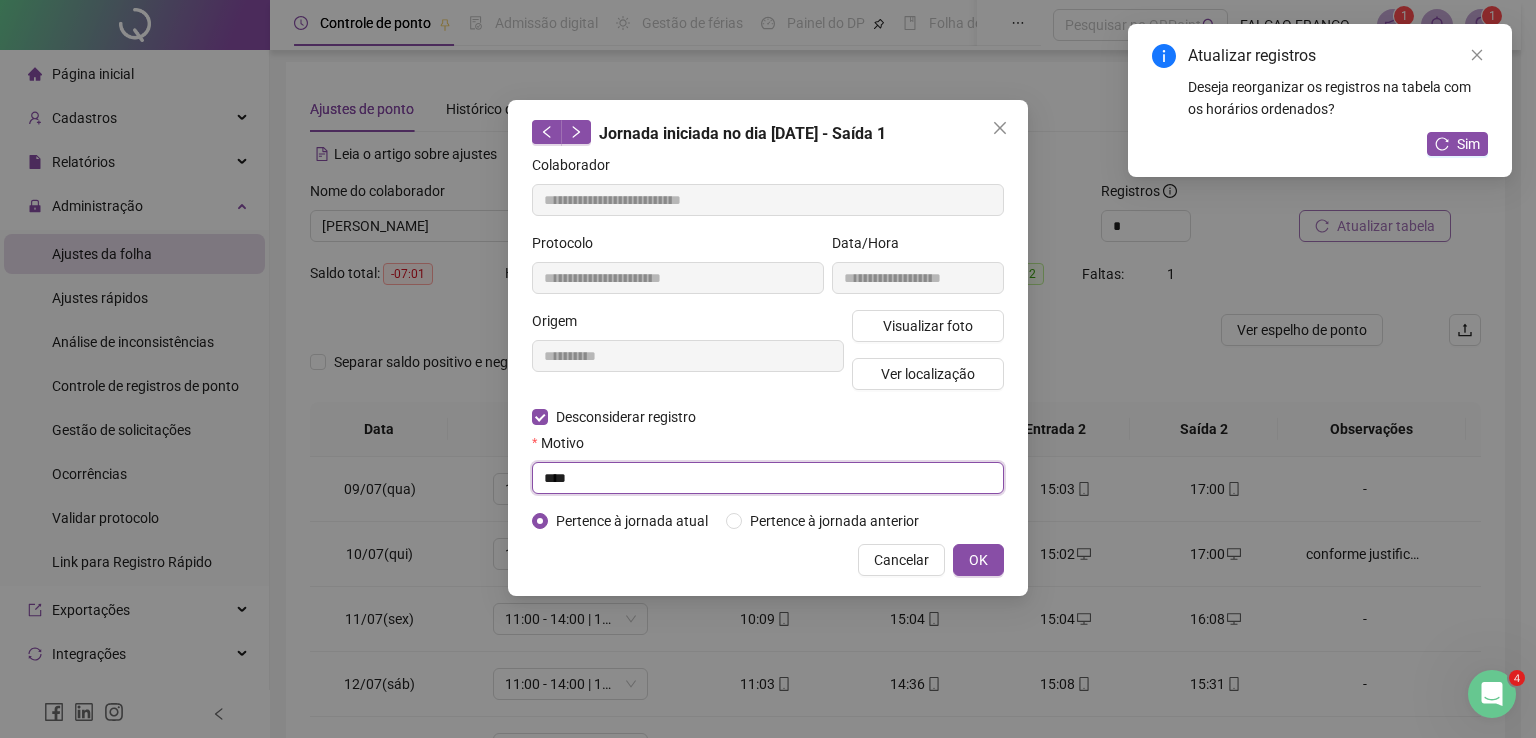 type on "****" 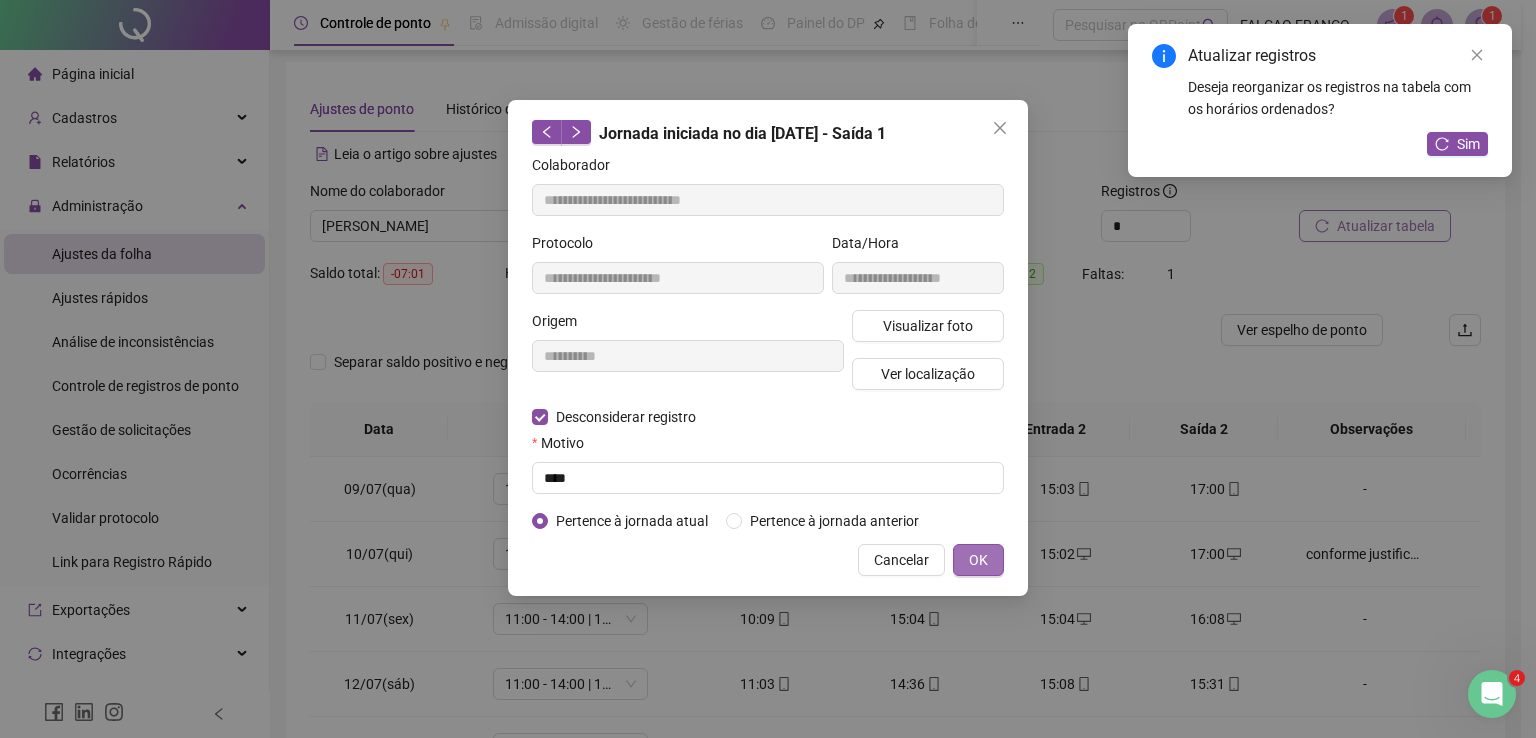 click on "OK" at bounding box center [978, 560] 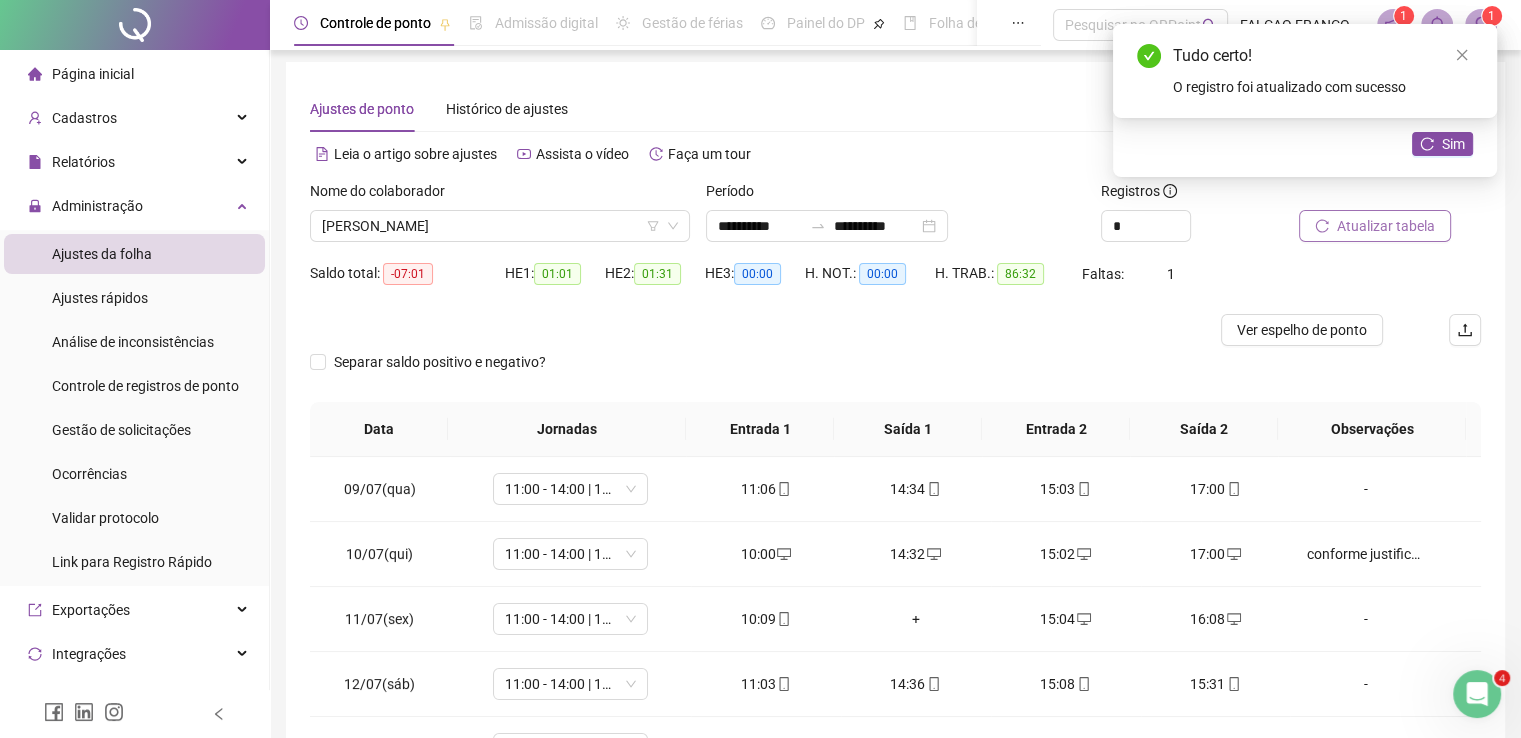 click on "+" at bounding box center [916, 619] 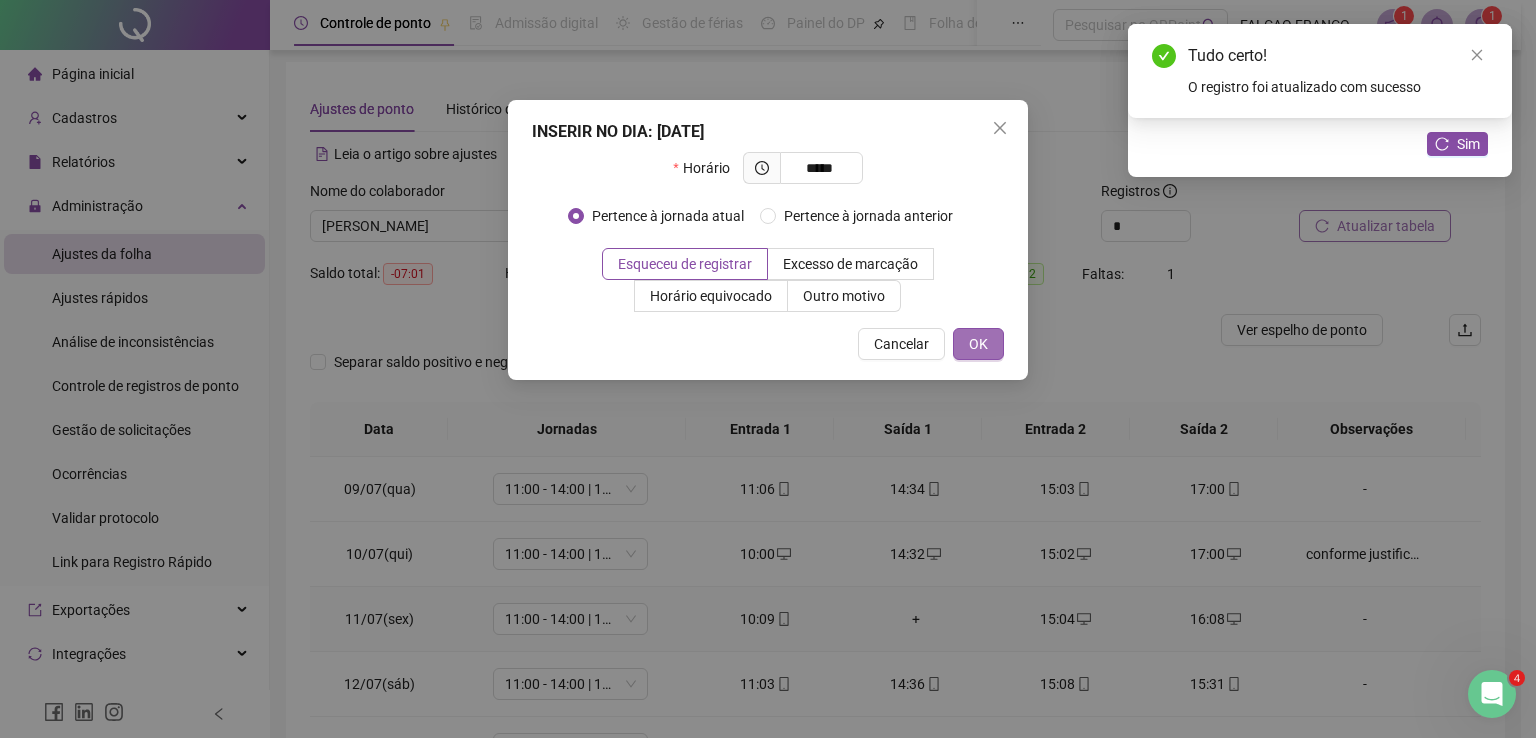 type on "*****" 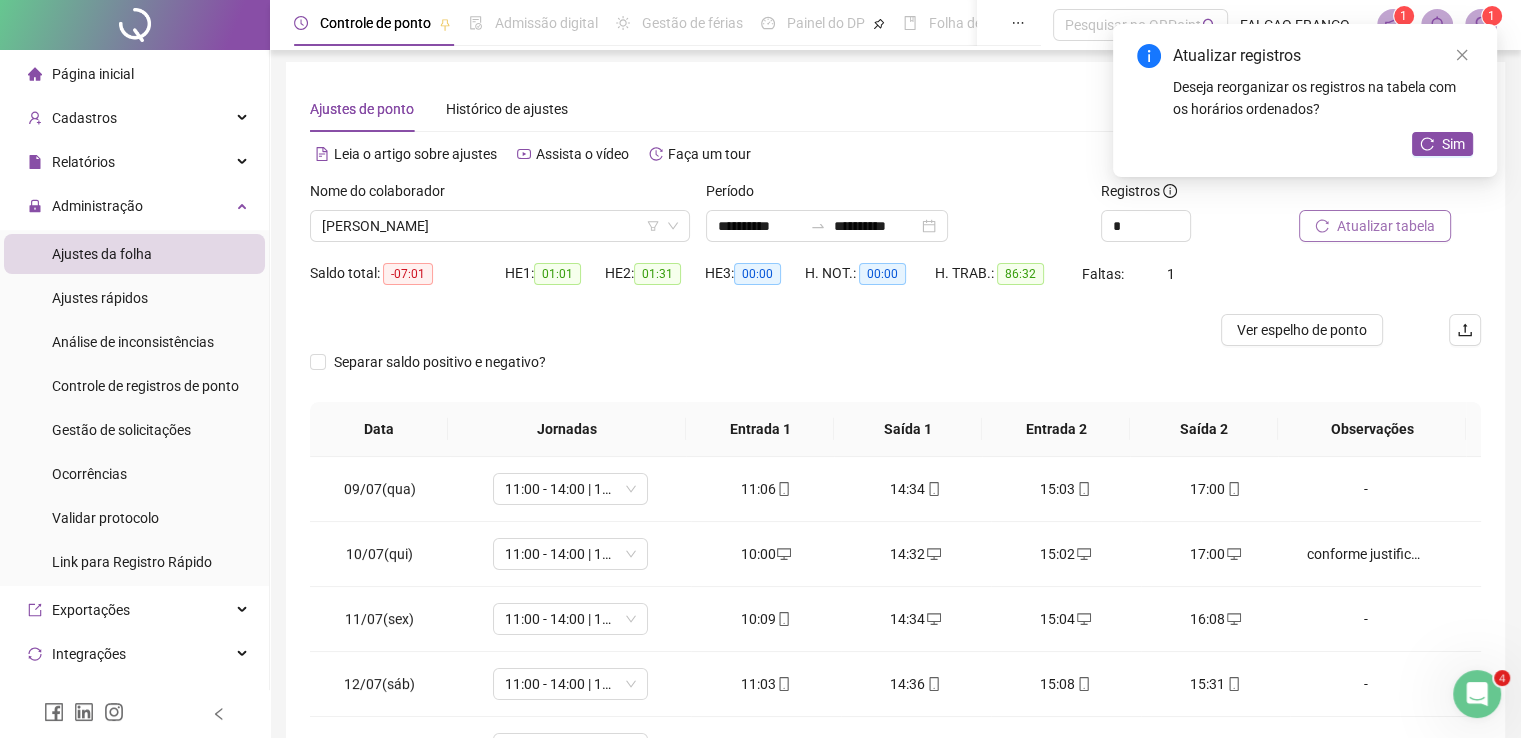 click on "-" at bounding box center (1365, 619) 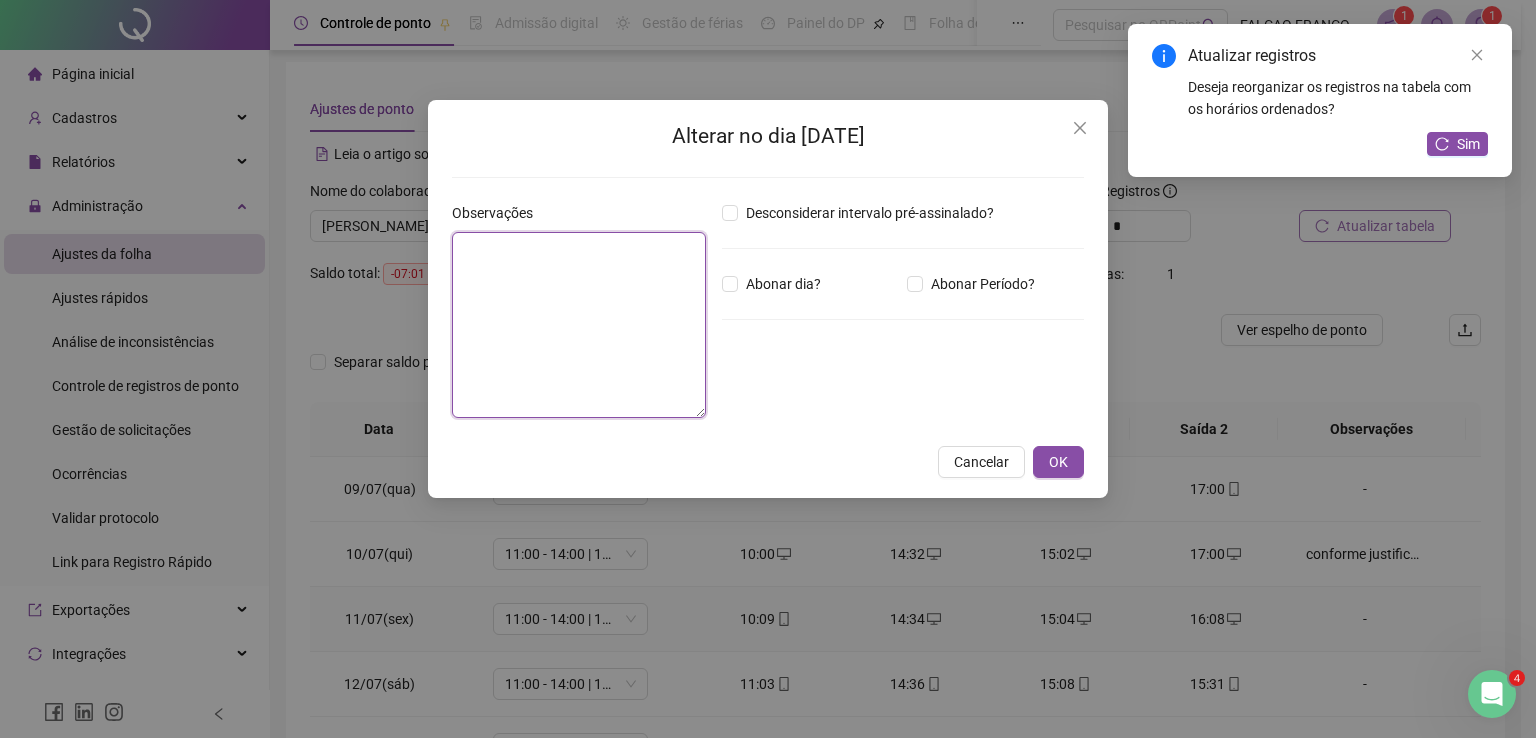 click at bounding box center (579, 325) 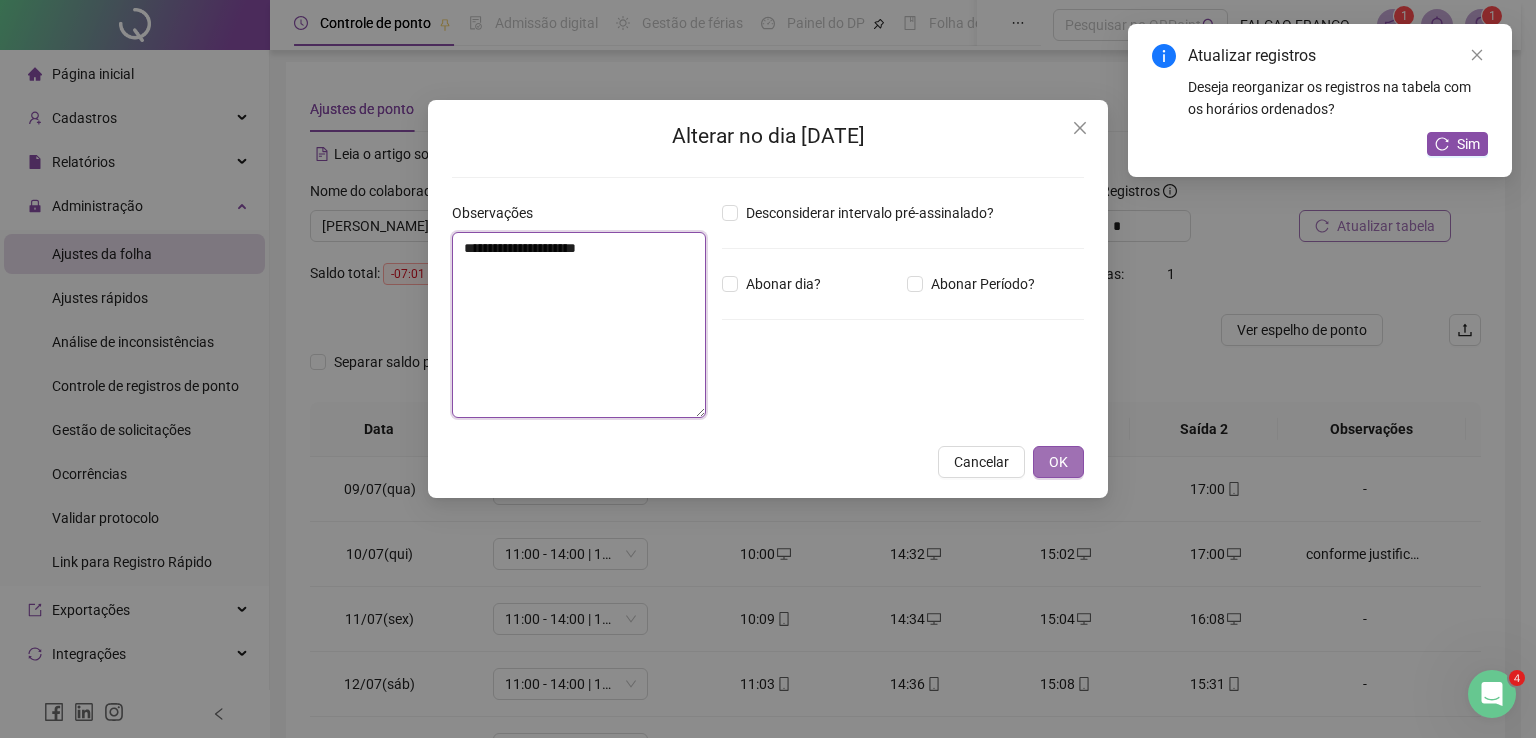 type on "**********" 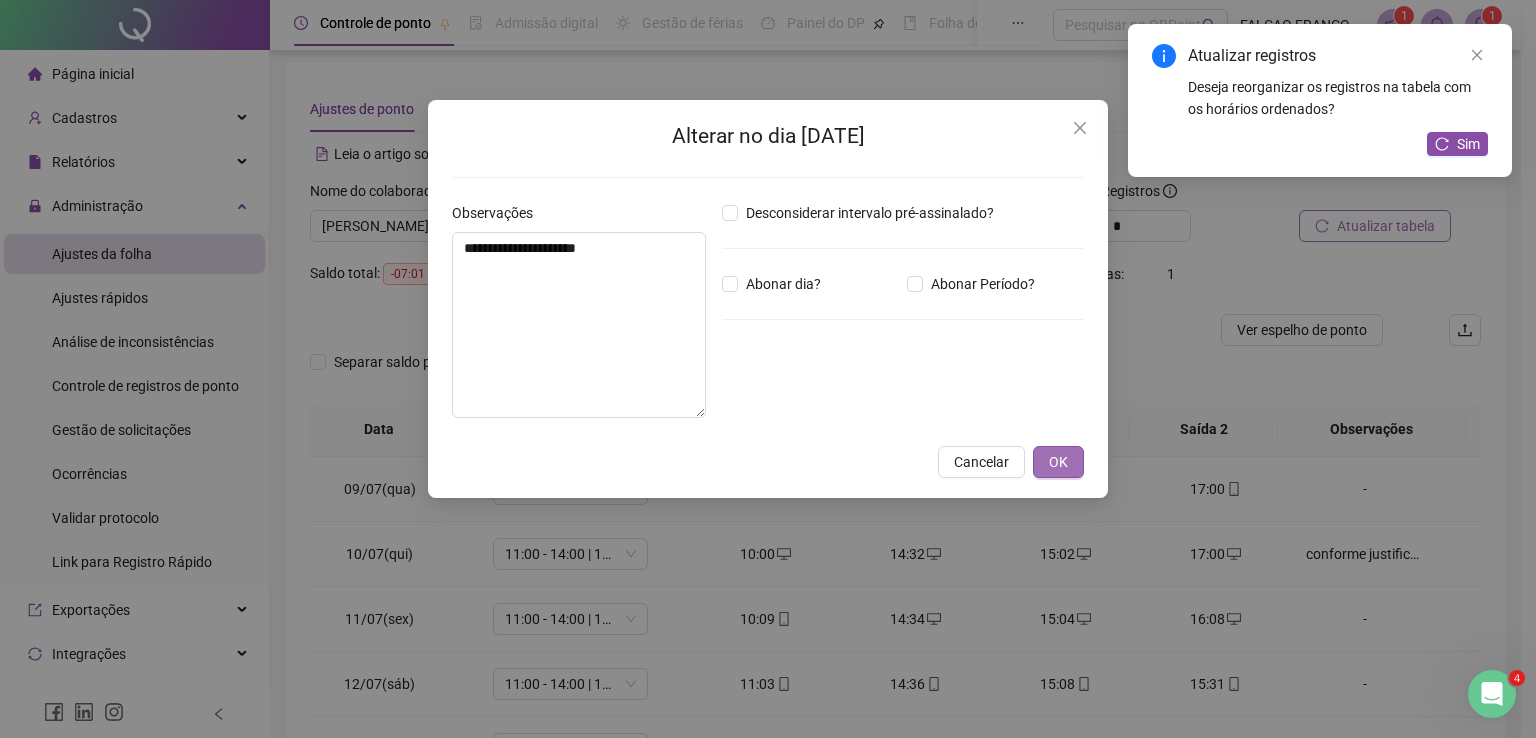 click on "OK" at bounding box center [1058, 462] 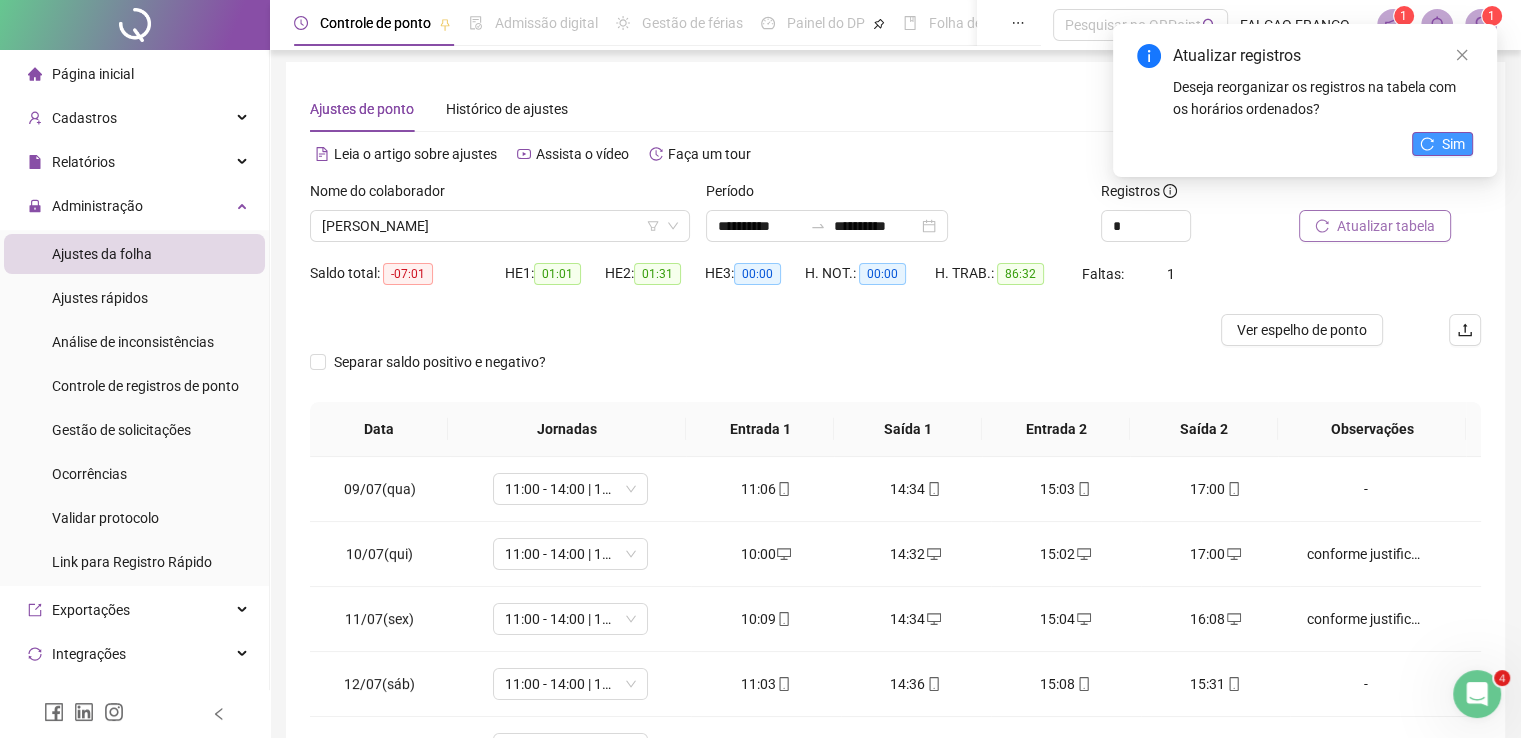 click on "Sim" at bounding box center (1453, 144) 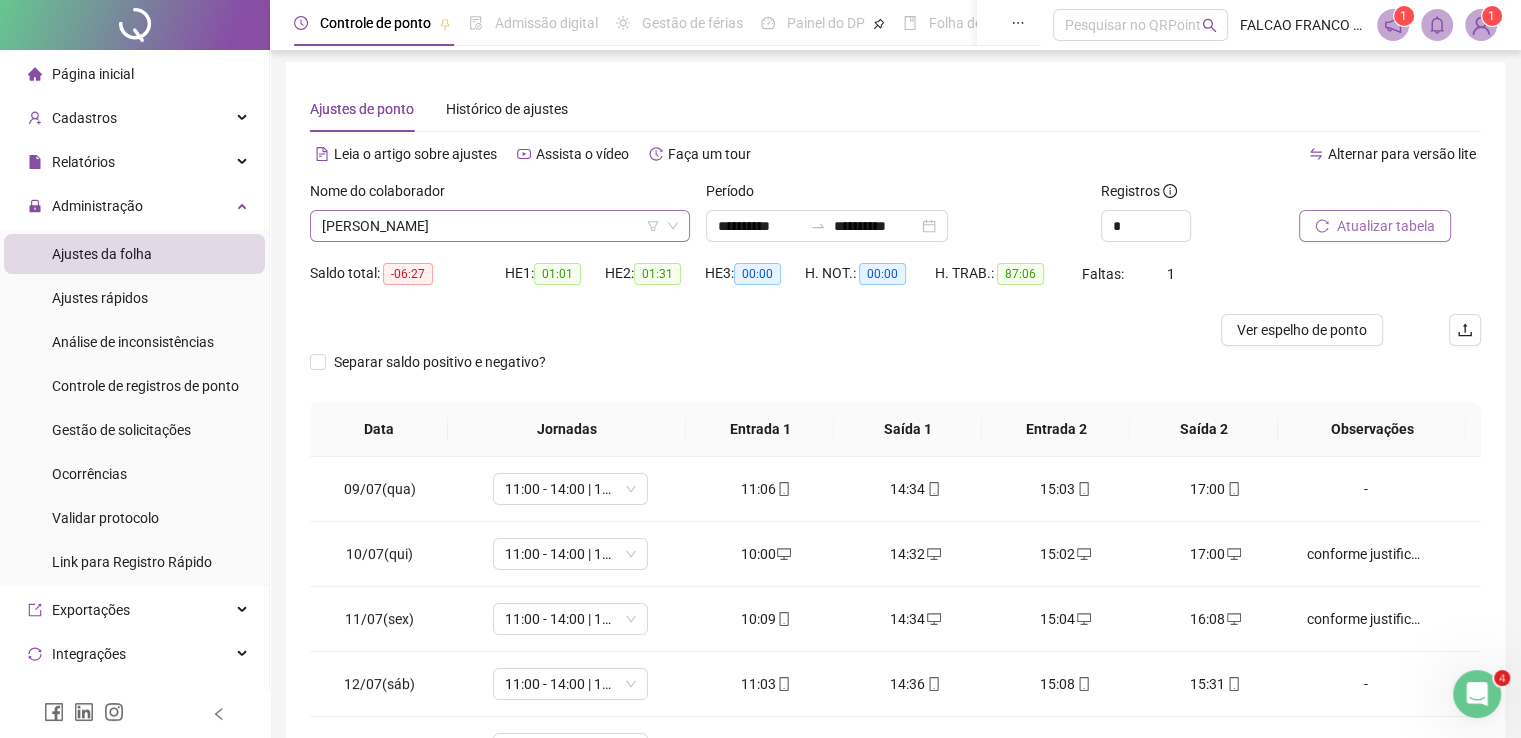 click on "[PERSON_NAME]" at bounding box center (500, 226) 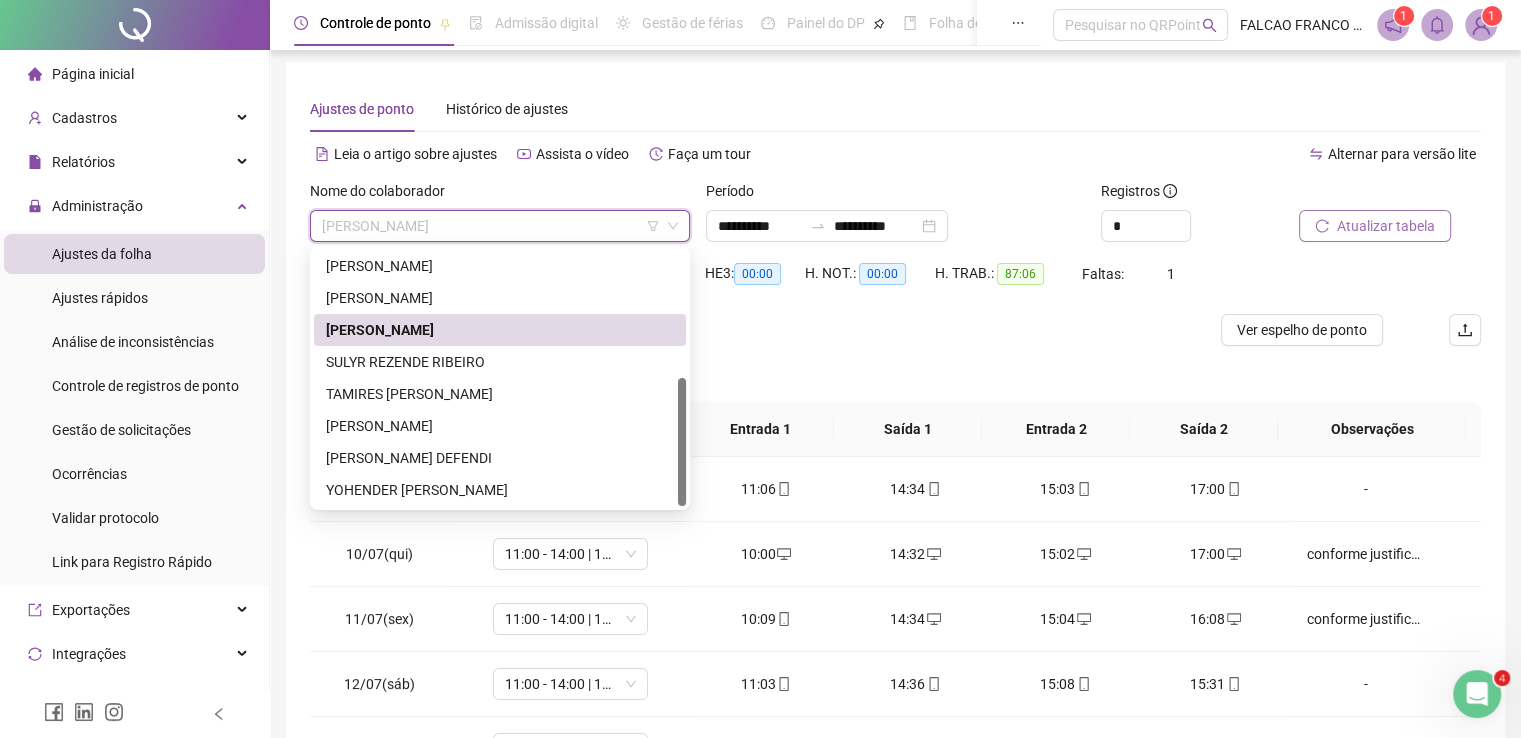 click on "Atualizar tabela" at bounding box center (1386, 226) 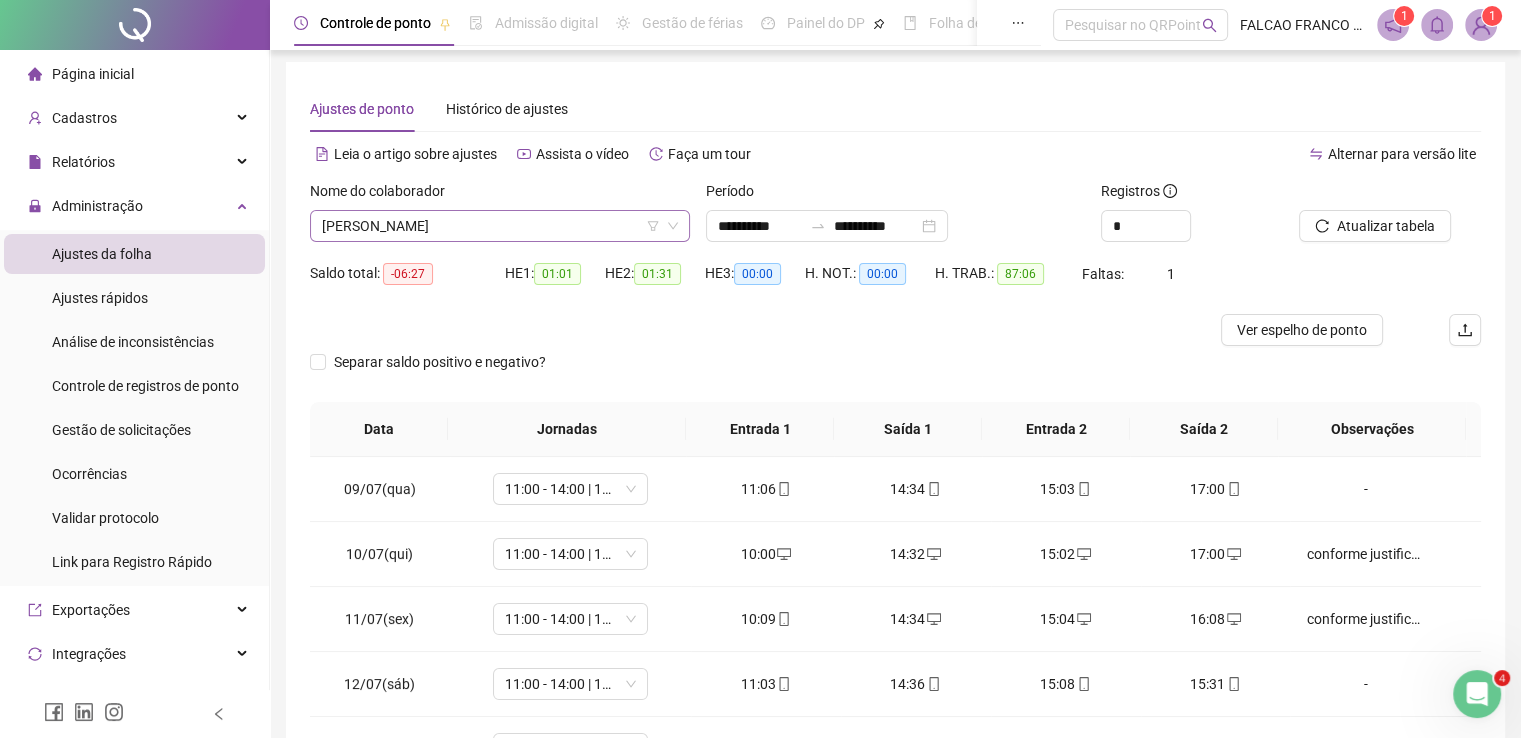 click on "[PERSON_NAME]" at bounding box center (500, 226) 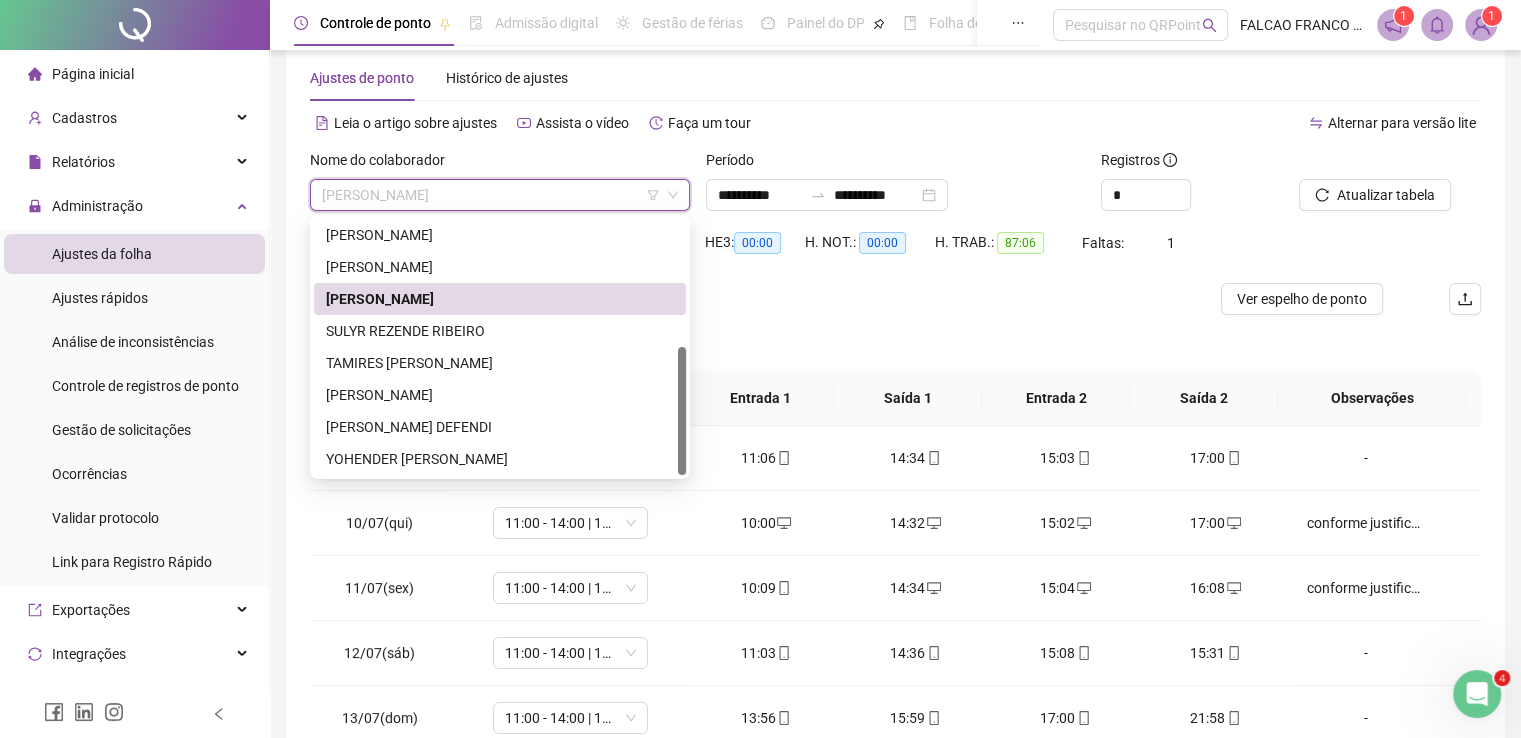 scroll, scrollTop: 48, scrollLeft: 0, axis: vertical 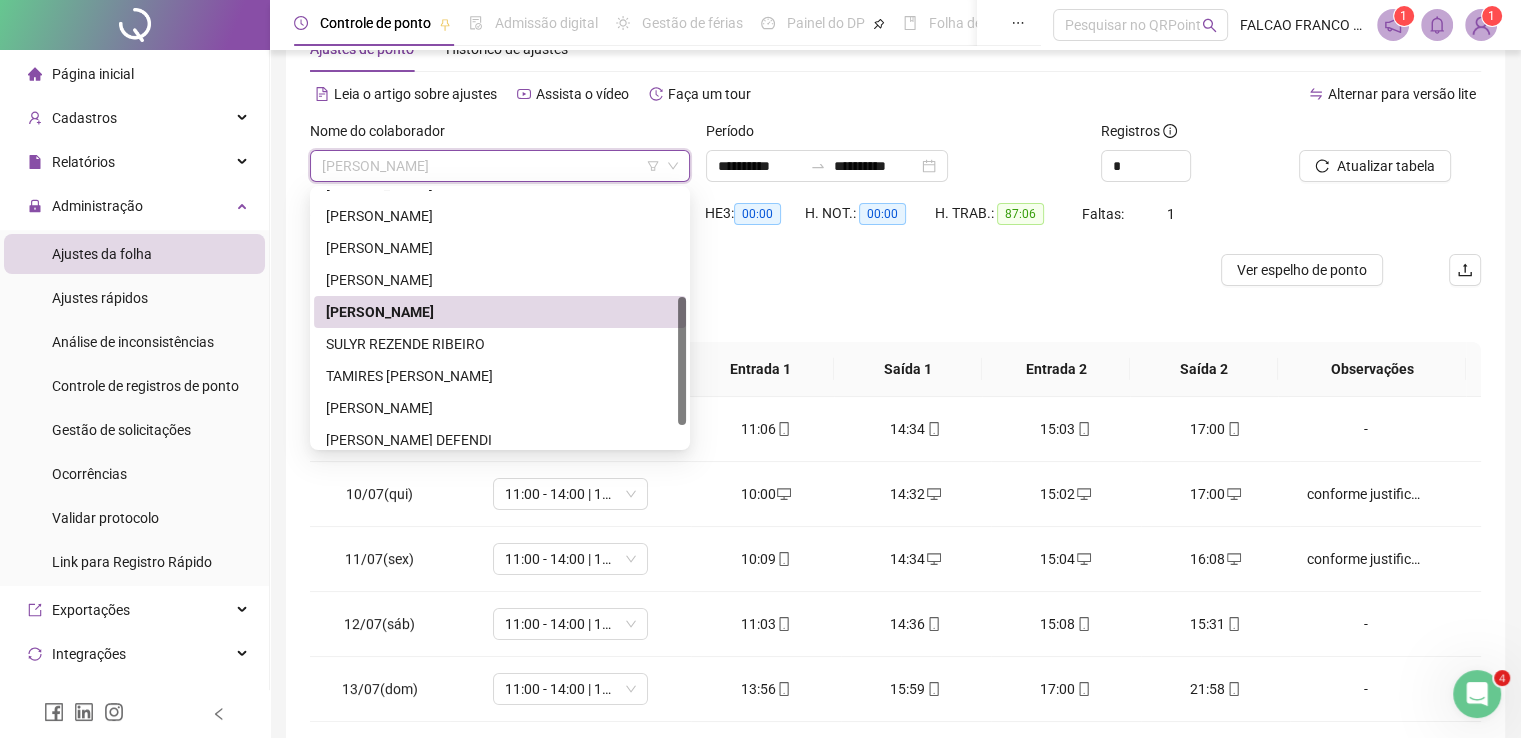 click on "[PERSON_NAME]" at bounding box center [500, 408] 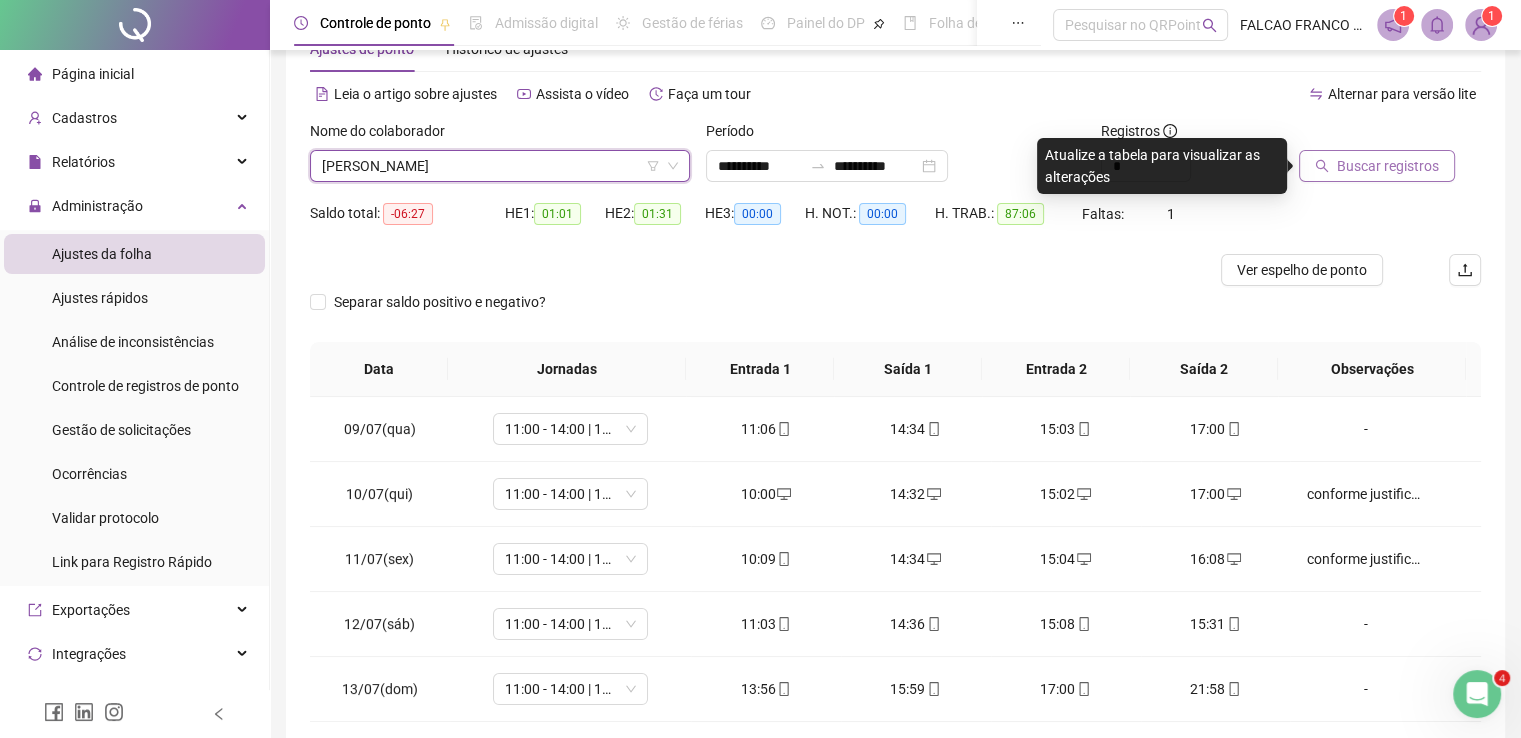 click on "Buscar registros" at bounding box center [1388, 166] 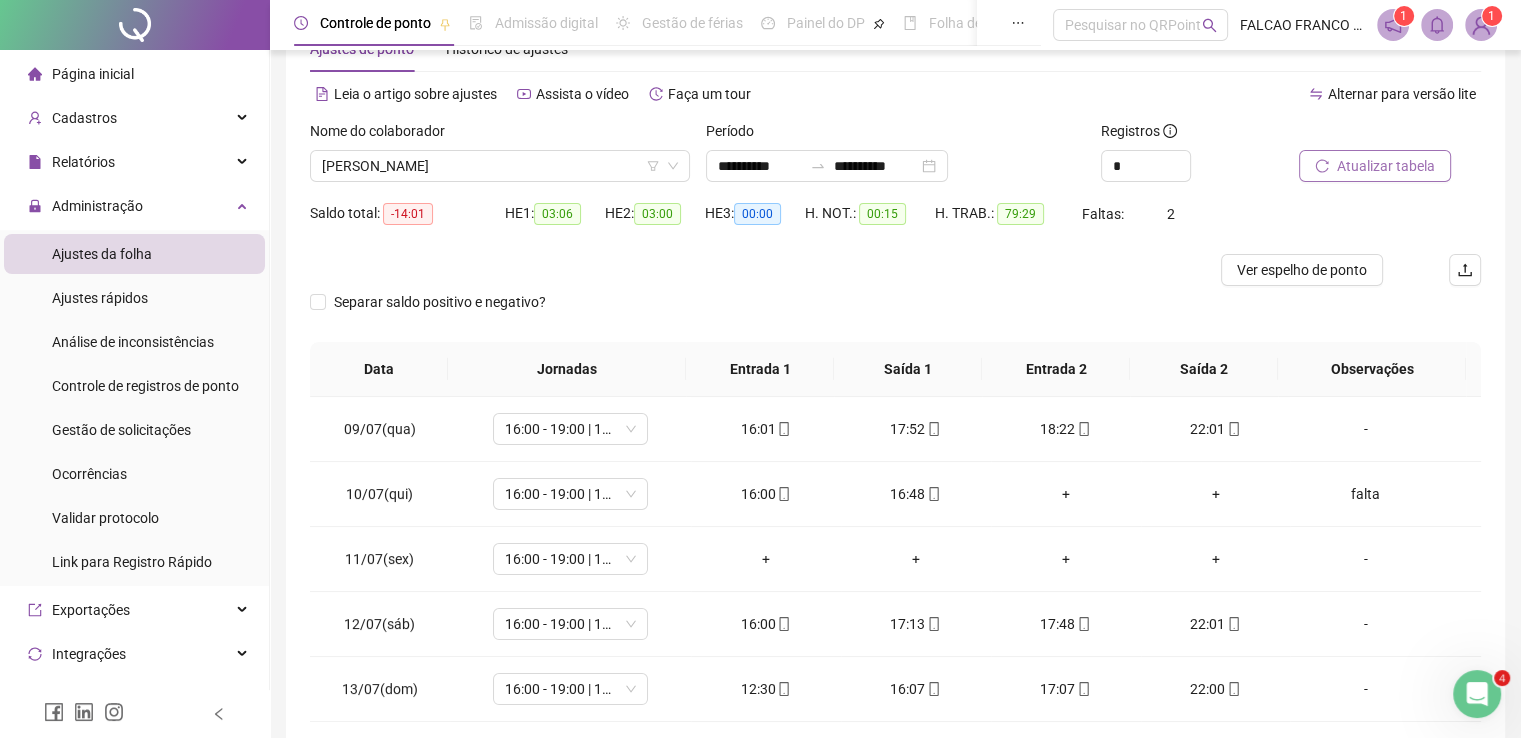 click on "-" at bounding box center [1365, 559] 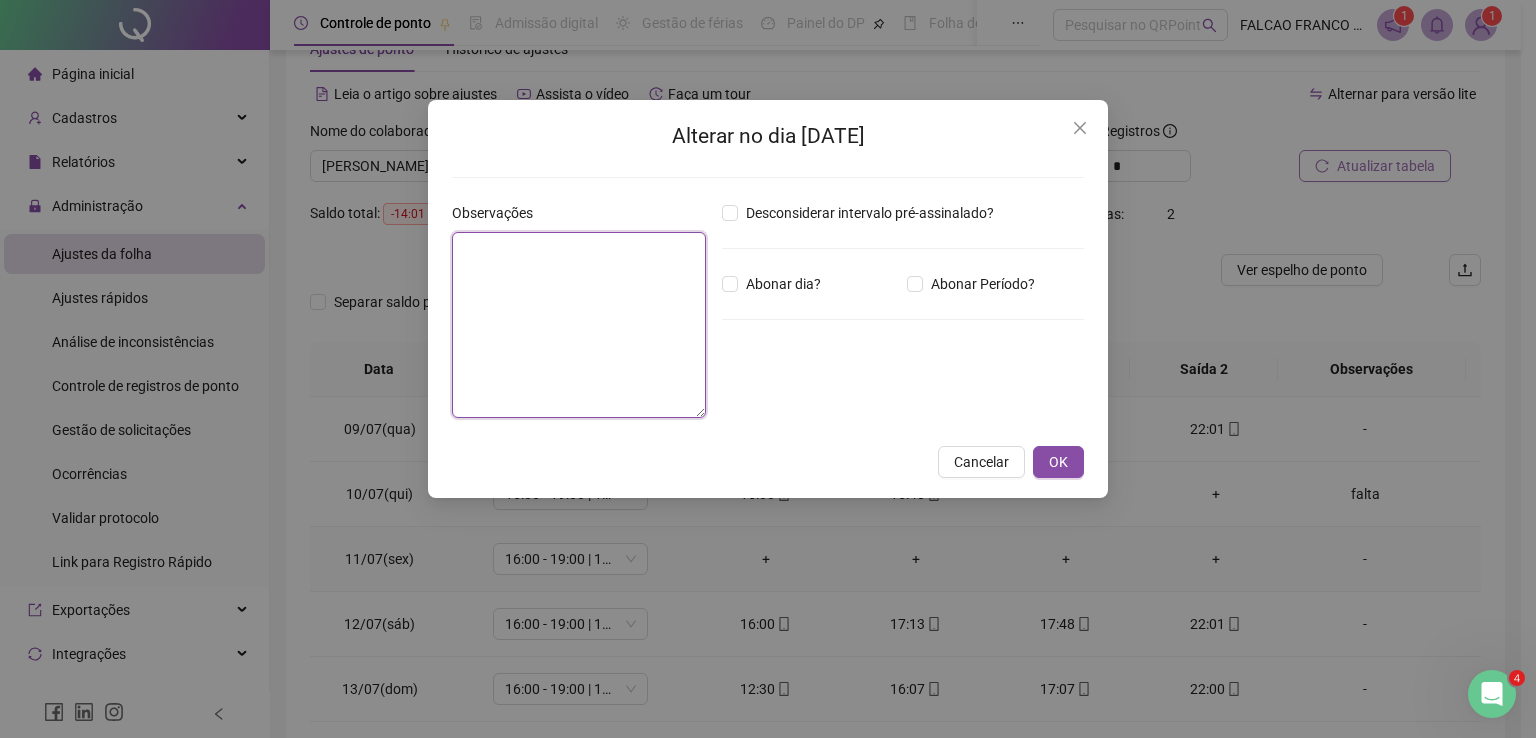 click at bounding box center [579, 325] 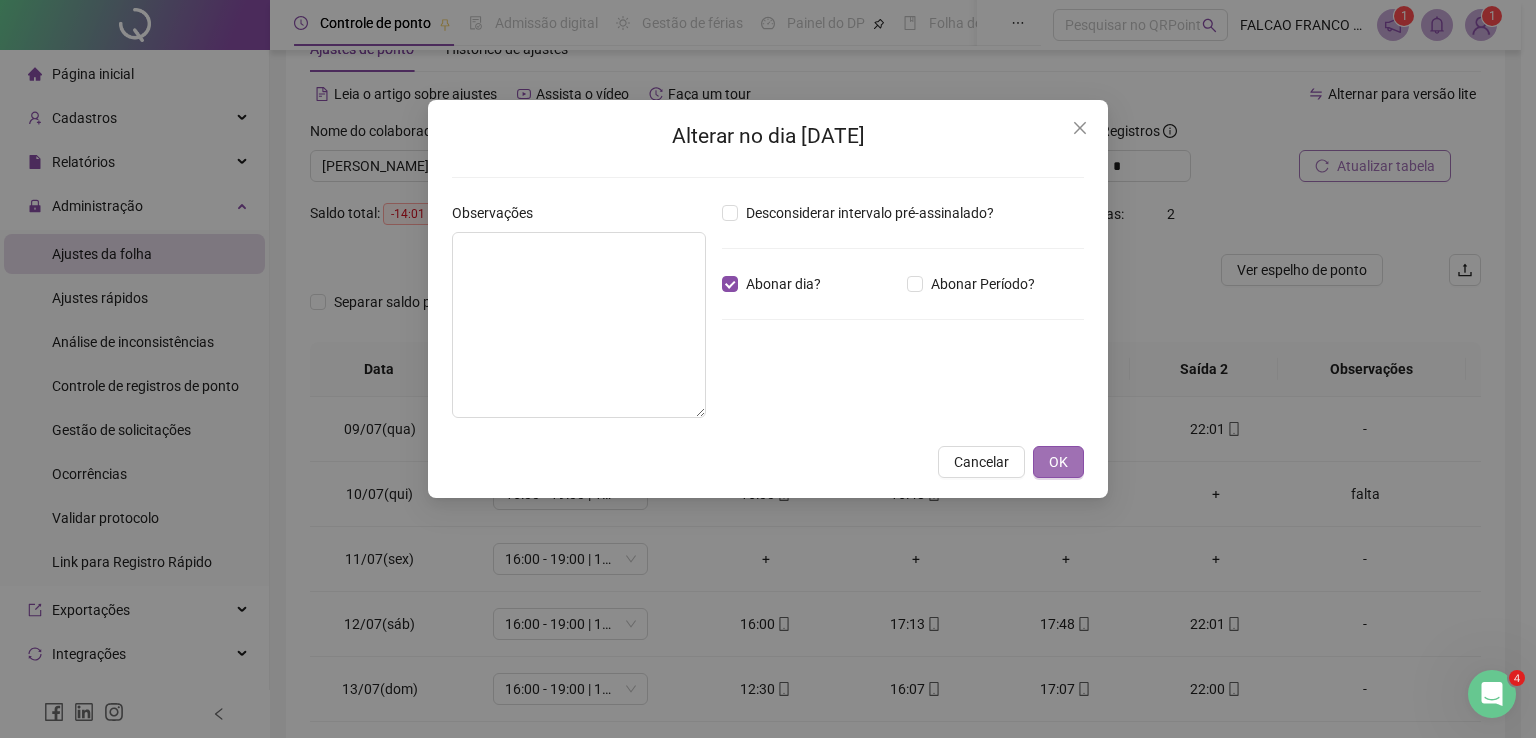 click on "OK" at bounding box center [1058, 462] 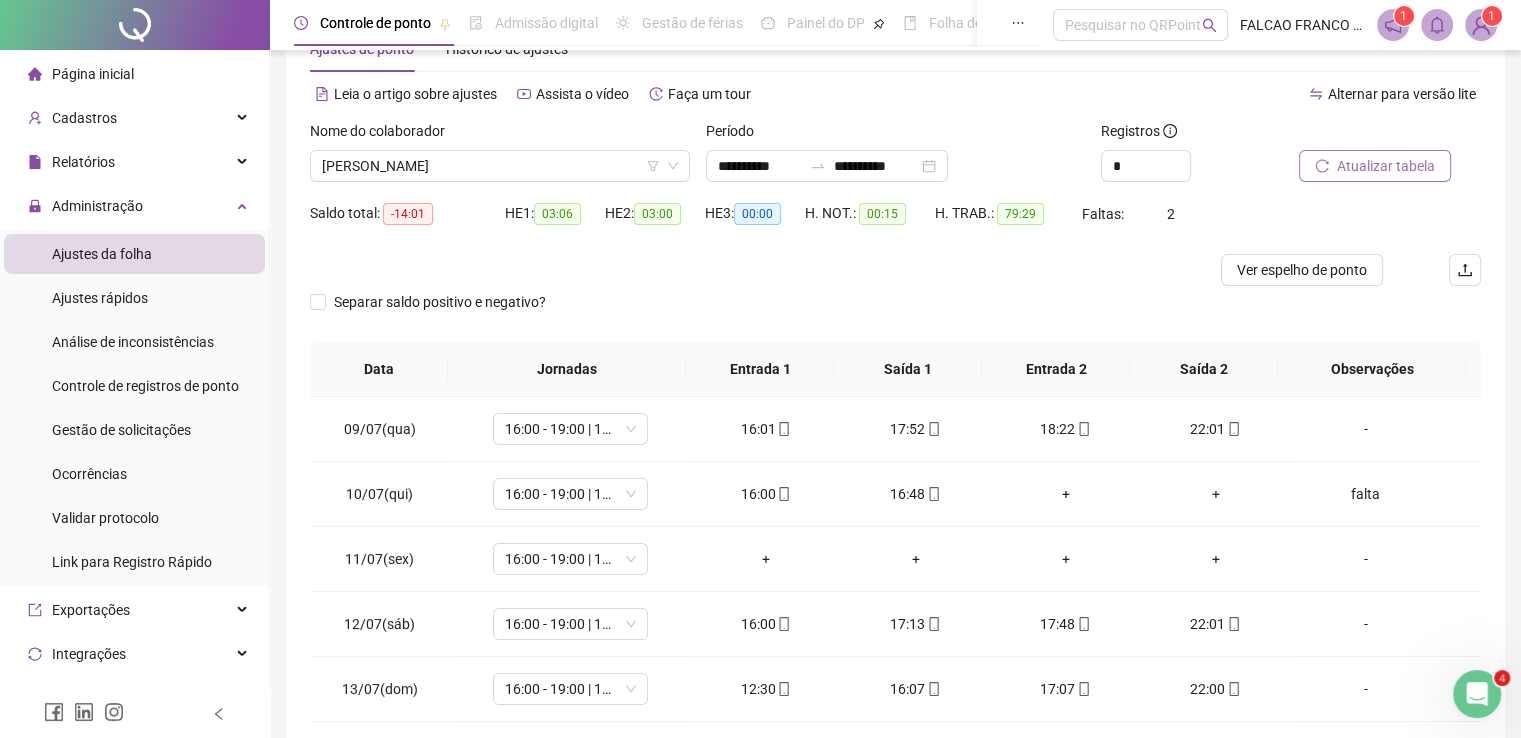 click on "-" at bounding box center (1365, 559) 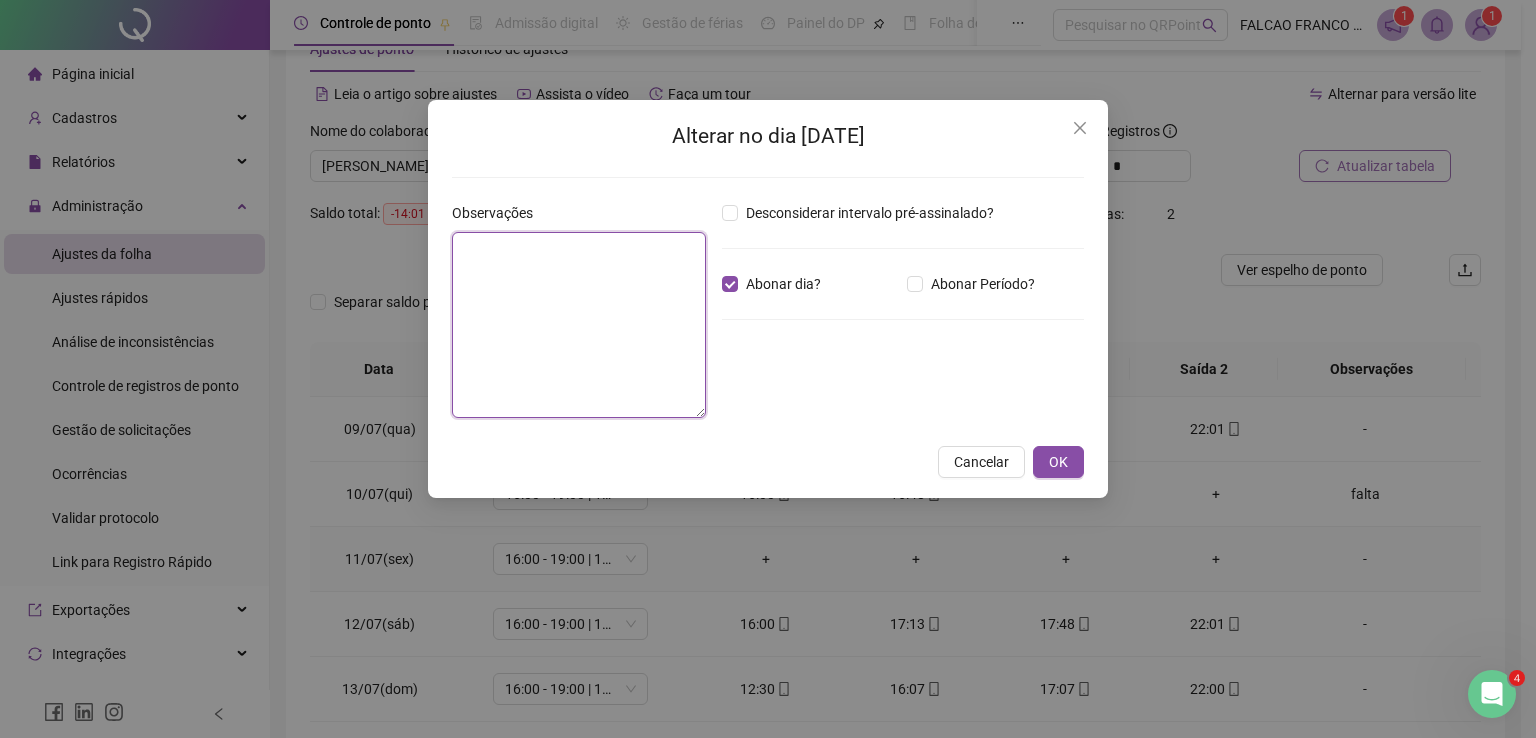 click at bounding box center [579, 325] 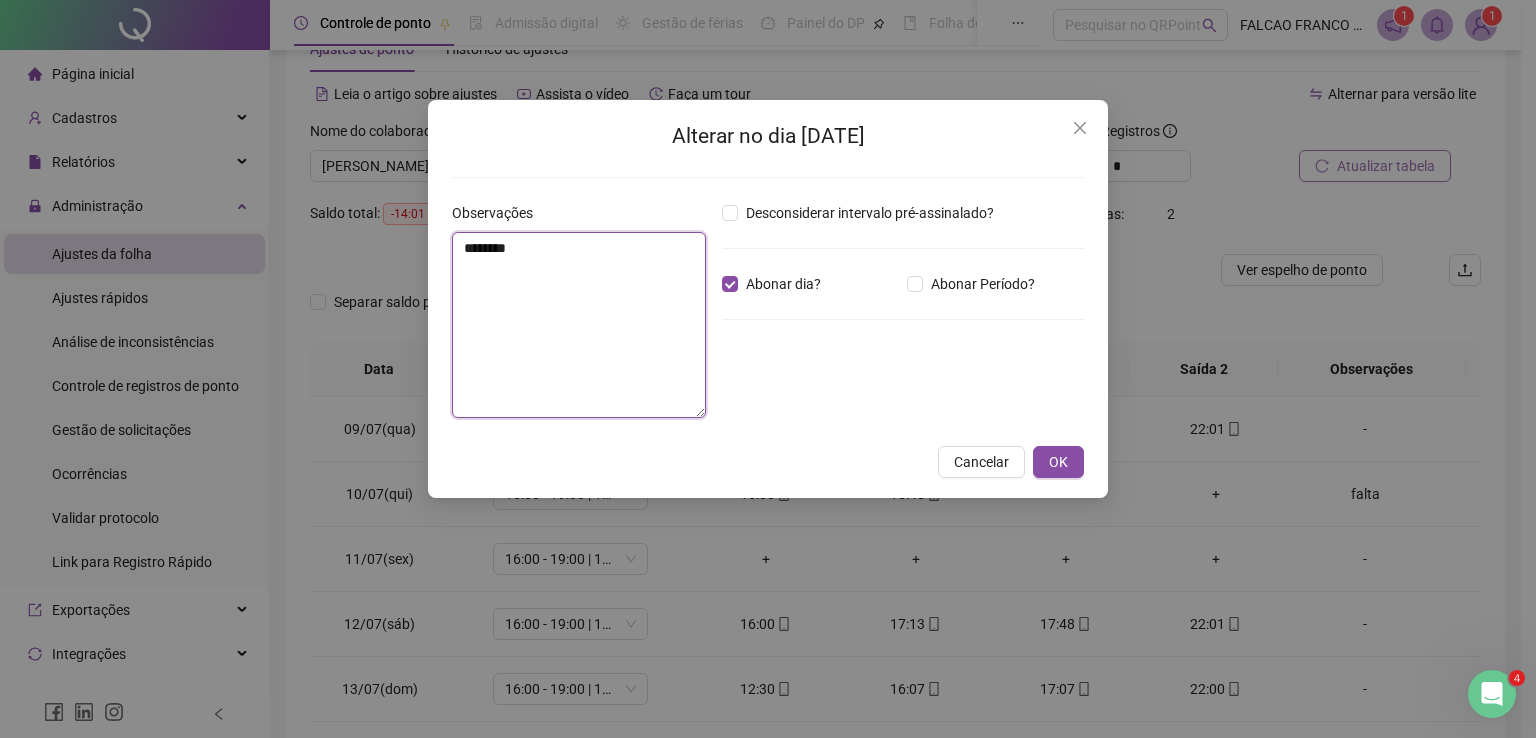 type on "********" 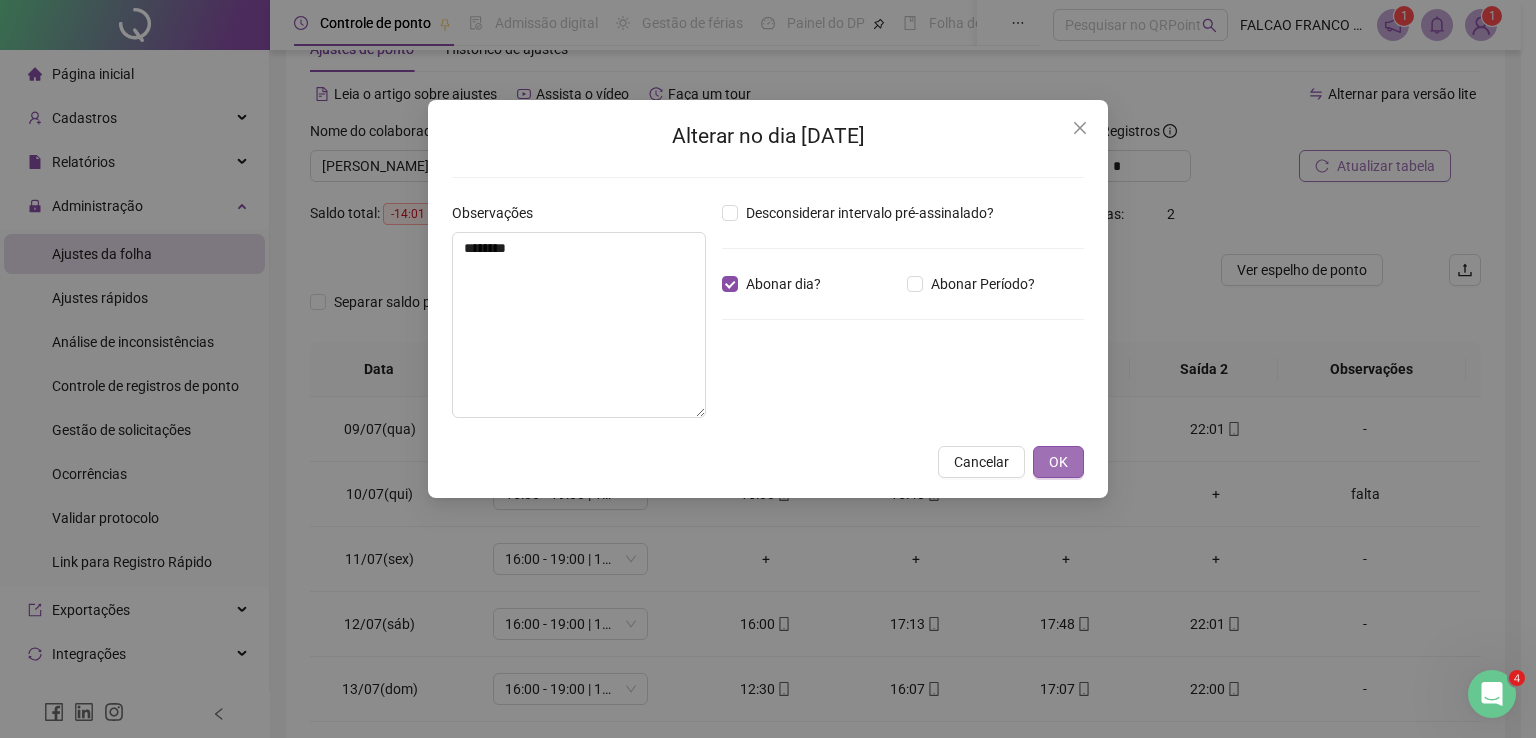 click on "OK" at bounding box center (1058, 462) 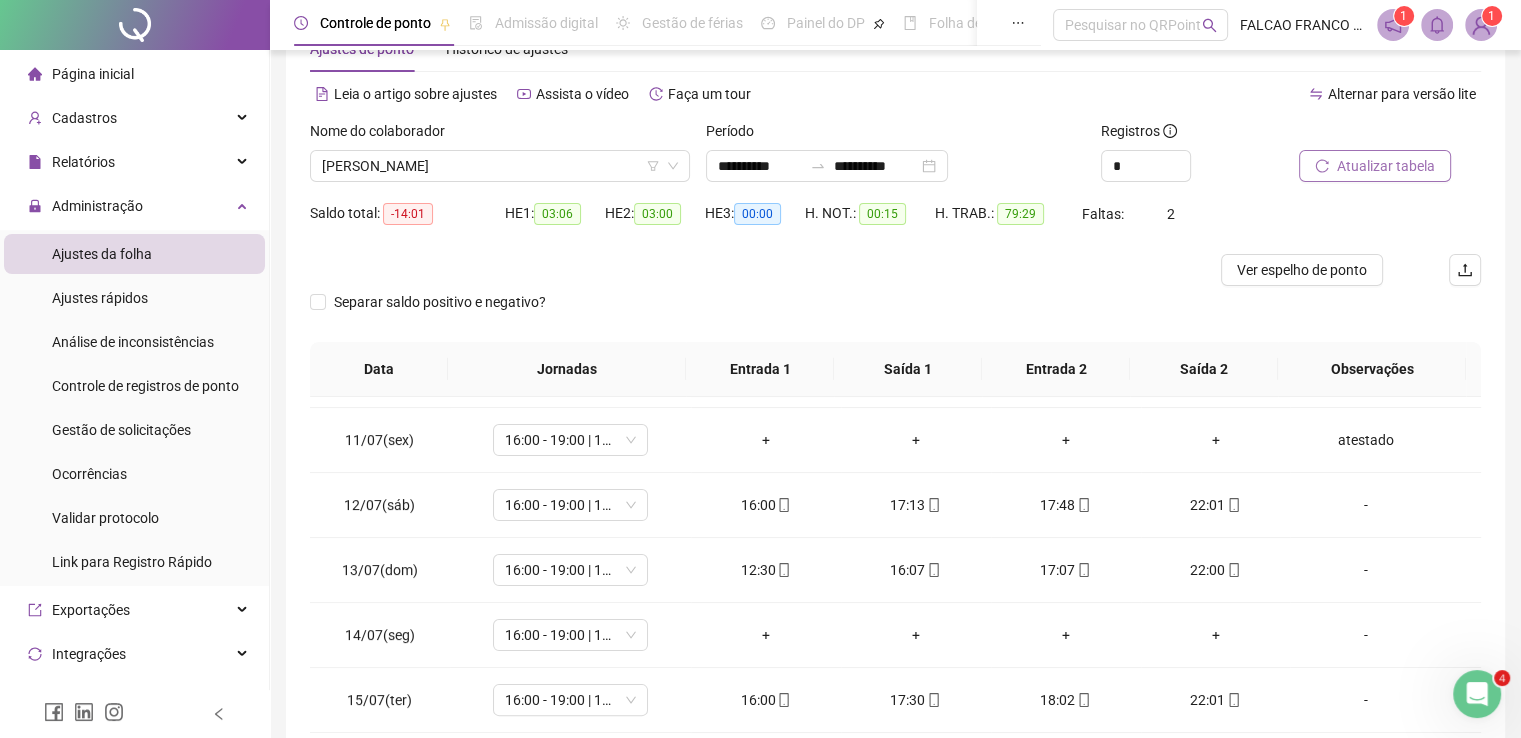 scroll, scrollTop: 674, scrollLeft: 0, axis: vertical 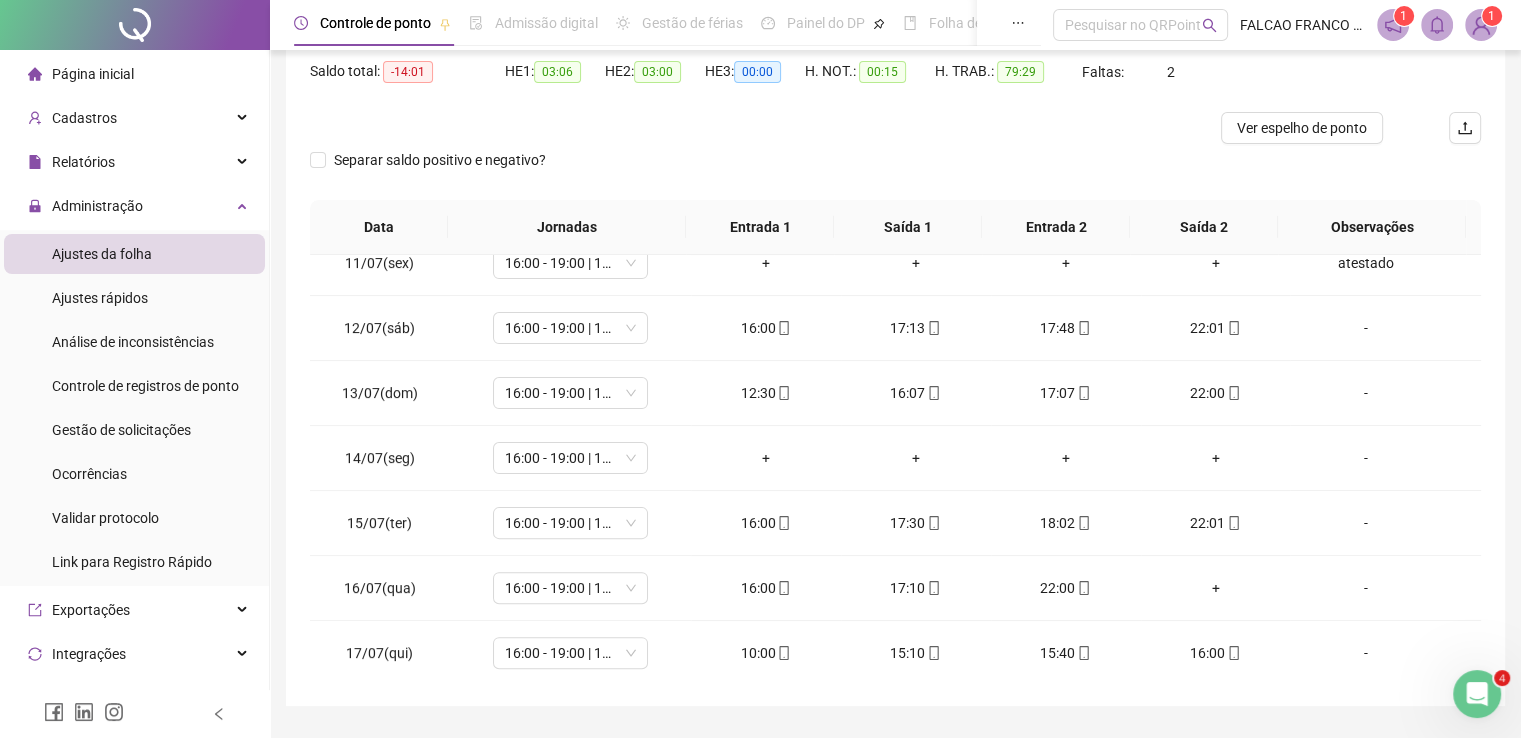 click on "-" at bounding box center (1365, 458) 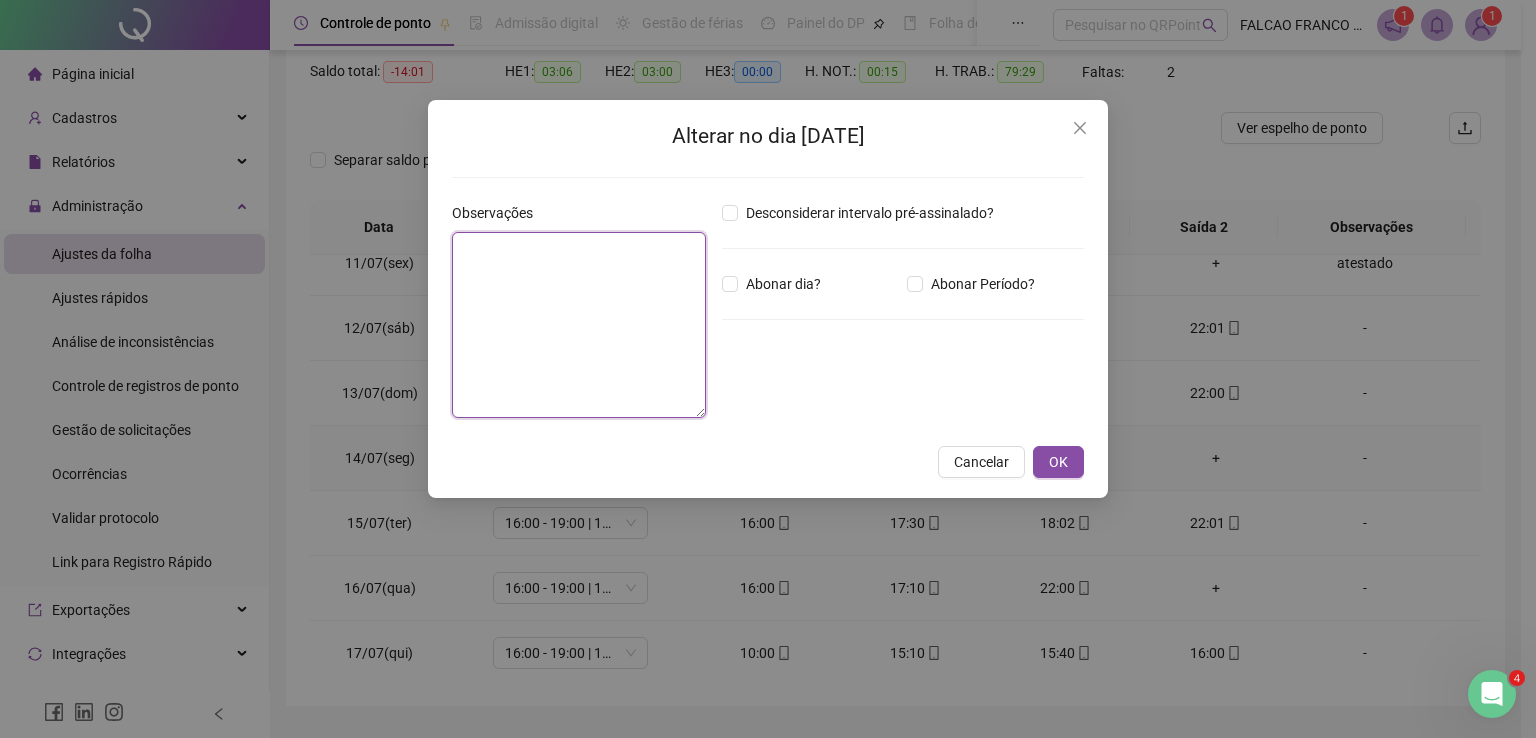 click at bounding box center [579, 325] 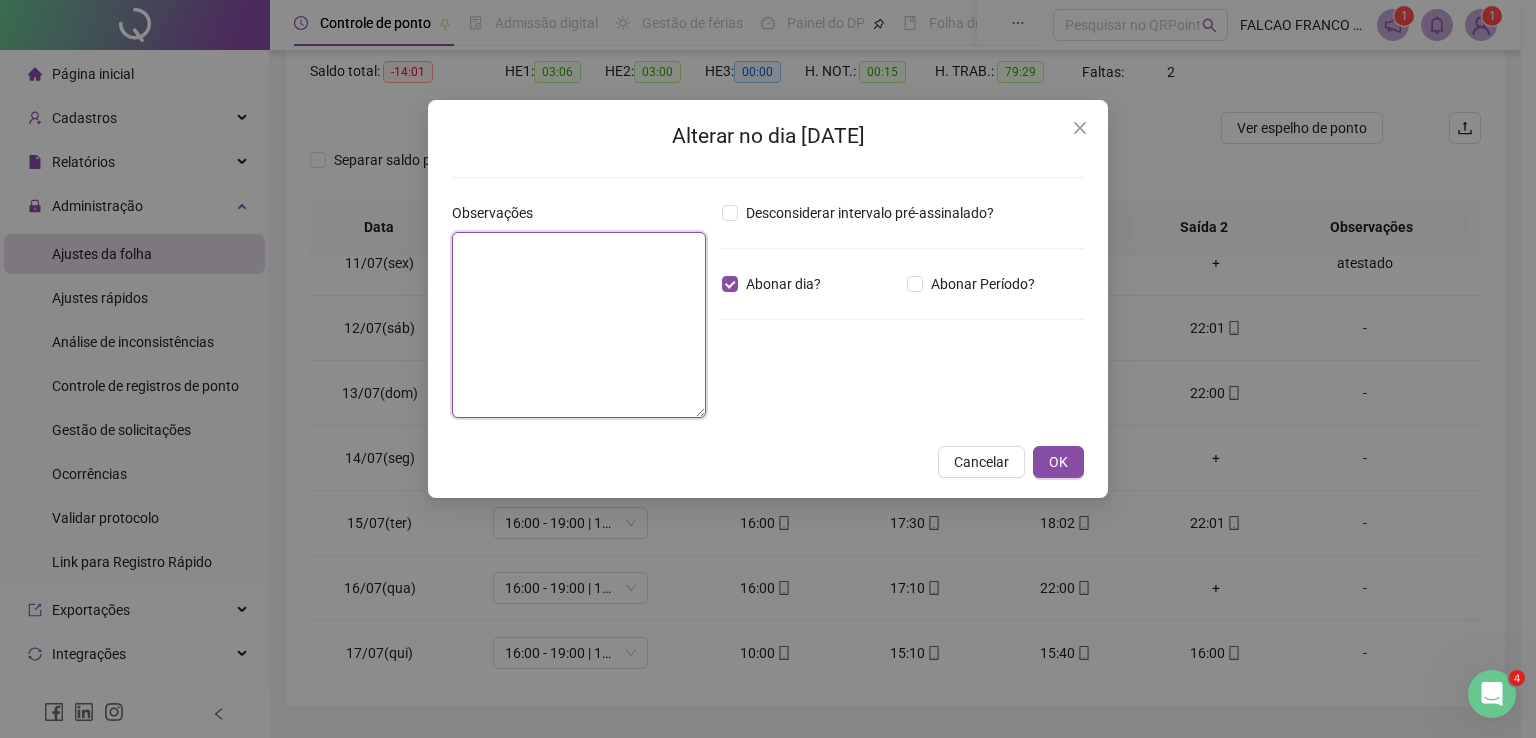 click at bounding box center [579, 325] 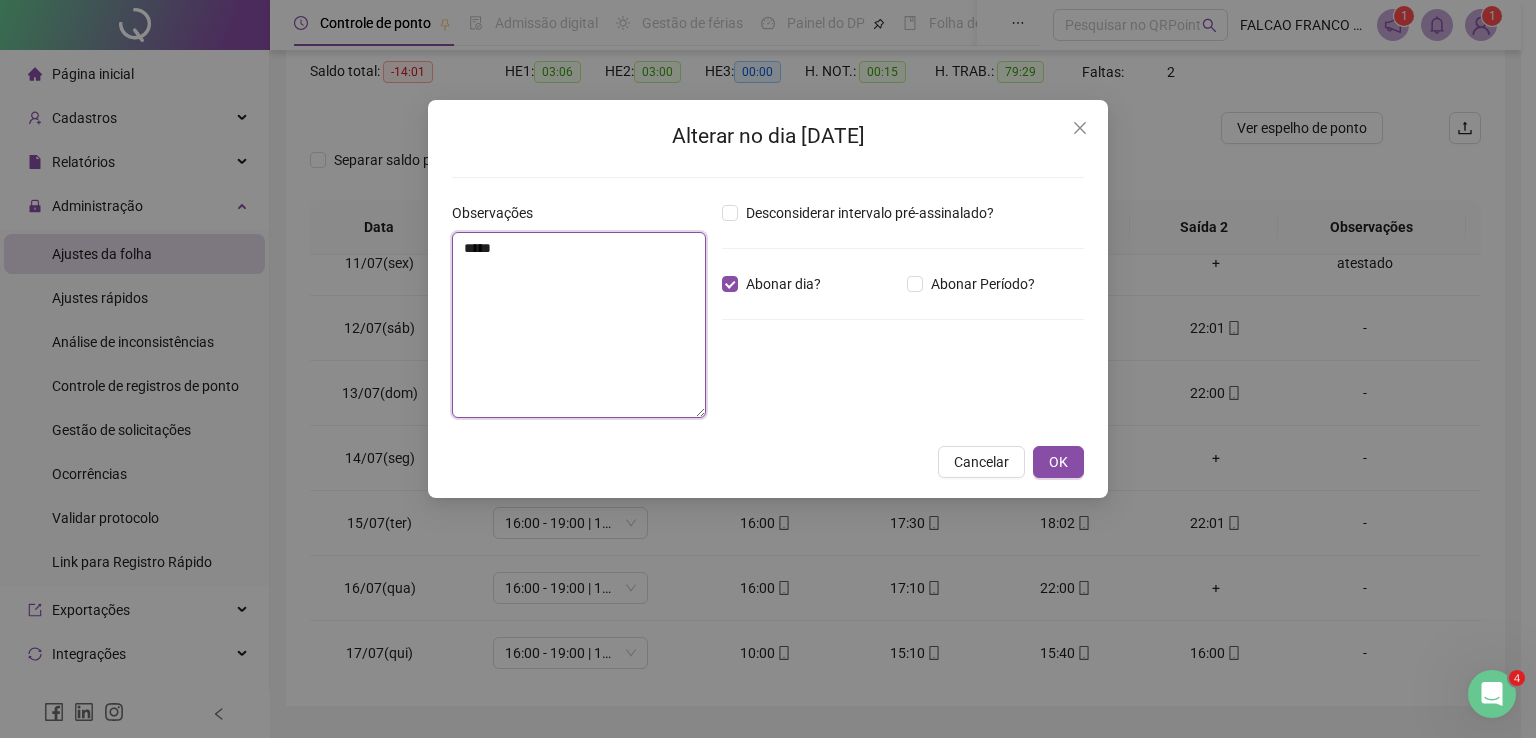 type on "*****" 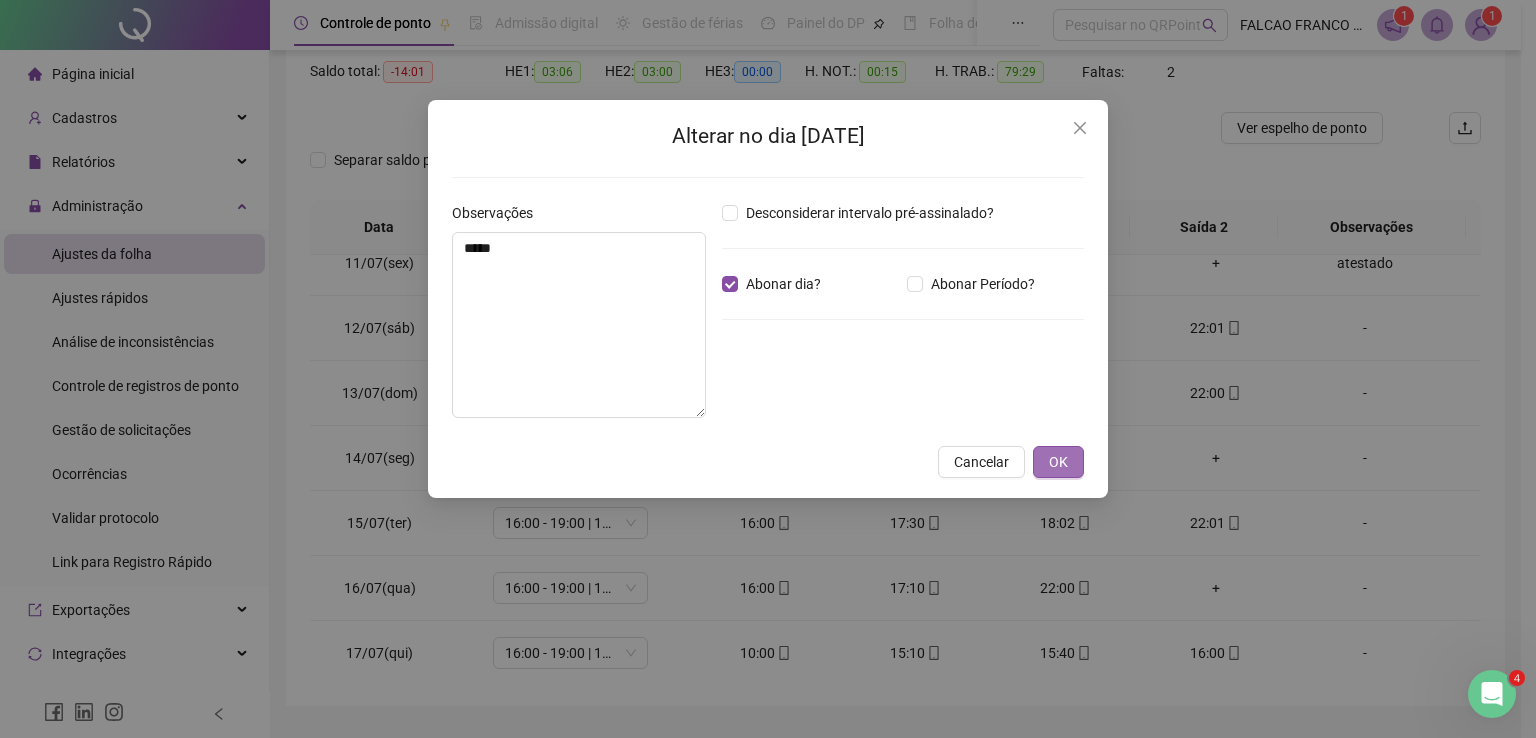 click on "OK" at bounding box center [1058, 462] 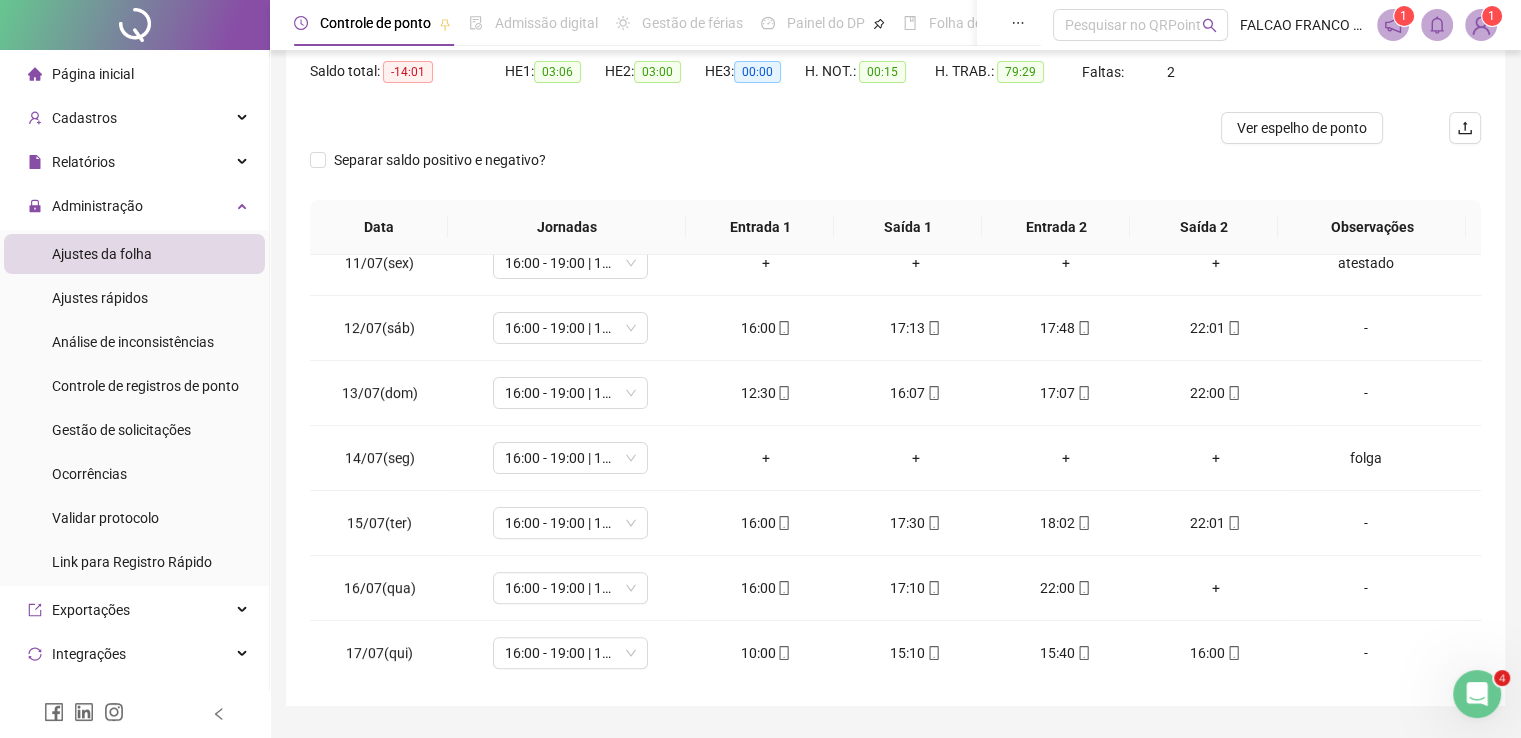 scroll, scrollTop: 260, scrollLeft: 0, axis: vertical 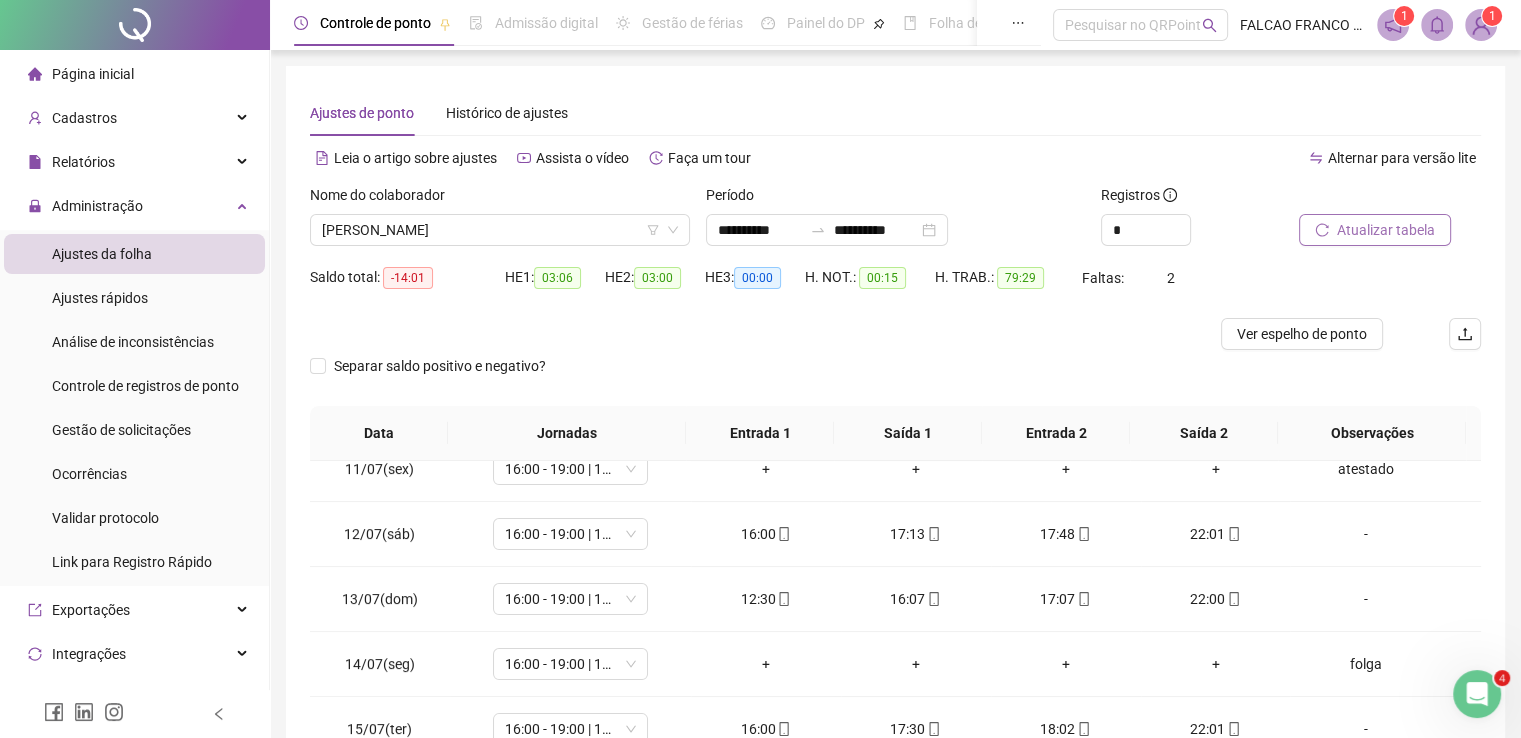 click on "Atualizar tabela" at bounding box center (1386, 230) 